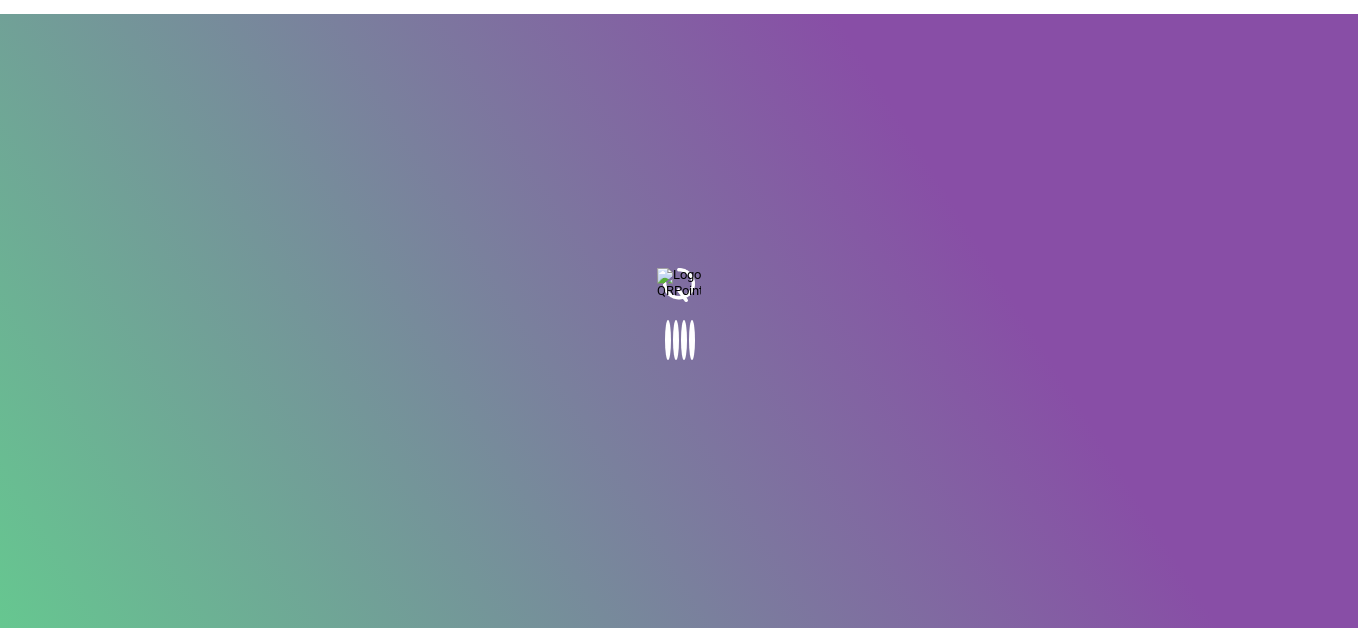 scroll, scrollTop: 0, scrollLeft: 0, axis: both 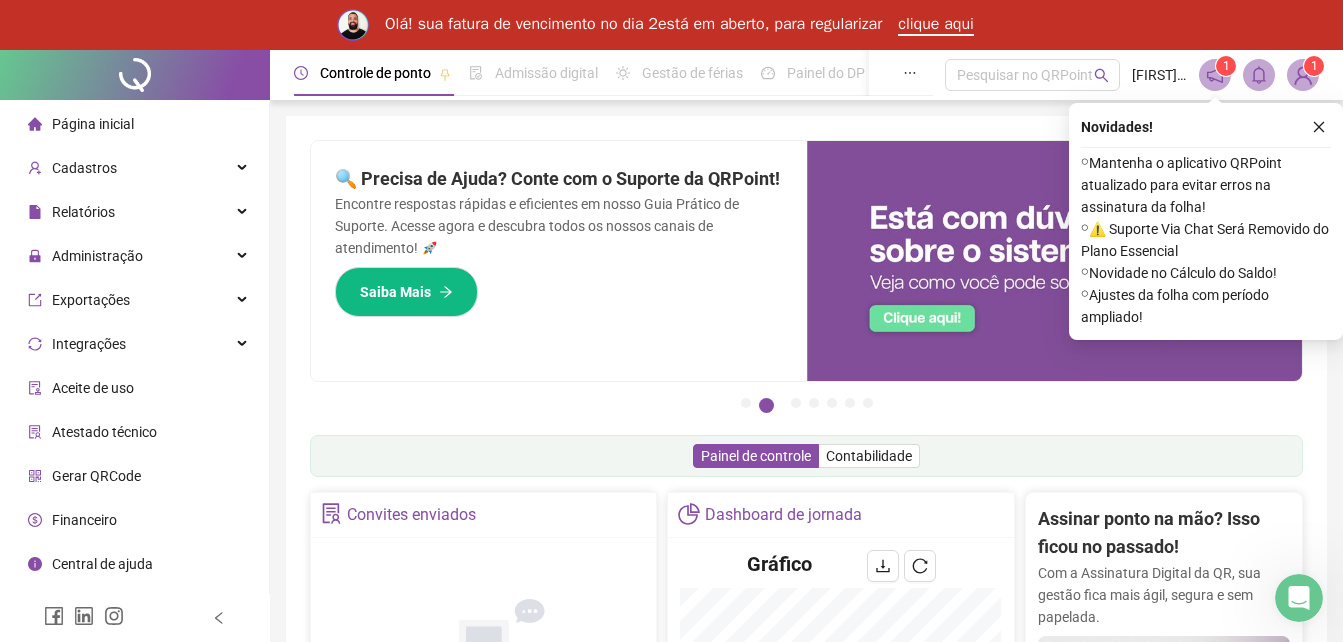 click 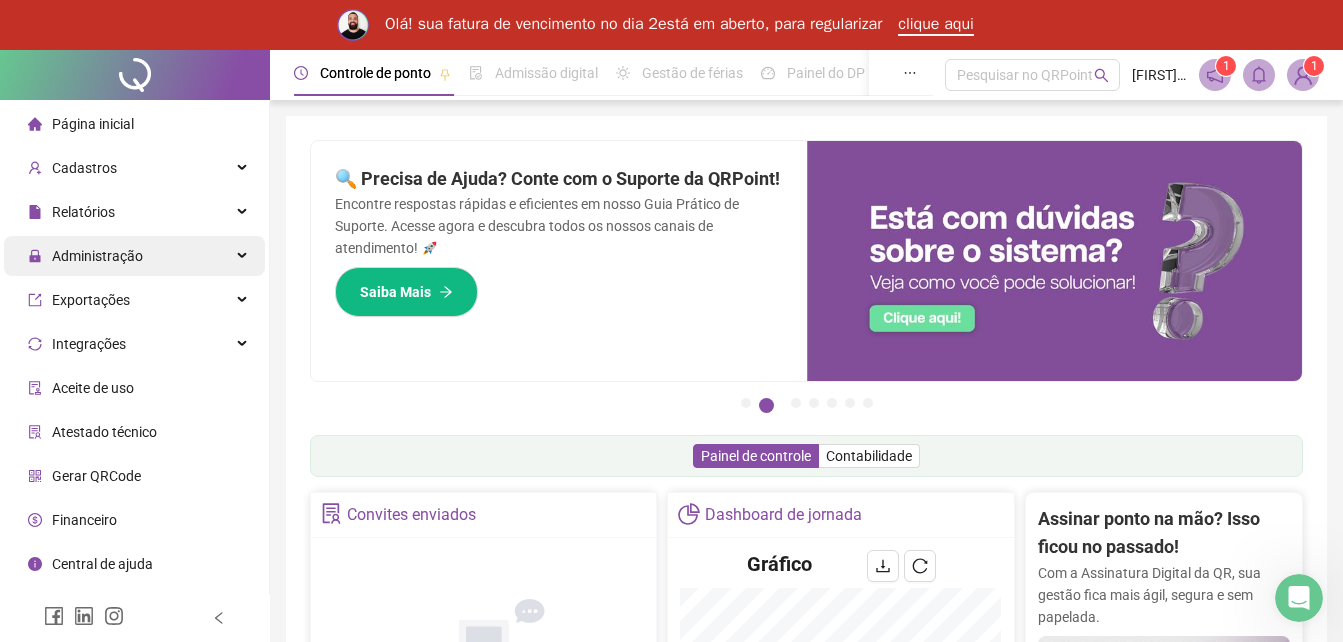 click on "Administração" at bounding box center [85, 256] 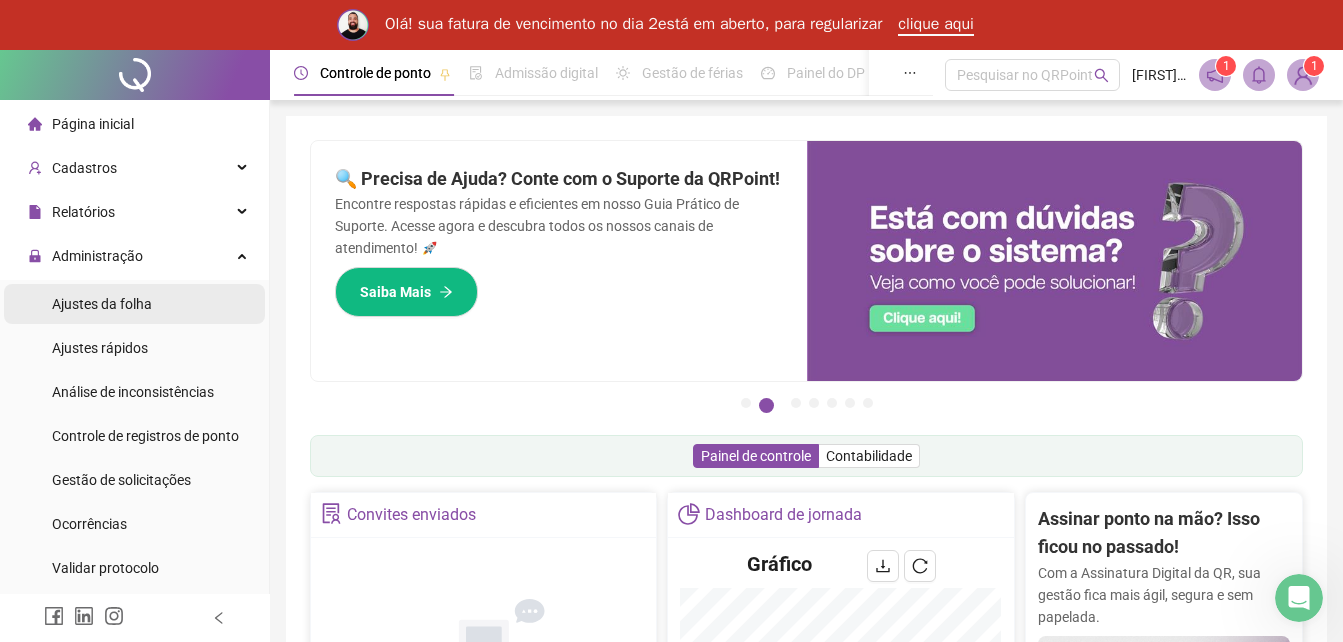 click on "Ajustes da folha" at bounding box center (102, 304) 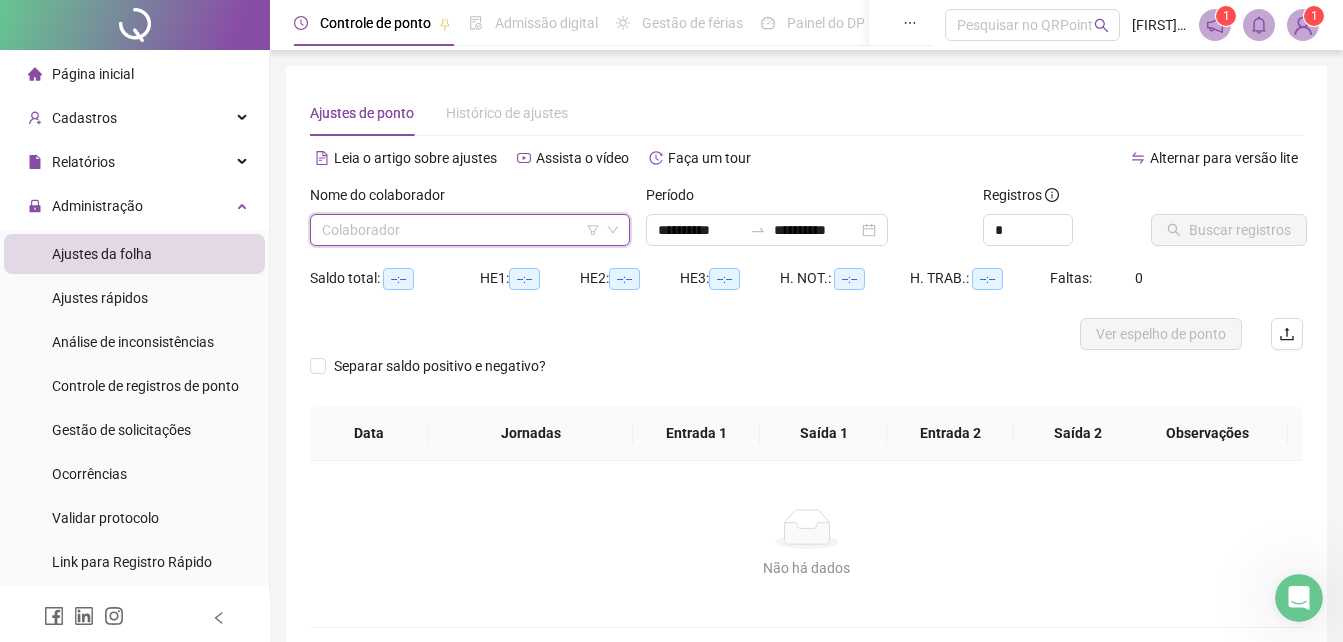 click at bounding box center [461, 230] 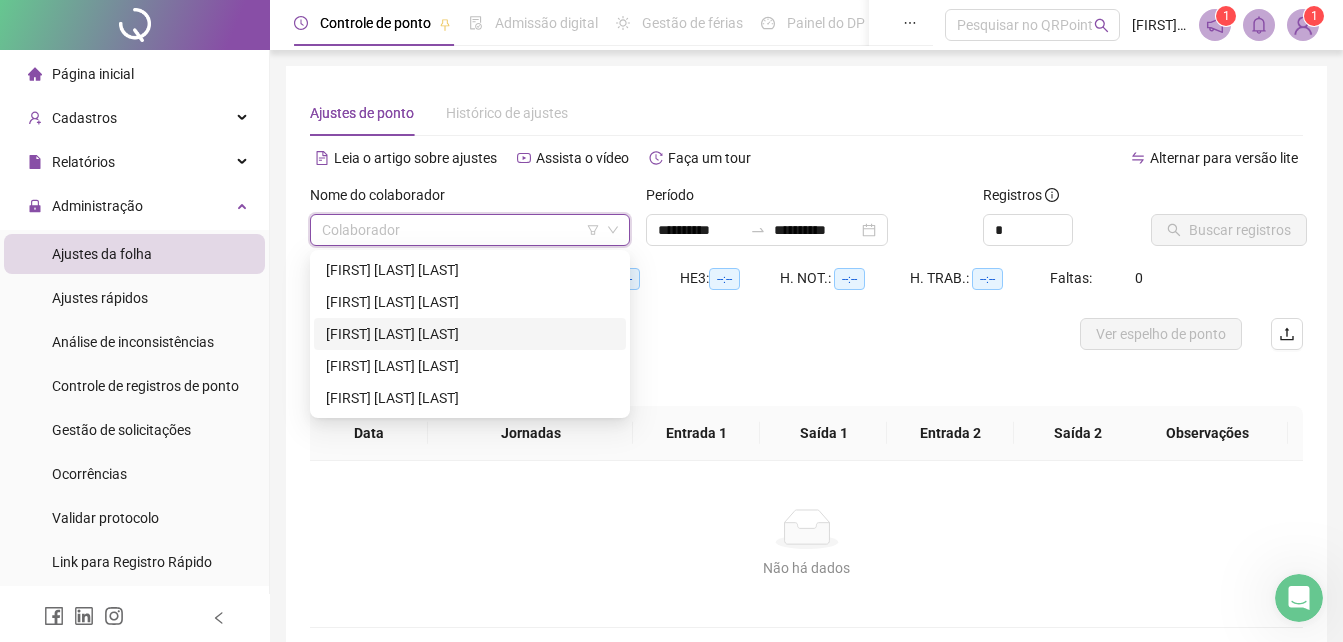 click on "[FIRST] [LAST] [LAST]" at bounding box center [470, 334] 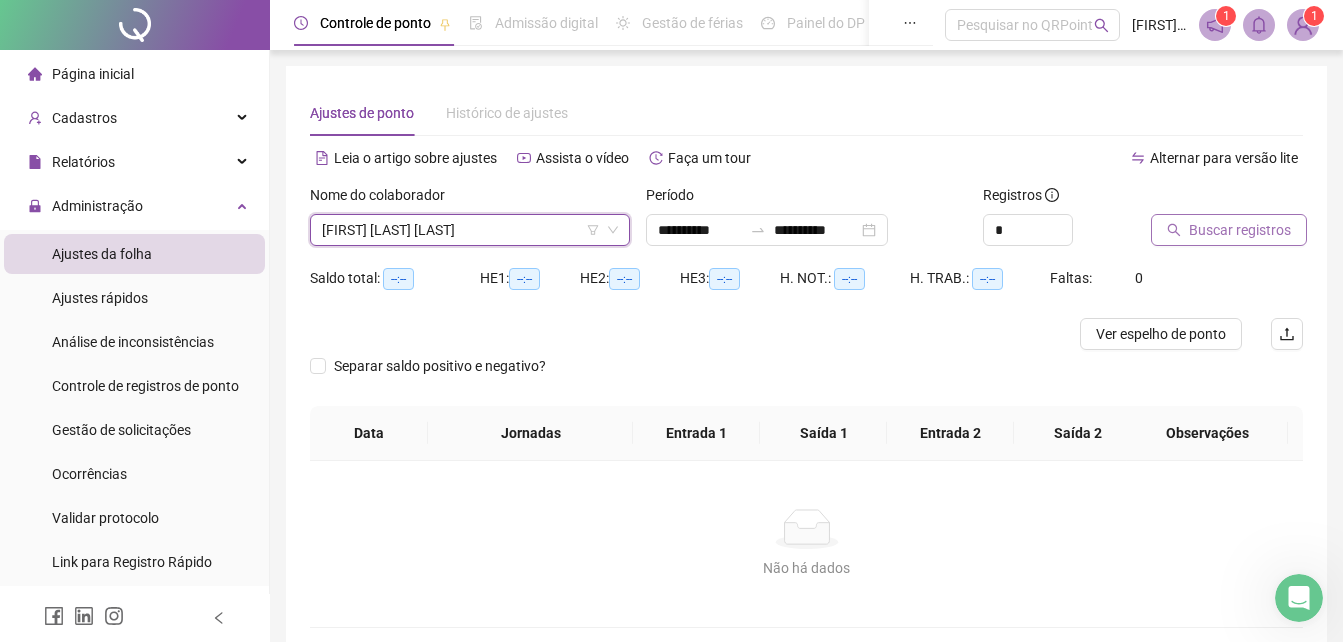 click on "Buscar registros" at bounding box center [1240, 230] 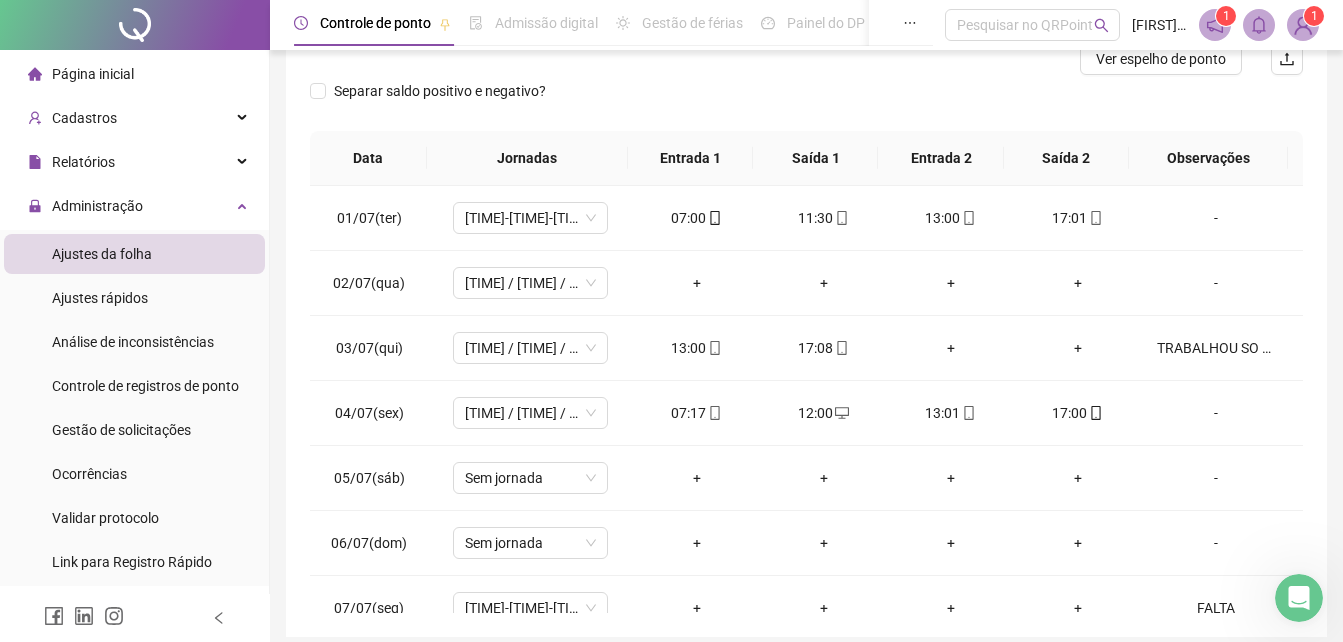 scroll, scrollTop: 300, scrollLeft: 0, axis: vertical 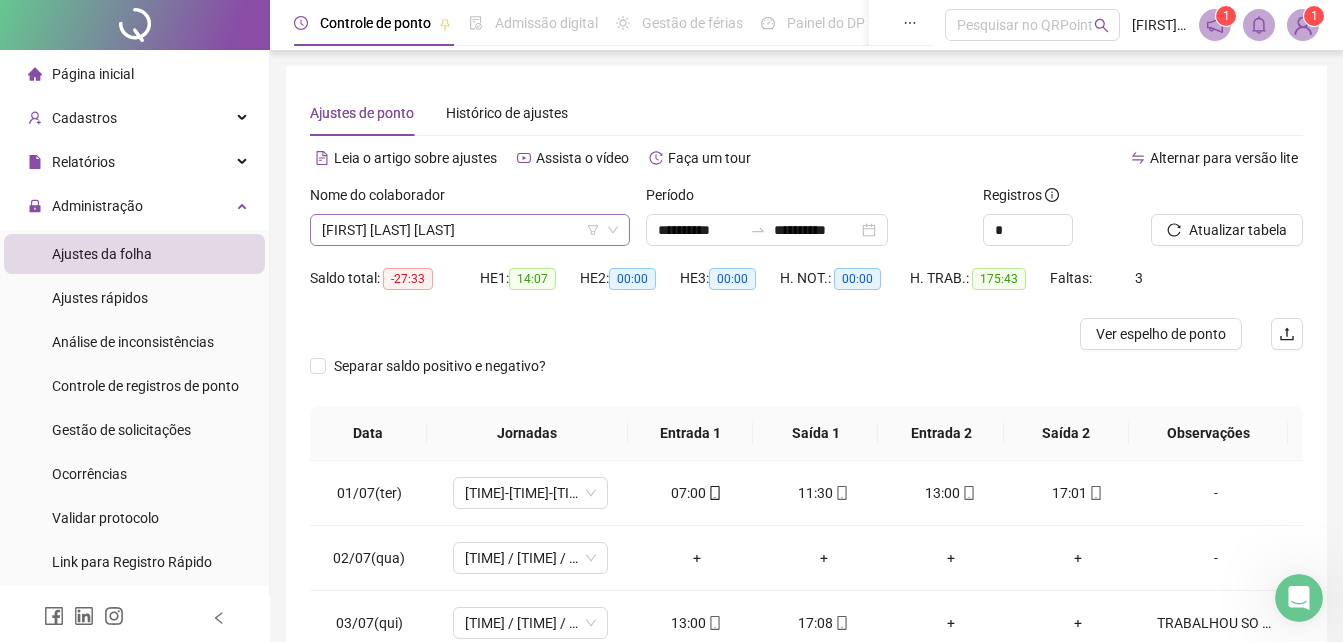 click on "[FIRST] [LAST] [LAST]" at bounding box center (470, 230) 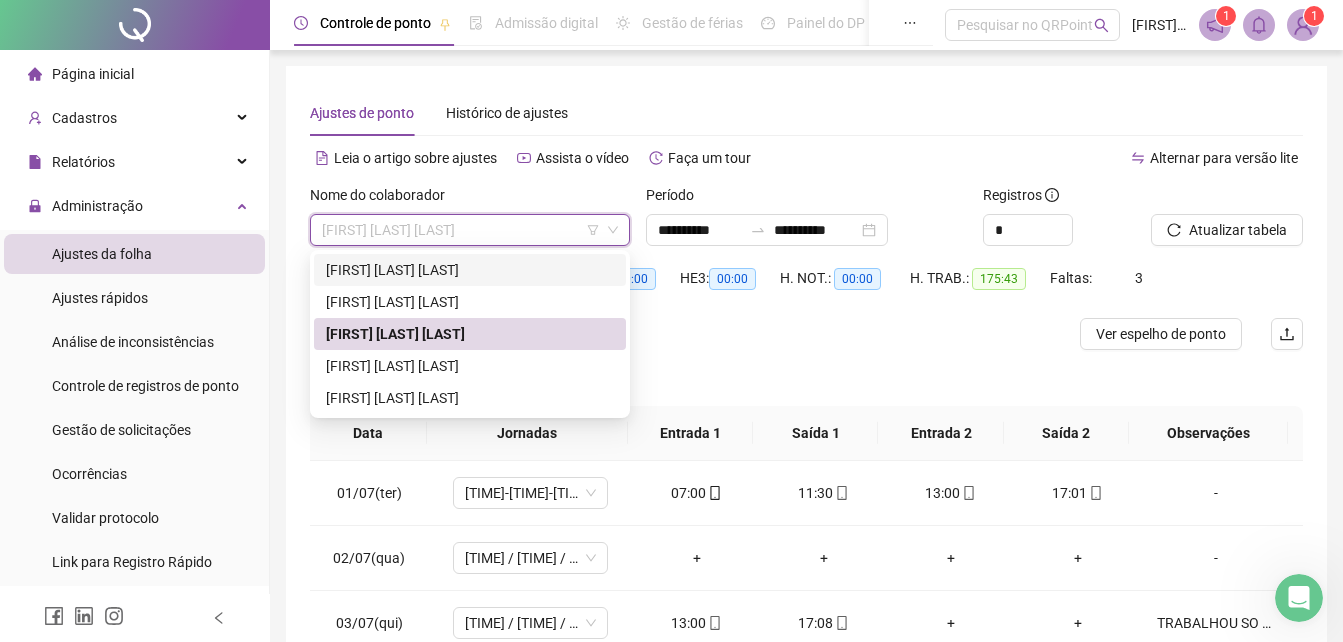click on "161190 230367 EDICARLOS SANTOS ALMEIDA EDUARDA GUALBERTO MOREIRA EVANDO SILVA PINTO JOSE RAIMUNDO FREITAS DOS SANTOS RISSA SOUZA SANTOS" at bounding box center [470, 334] 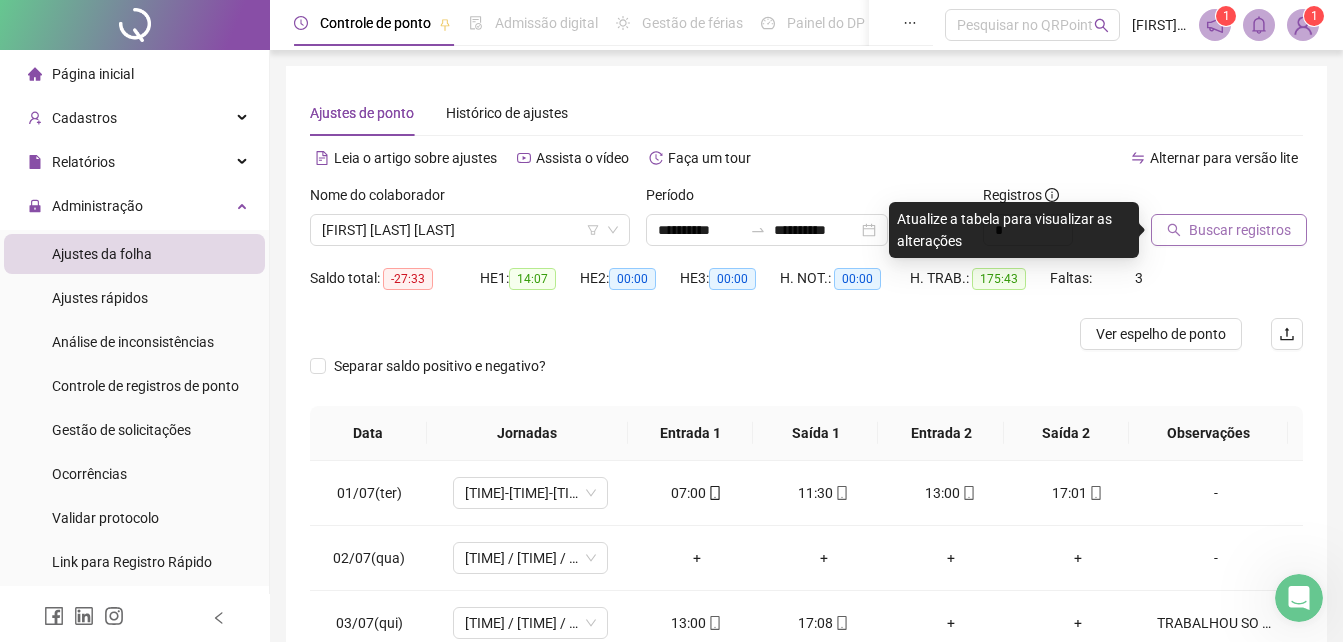 click on "Buscar registros" at bounding box center (1240, 230) 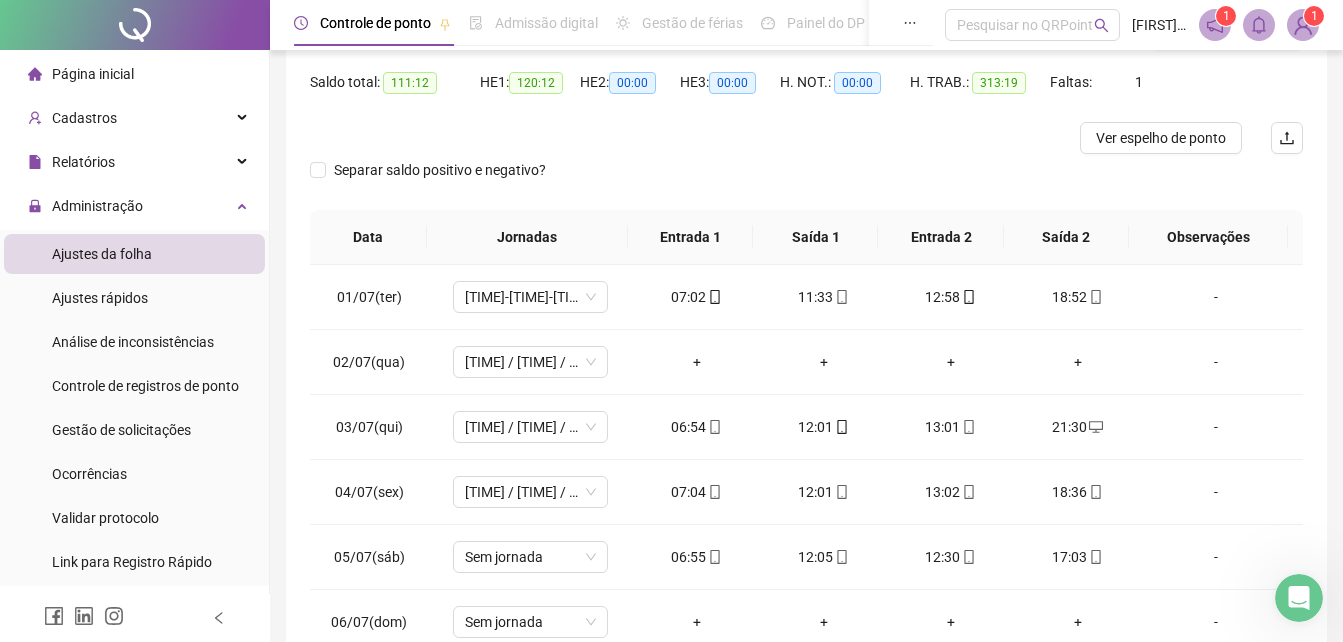 scroll, scrollTop: 200, scrollLeft: 0, axis: vertical 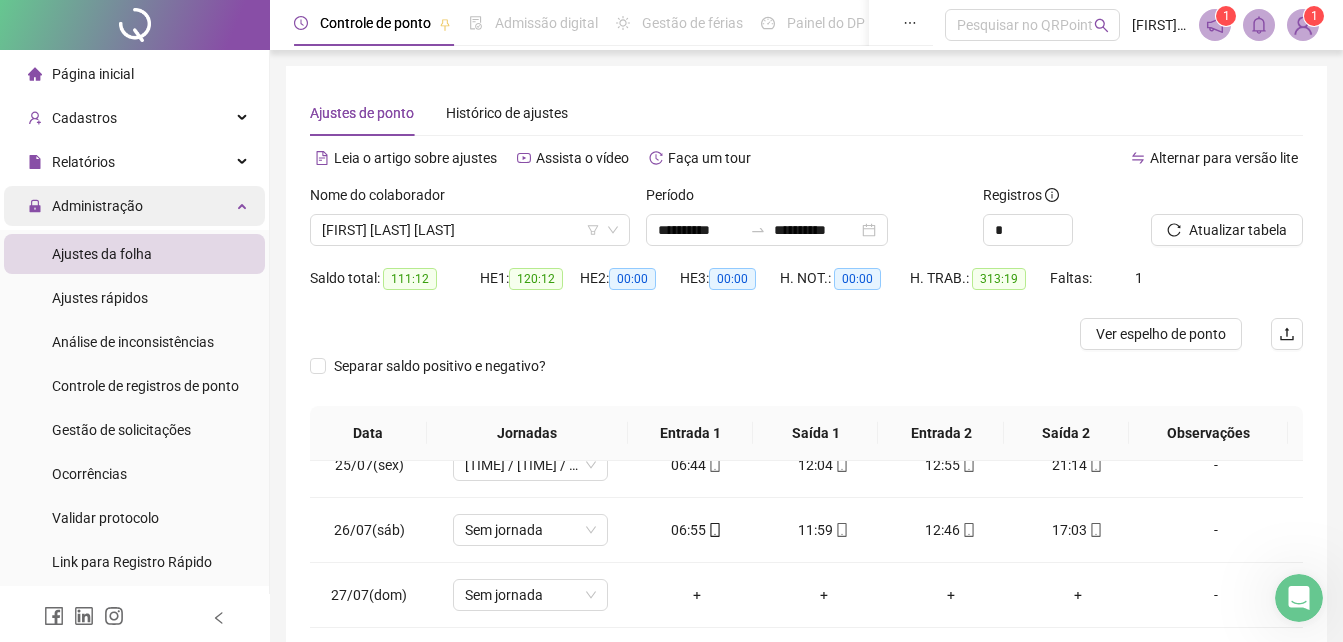 click on "Administração" at bounding box center (134, 206) 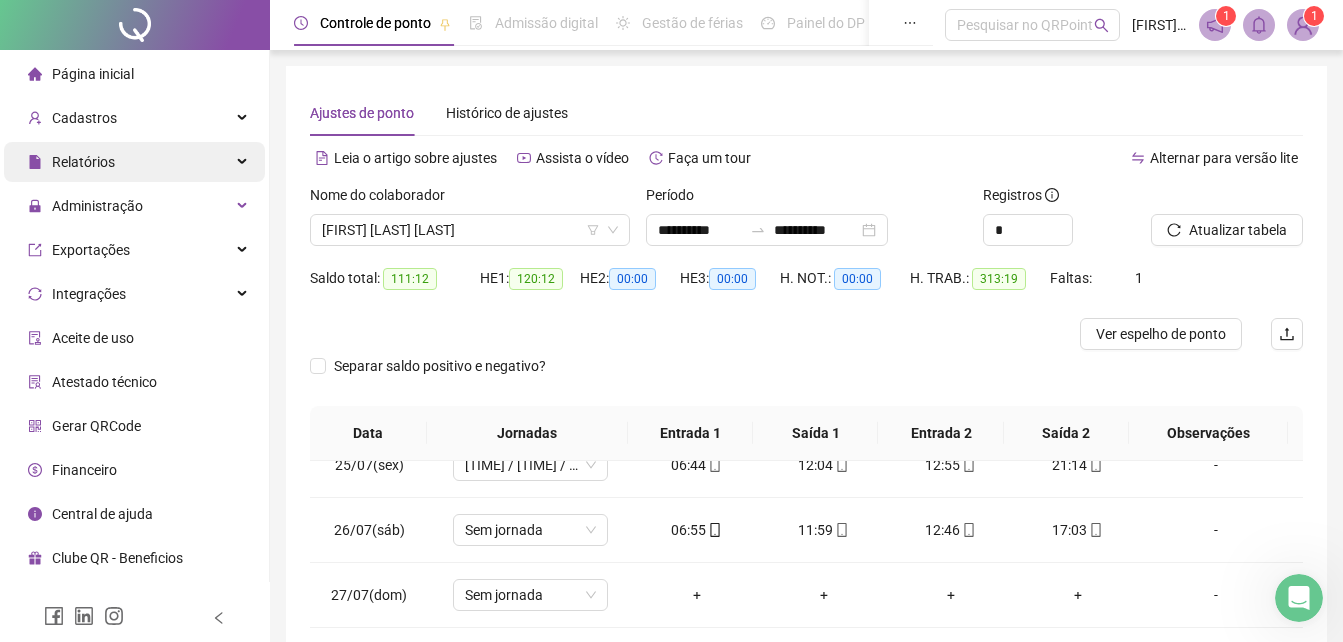 click on "Relatórios" at bounding box center (134, 162) 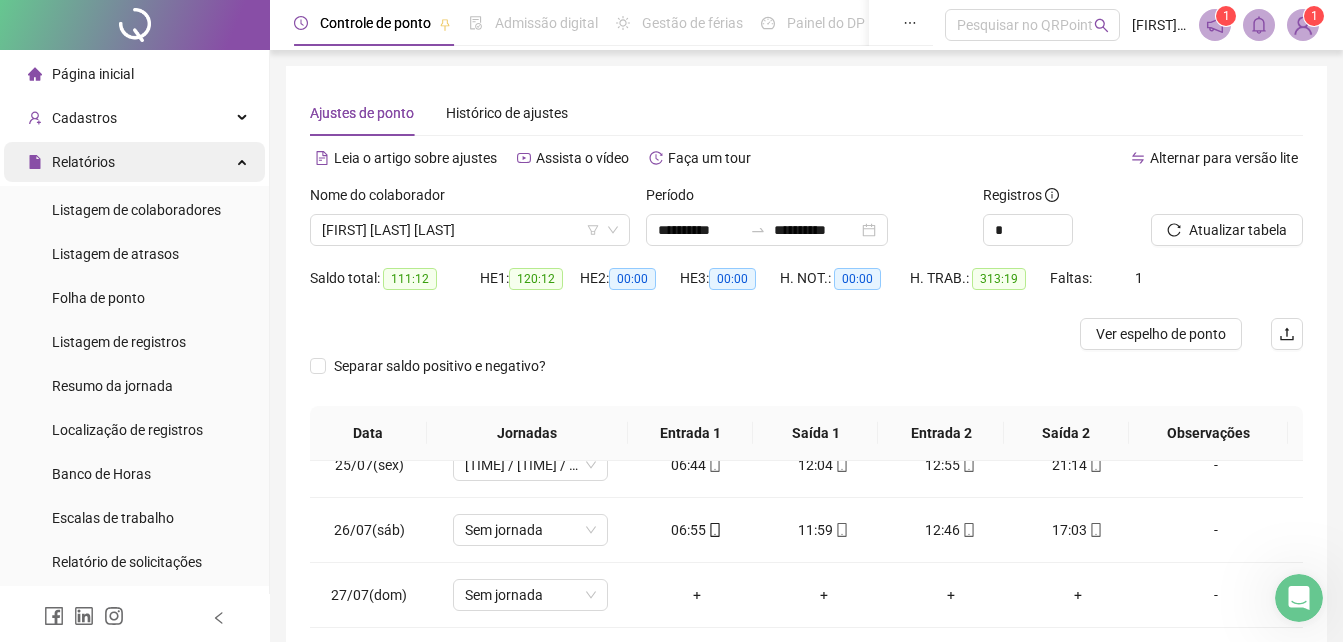 click on "Relatórios" at bounding box center [134, 162] 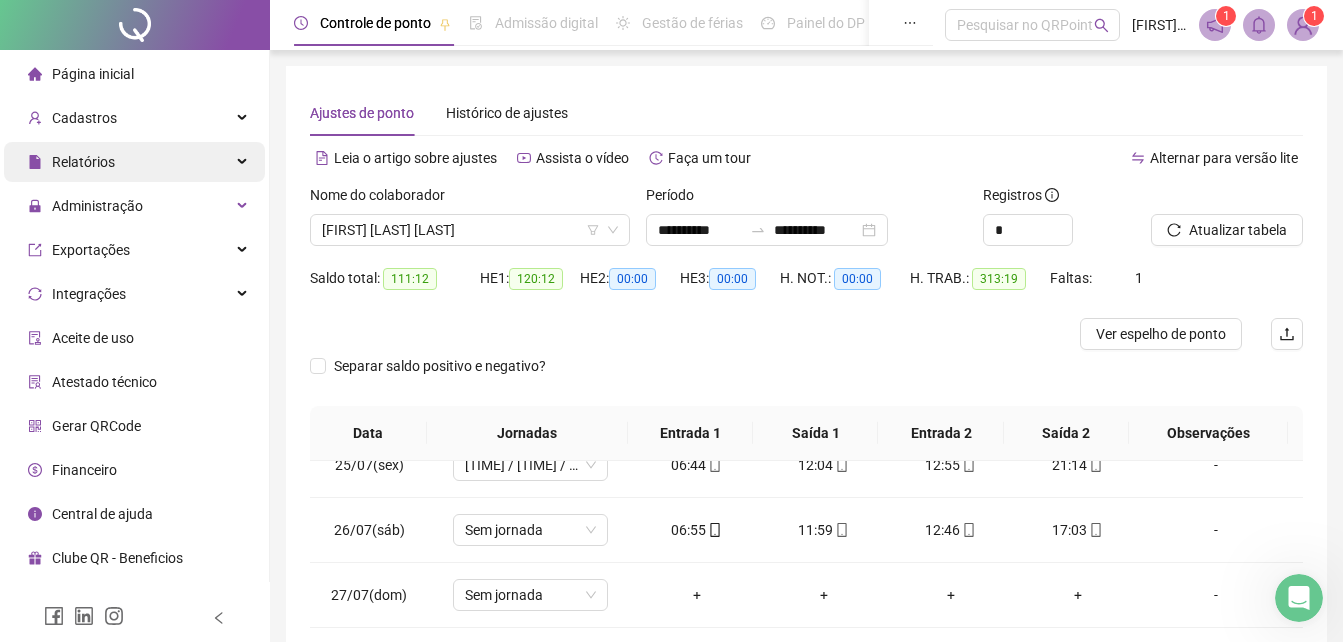 click on "Relatórios" at bounding box center (83, 162) 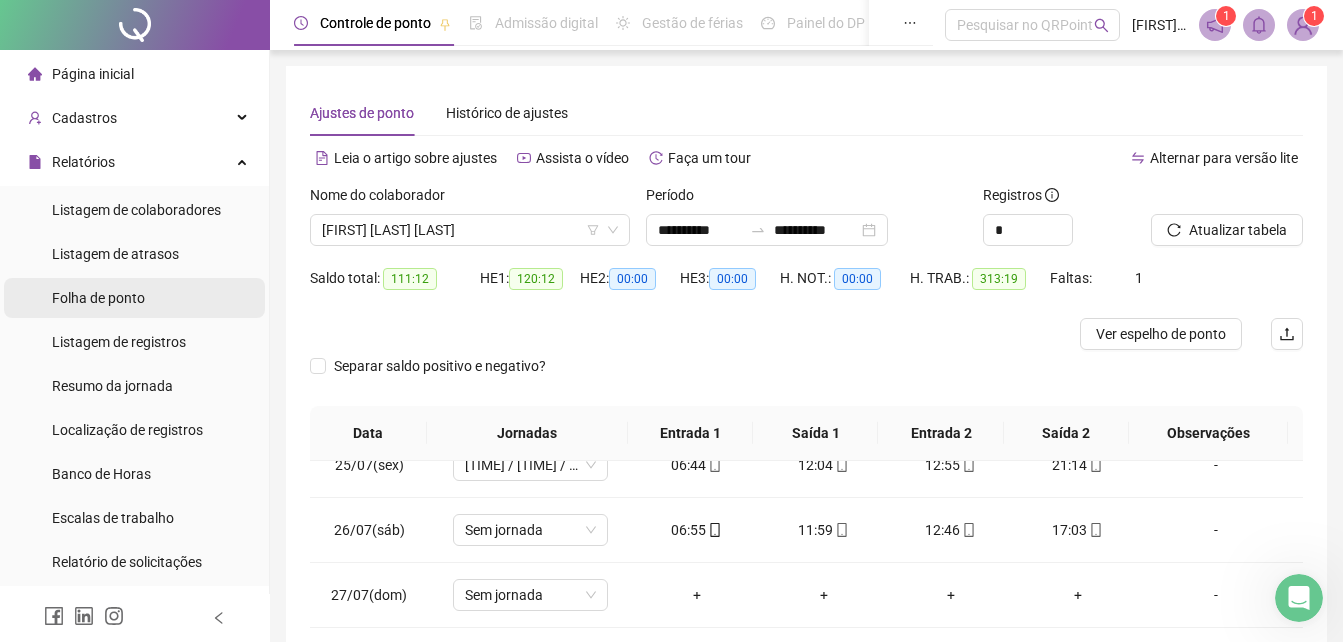 click on "Folha de ponto" at bounding box center (98, 298) 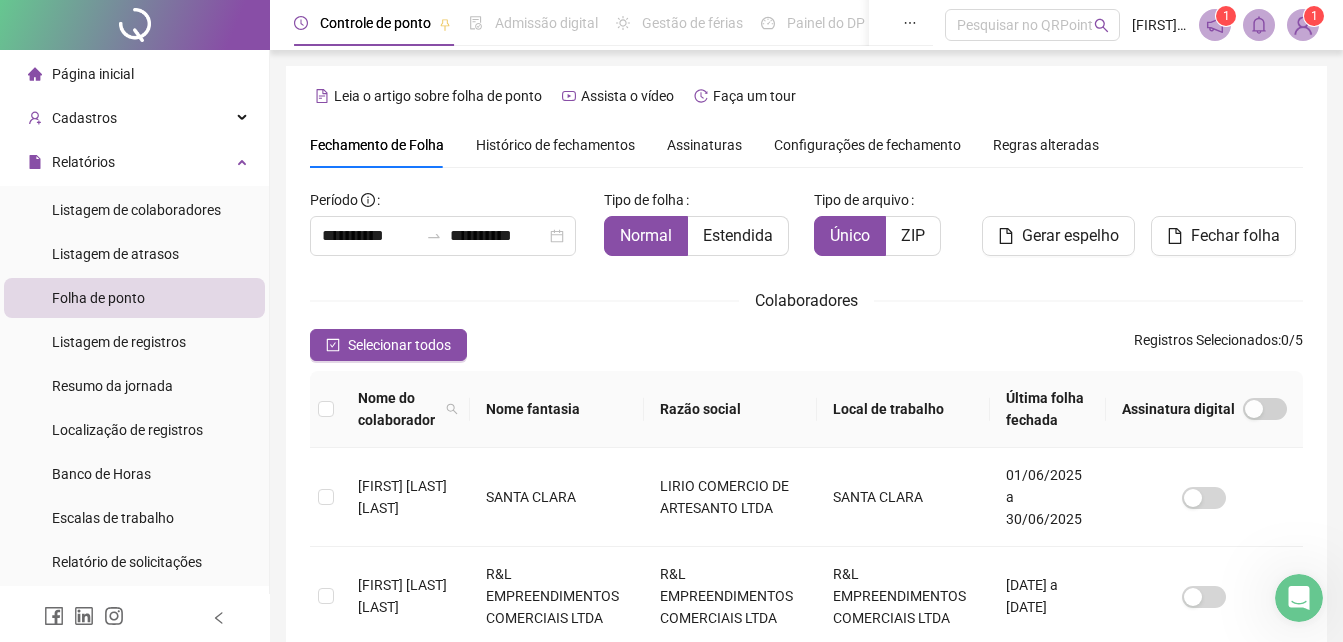 scroll, scrollTop: 89, scrollLeft: 0, axis: vertical 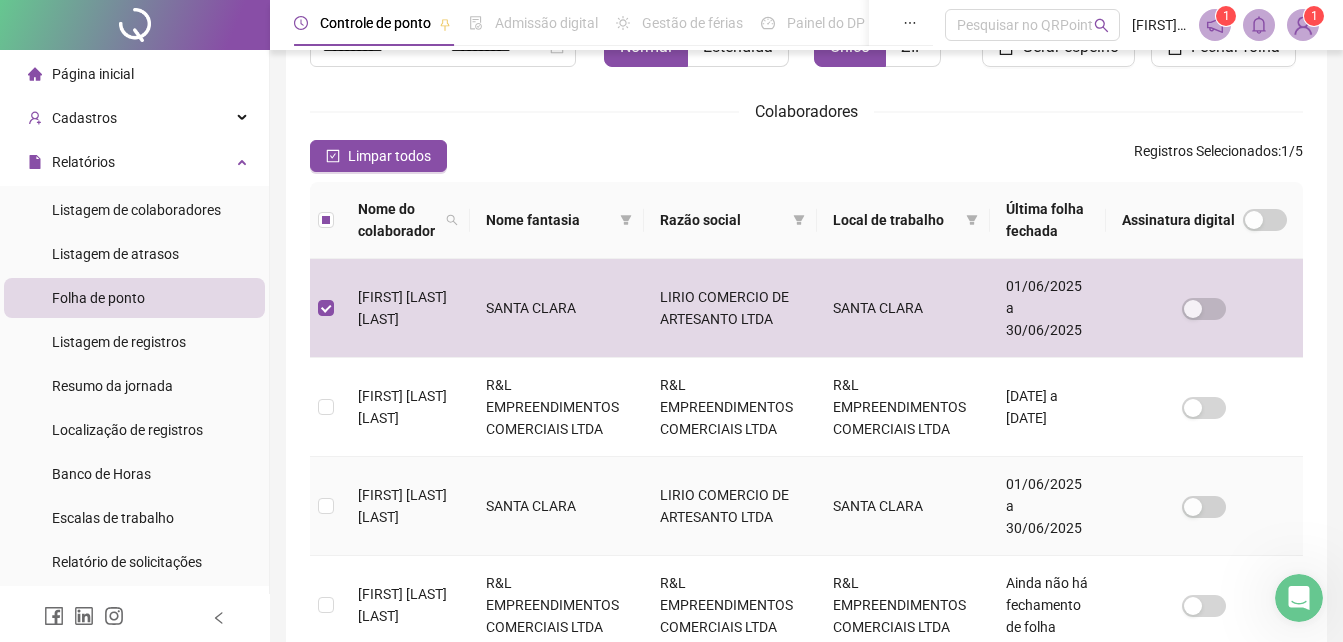 click at bounding box center (326, 506) 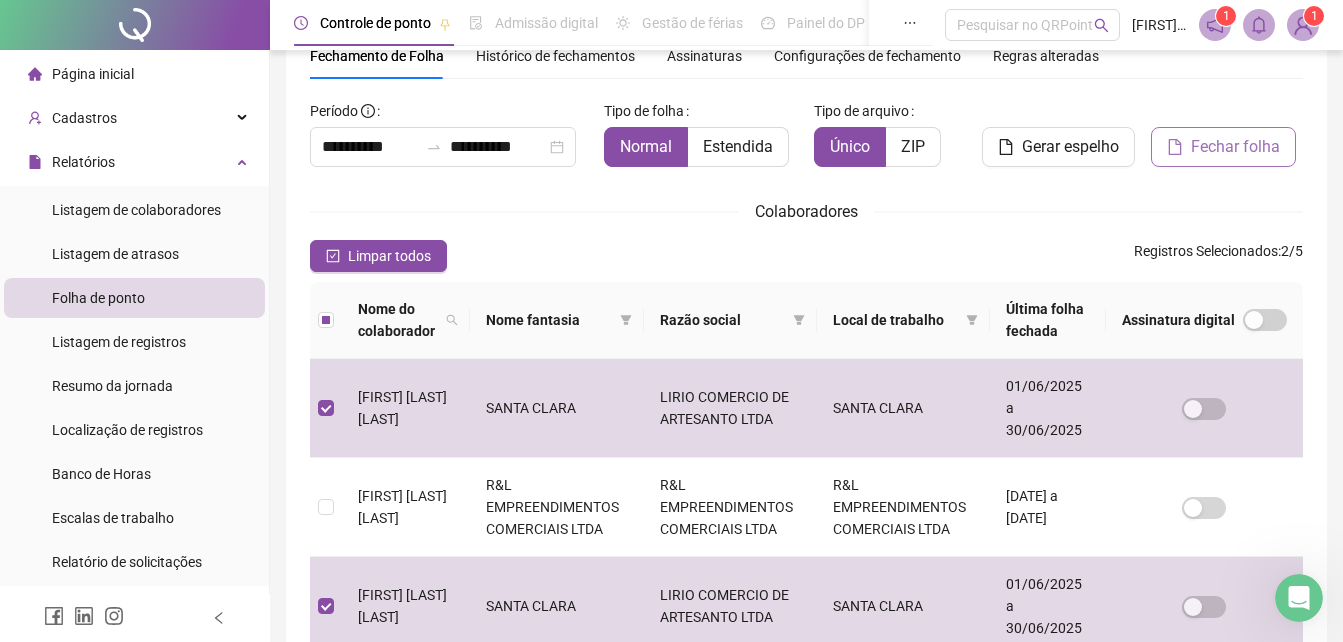 click on "Fechar folha" at bounding box center (1235, 147) 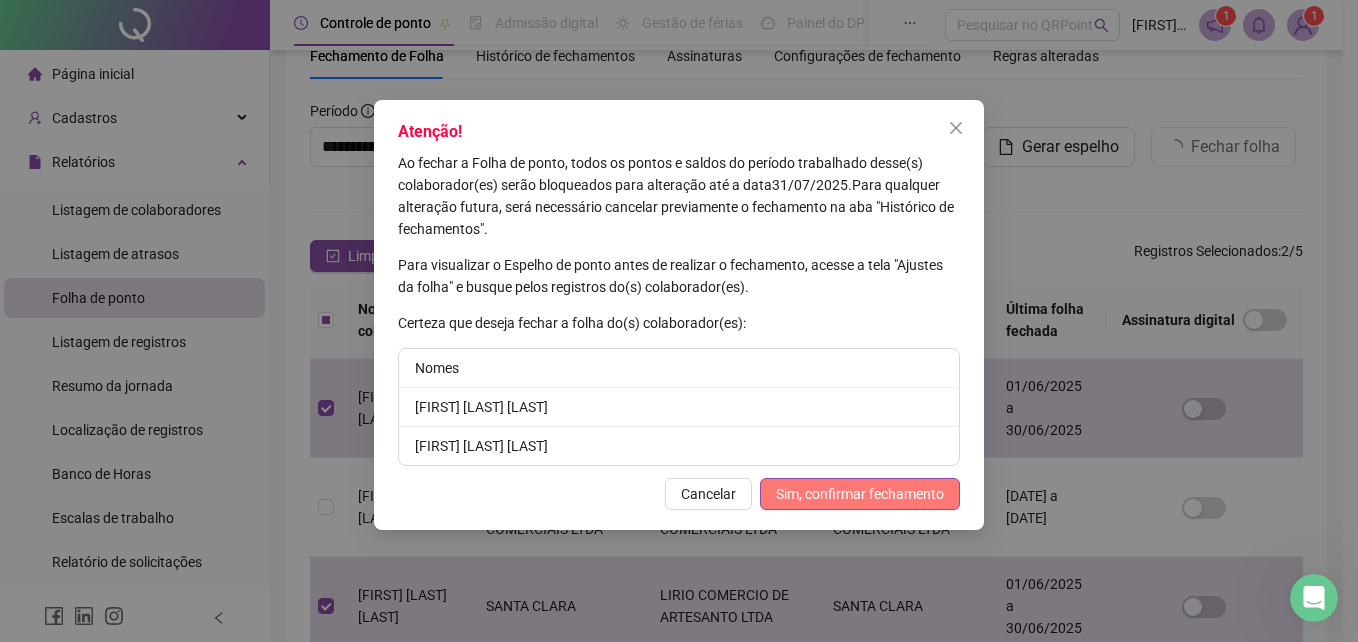 click on "Sim, confirmar fechamento" at bounding box center [860, 494] 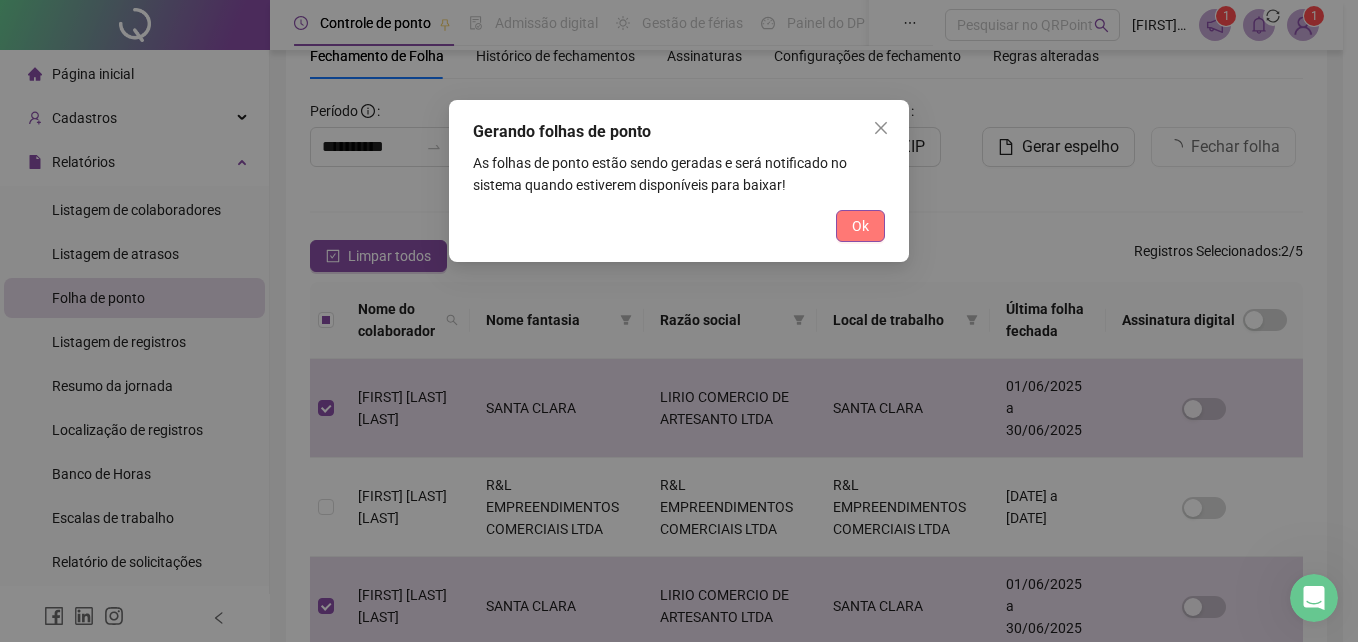 click on "Ok" at bounding box center (860, 226) 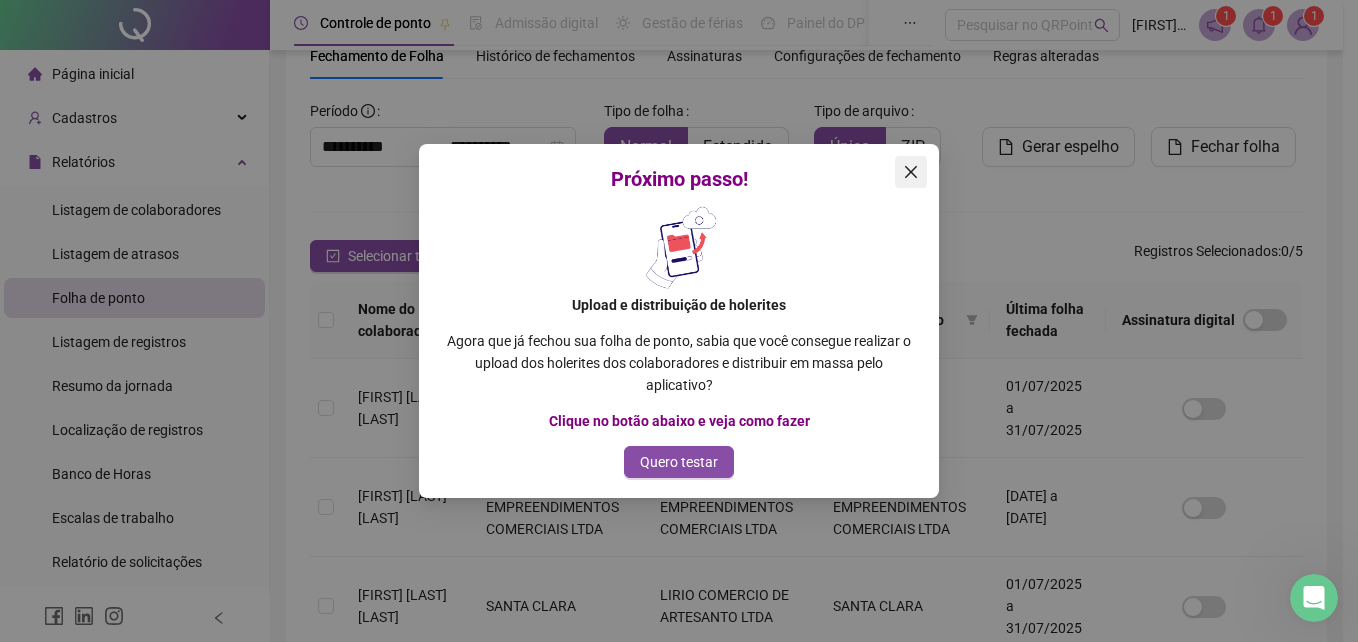 click 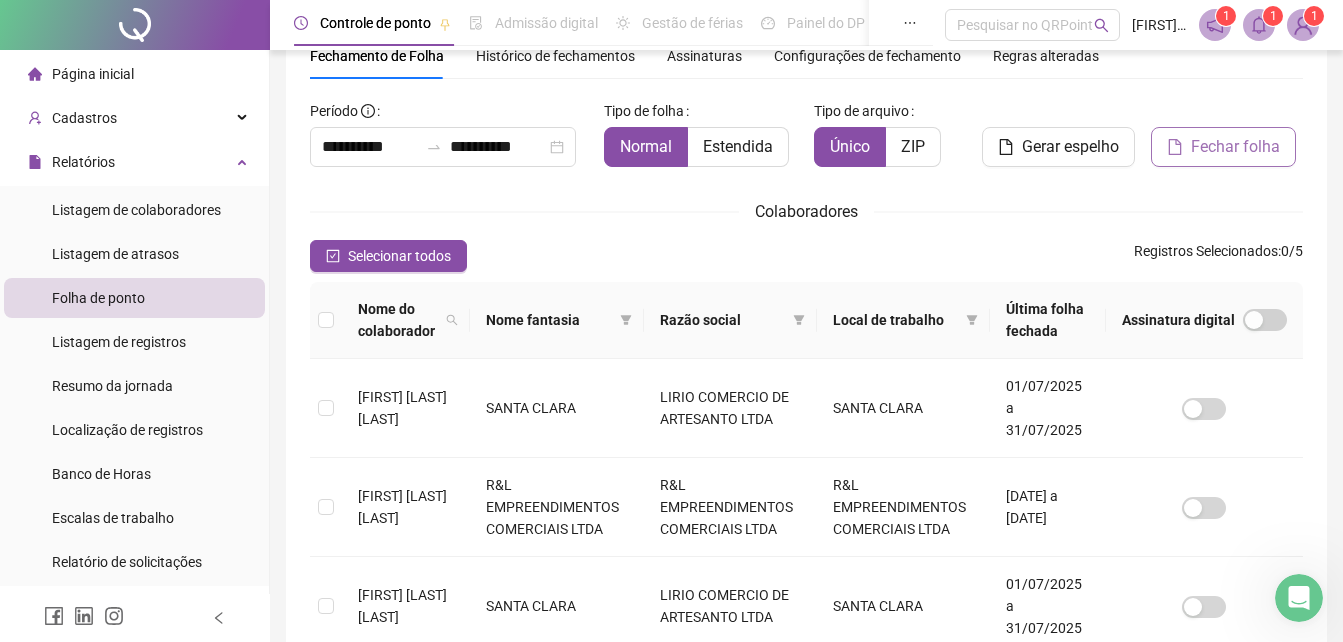 click on "Fechar folha" at bounding box center [1235, 147] 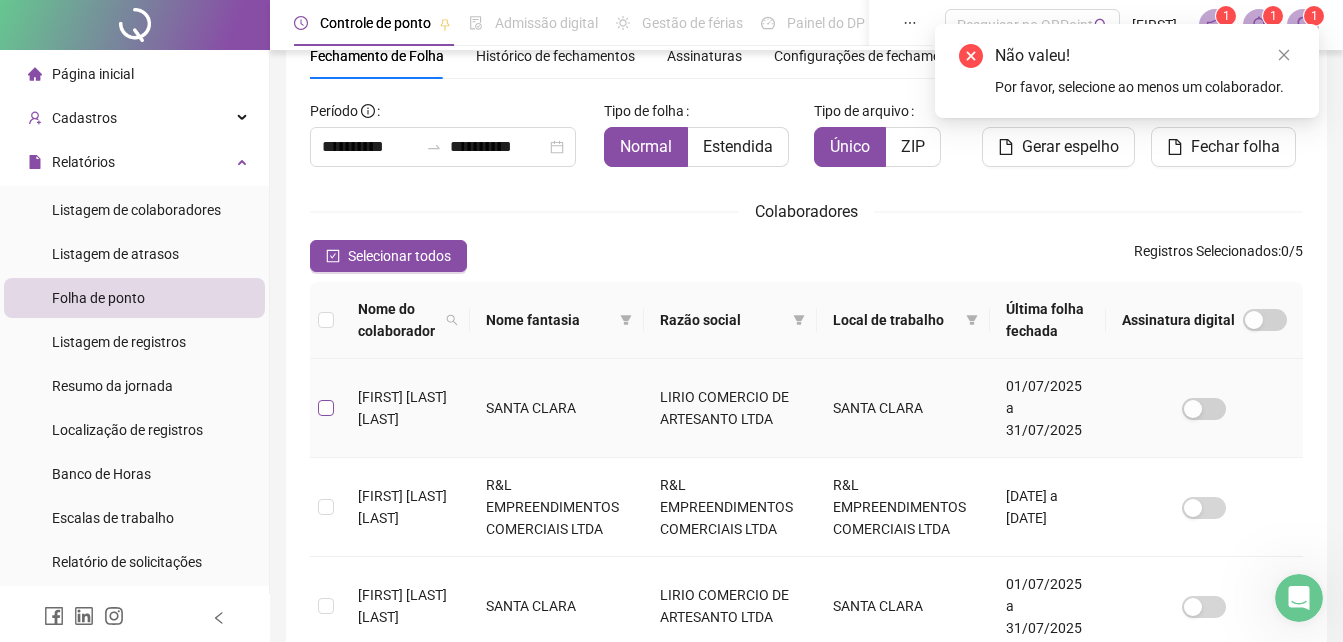 click at bounding box center [326, 408] 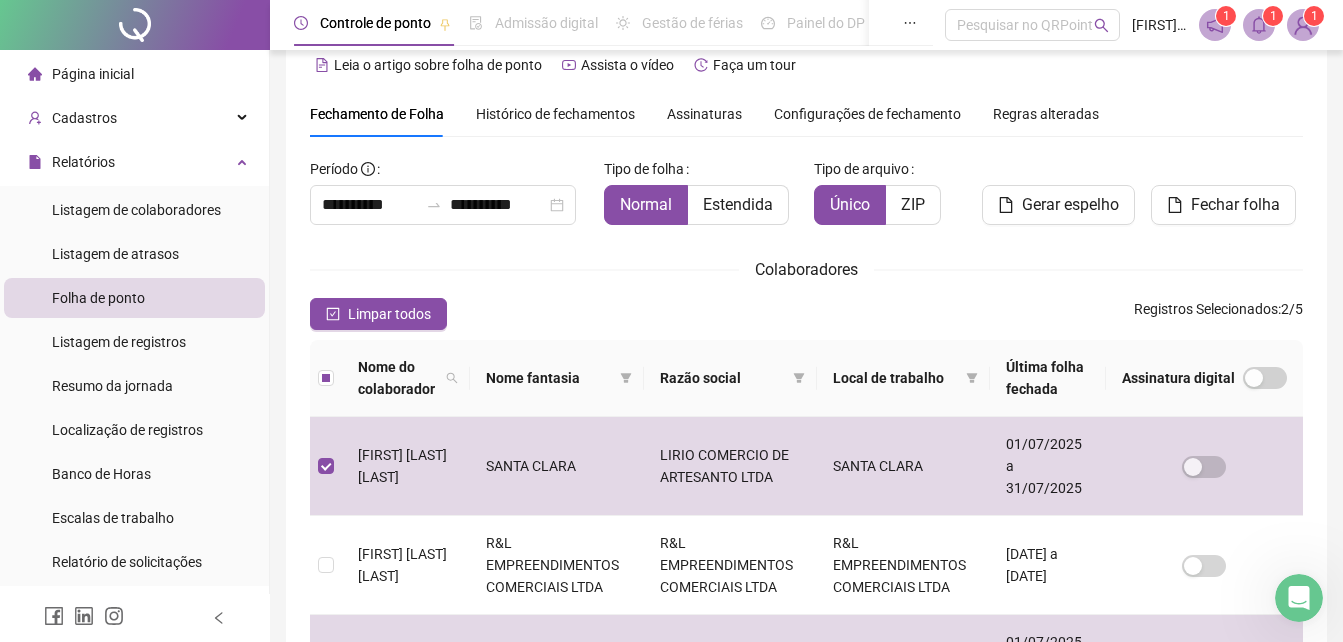 scroll, scrollTop: 0, scrollLeft: 0, axis: both 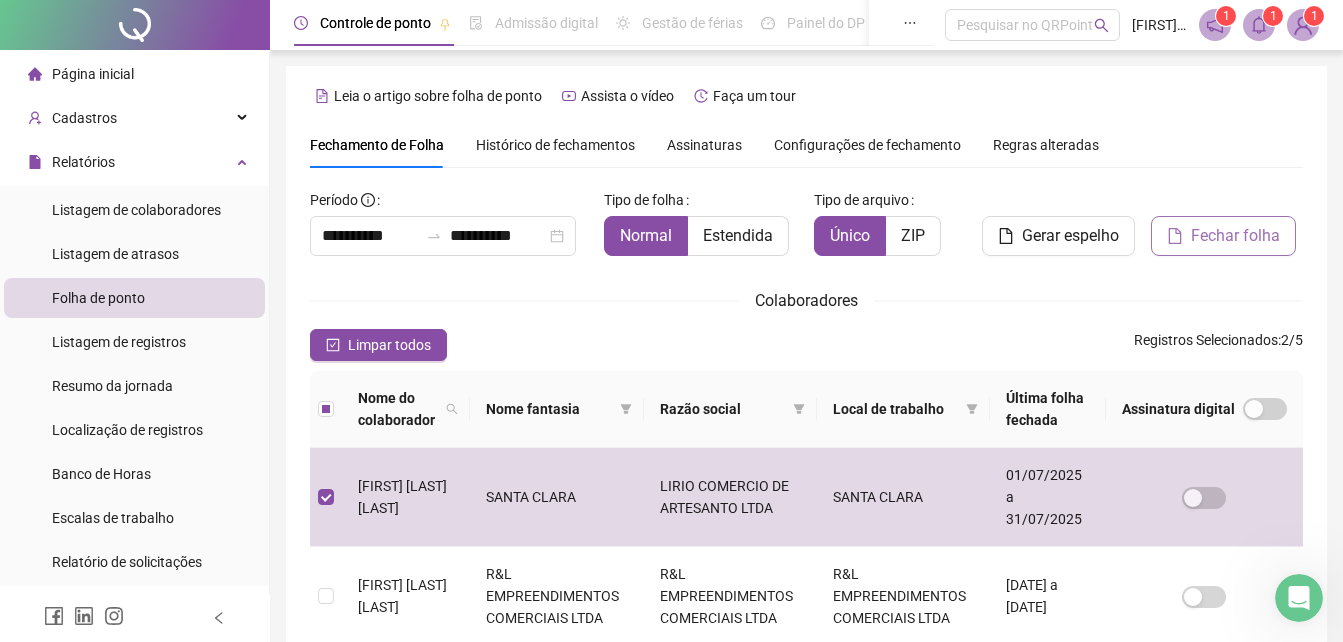 click on "Fechar folha" at bounding box center [1235, 236] 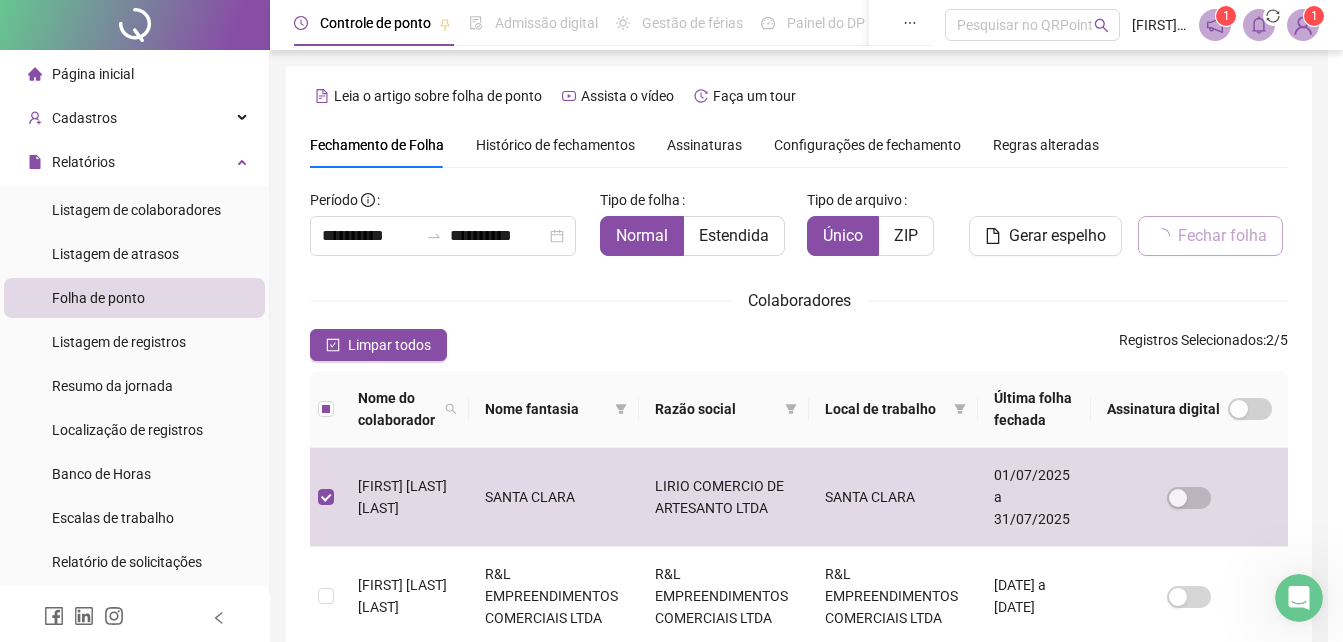 scroll, scrollTop: 89, scrollLeft: 0, axis: vertical 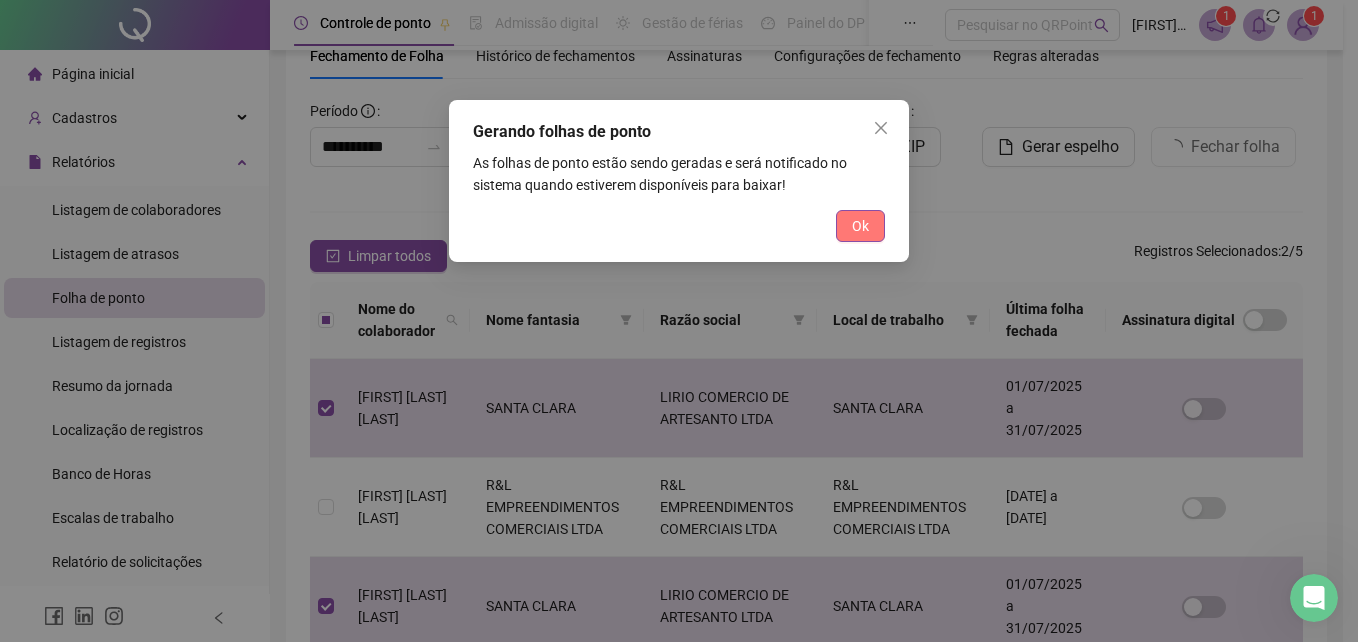 click on "Ok" at bounding box center (860, 226) 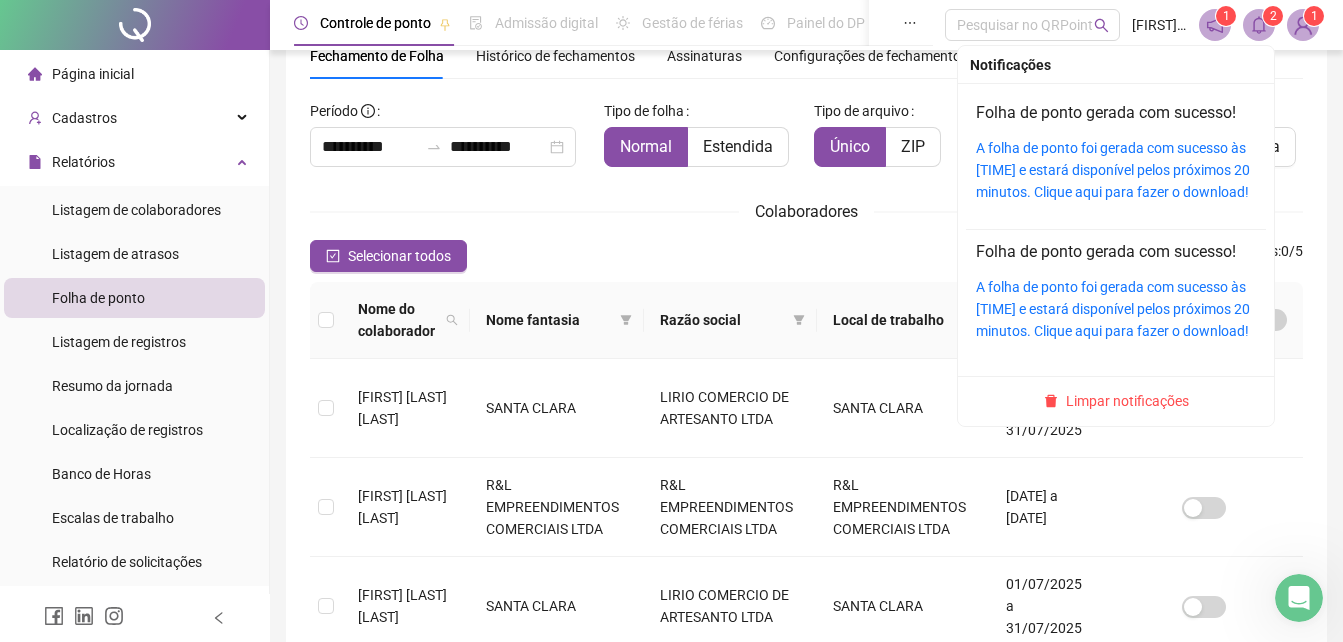 click 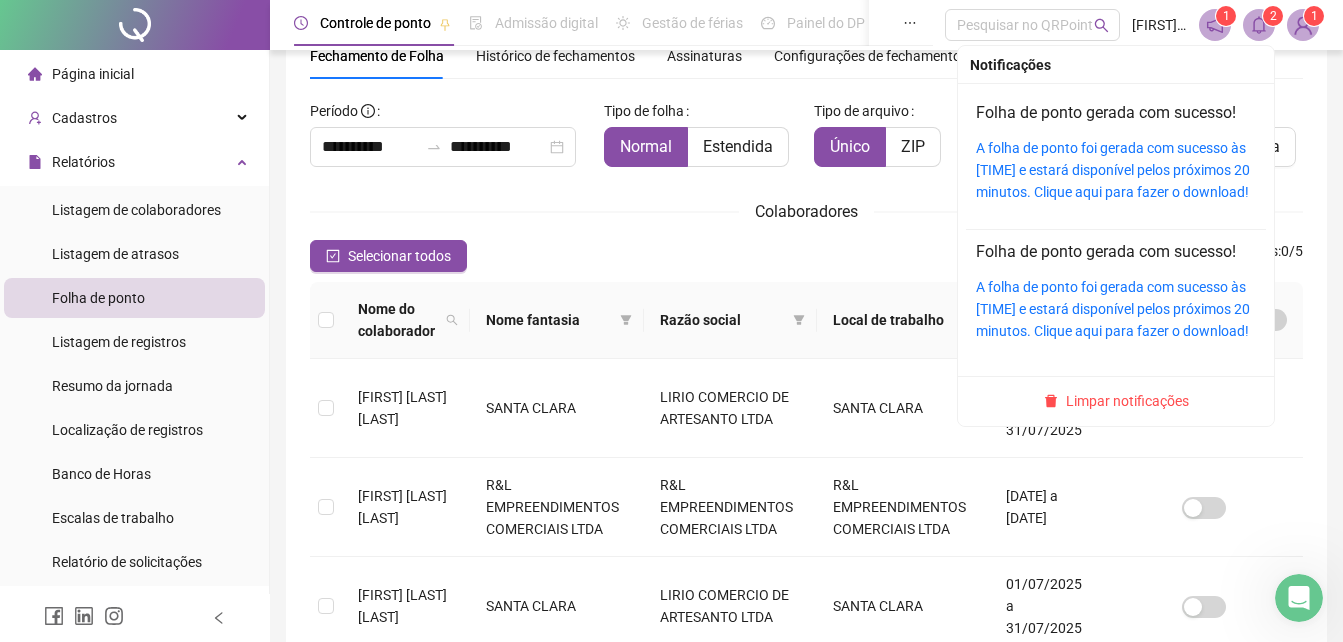 click on "A folha de ponto foi gerada com sucesso às 10:59:06 e estará disponível pelos próximos 20 minutos.
Clique aqui para fazer o download!" at bounding box center (1116, 170) 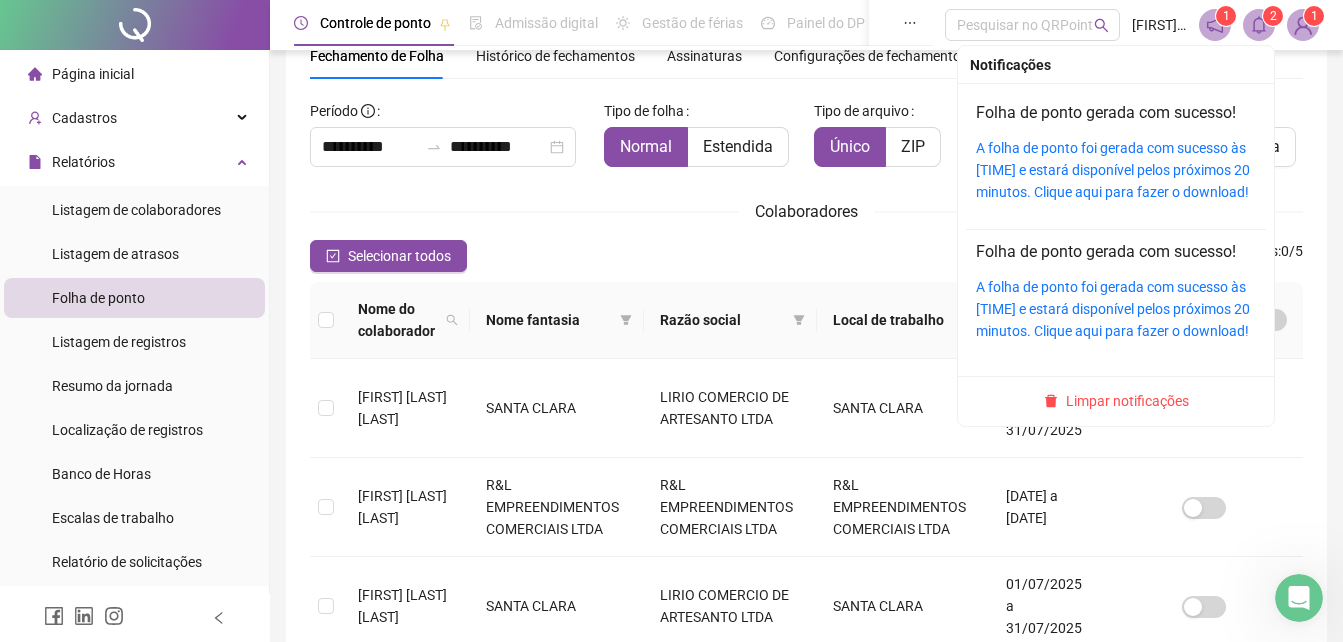 click at bounding box center (1259, 25) 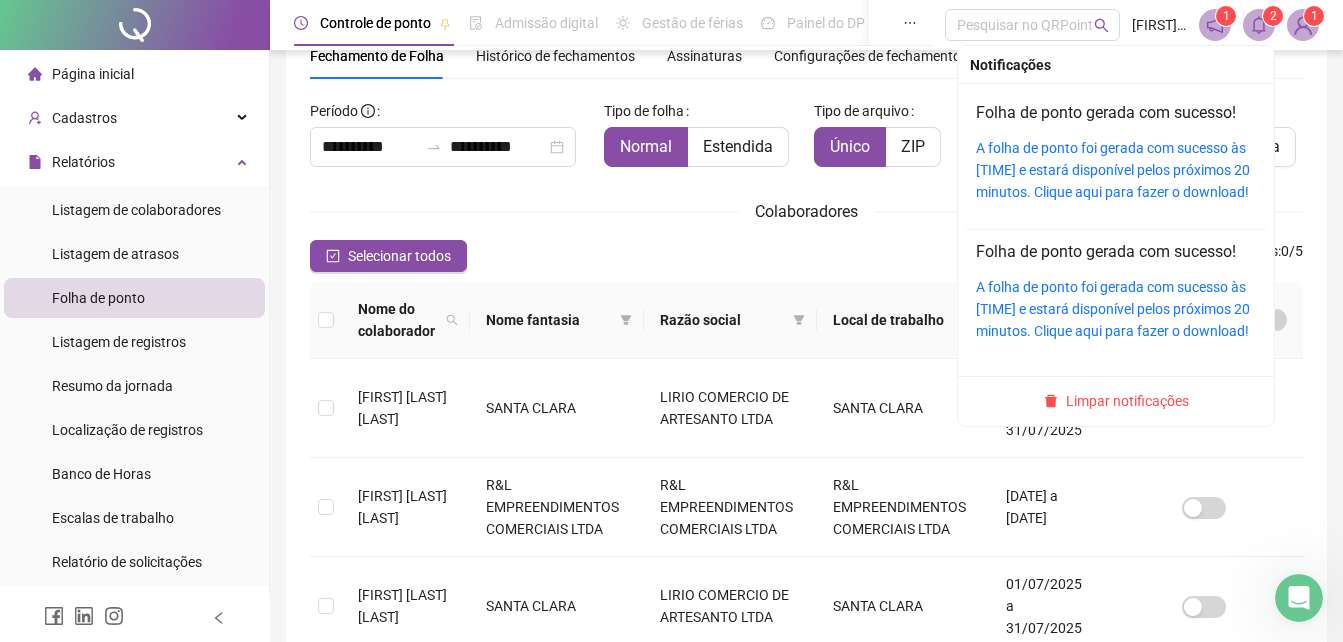 click 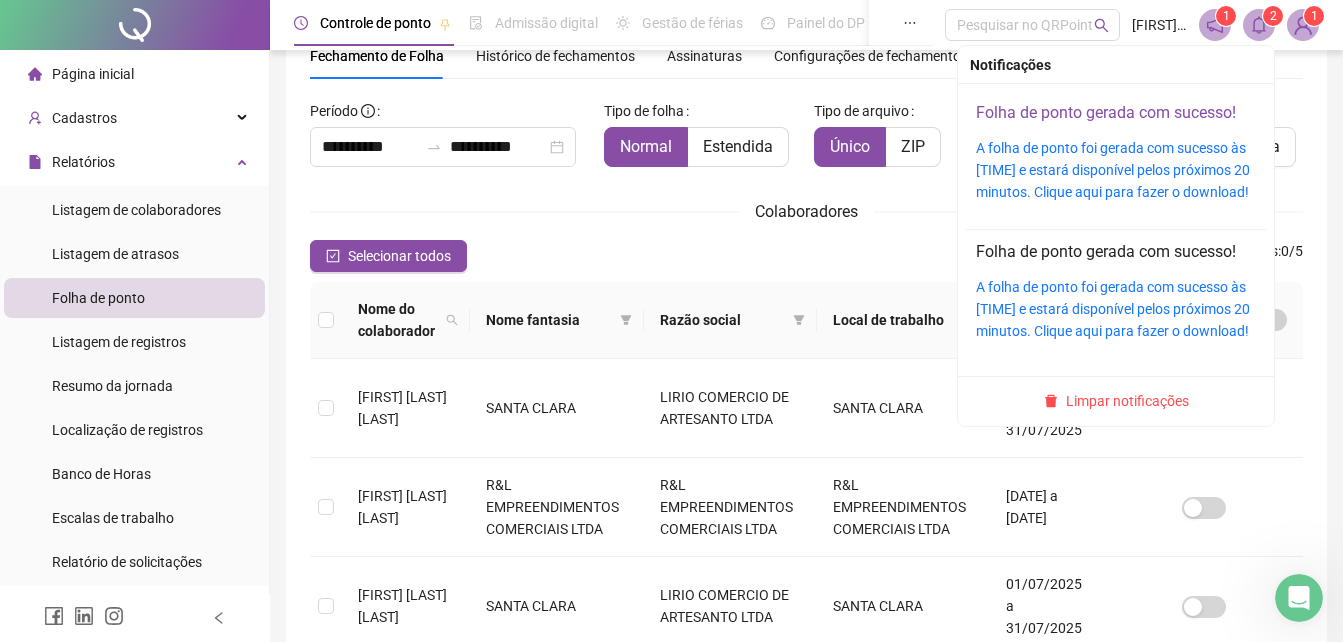 click on "Folha de ponto gerada com sucesso!" at bounding box center [1106, 112] 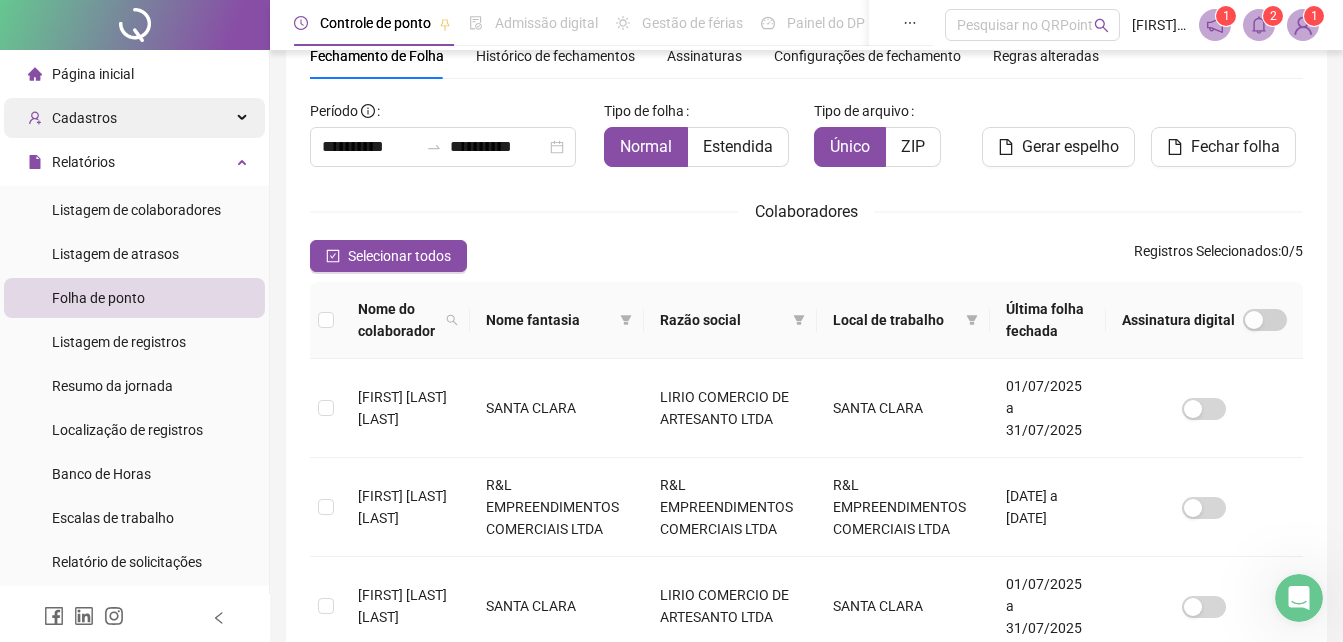 click on "Cadastros" at bounding box center (134, 118) 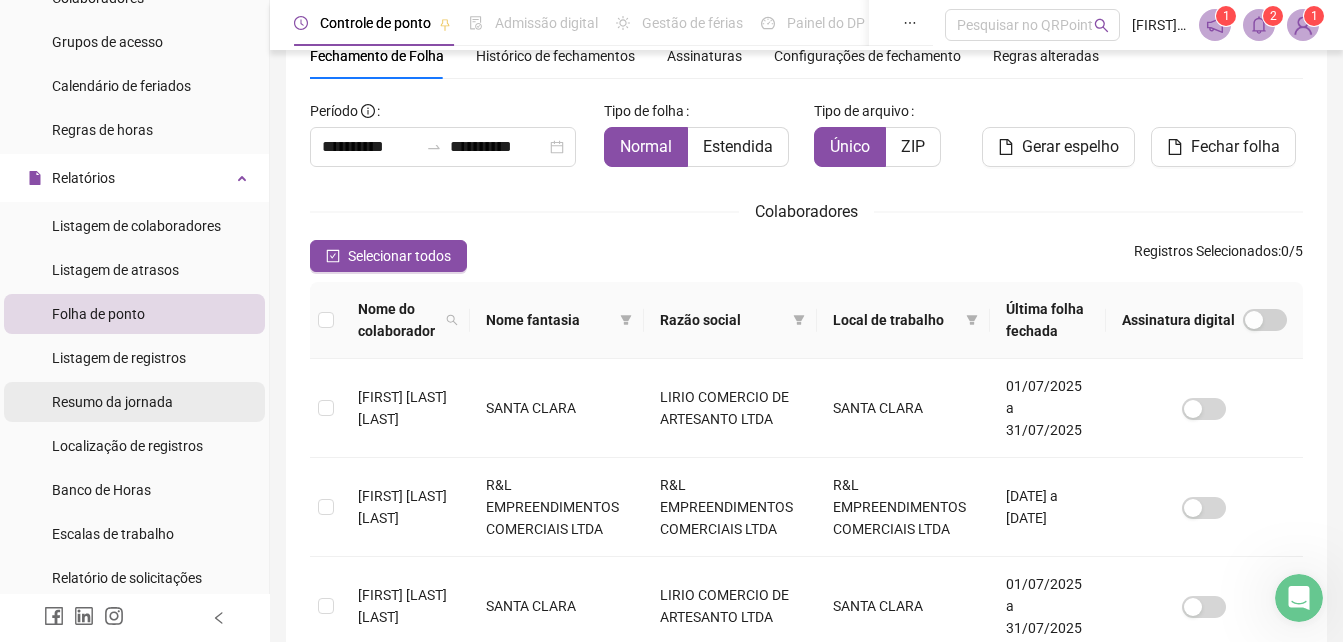 scroll, scrollTop: 400, scrollLeft: 0, axis: vertical 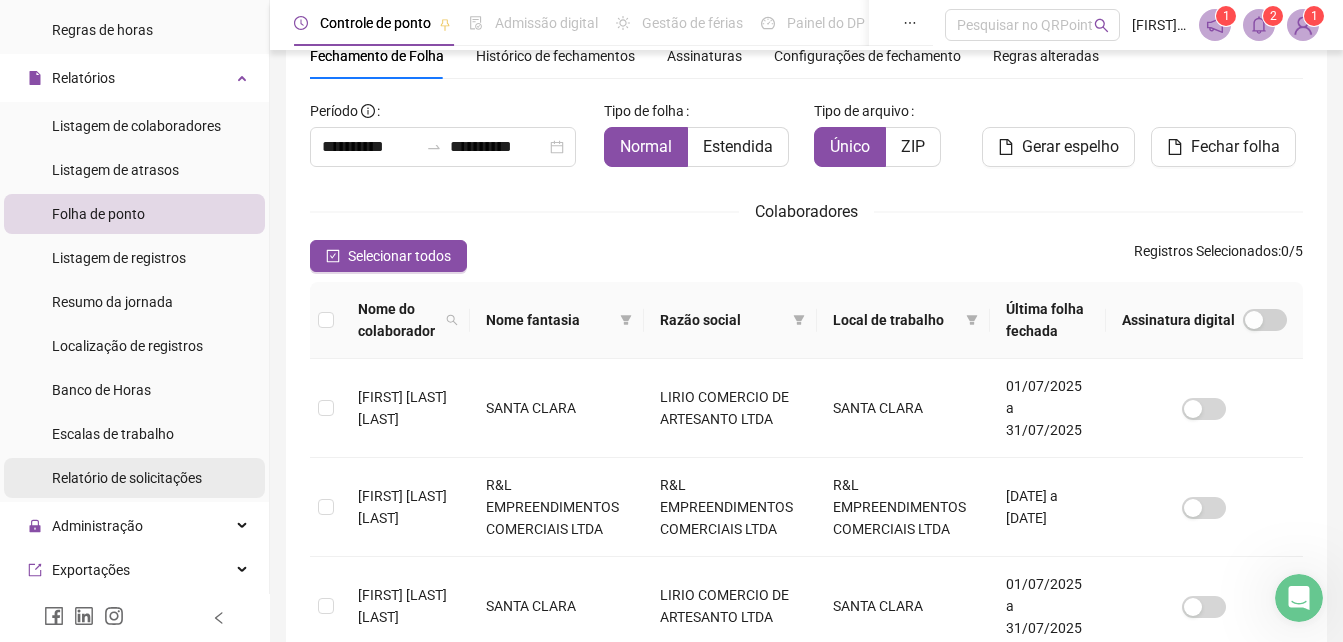 click on "Relatório de solicitações" at bounding box center (127, 478) 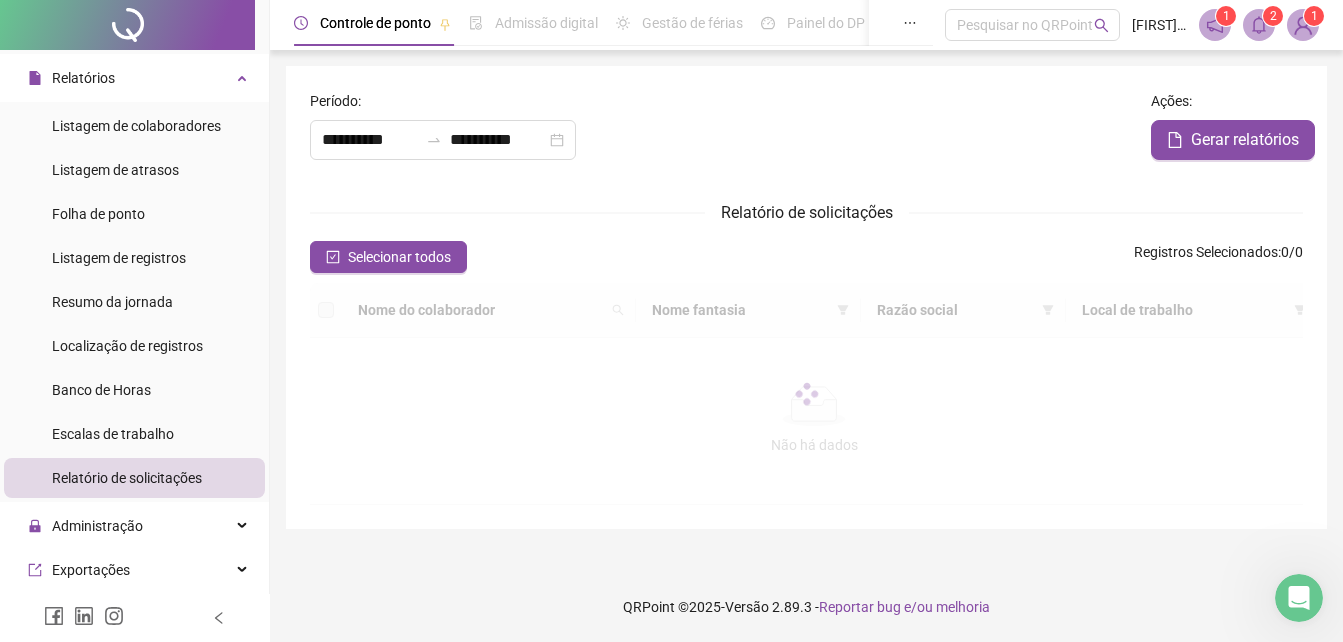 scroll, scrollTop: 0, scrollLeft: 0, axis: both 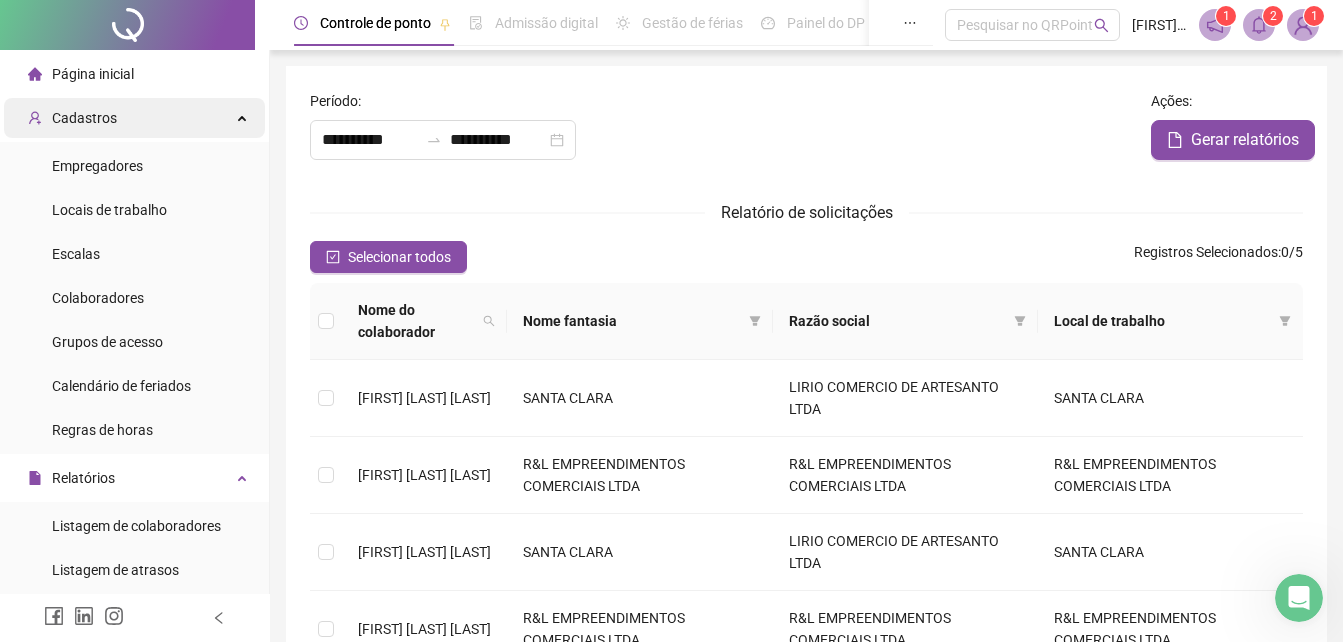 click on "Cadastros" at bounding box center [134, 118] 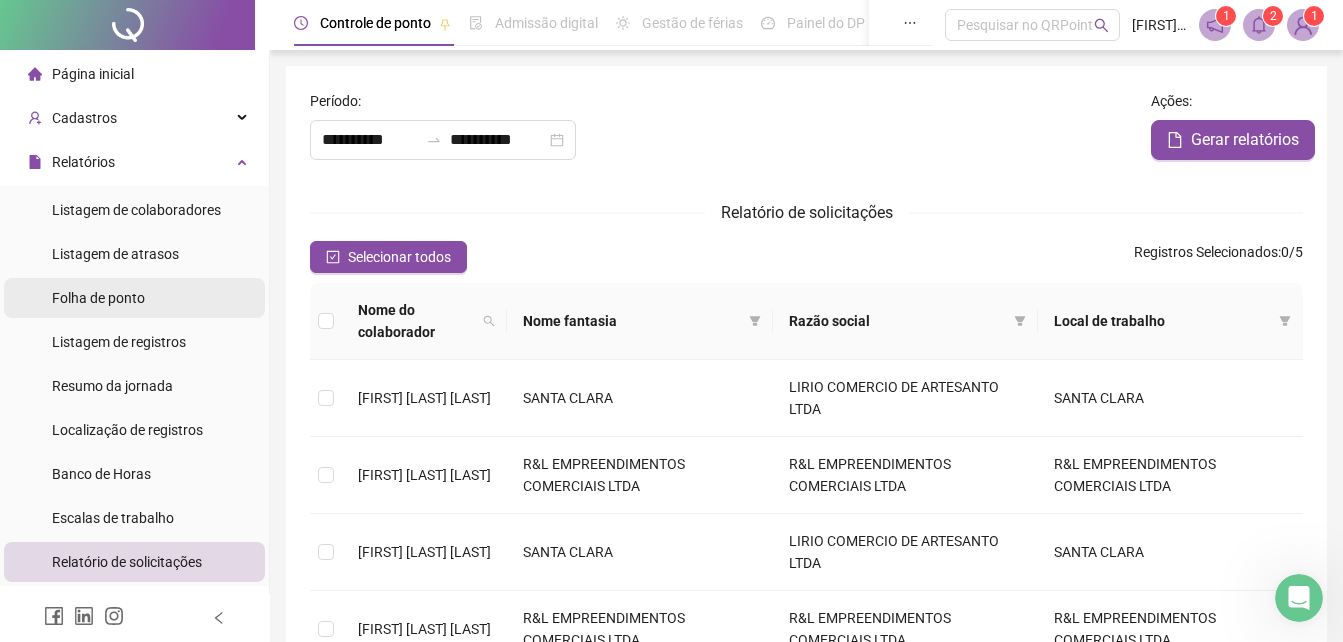click on "Folha de ponto" at bounding box center (98, 298) 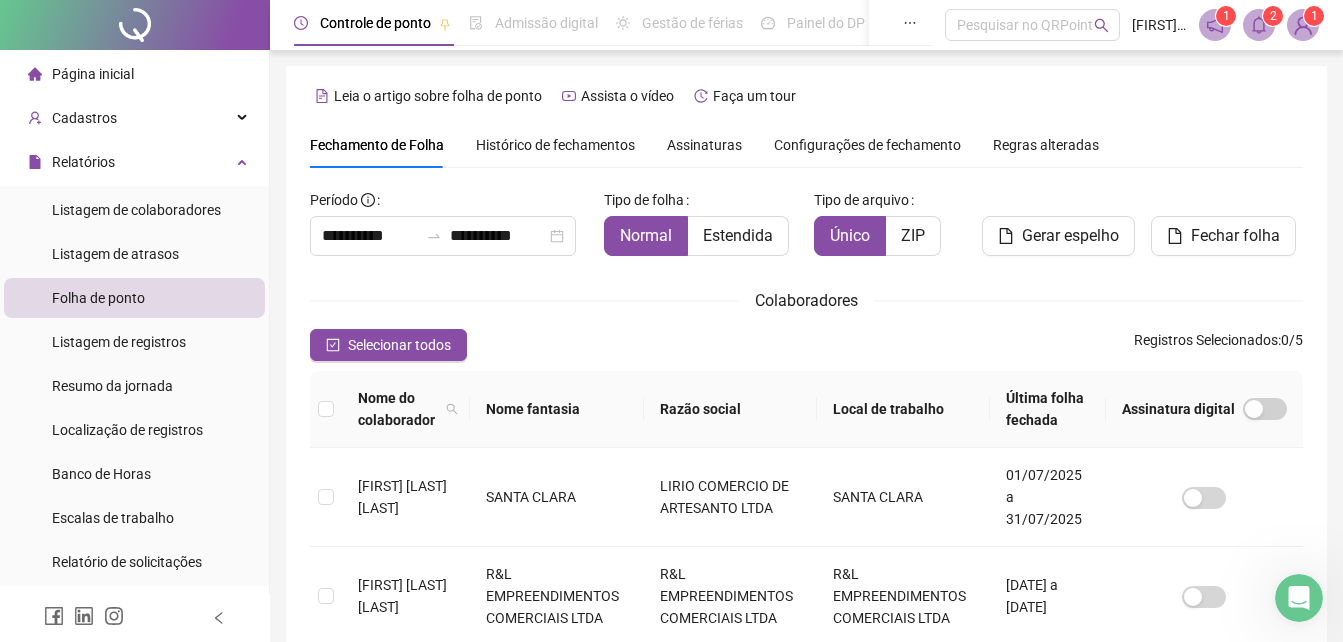 scroll, scrollTop: 89, scrollLeft: 0, axis: vertical 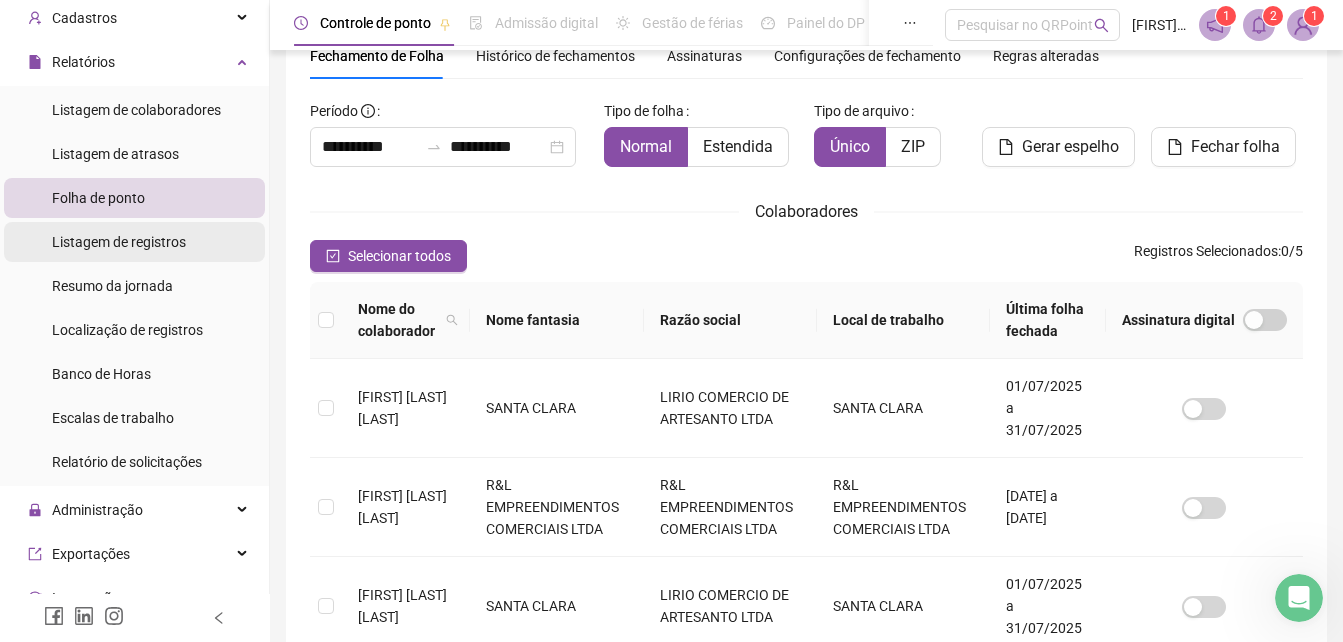 click on "Listagem de registros" at bounding box center [119, 242] 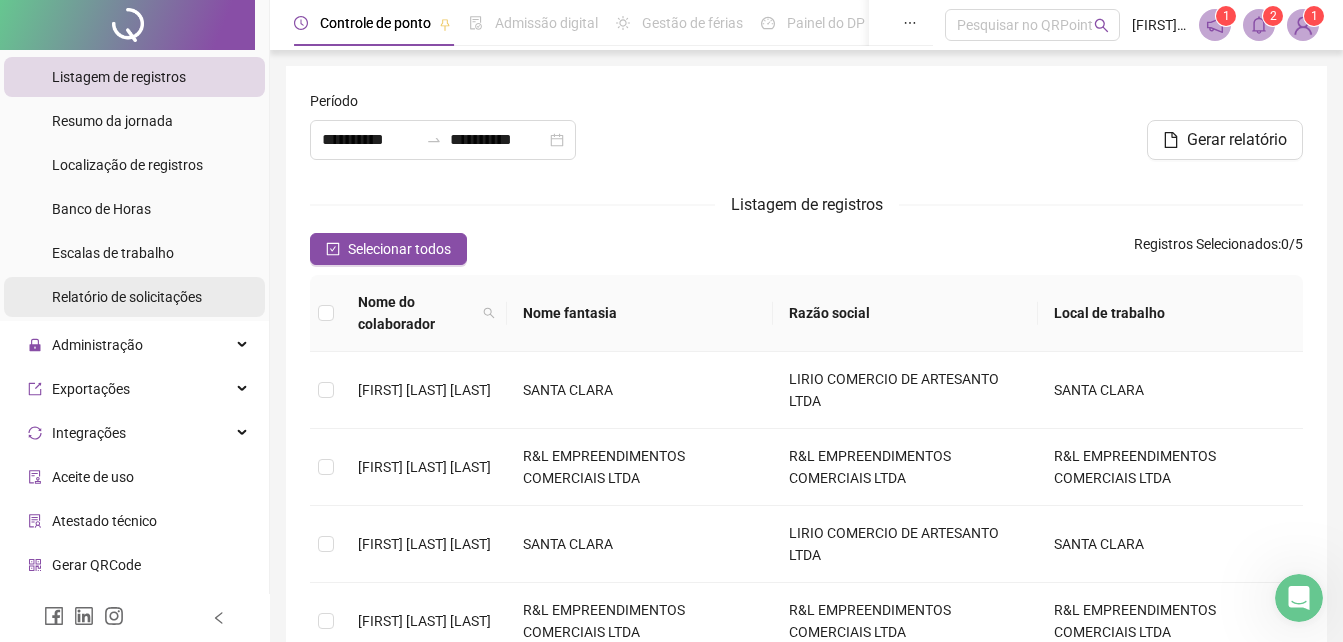 scroll, scrollTop: 300, scrollLeft: 0, axis: vertical 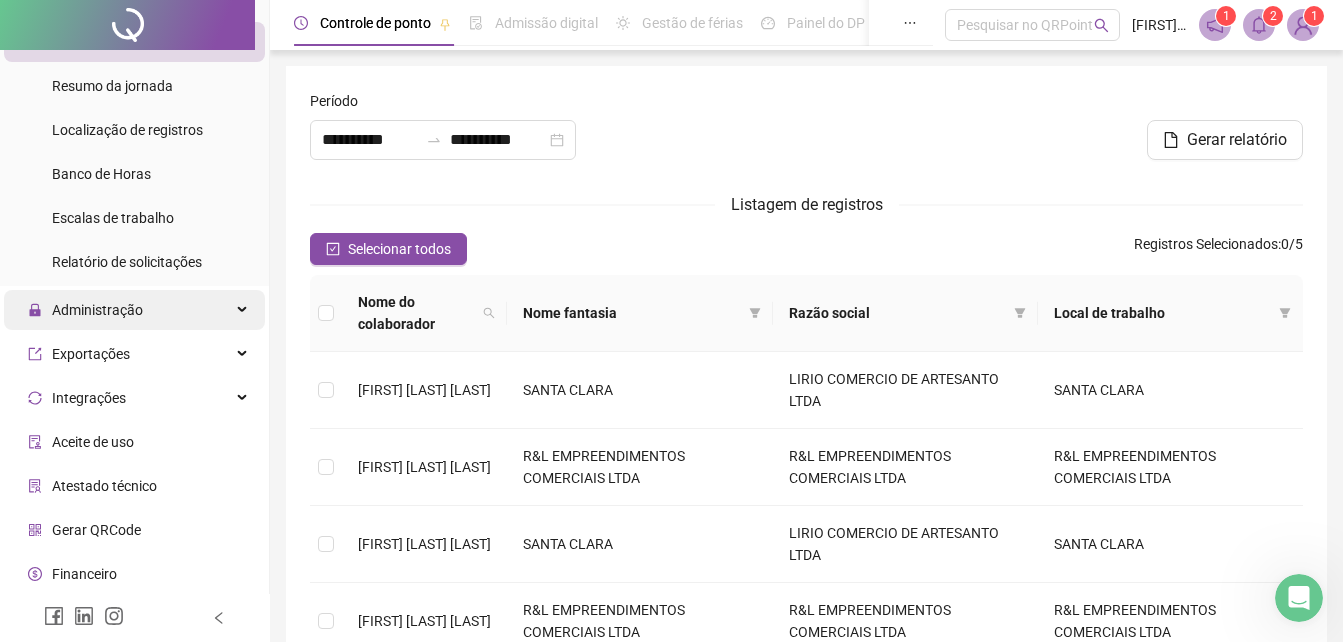 click on "Administração" at bounding box center (97, 310) 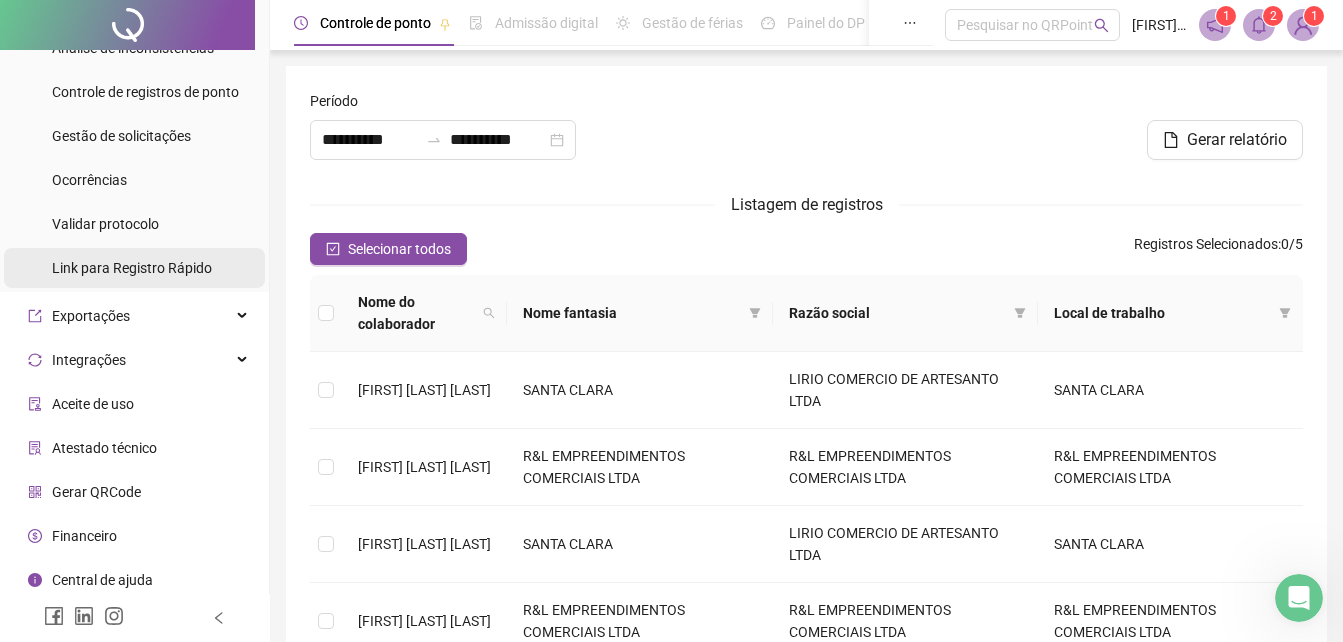 scroll, scrollTop: 704, scrollLeft: 0, axis: vertical 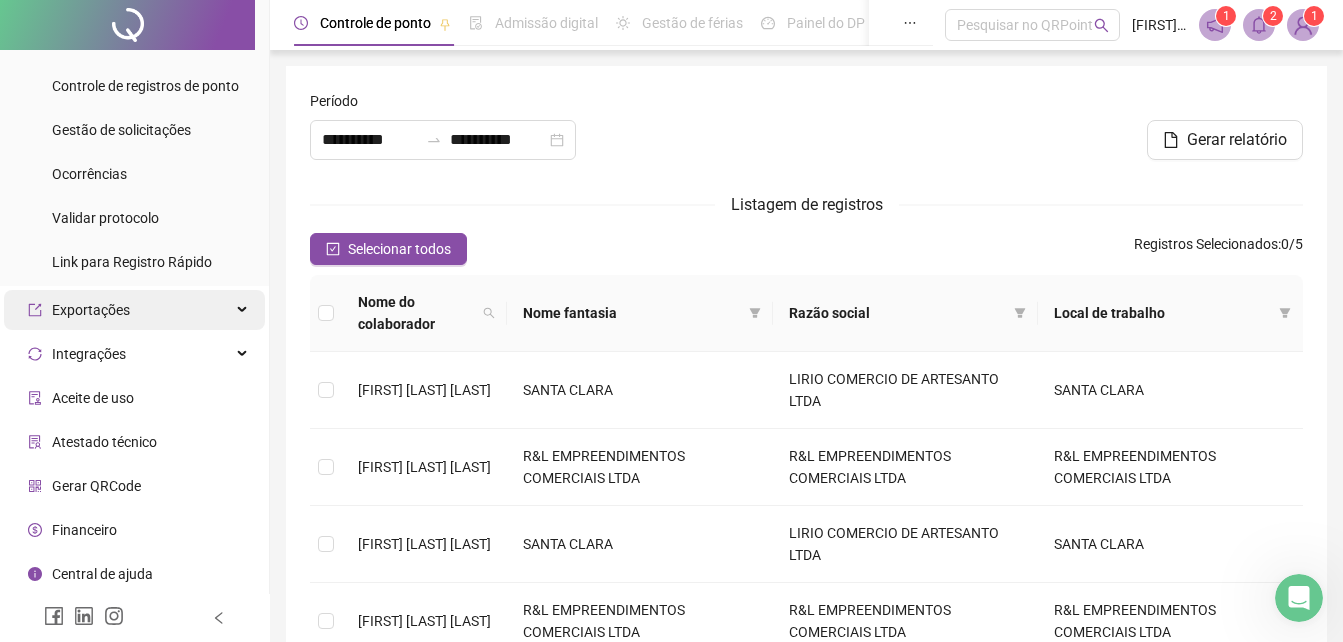 click at bounding box center [244, 310] 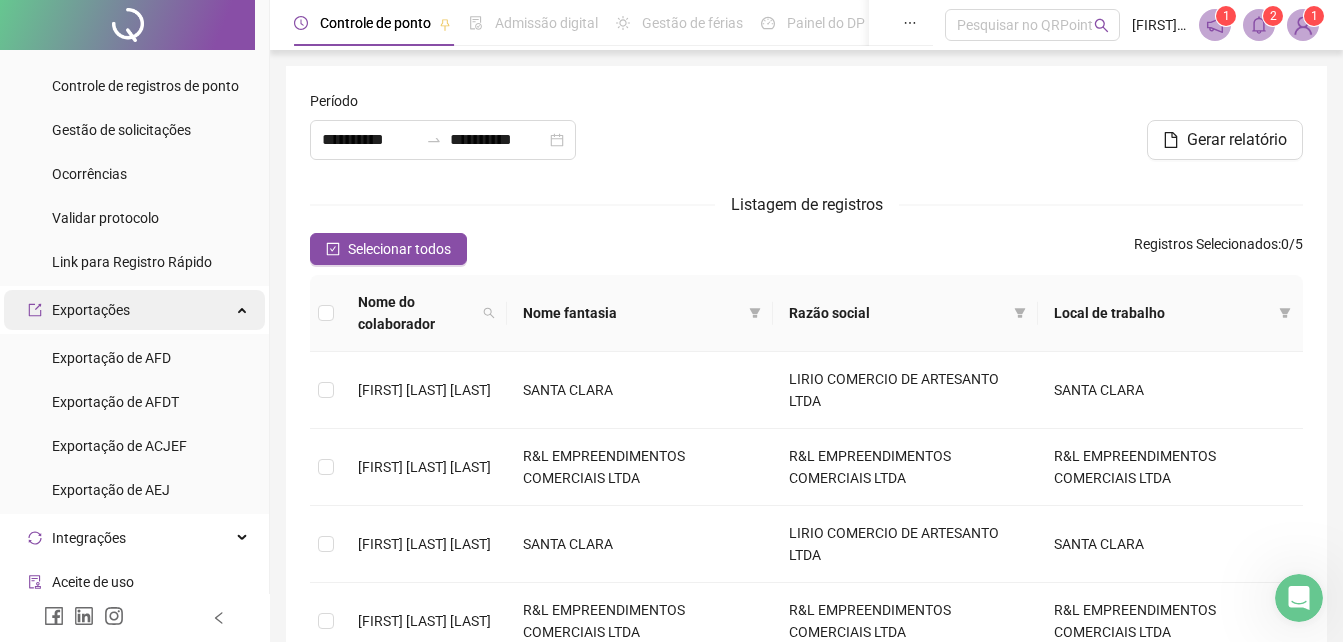 click at bounding box center [244, 308] 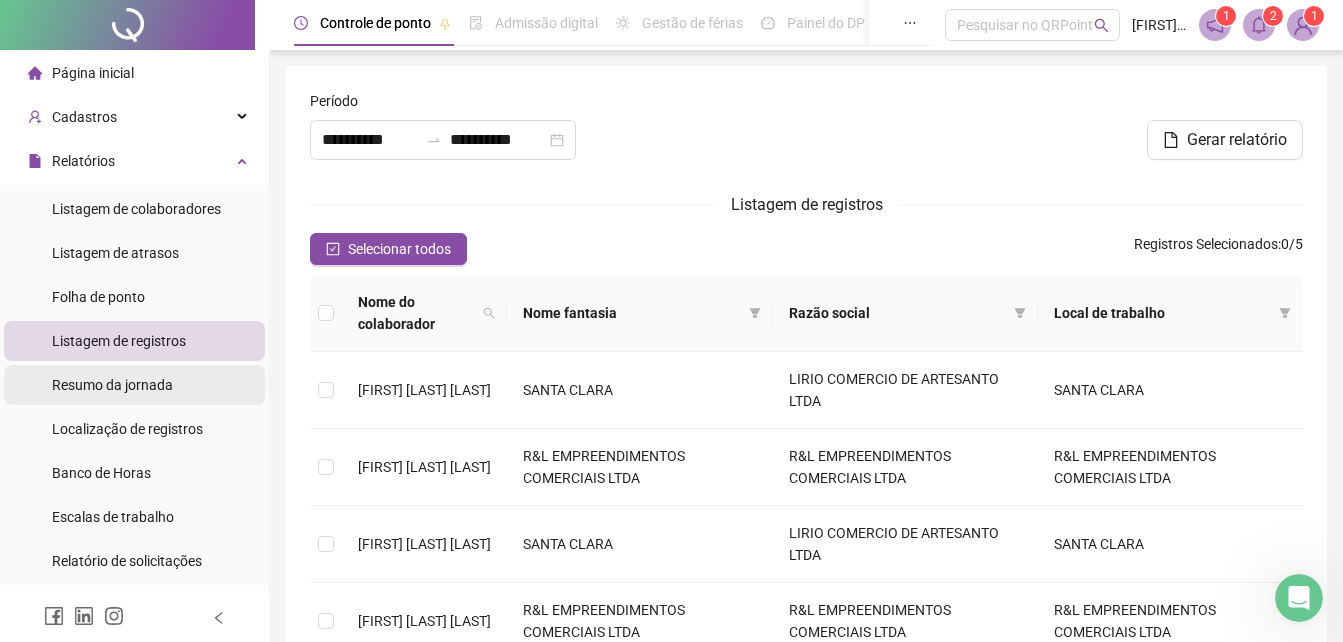 scroll, scrollTop: 0, scrollLeft: 0, axis: both 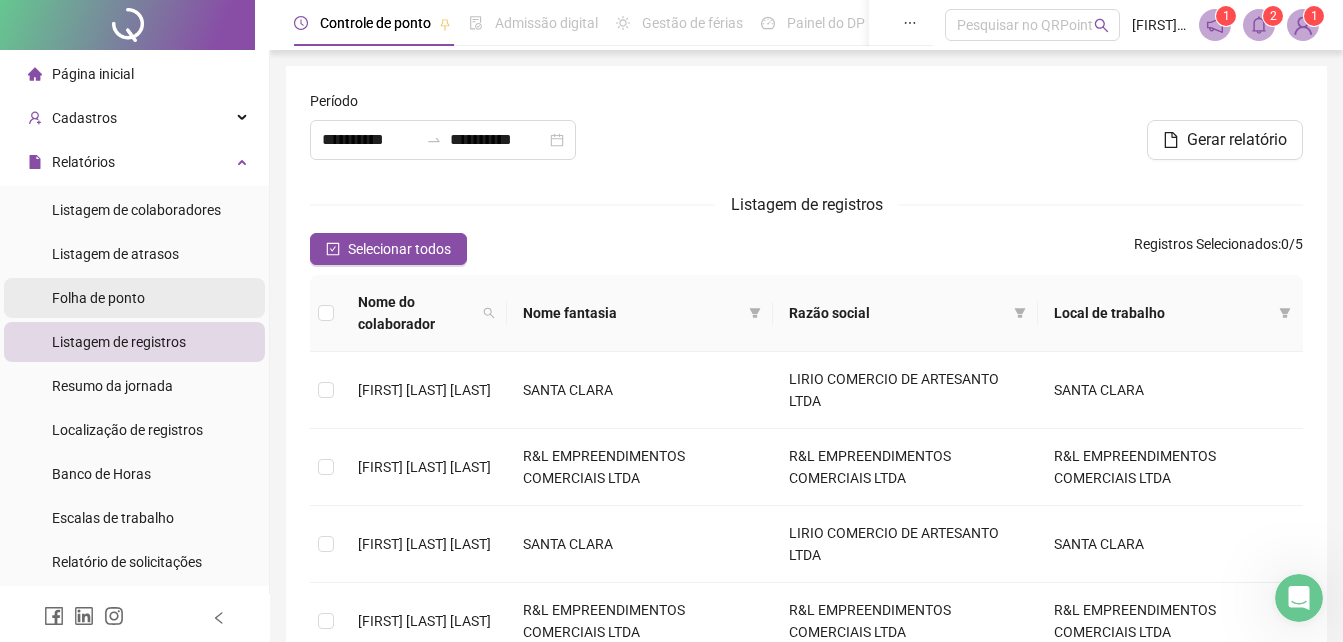 click on "Folha de ponto" at bounding box center [98, 298] 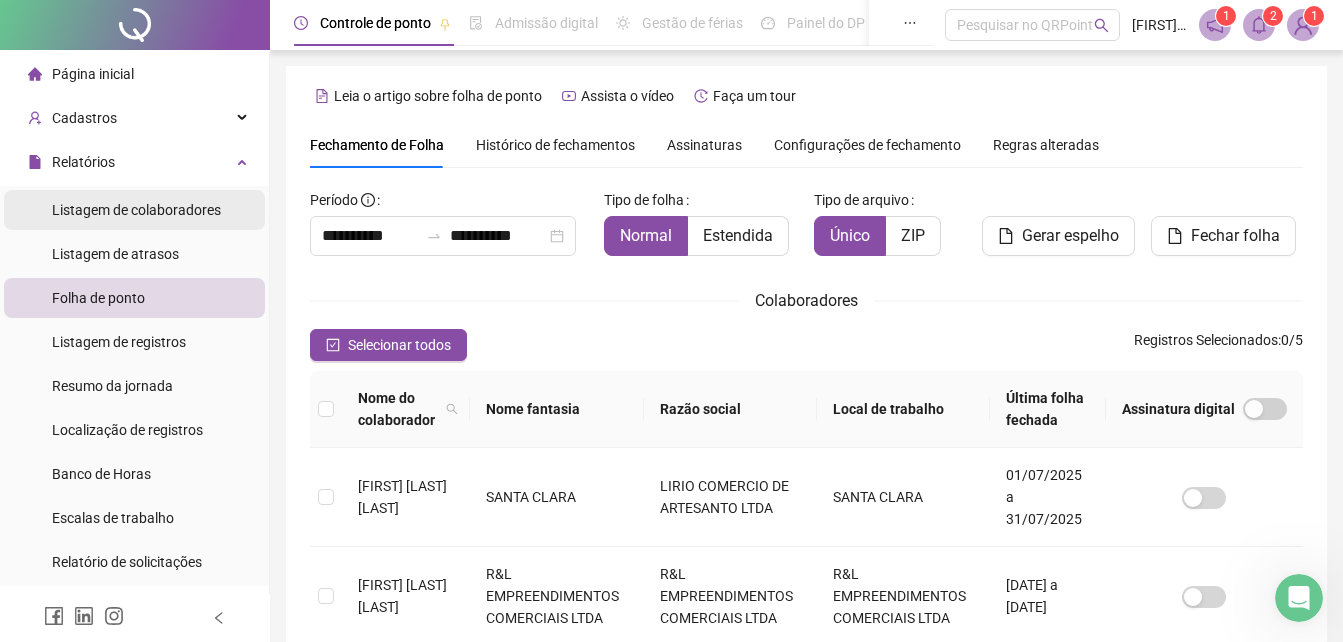 scroll, scrollTop: 89, scrollLeft: 0, axis: vertical 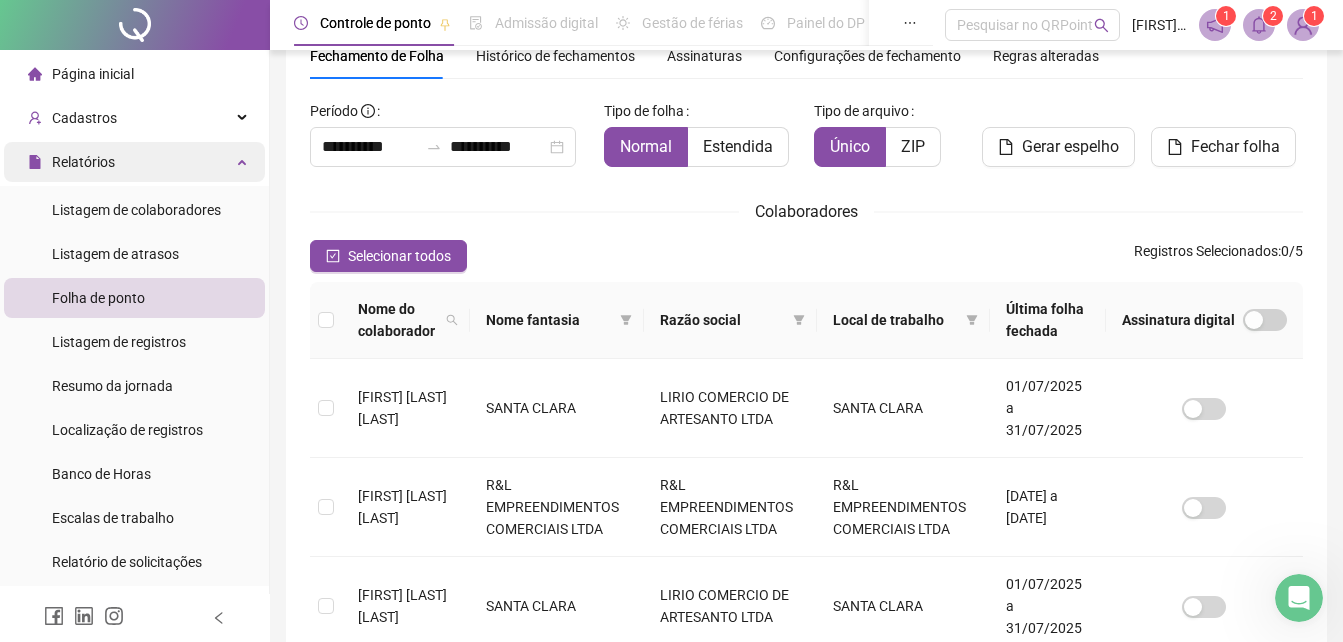 click on "Relatórios" at bounding box center (134, 162) 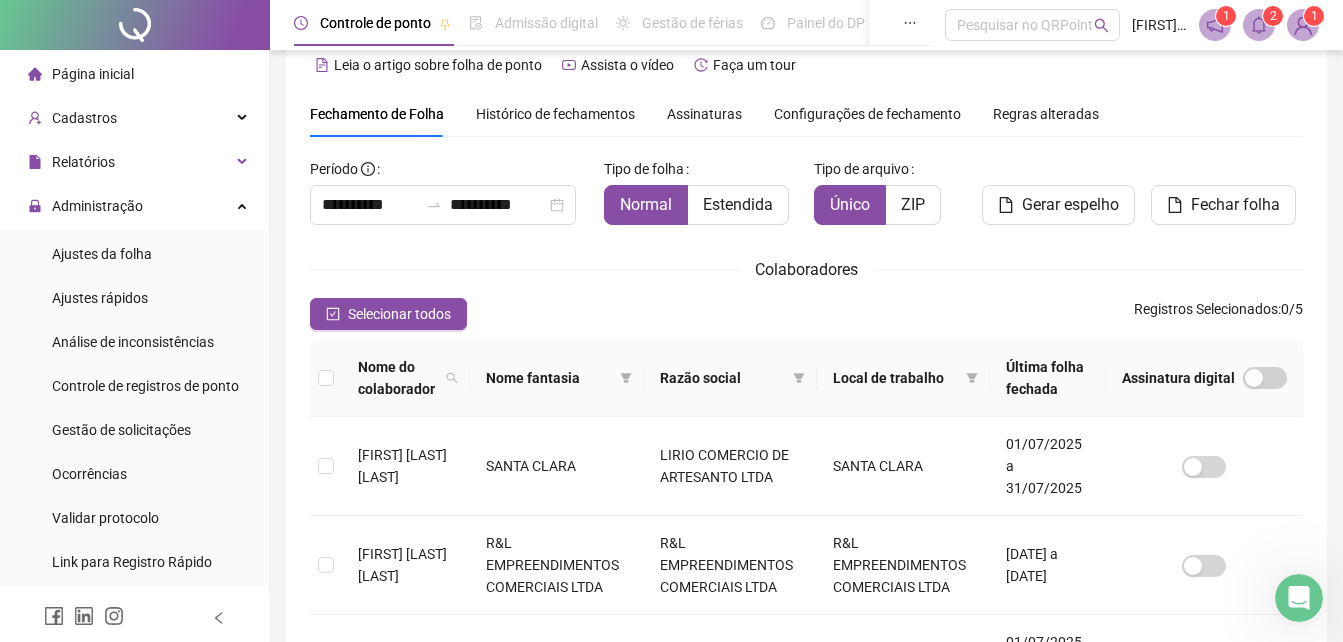scroll, scrollTop: 0, scrollLeft: 0, axis: both 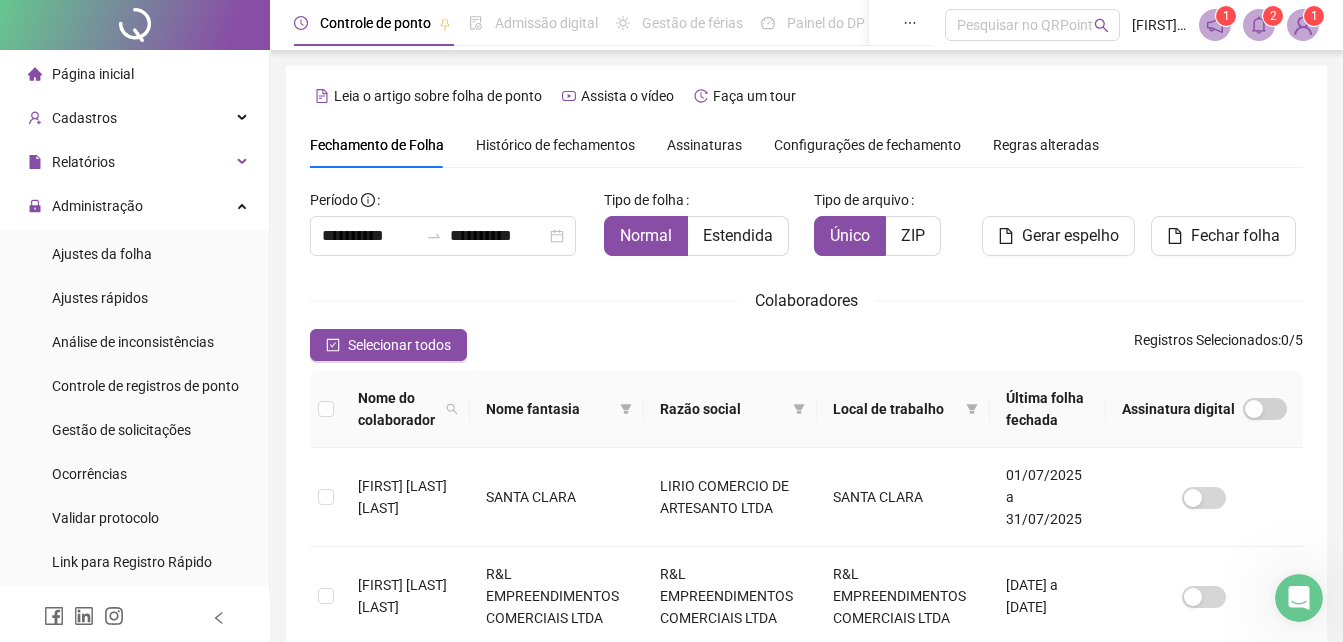 click on "Página inicial" at bounding box center (93, 74) 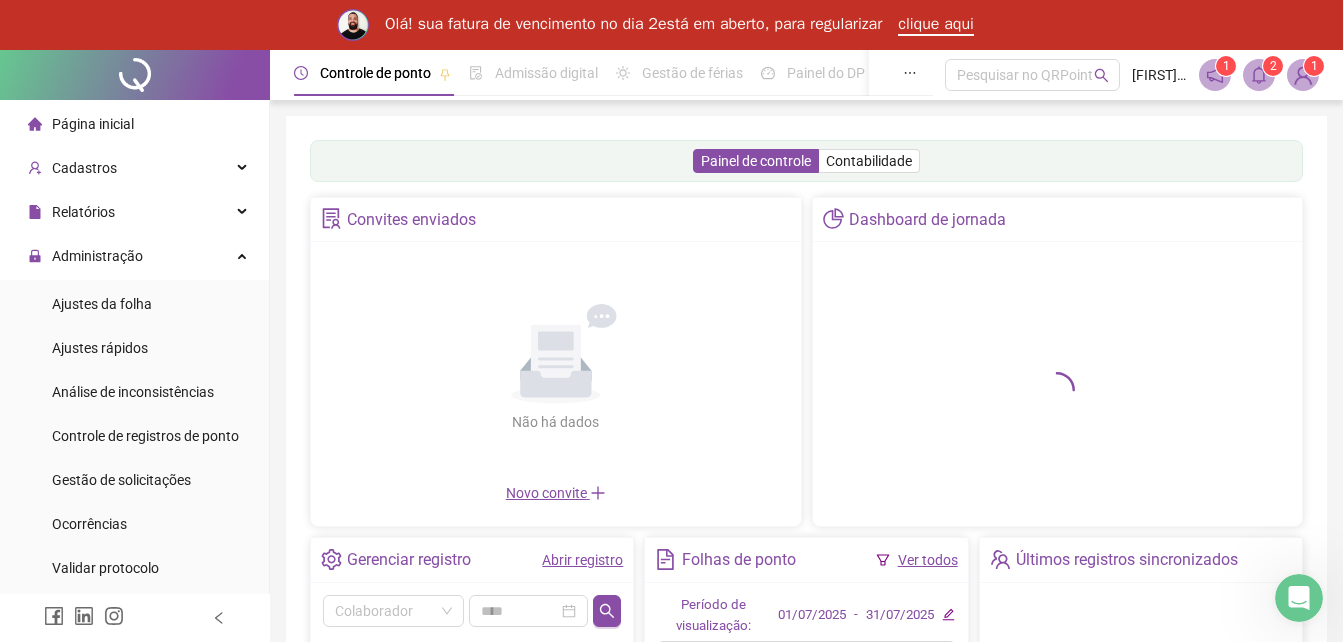 scroll, scrollTop: 0, scrollLeft: 0, axis: both 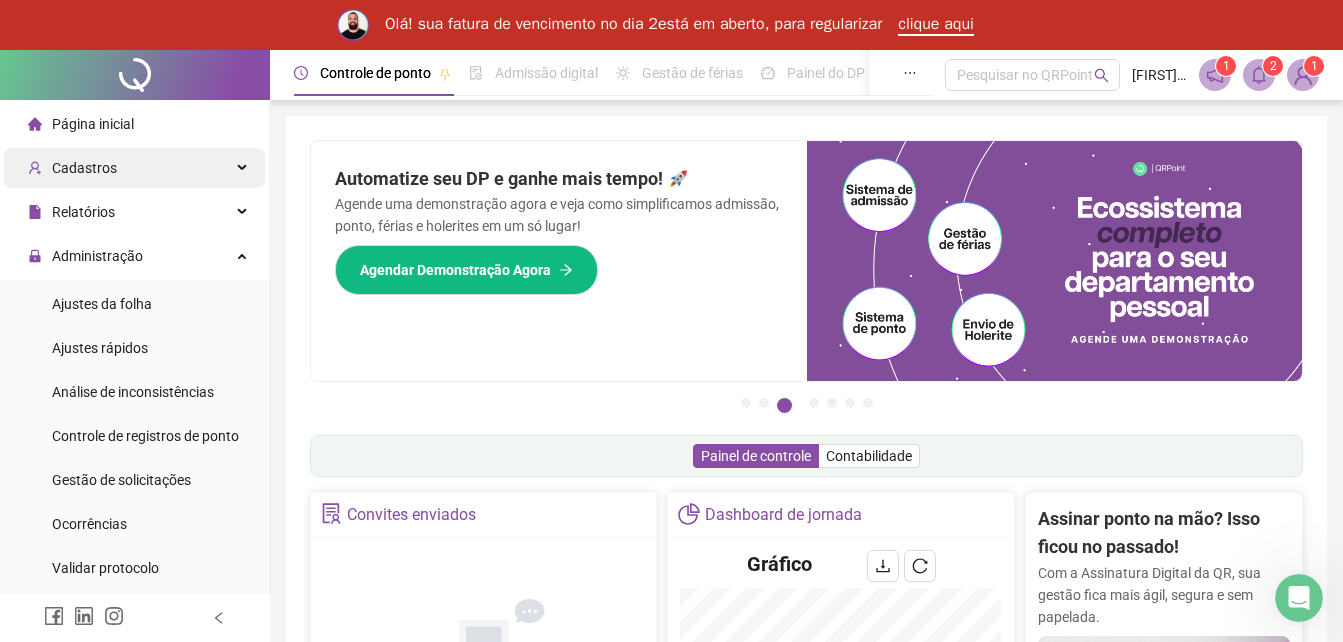 click on "Cadastros" at bounding box center (134, 168) 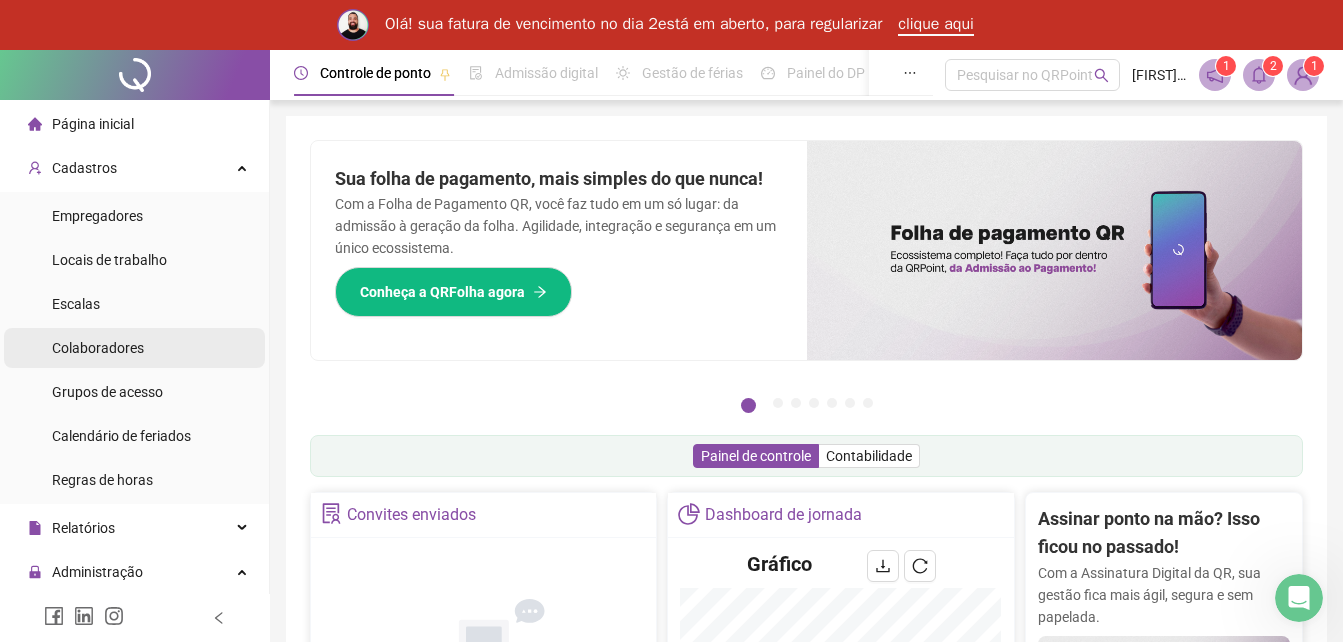 click on "Colaboradores" at bounding box center (98, 348) 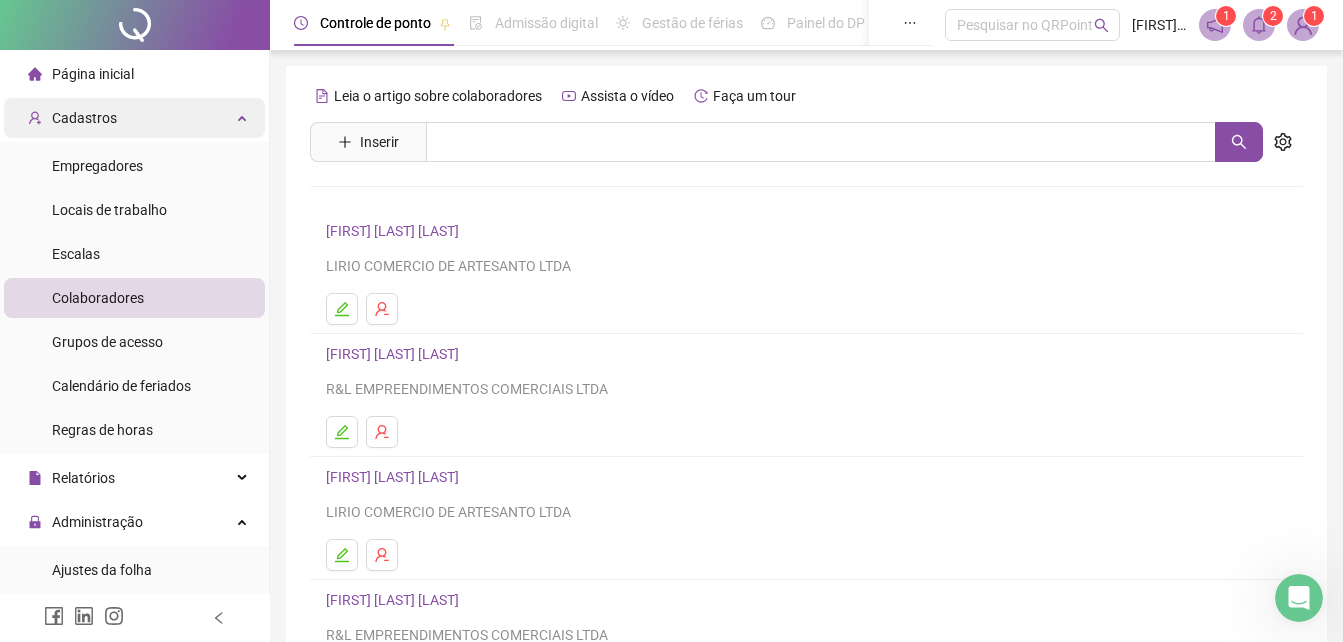 click on "Cadastros" at bounding box center [134, 118] 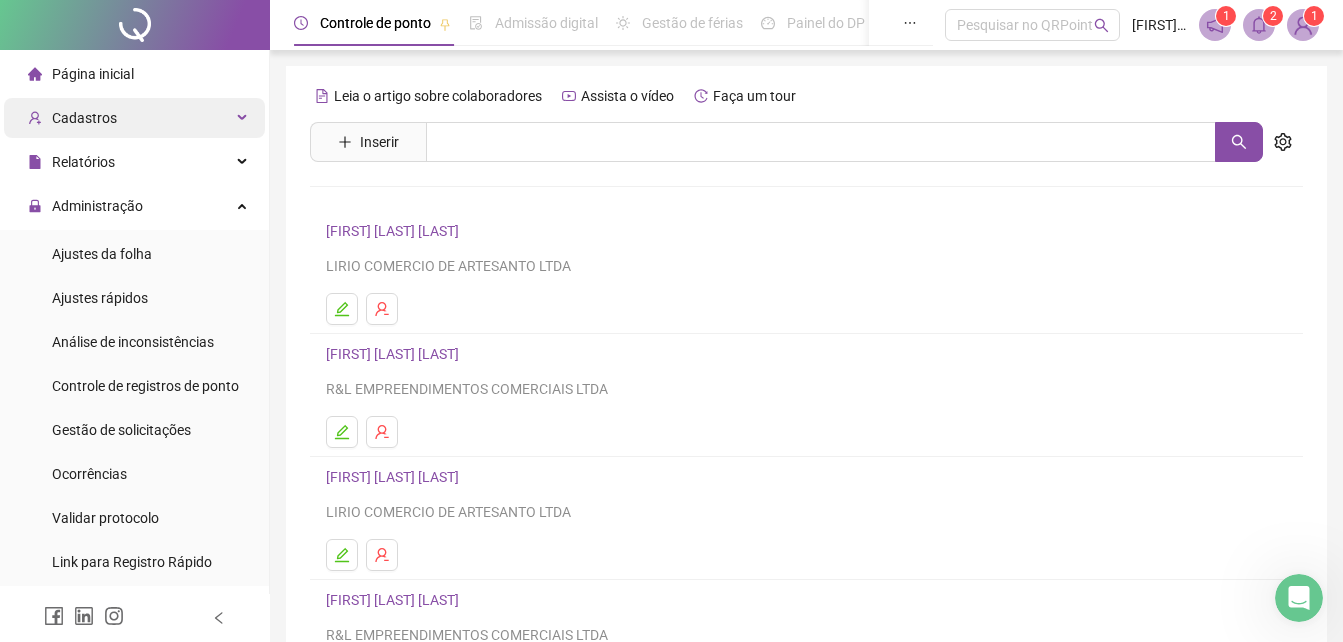 click on "Cadastros" at bounding box center (84, 118) 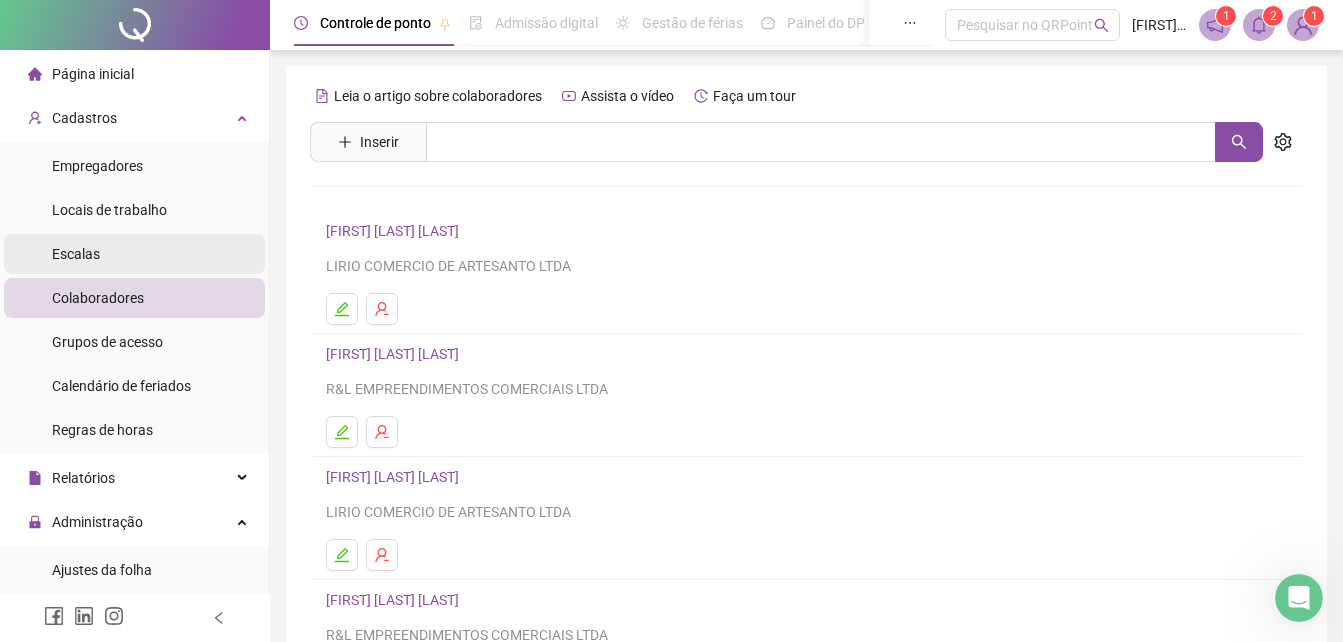 scroll, scrollTop: 100, scrollLeft: 0, axis: vertical 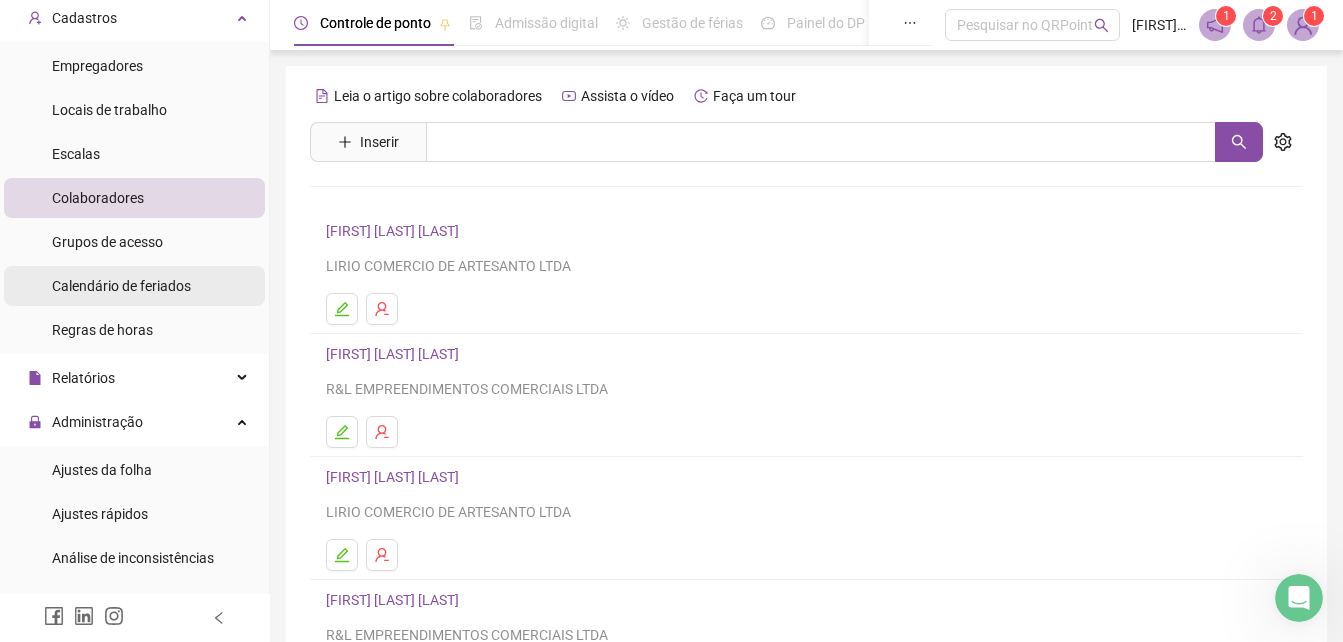 click on "Calendário de feriados" at bounding box center [121, 286] 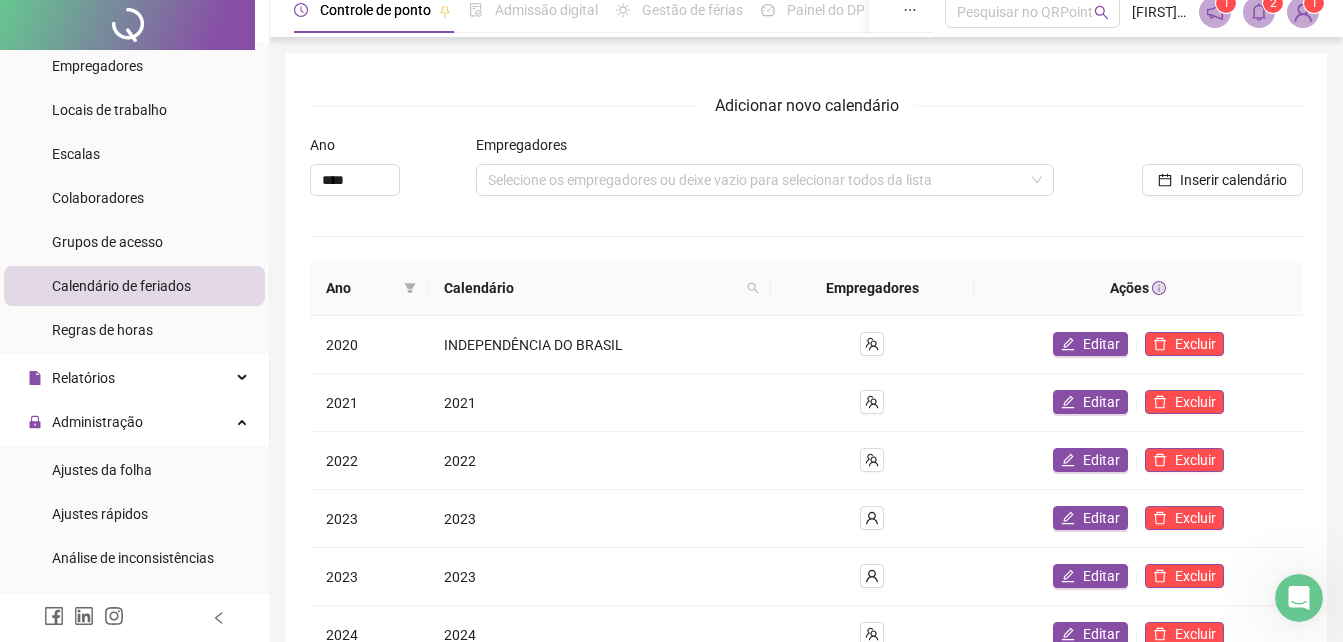 scroll, scrollTop: 0, scrollLeft: 0, axis: both 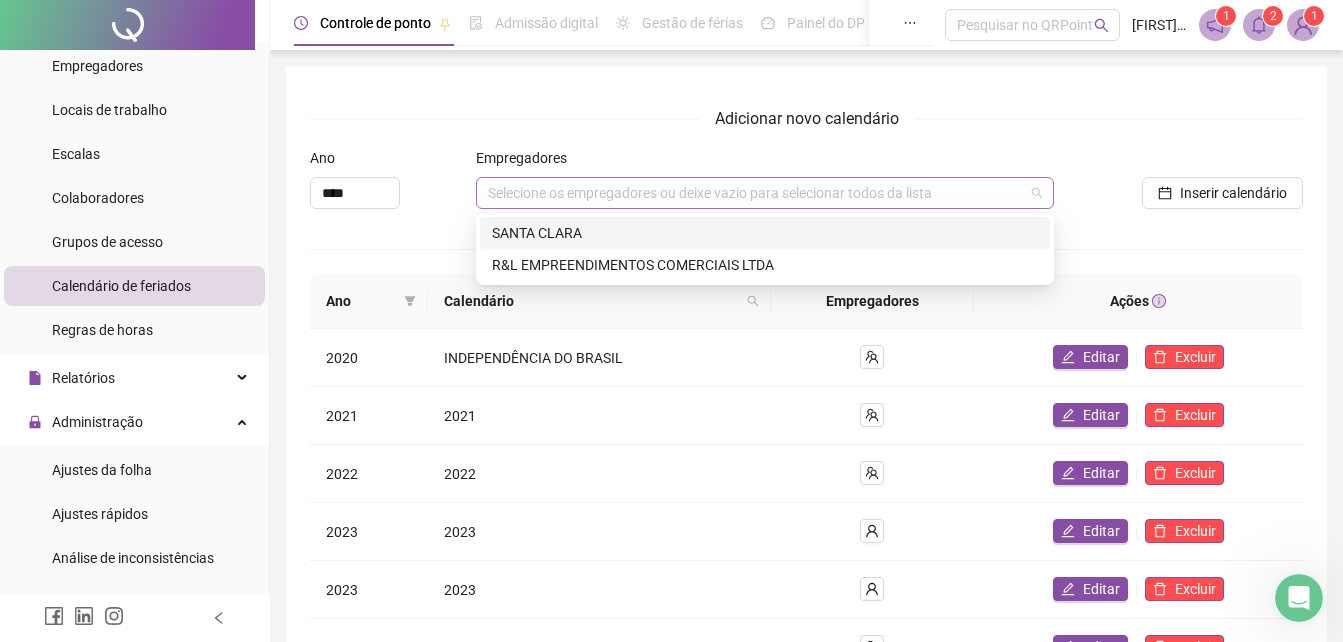 click on "Selecione os empregadores ou deixe vazio para selecionar todos da lista" at bounding box center [765, 193] 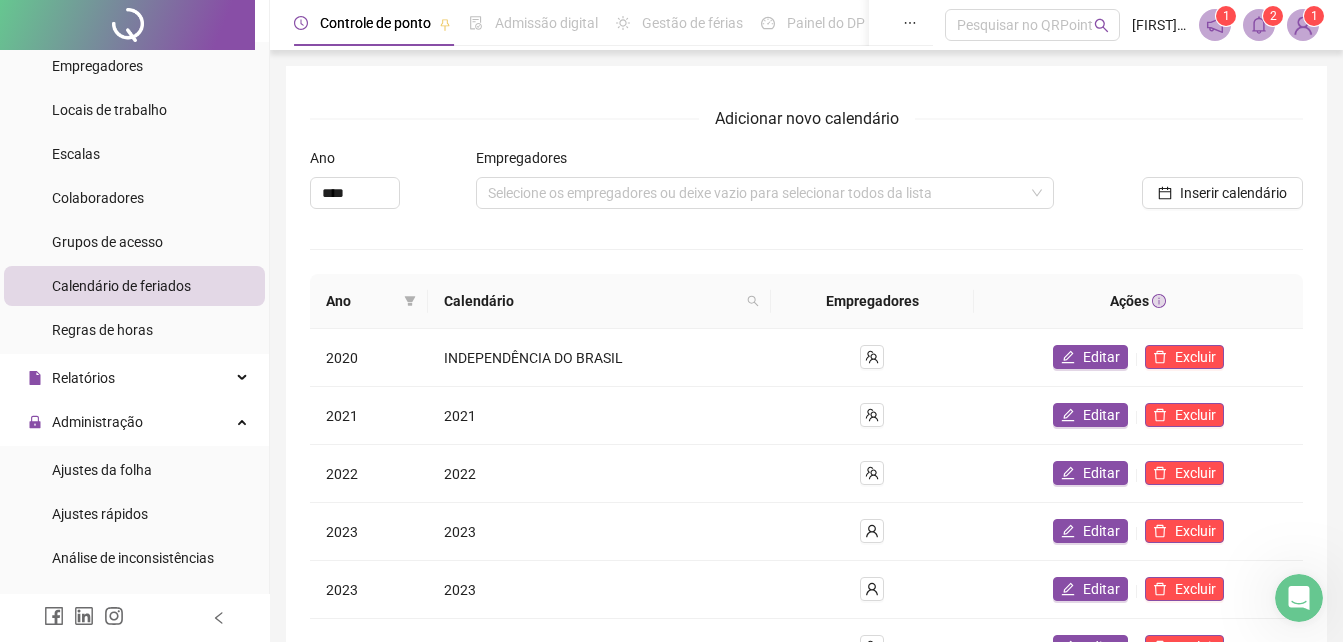 click on "Inserir calendário" at bounding box center [1179, 186] 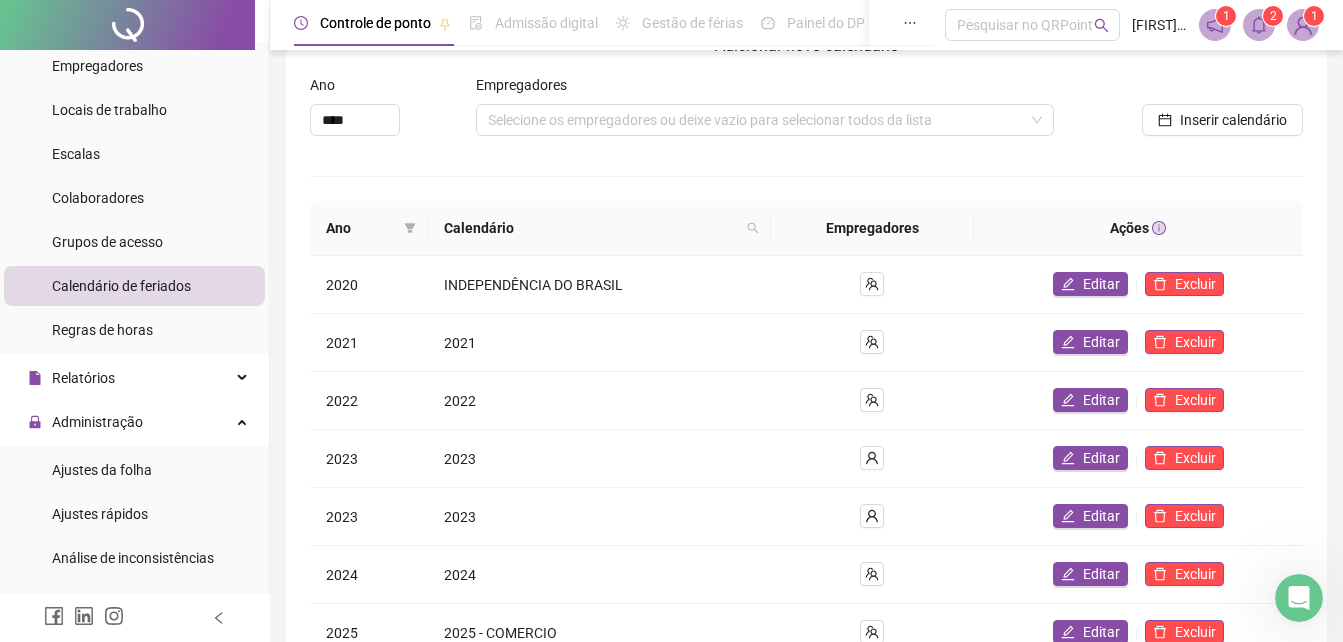 scroll, scrollTop: 267, scrollLeft: 0, axis: vertical 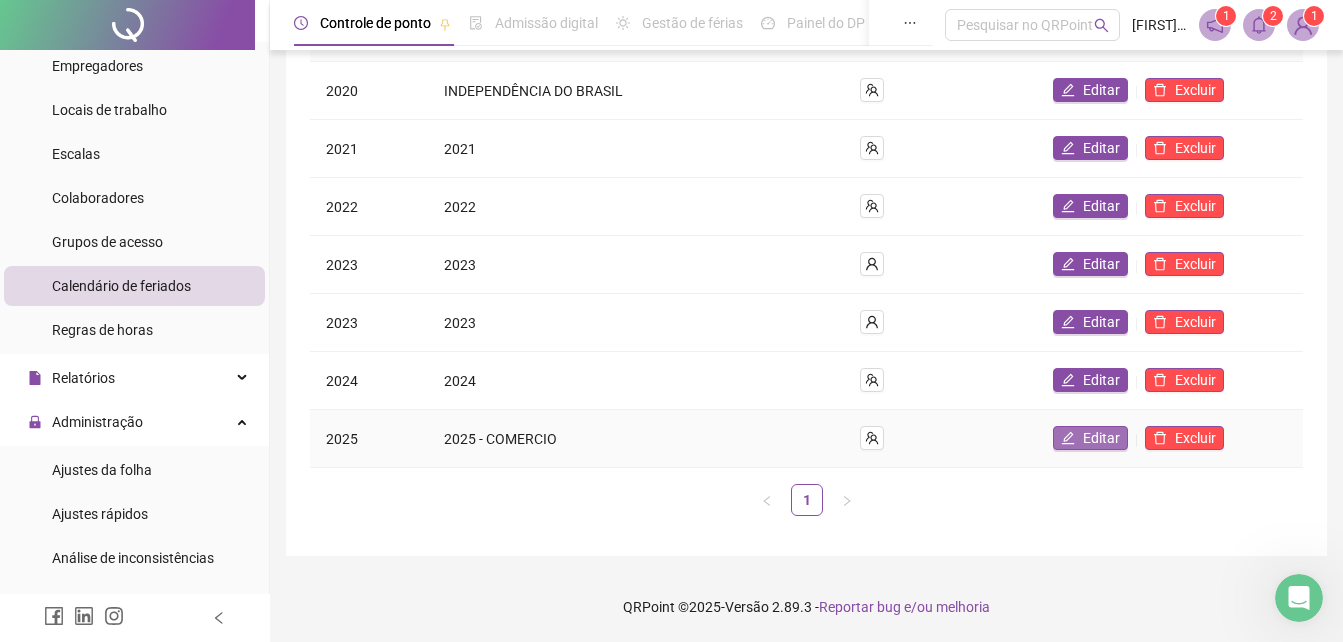 click on "Editar" at bounding box center [1101, 438] 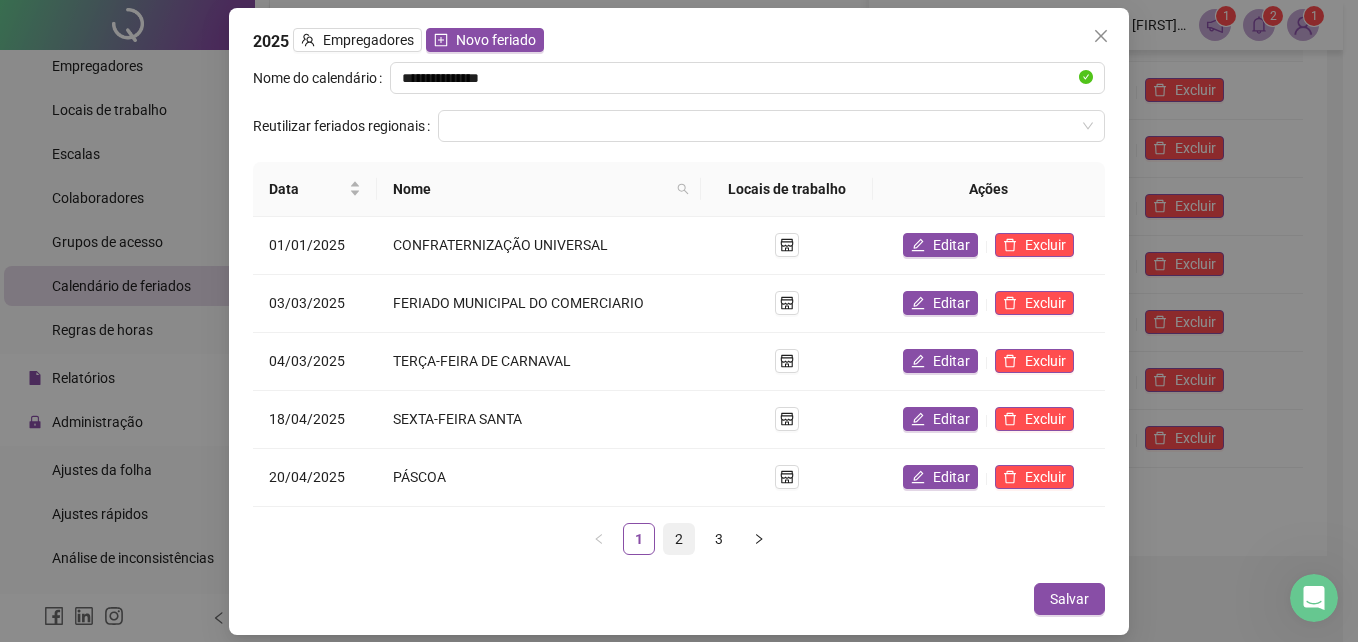 click on "2" at bounding box center [679, 539] 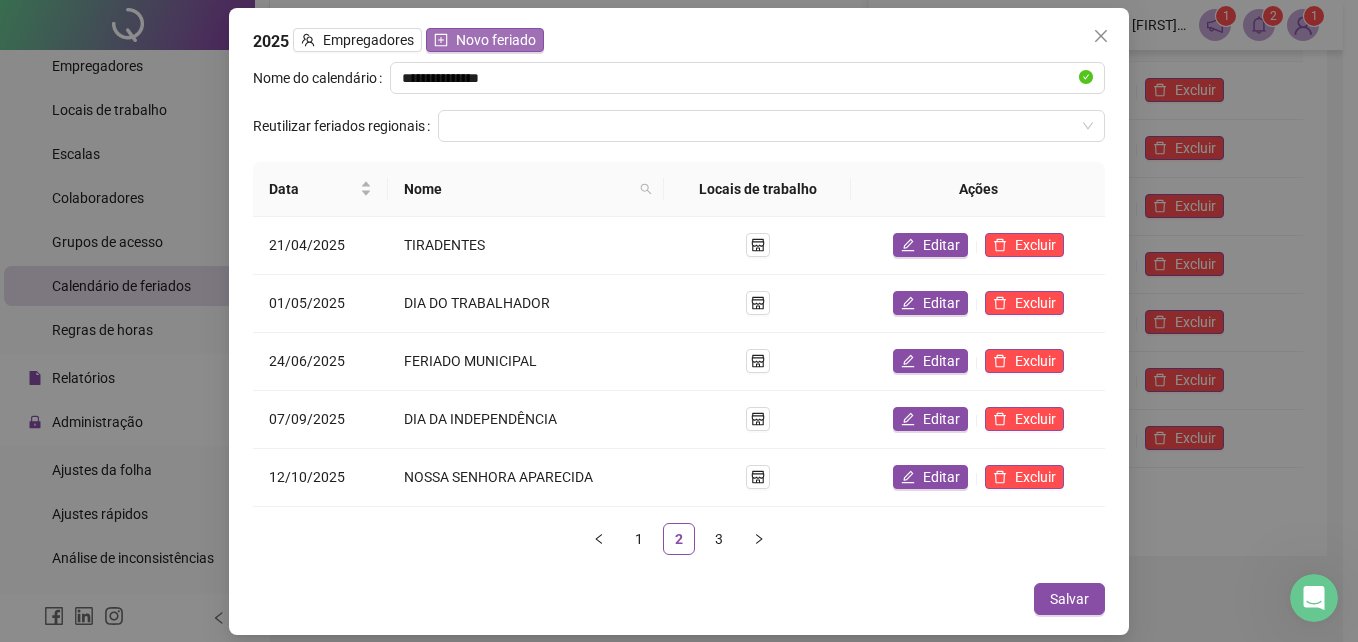 click on "Novo feriado" at bounding box center (496, 40) 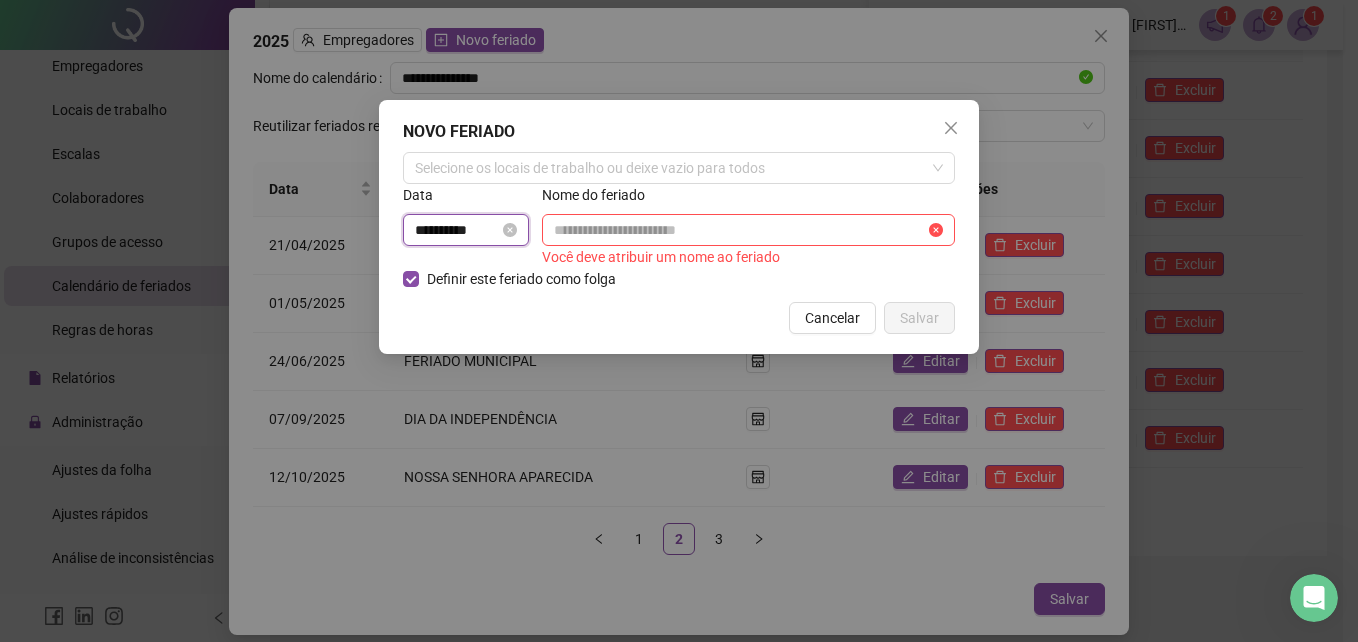 click on "**********" at bounding box center (457, 230) 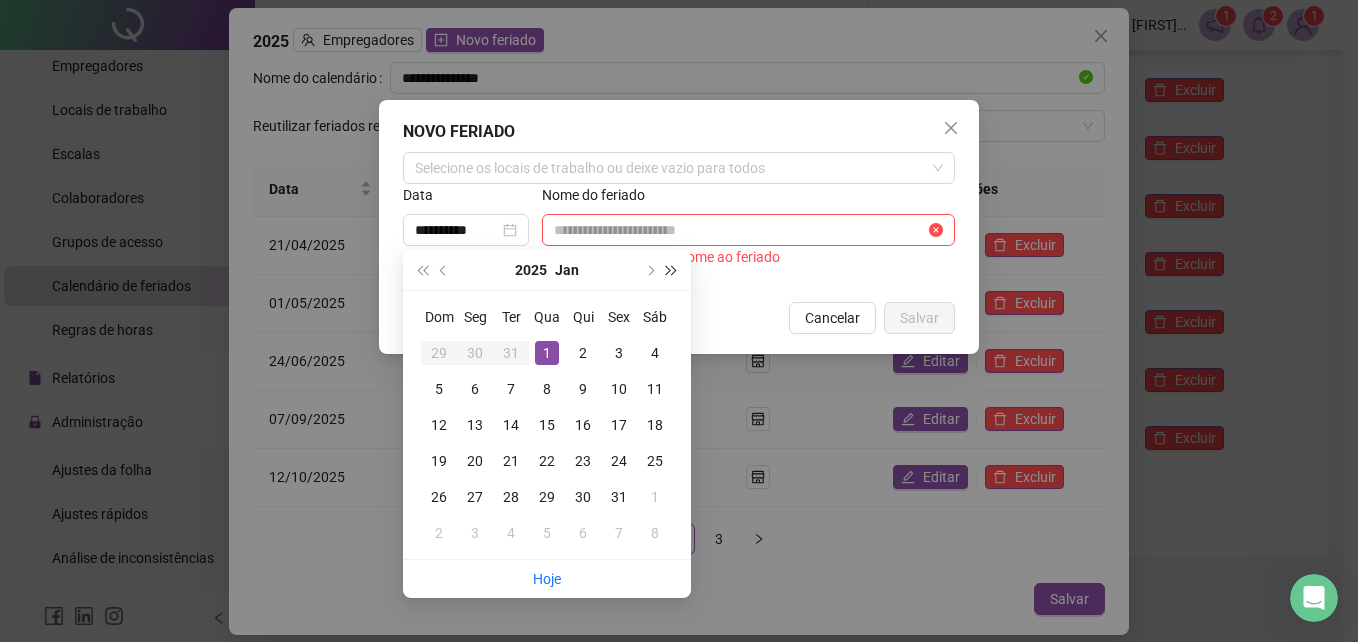 click at bounding box center [672, 270] 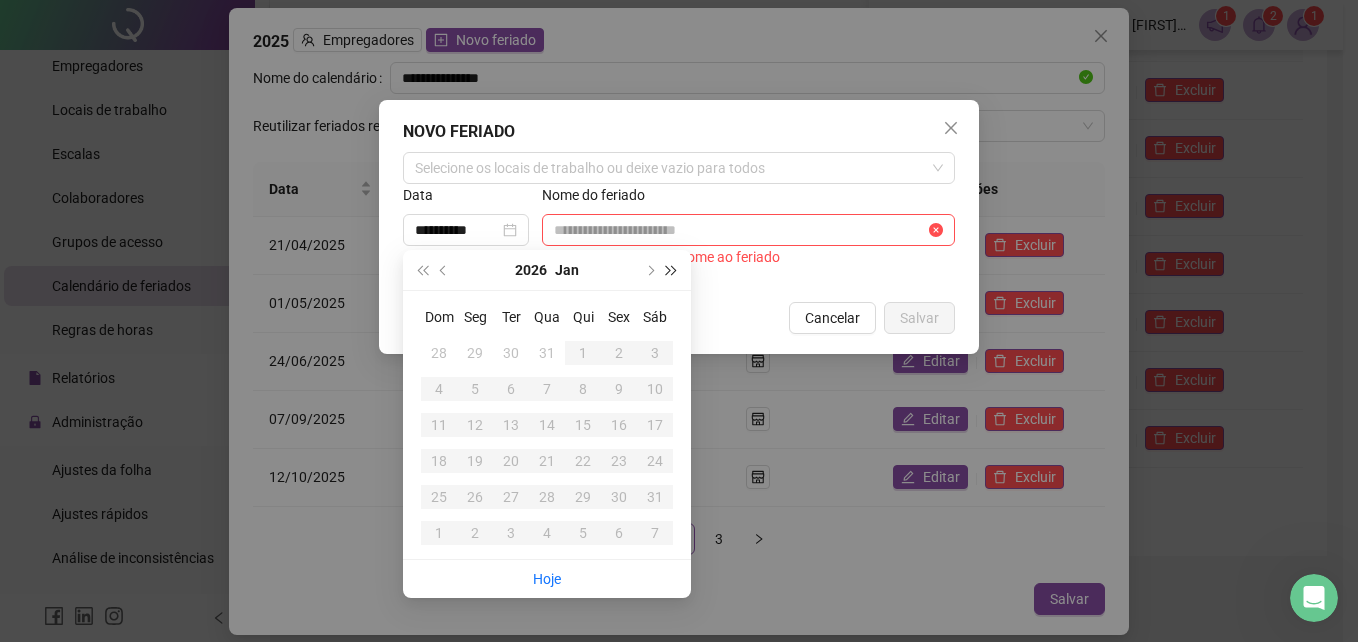 click at bounding box center (672, 270) 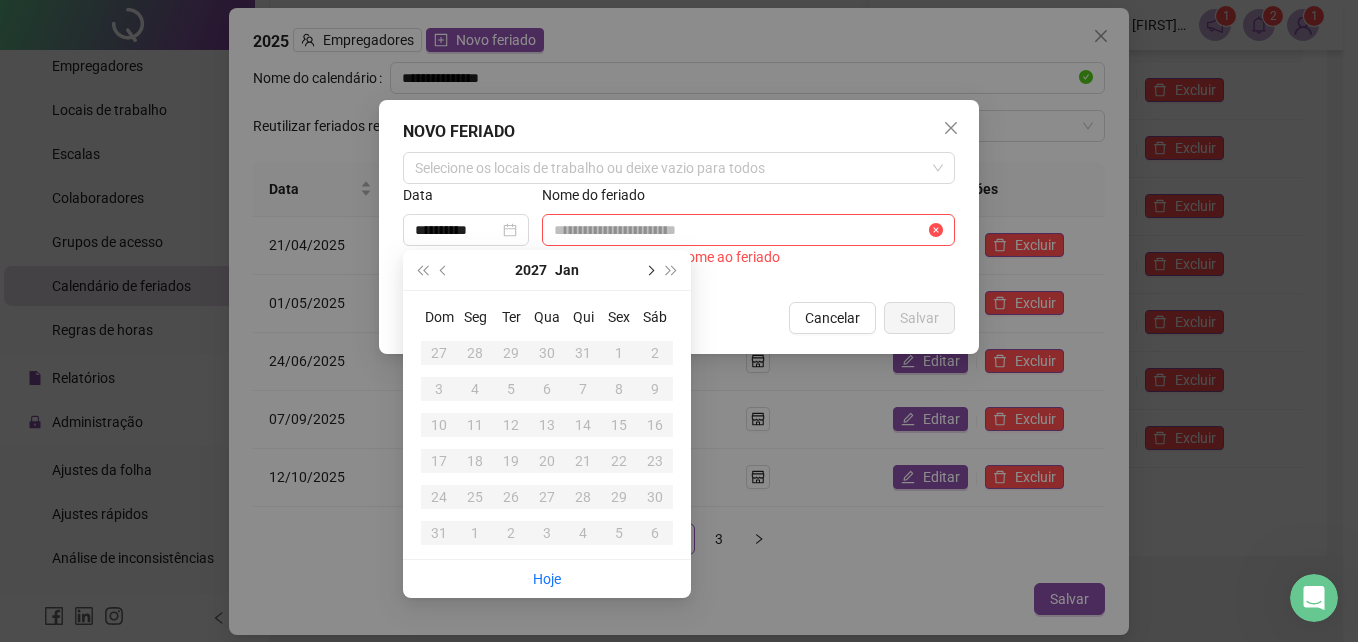click at bounding box center [649, 270] 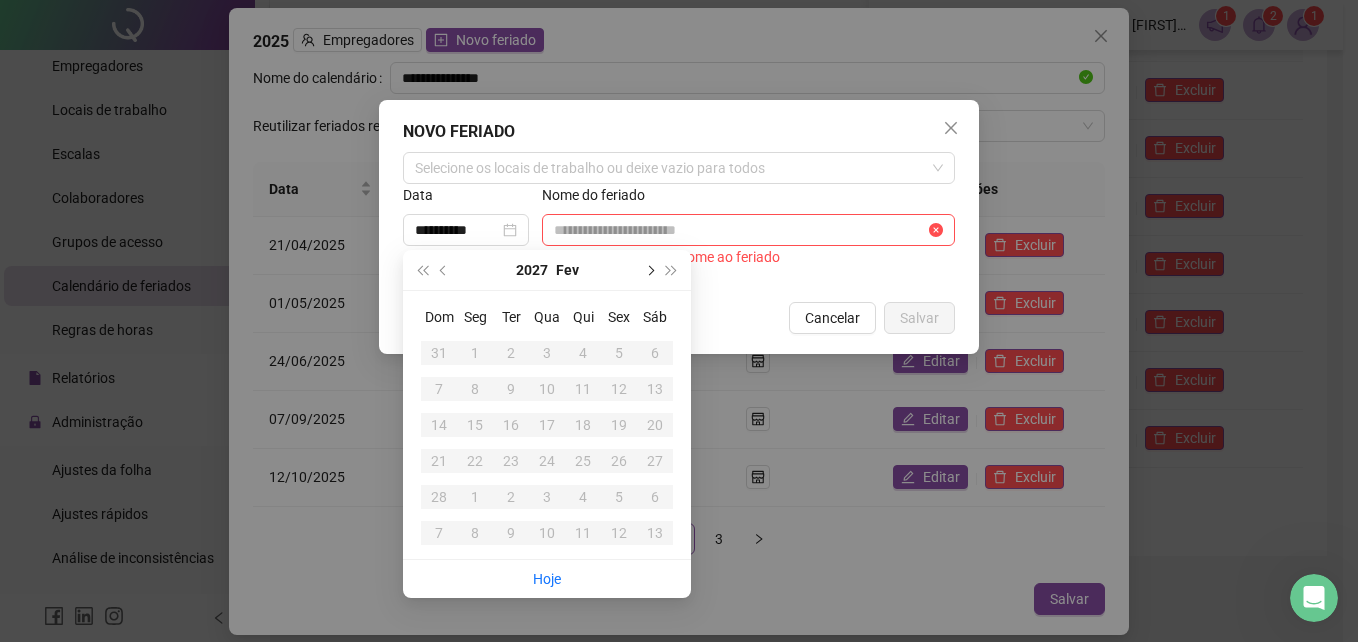 click at bounding box center (649, 270) 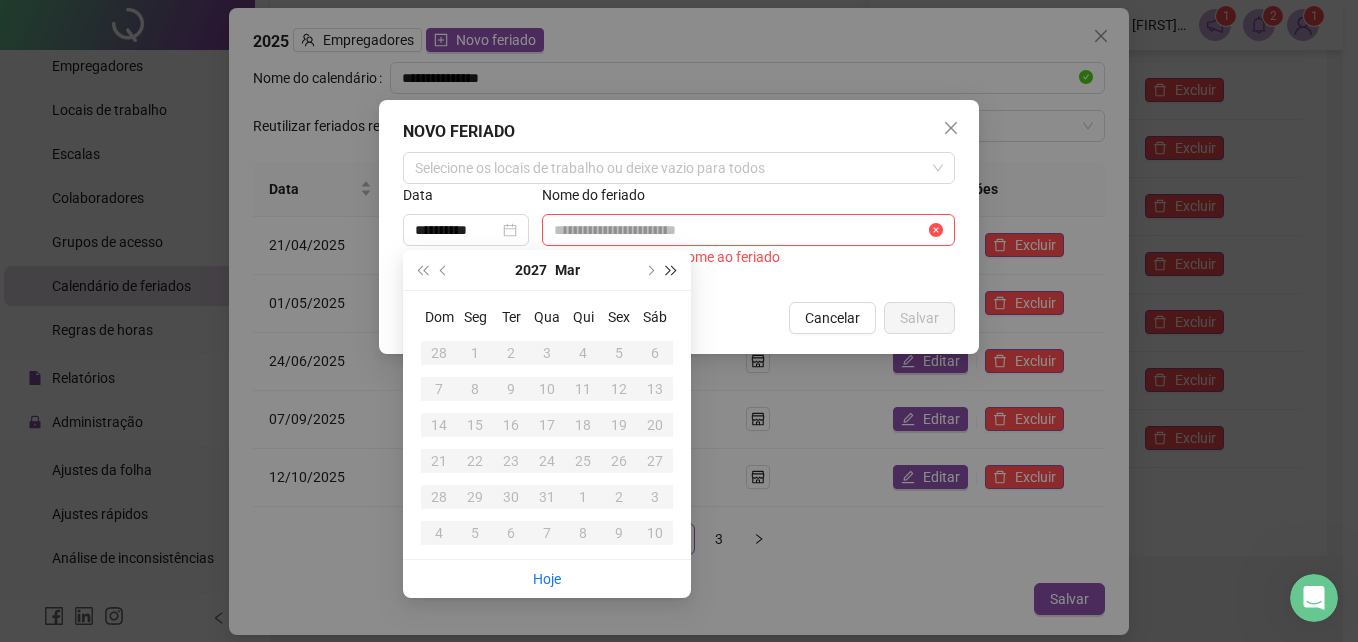 click at bounding box center [672, 270] 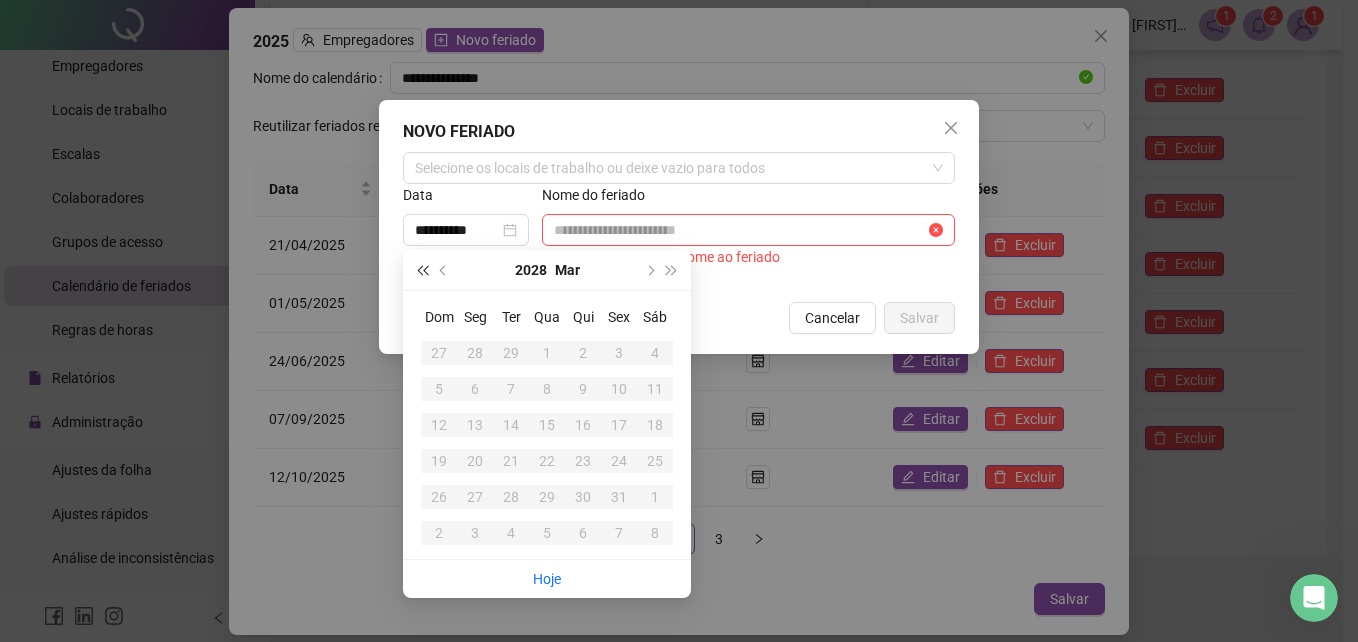 click at bounding box center (422, 270) 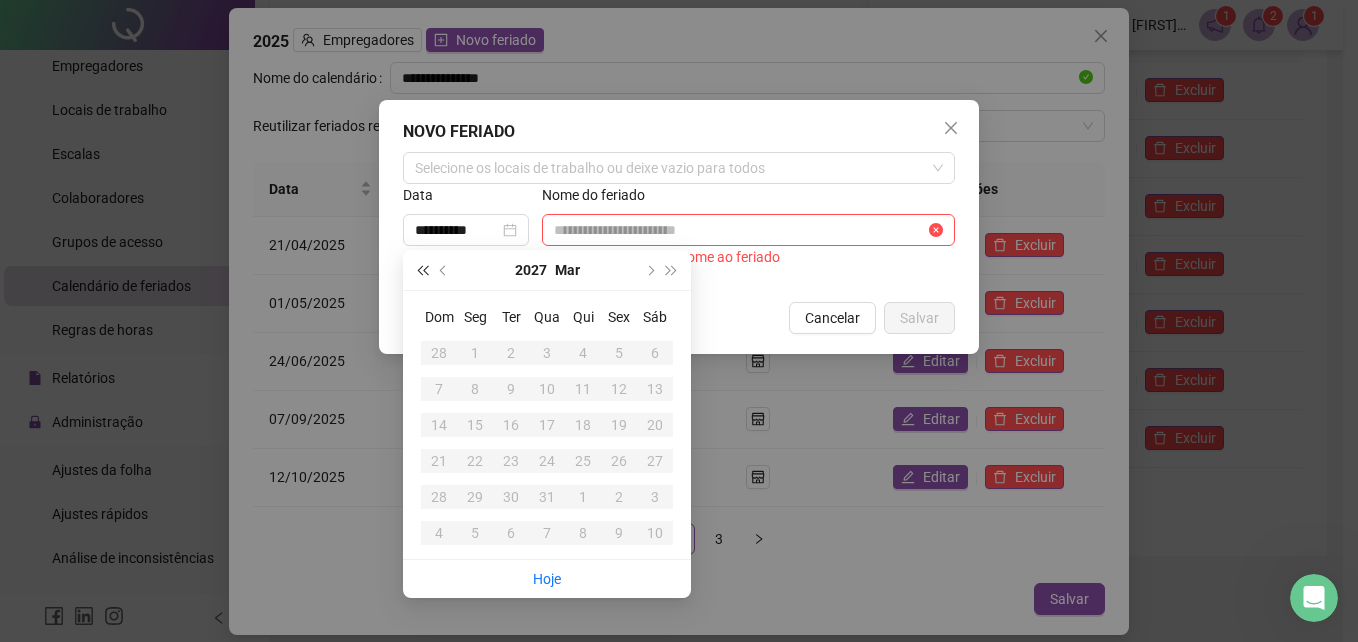 click at bounding box center [422, 270] 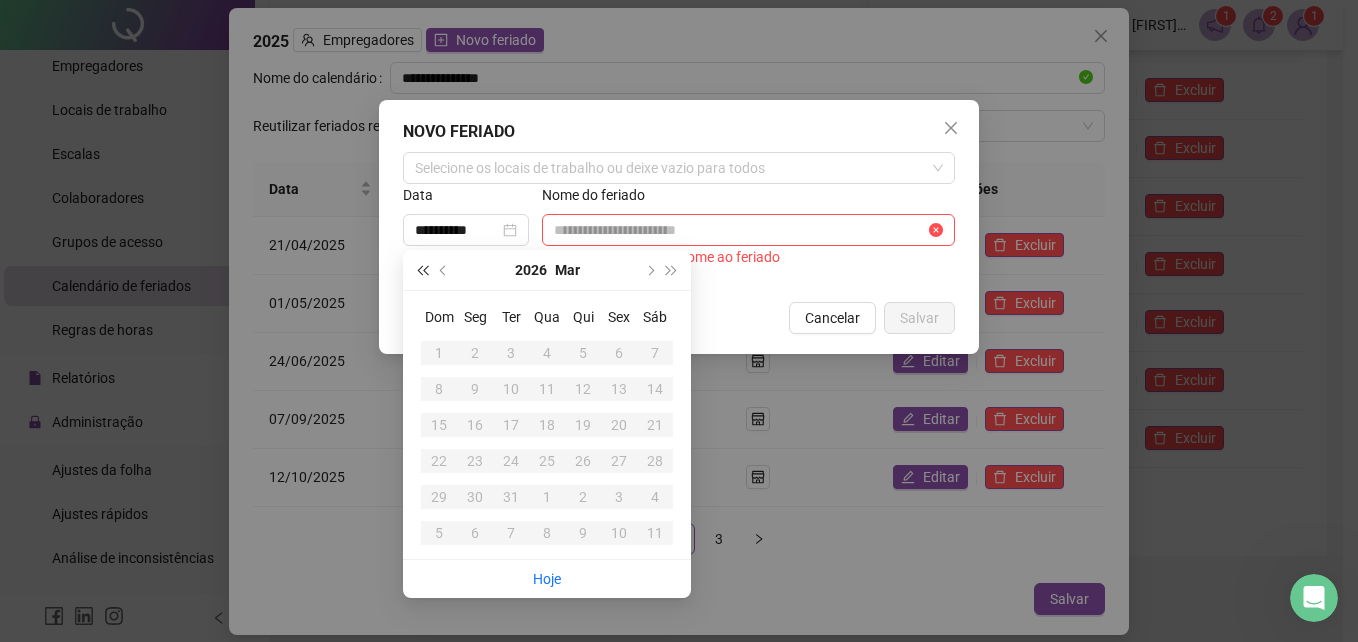 click at bounding box center (422, 270) 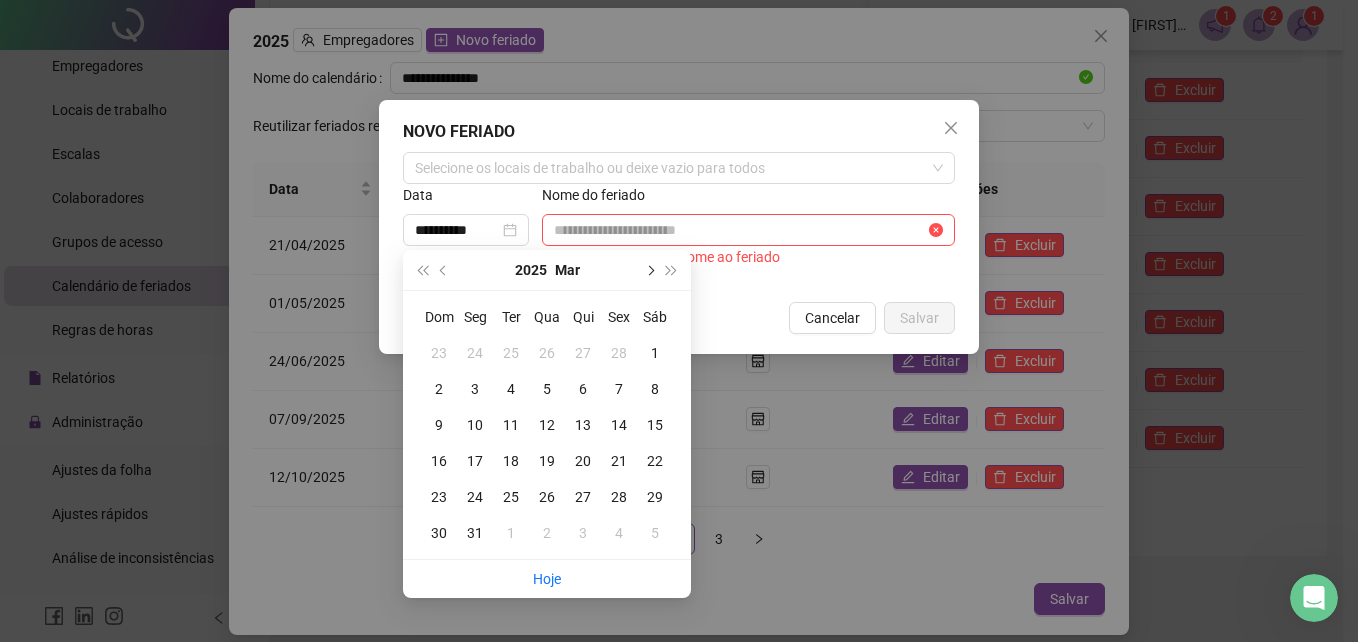 click at bounding box center [649, 270] 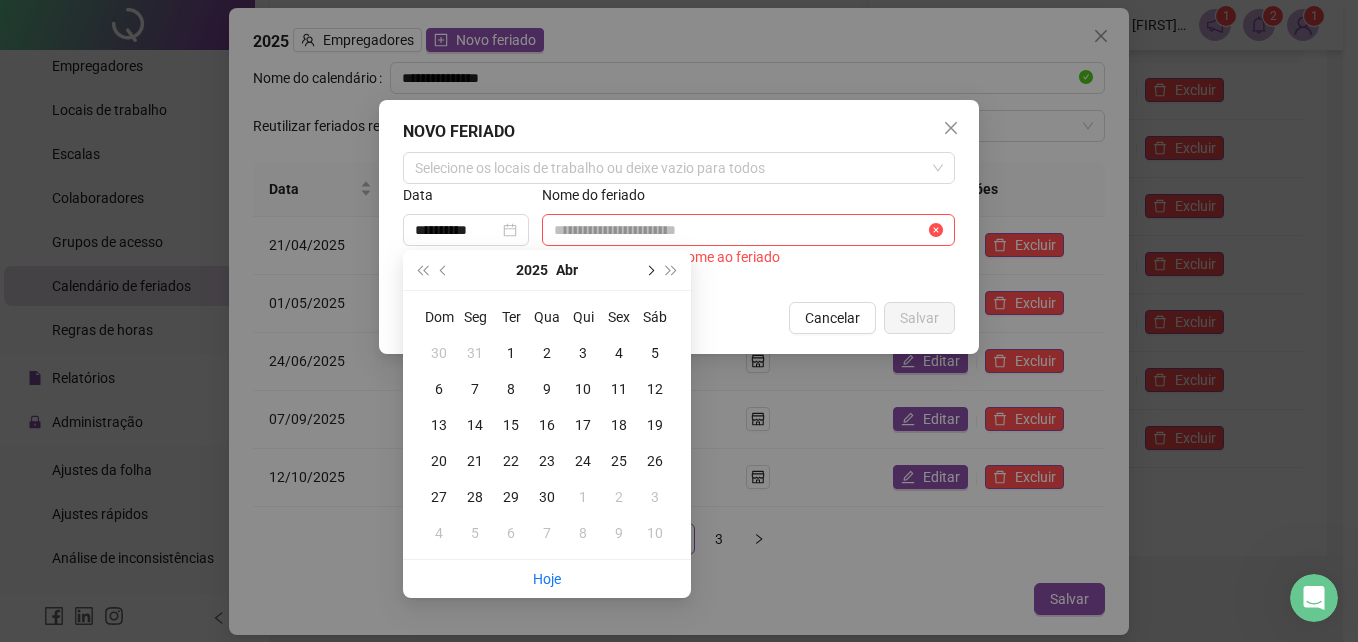 click at bounding box center (649, 270) 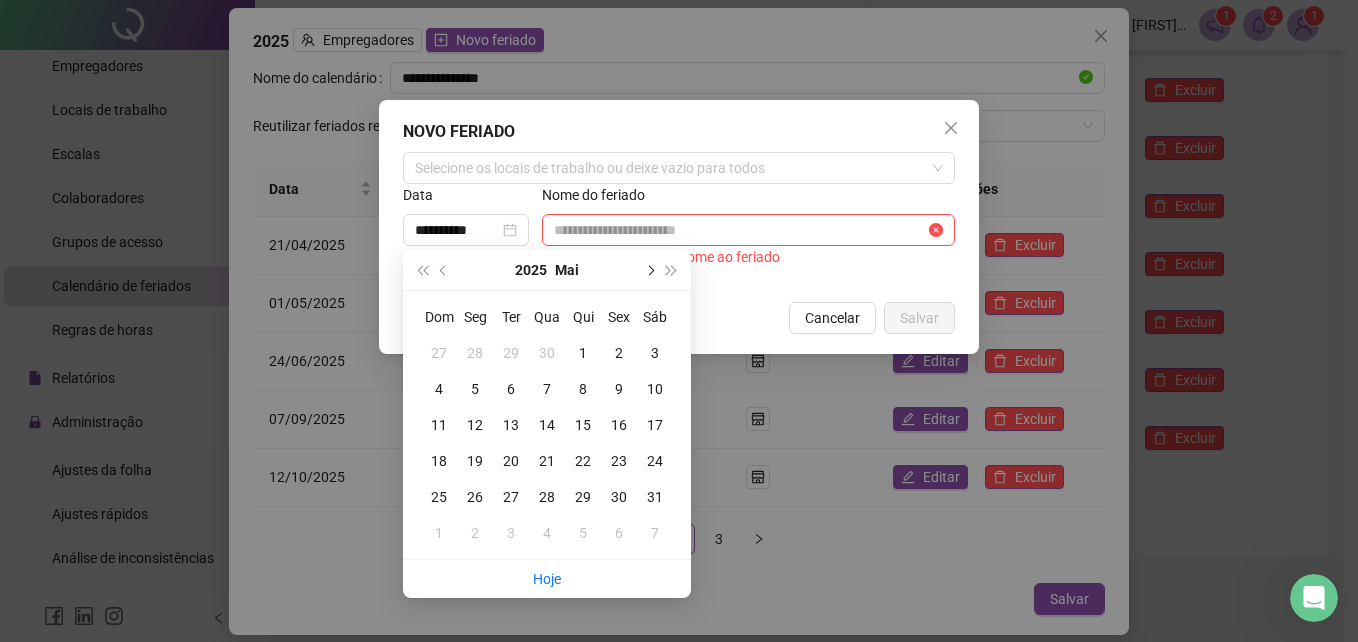 click at bounding box center (649, 270) 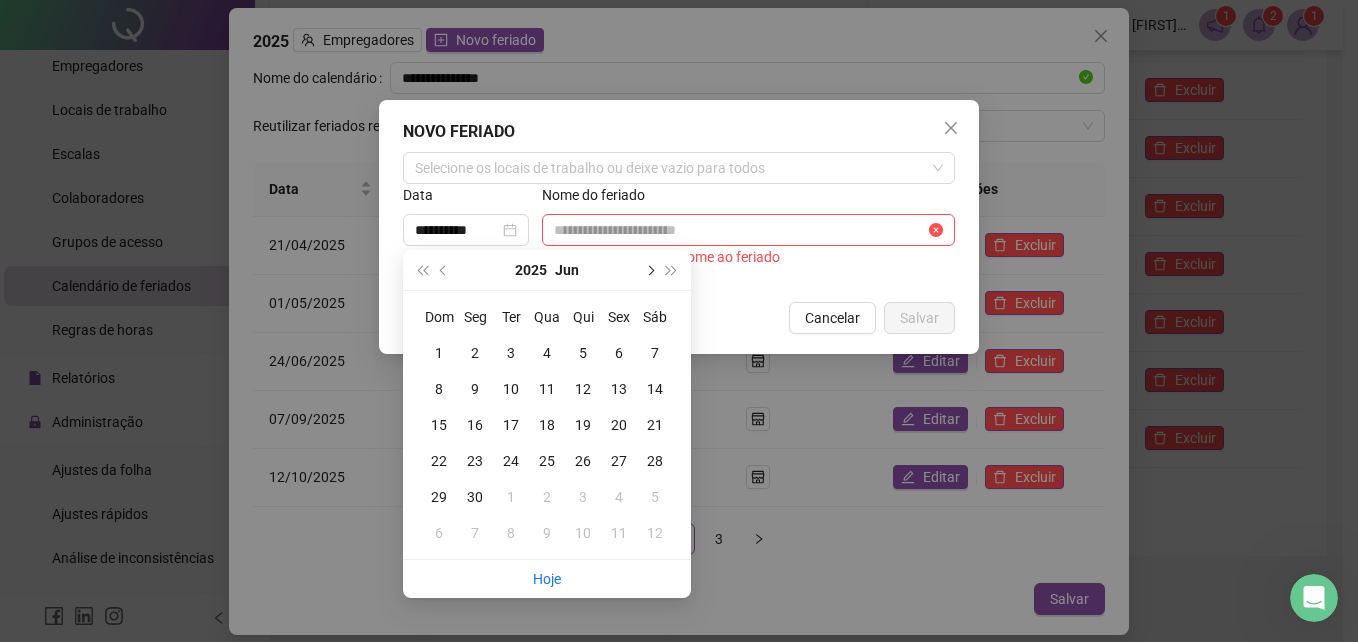click at bounding box center [649, 270] 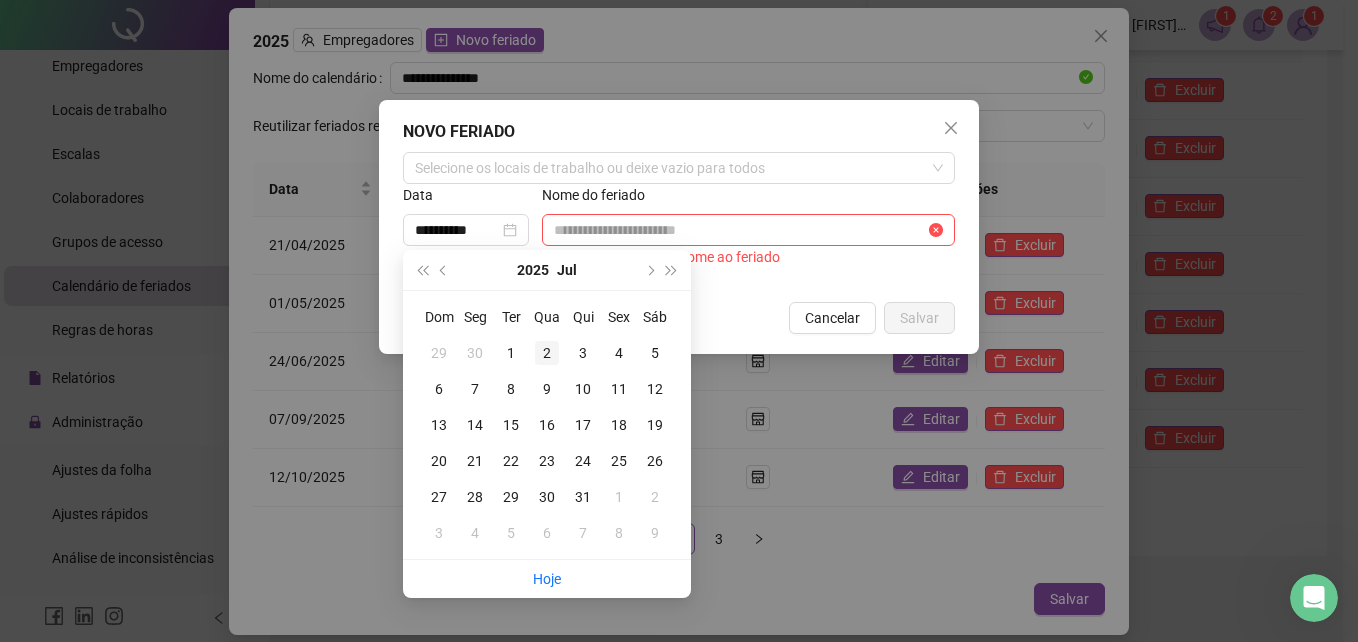 type on "**********" 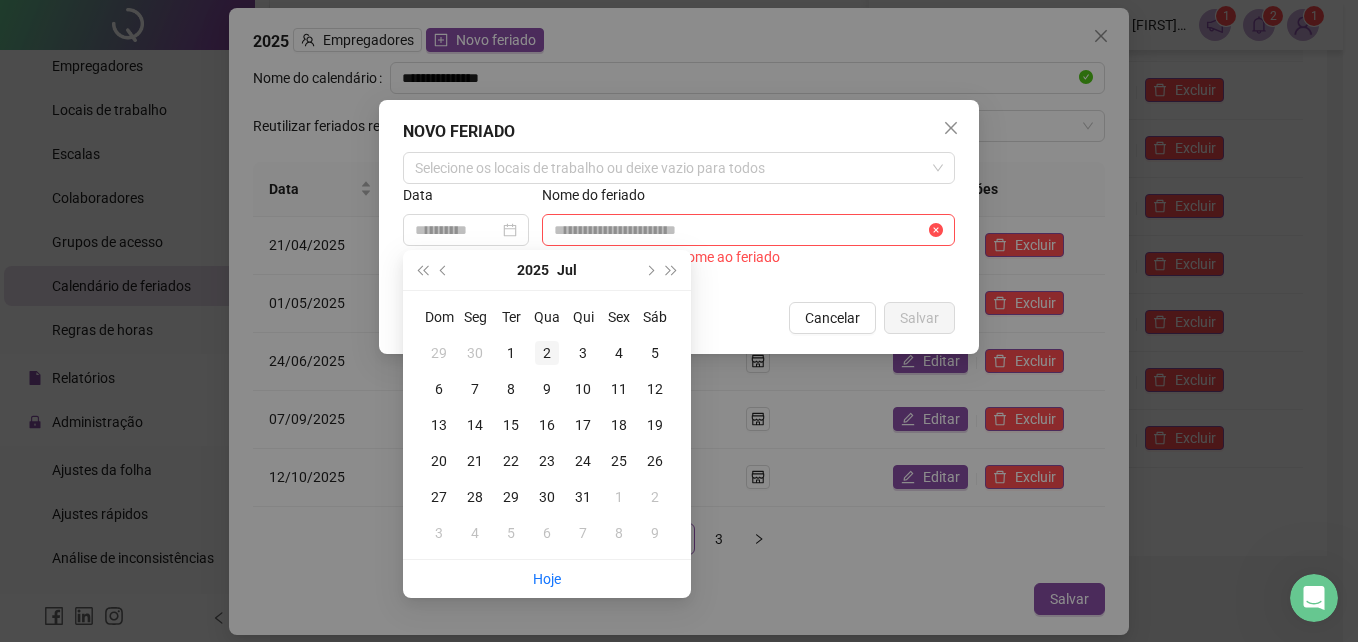 click on "2" at bounding box center (547, 353) 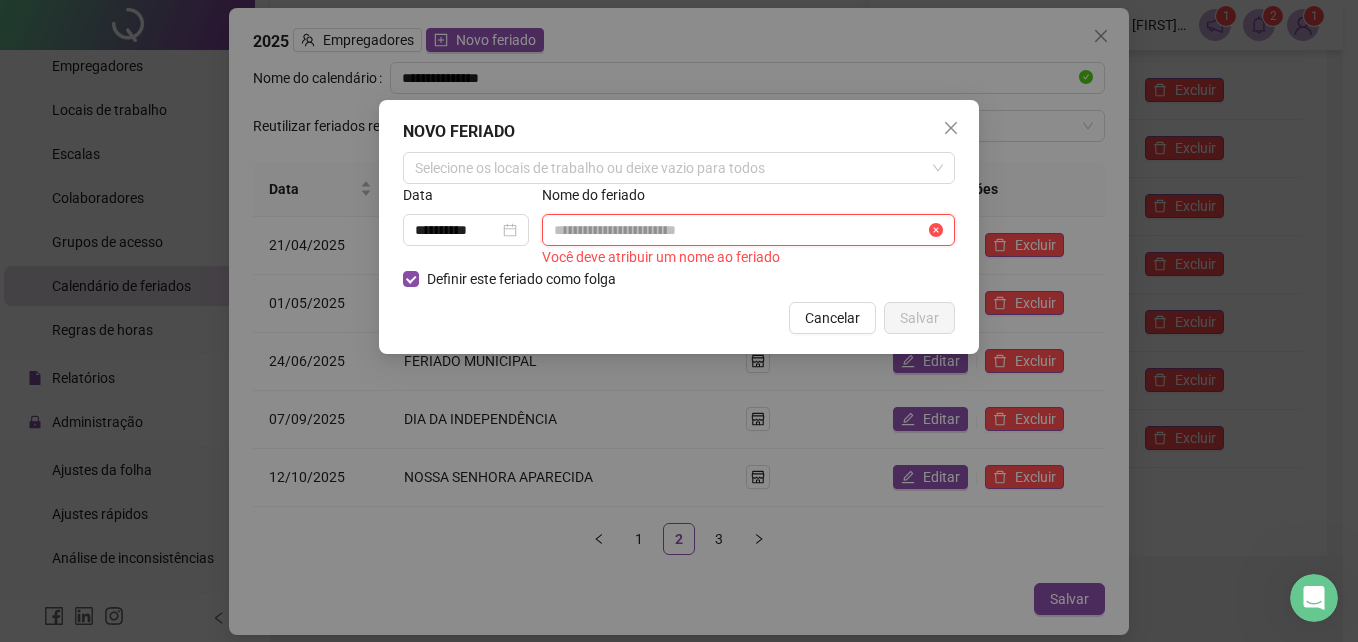 click at bounding box center [739, 230] 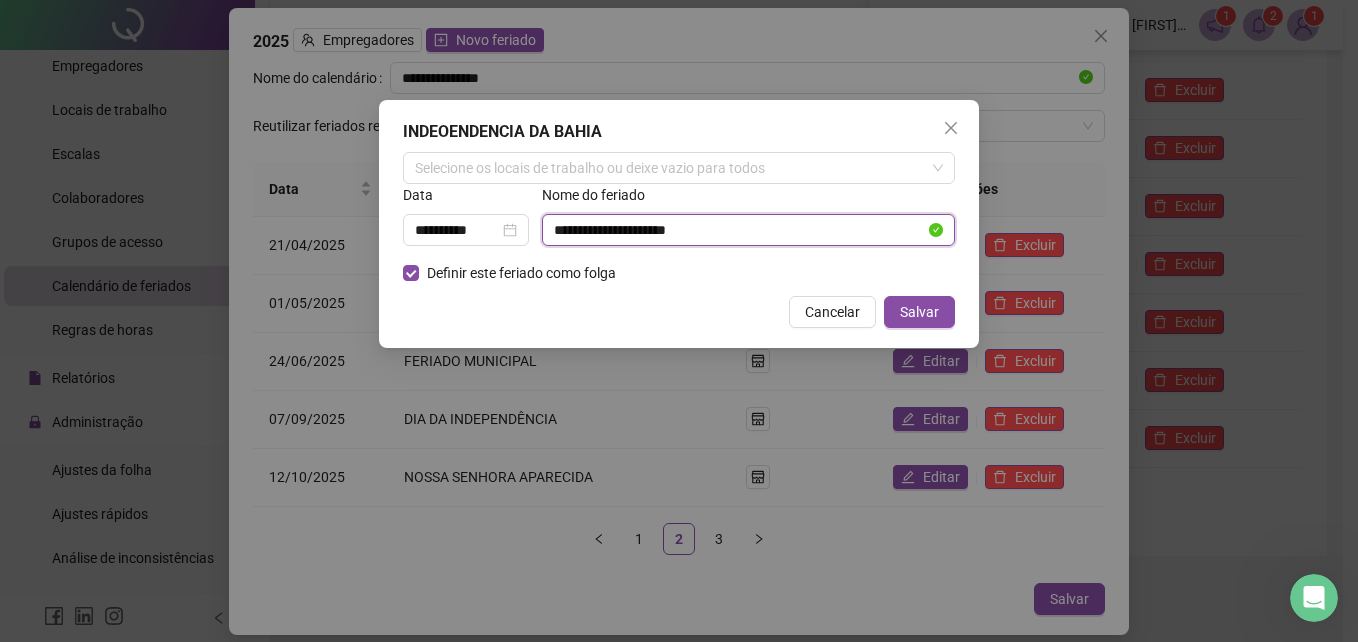 click on "**********" at bounding box center (739, 230) 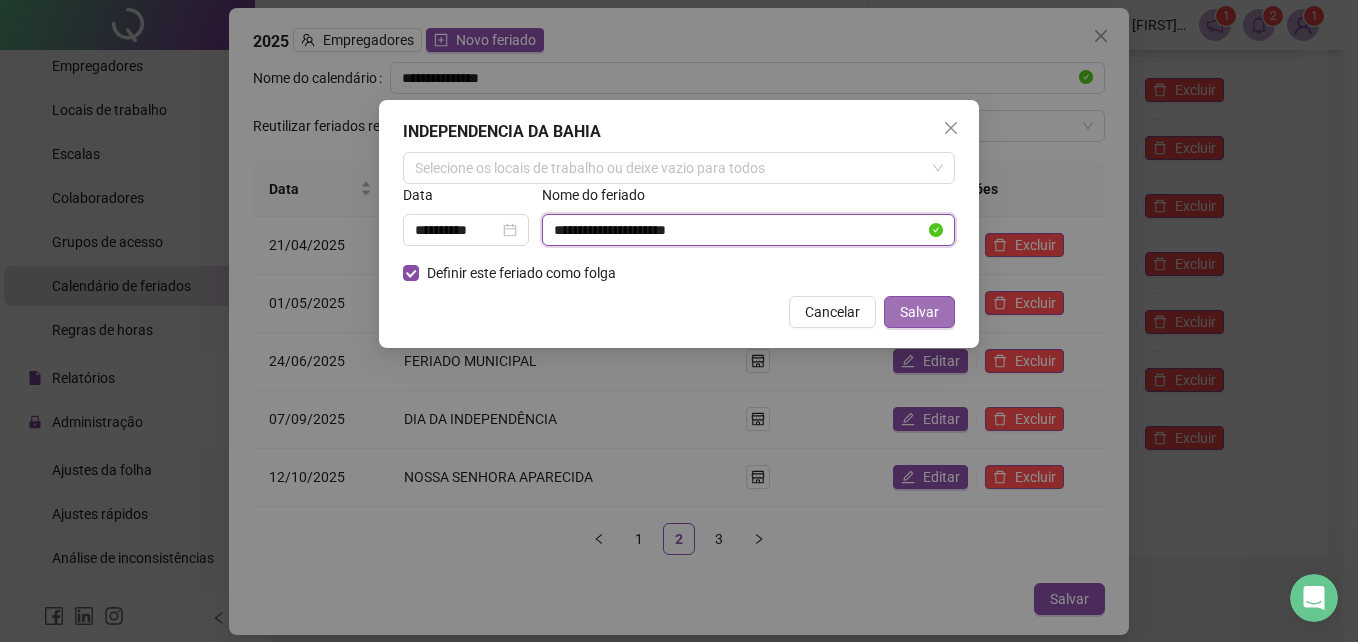 type on "**********" 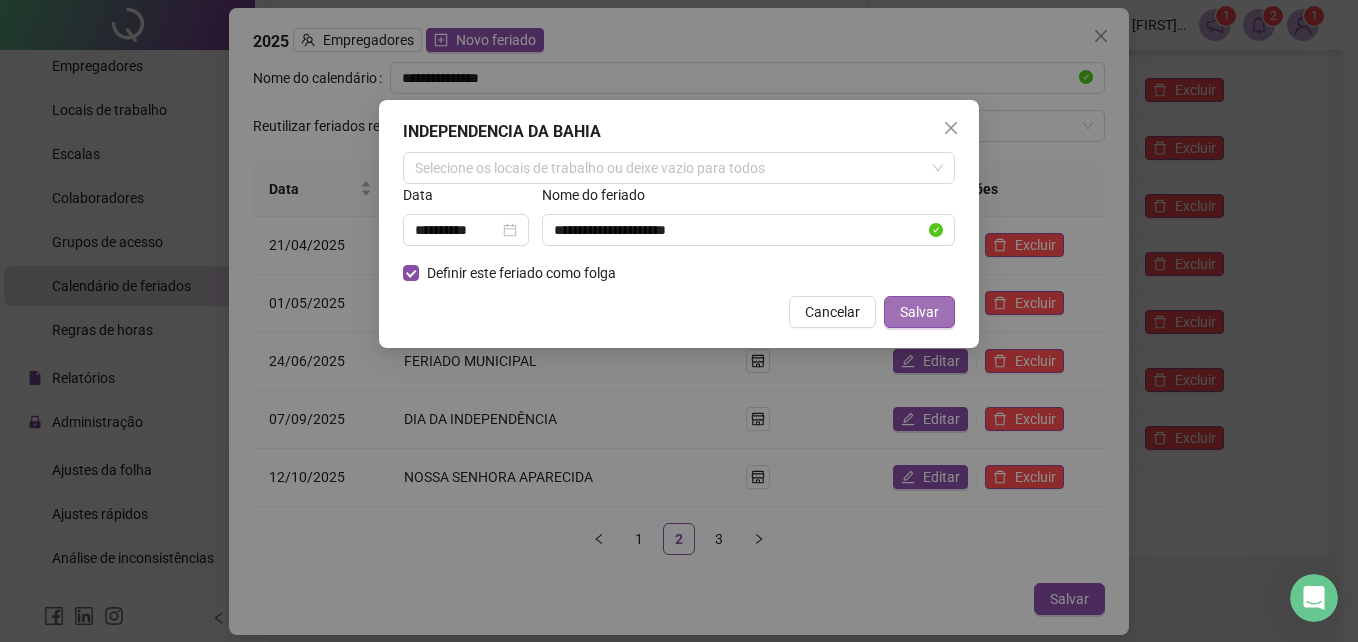 click on "Salvar" at bounding box center [919, 312] 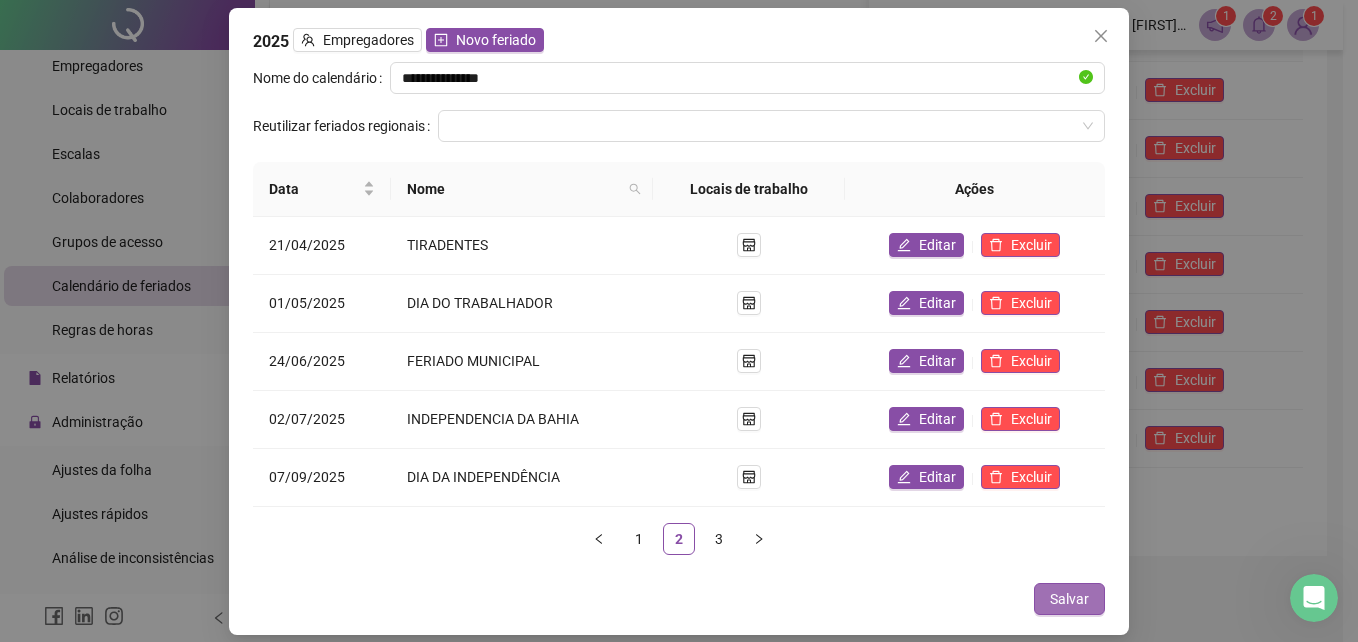 click on "Salvar" at bounding box center (1069, 599) 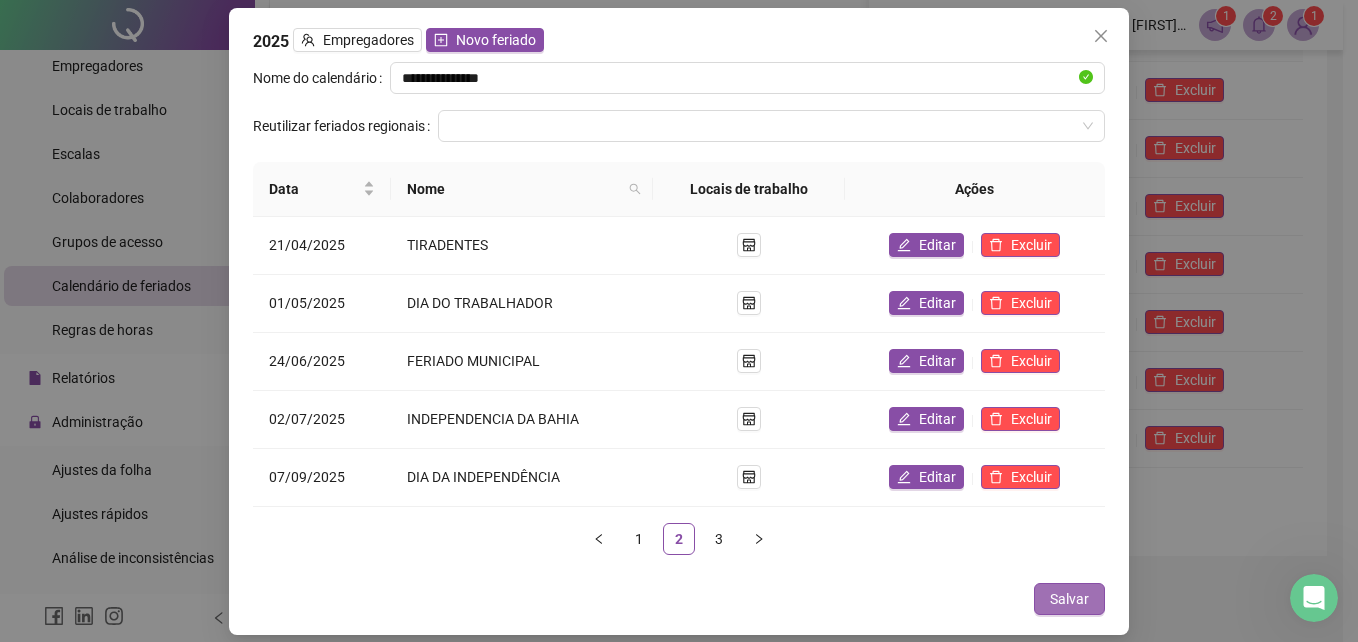 drag, startPoint x: 1076, startPoint y: 594, endPoint x: 1065, endPoint y: 233, distance: 361.16754 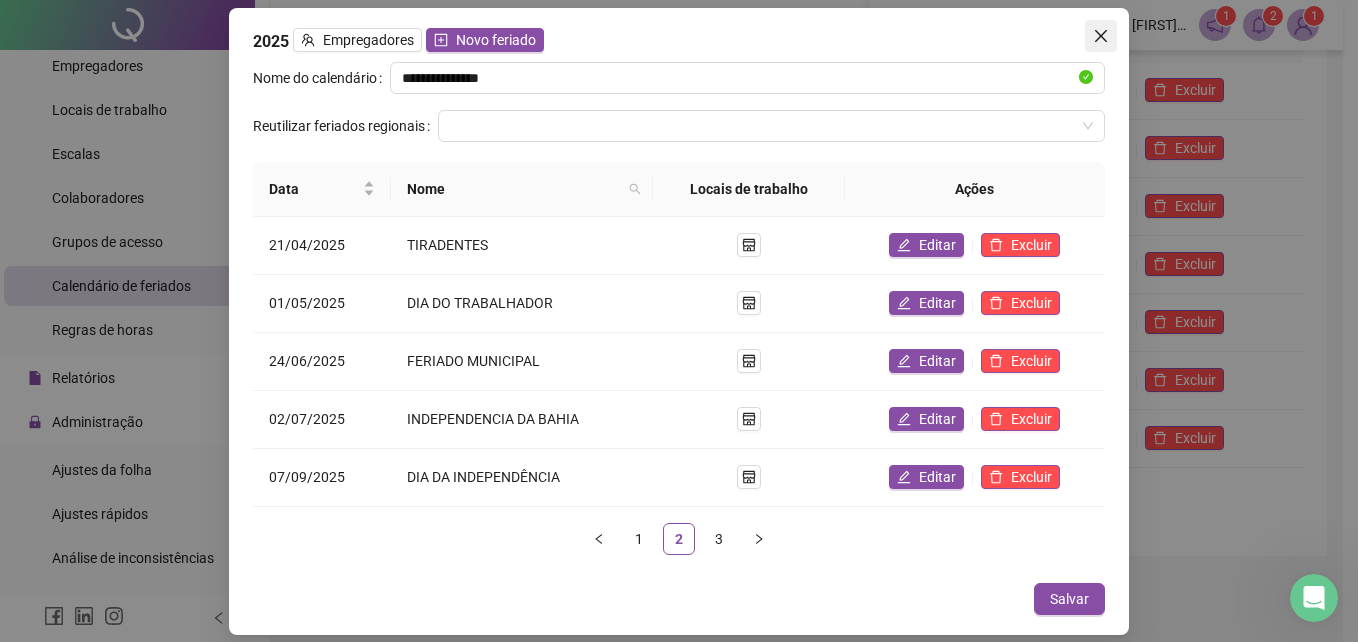 click at bounding box center [1101, 36] 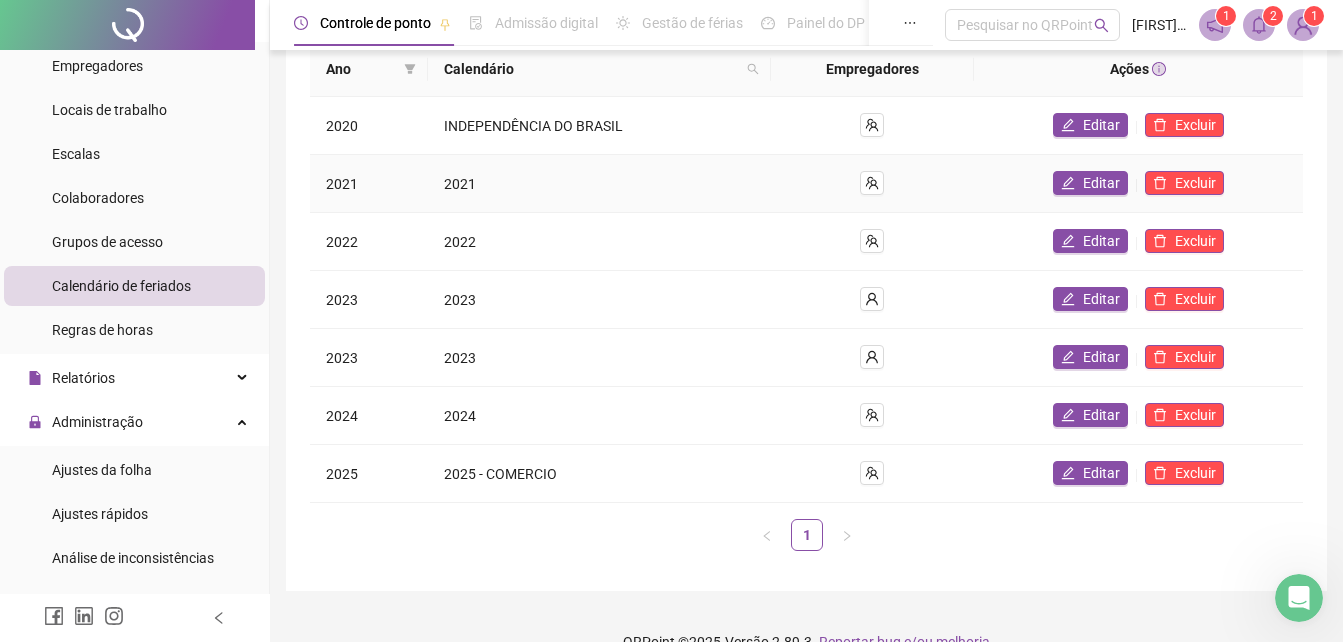 scroll, scrollTop: 267, scrollLeft: 0, axis: vertical 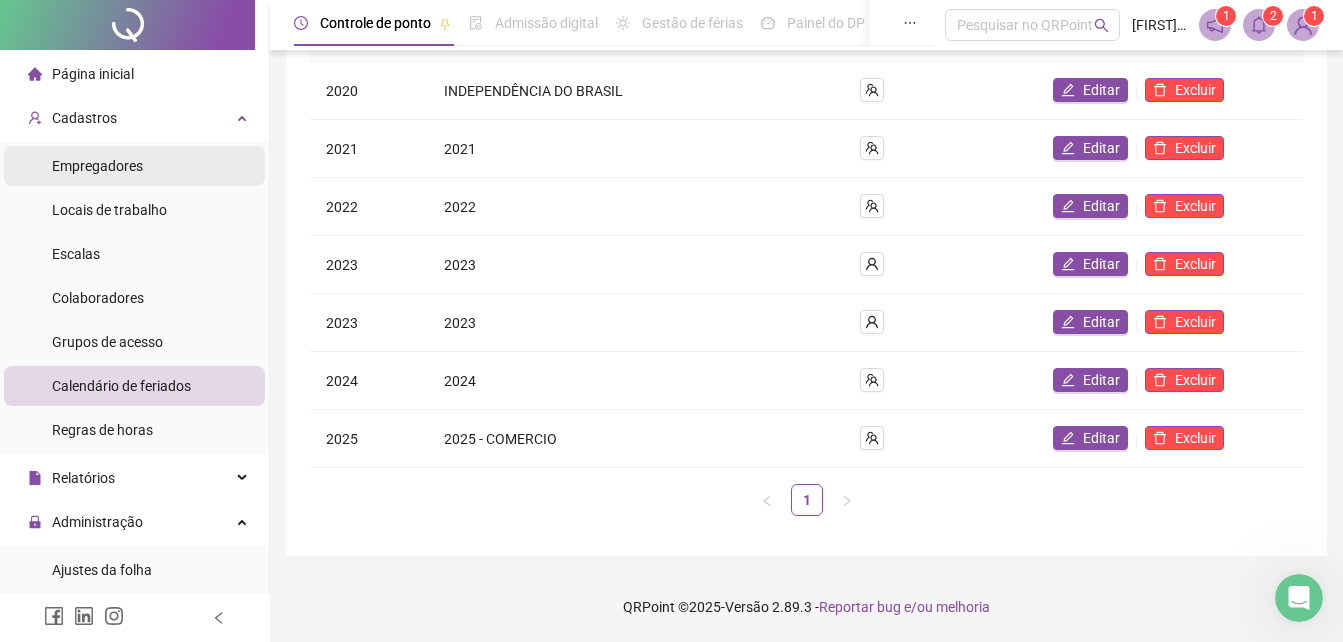 click on "Empregadores" at bounding box center (134, 166) 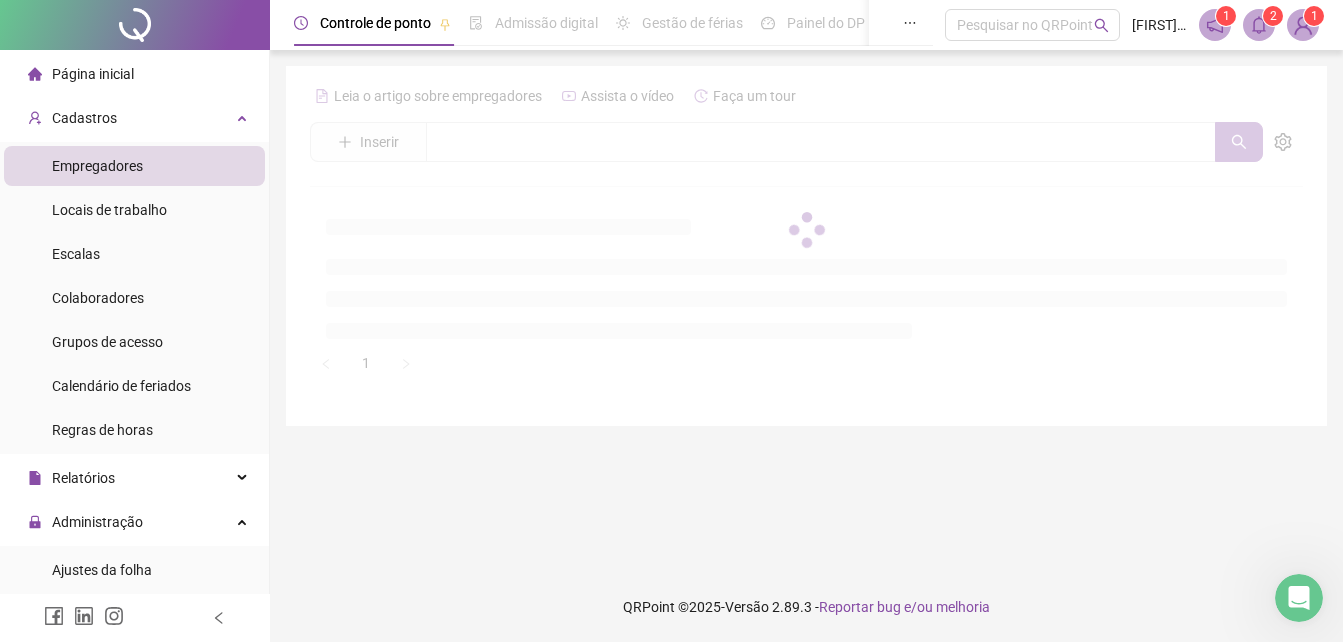 scroll, scrollTop: 0, scrollLeft: 0, axis: both 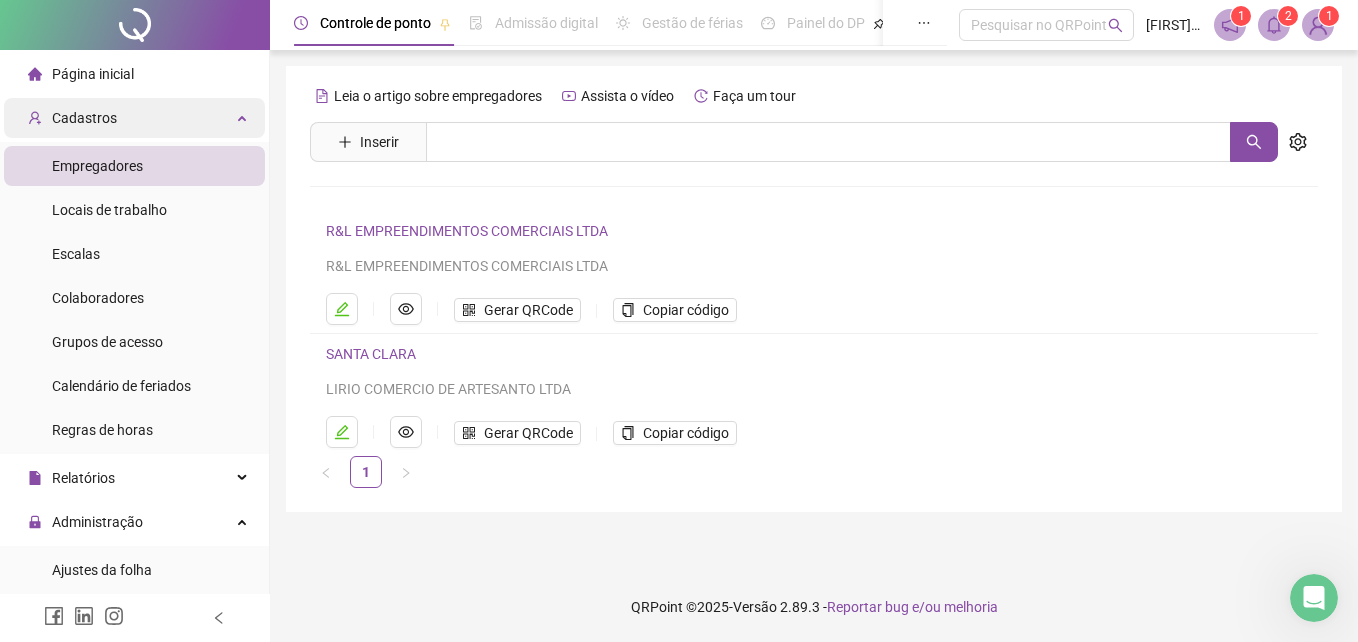 click on "Cadastros" at bounding box center (134, 118) 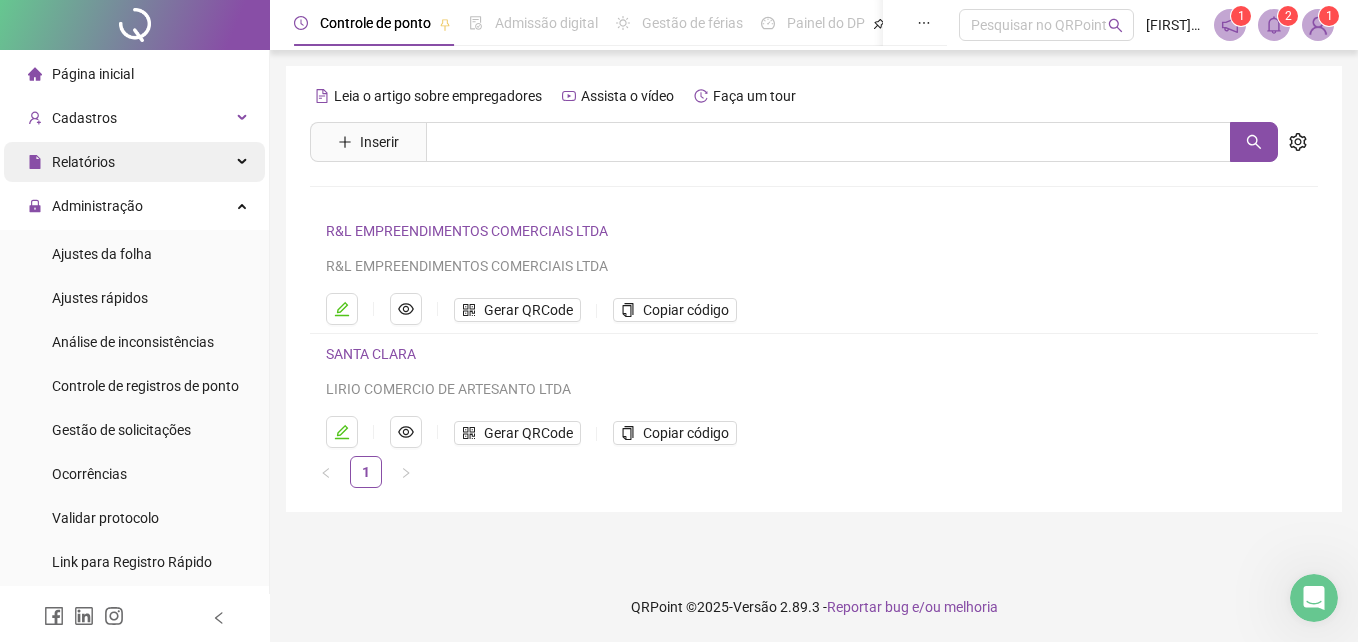 click on "Relatórios" at bounding box center (134, 162) 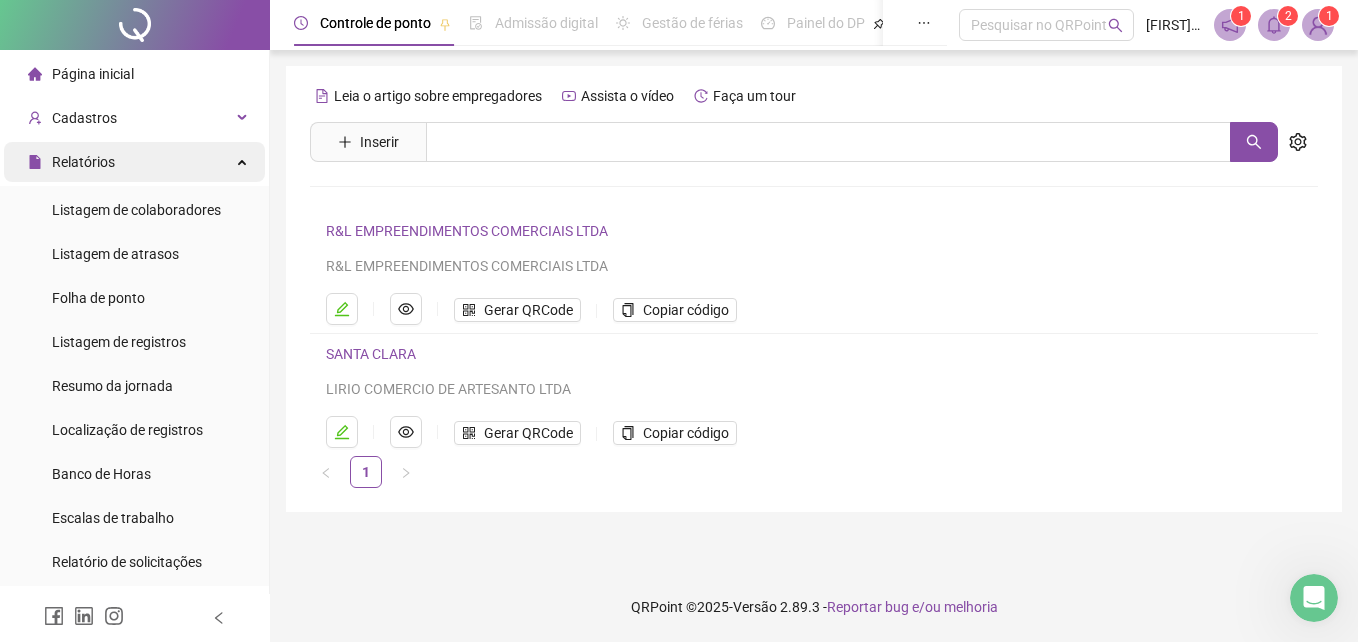 click on "Relatórios" at bounding box center [134, 162] 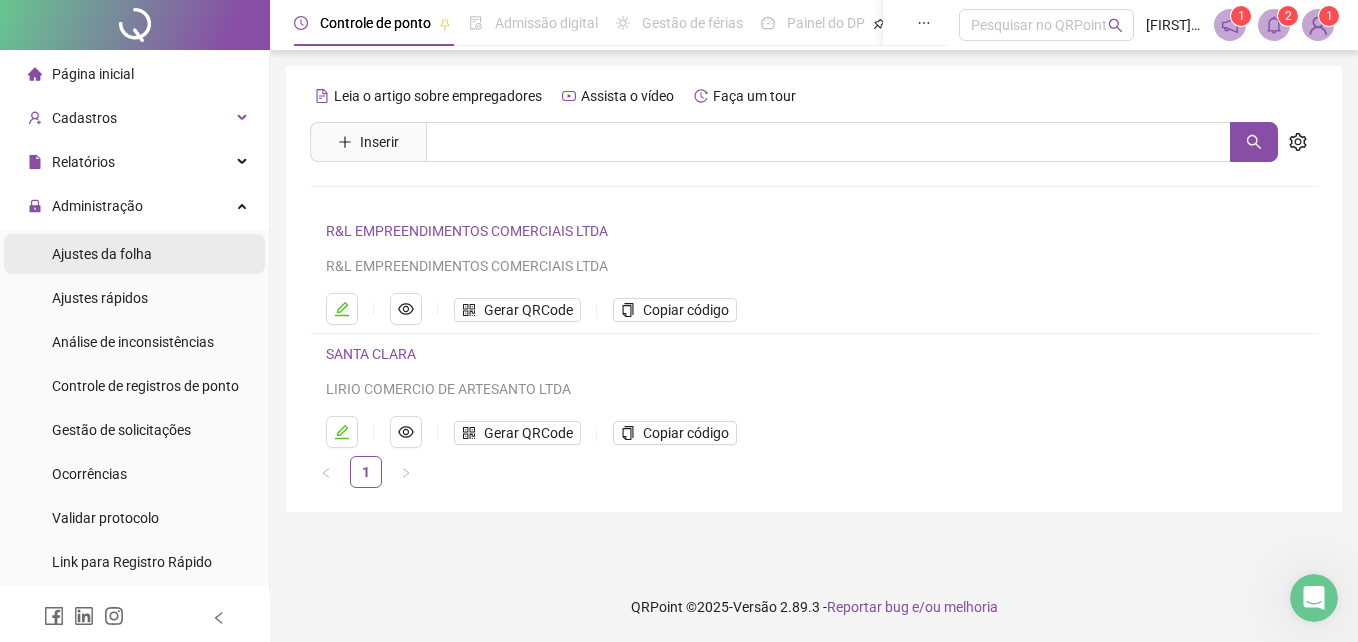 click on "Ajustes da folha" at bounding box center (102, 254) 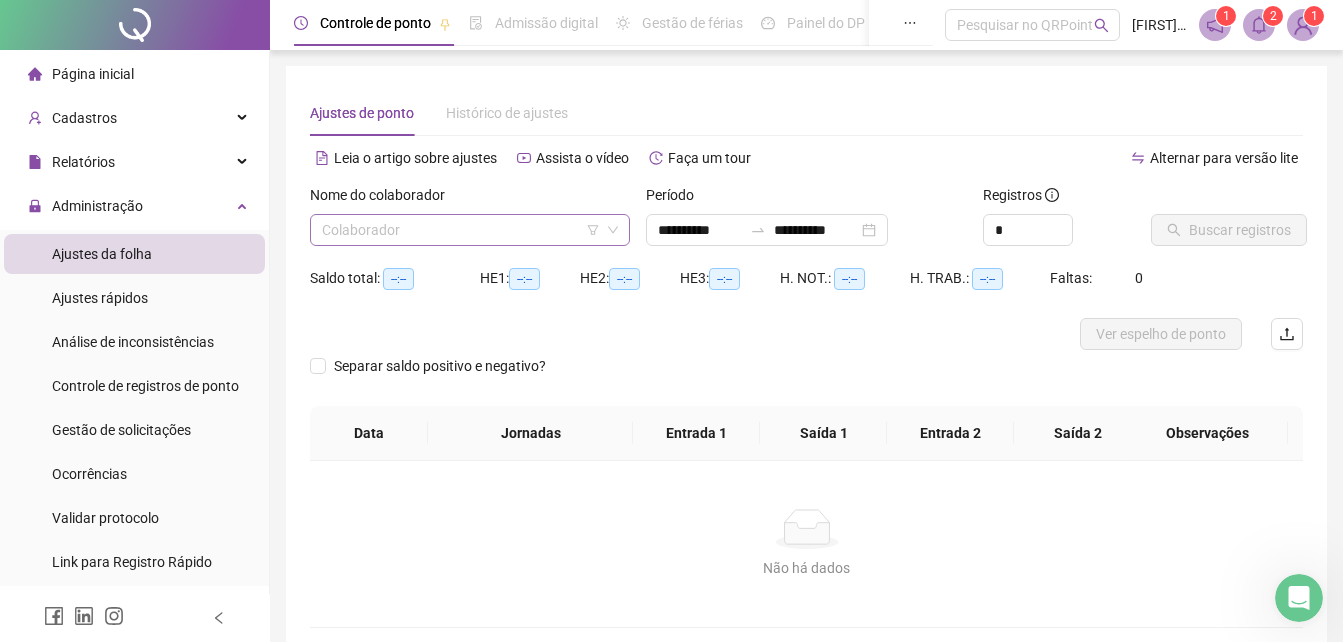 click at bounding box center (461, 230) 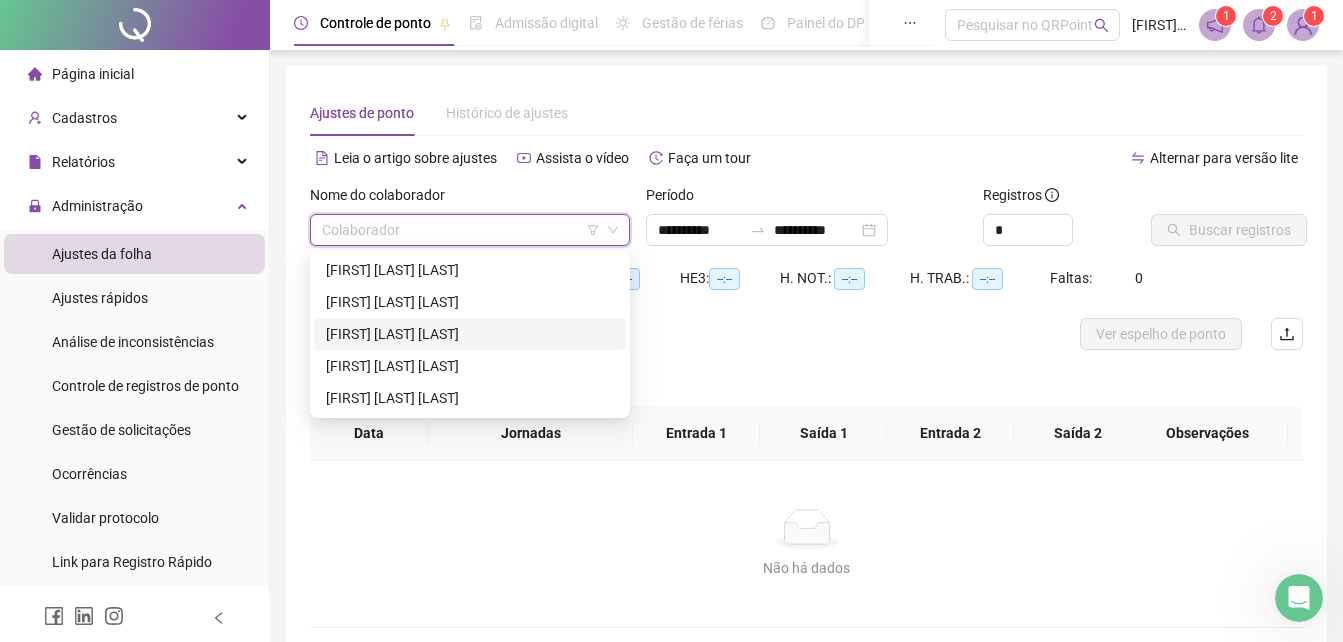 click on "[FIRST] [LAST] [LAST]" at bounding box center (470, 334) 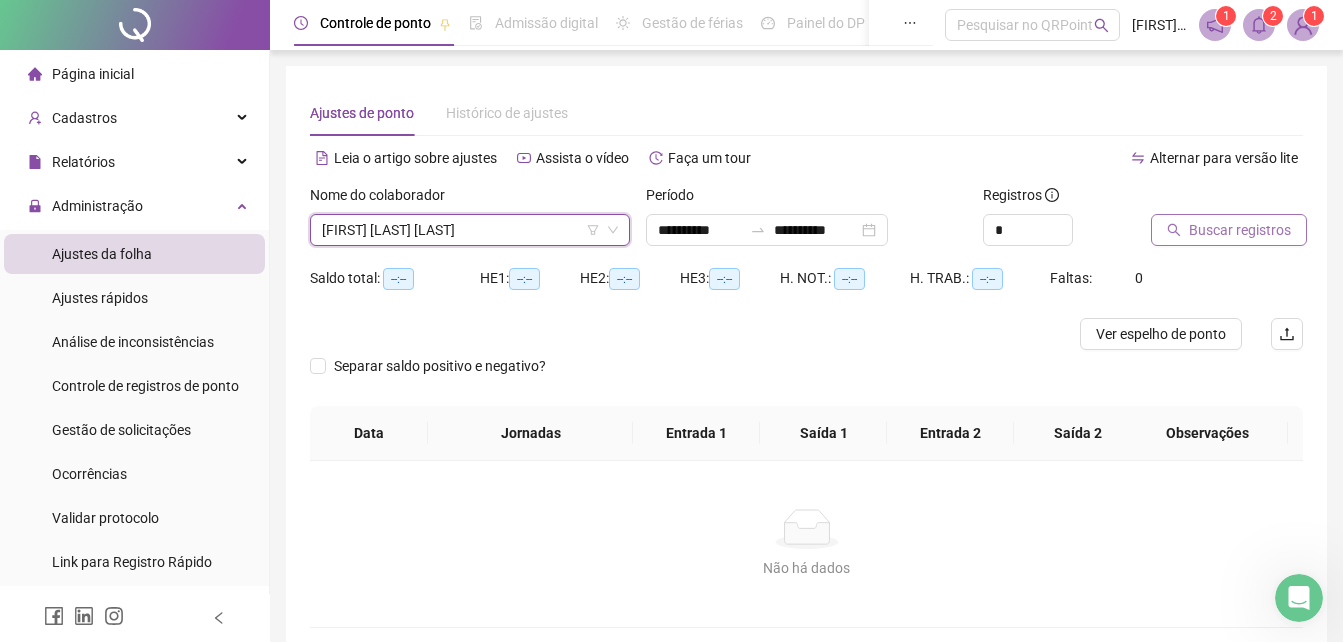 click on "Buscar registros" at bounding box center [1240, 230] 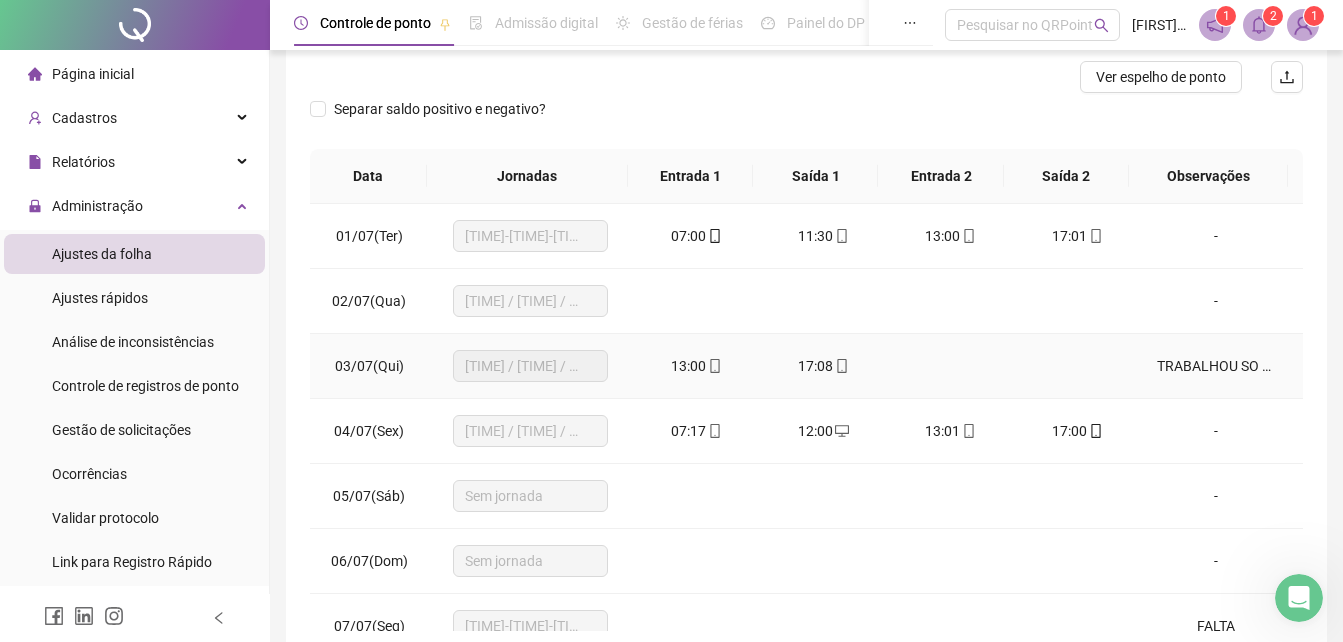scroll, scrollTop: 256, scrollLeft: 0, axis: vertical 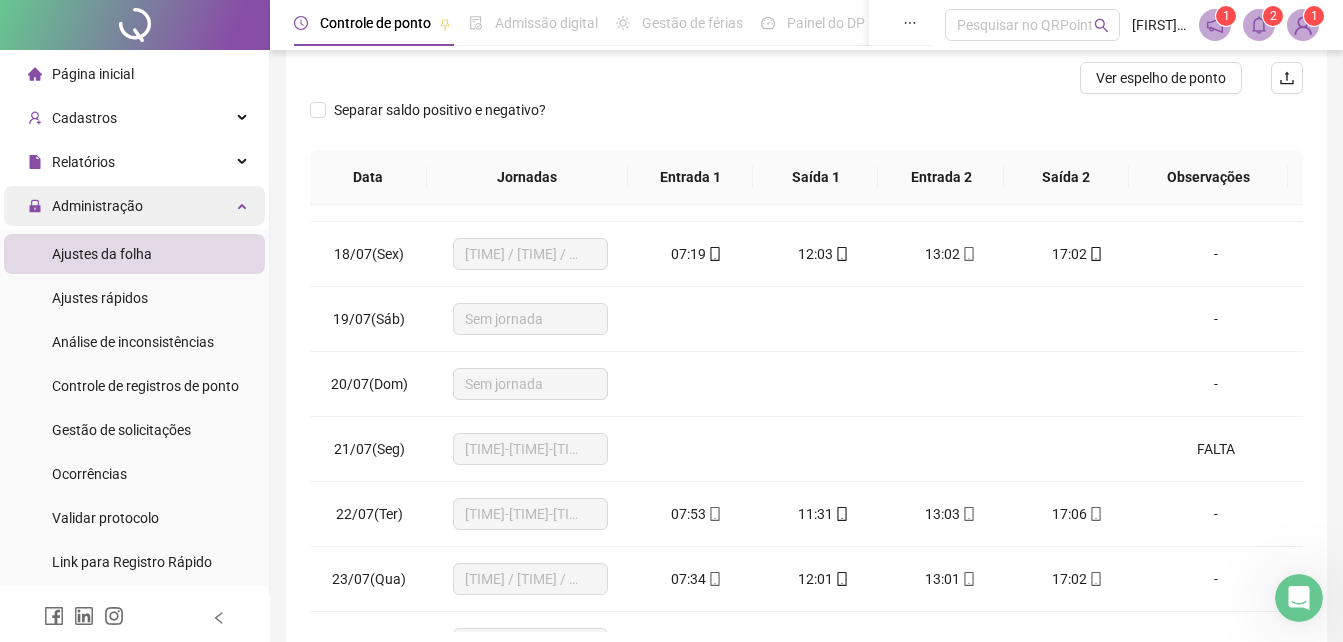 click on "Administração" at bounding box center (97, 206) 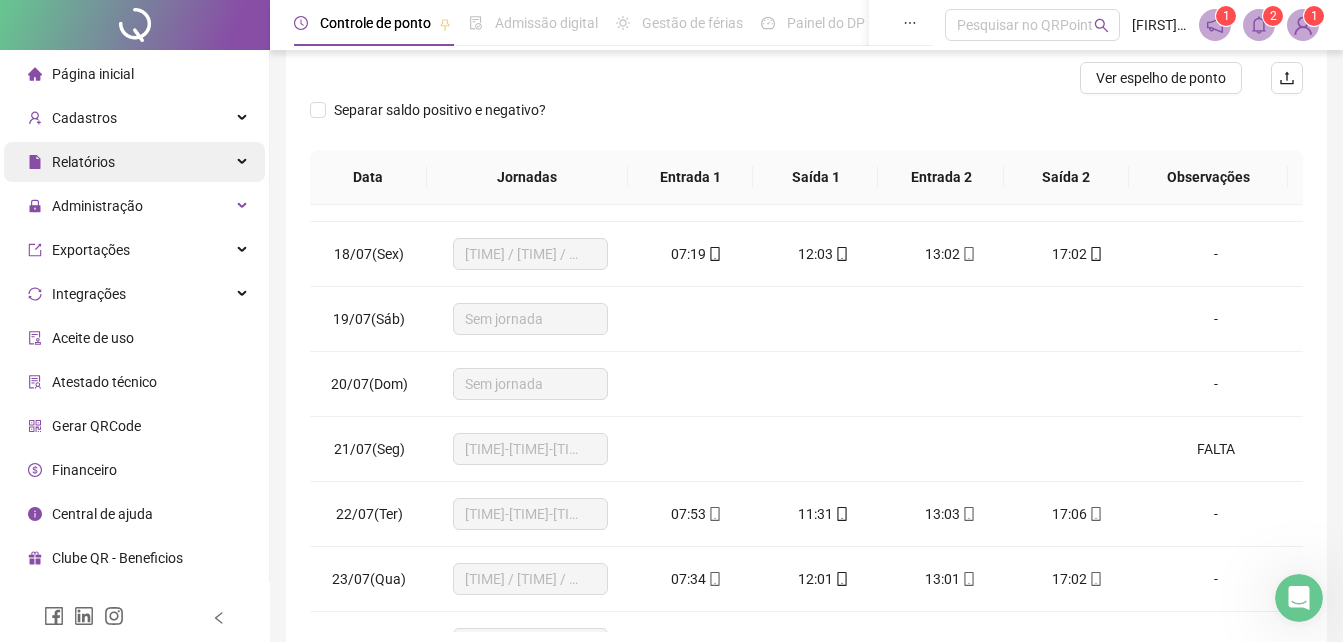 click on "Relatórios" at bounding box center [83, 162] 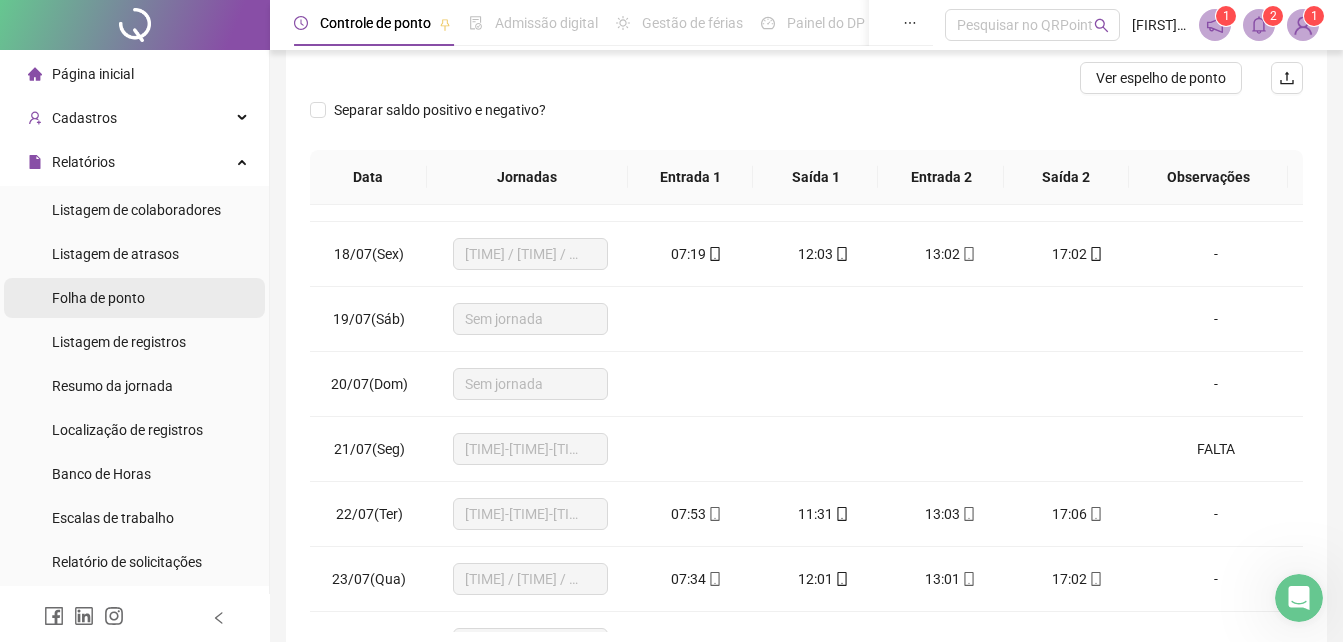 click on "Folha de ponto" at bounding box center (98, 298) 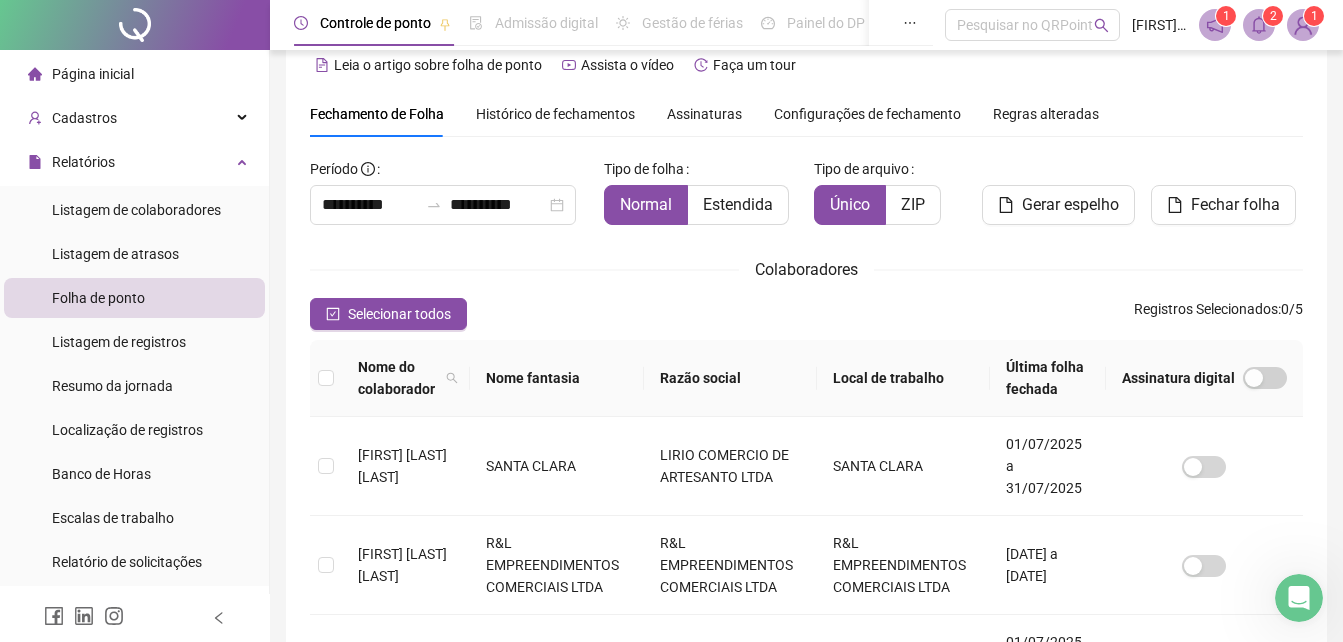 scroll, scrollTop: 0, scrollLeft: 0, axis: both 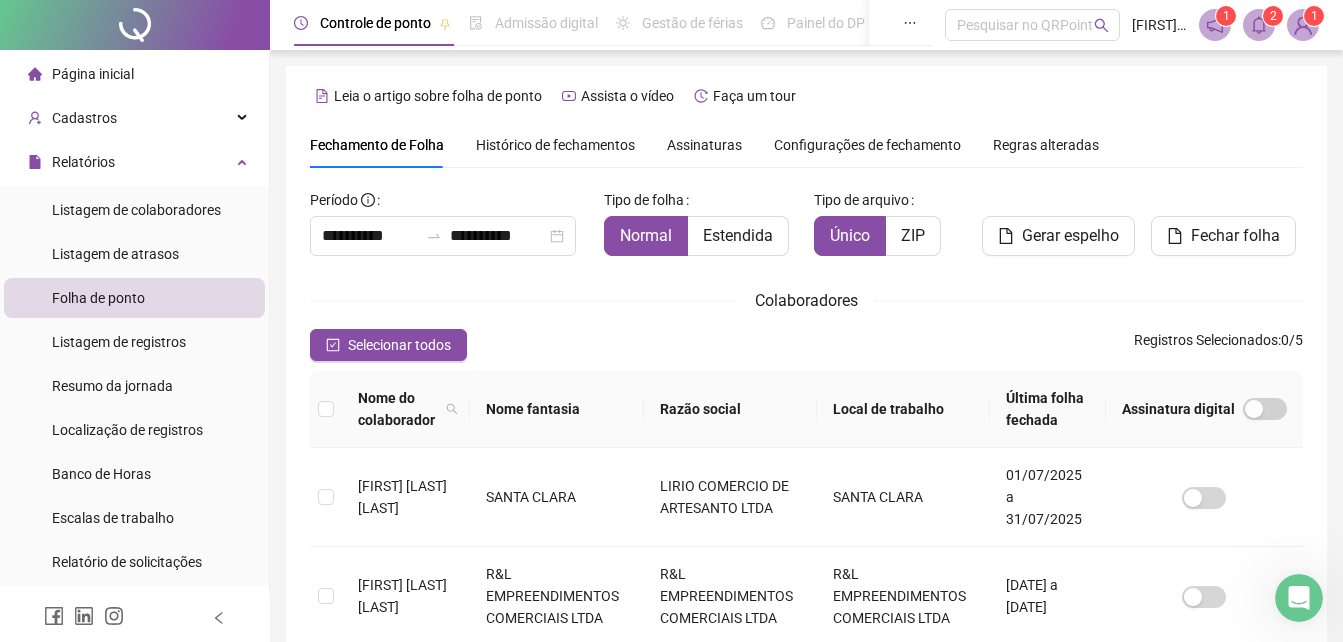 click on "Histórico de fechamentos" at bounding box center [555, 145] 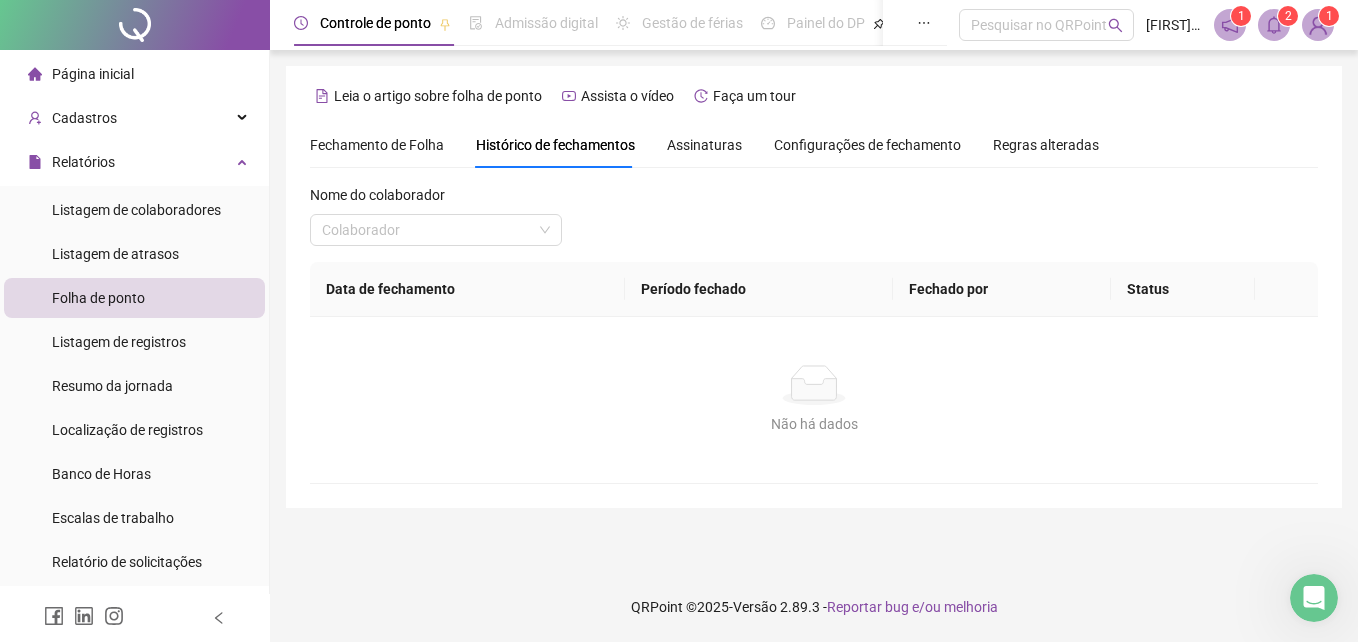 click on "Configurações de fechamento" at bounding box center [867, 145] 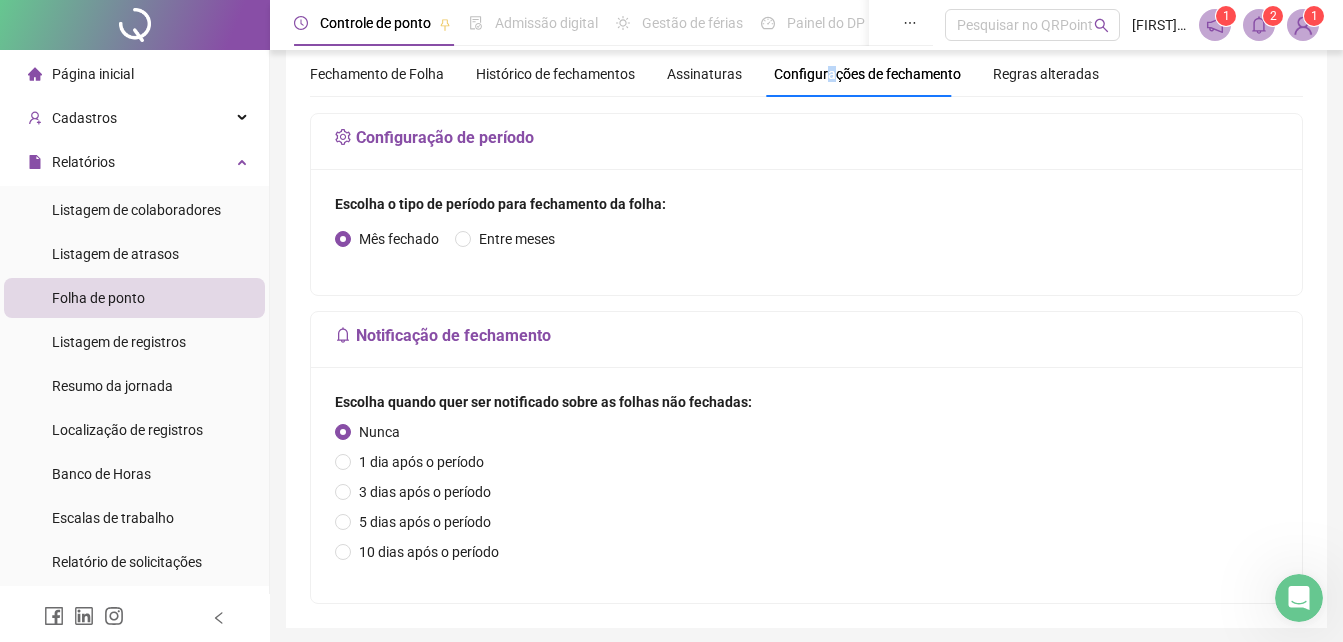 scroll, scrollTop: 0, scrollLeft: 0, axis: both 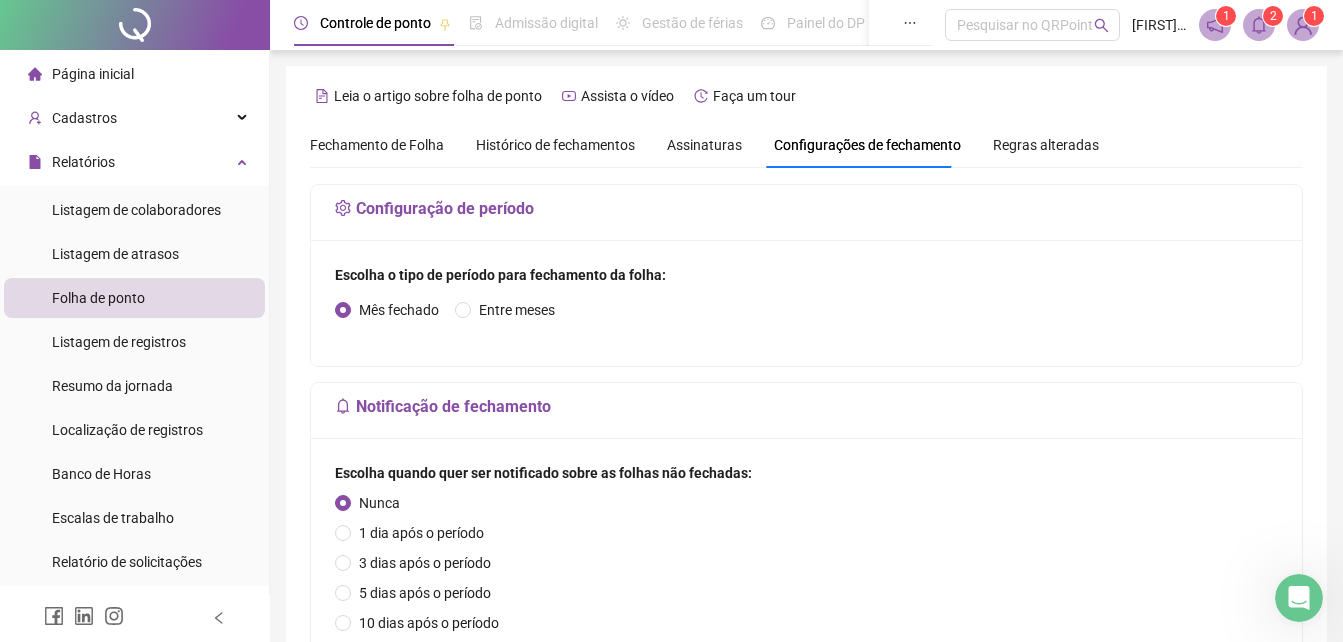 click on "Fechamento de Folha" at bounding box center [377, 145] 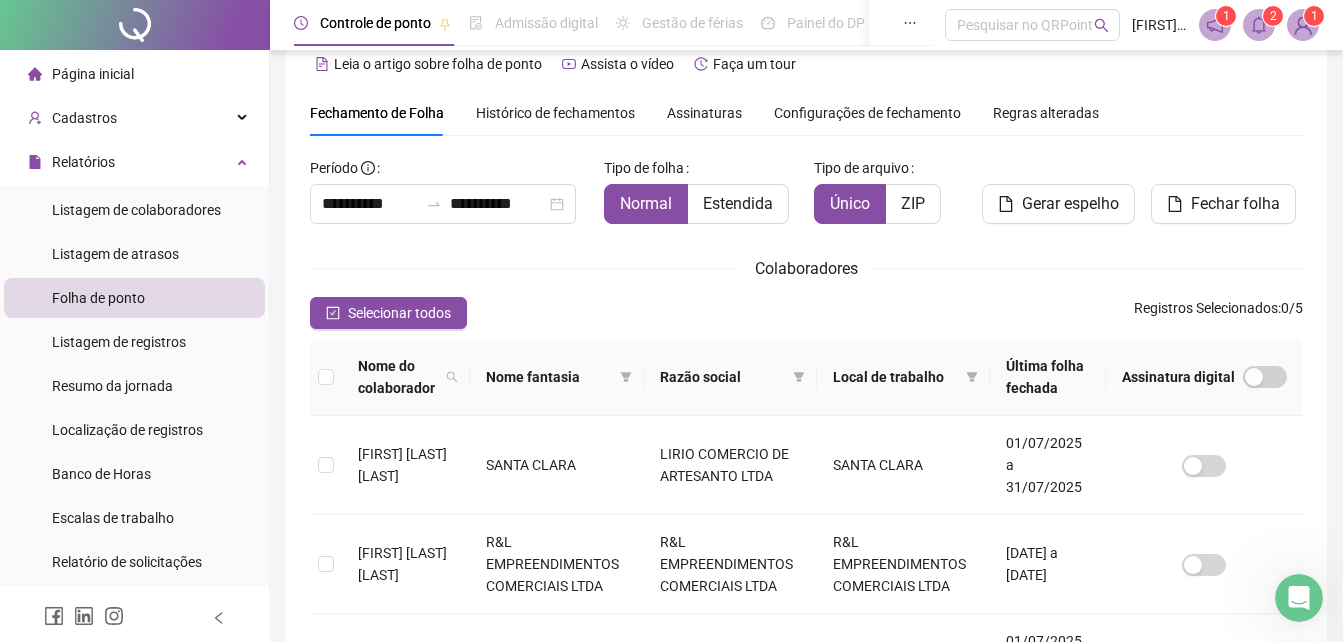 scroll, scrollTop: 0, scrollLeft: 0, axis: both 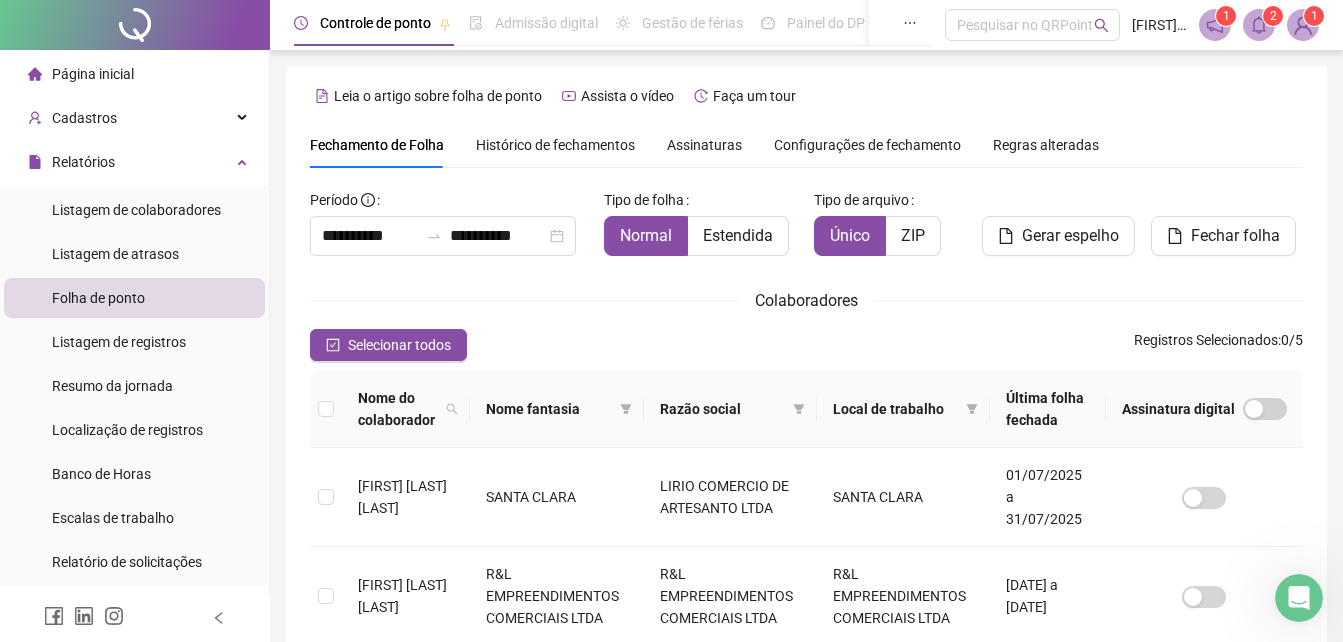 click on "Histórico de fechamentos" at bounding box center (555, 145) 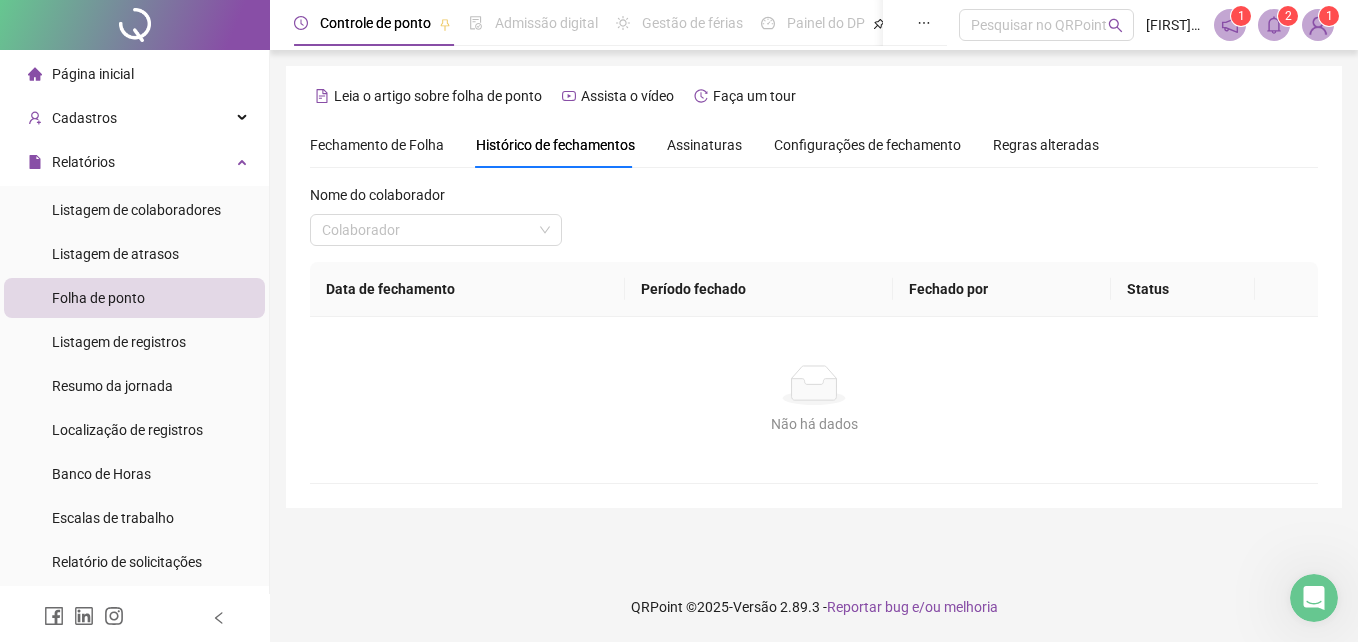 click on "Configurações de fechamento" at bounding box center (867, 145) 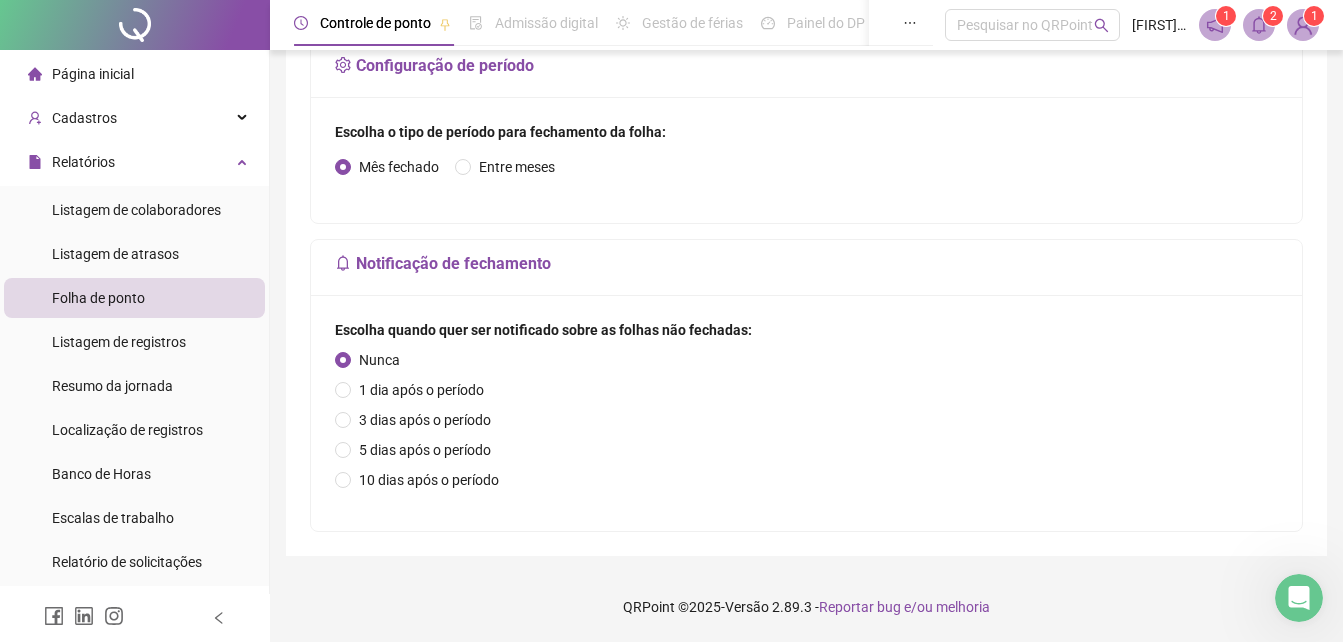 scroll, scrollTop: 0, scrollLeft: 0, axis: both 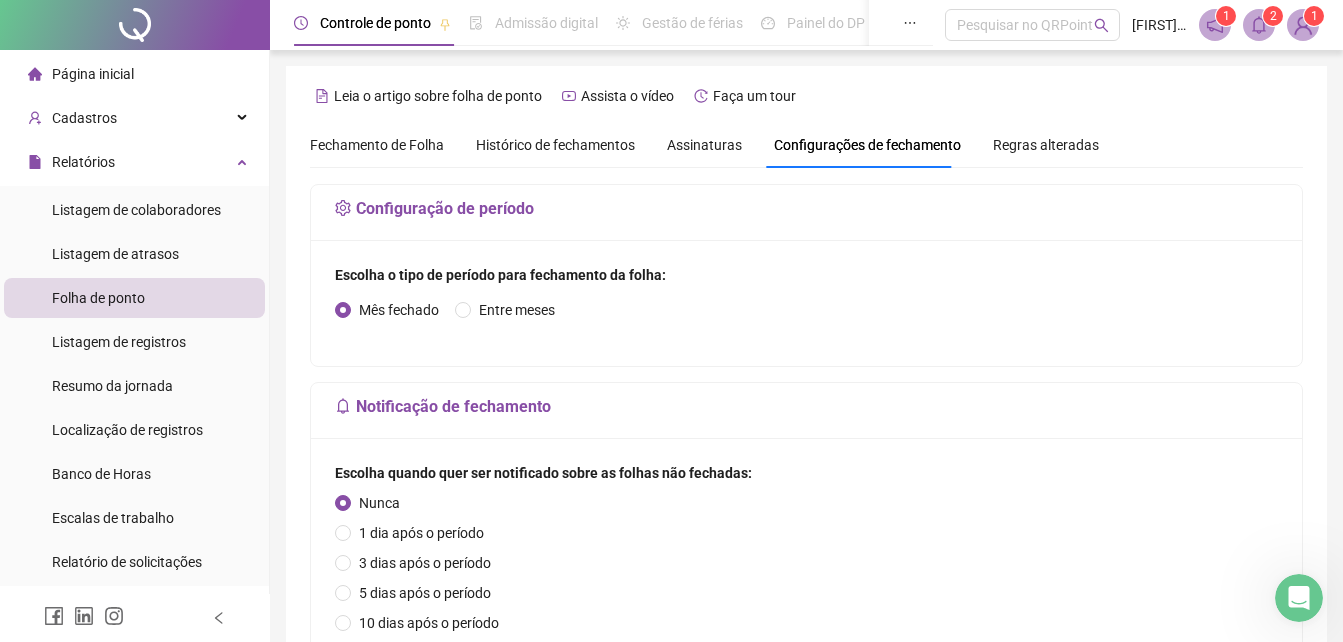 click on "Regras alteradas" at bounding box center [1046, 145] 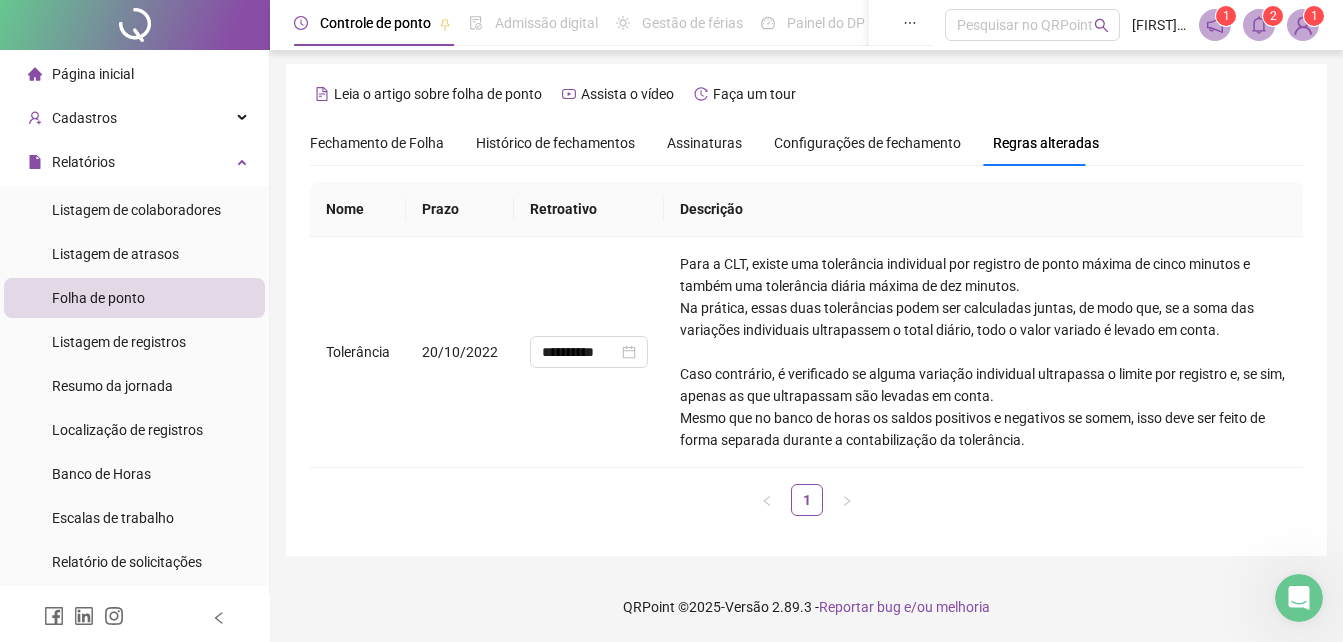 scroll, scrollTop: 0, scrollLeft: 0, axis: both 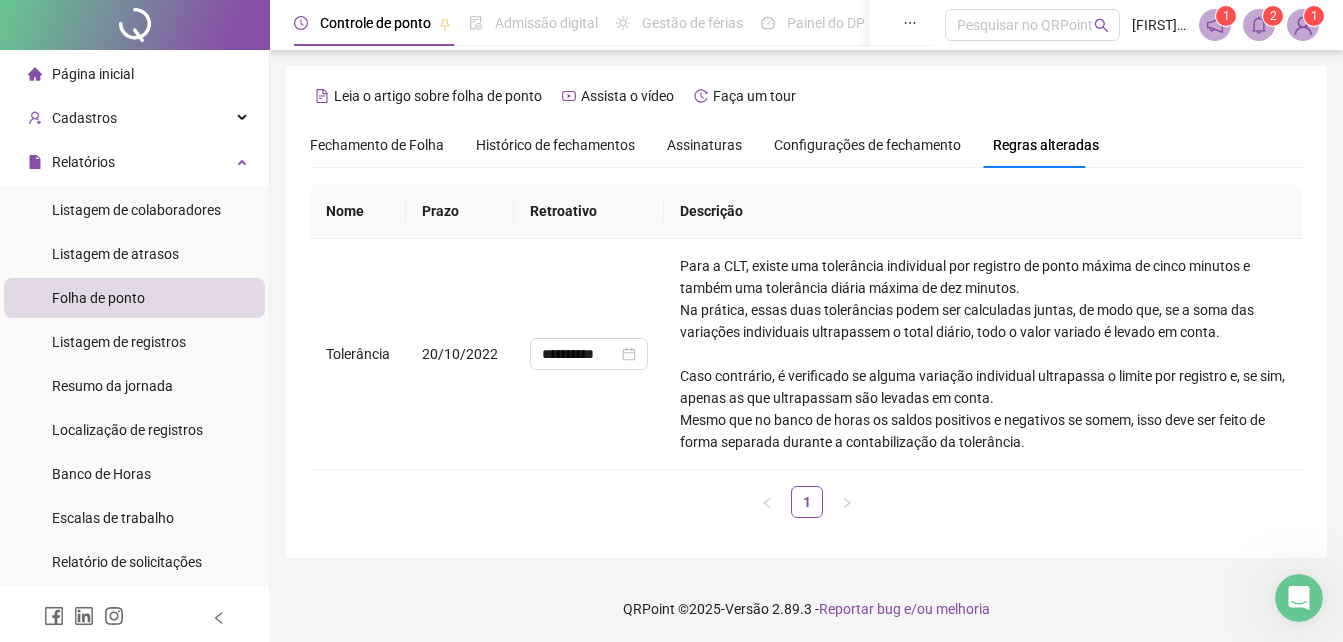click on "Histórico de fechamentos" at bounding box center [555, 145] 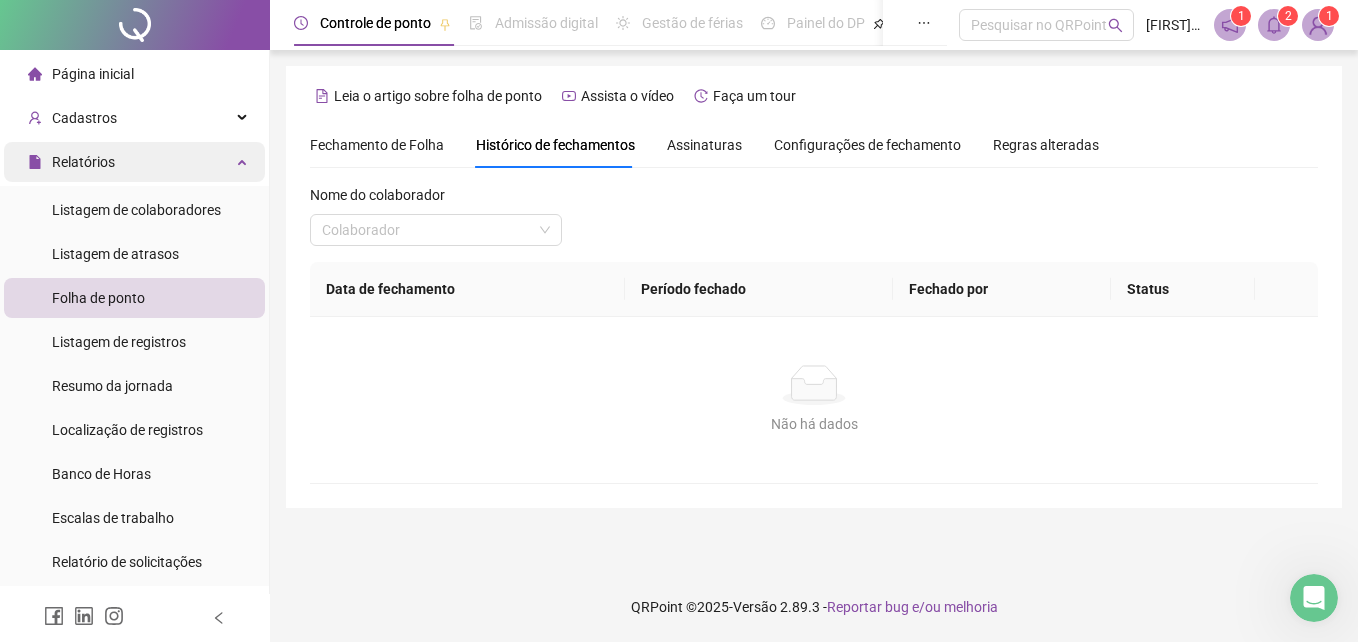 click on "Relatórios" at bounding box center [134, 162] 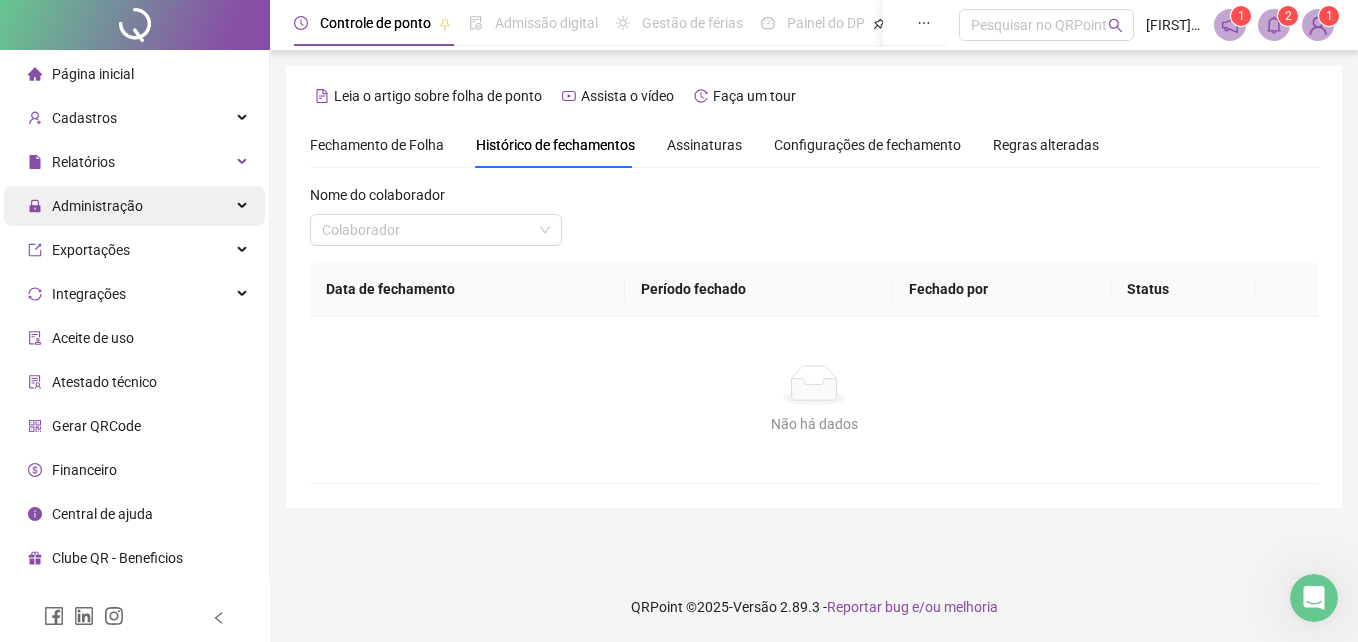 click on "Administração" at bounding box center (97, 206) 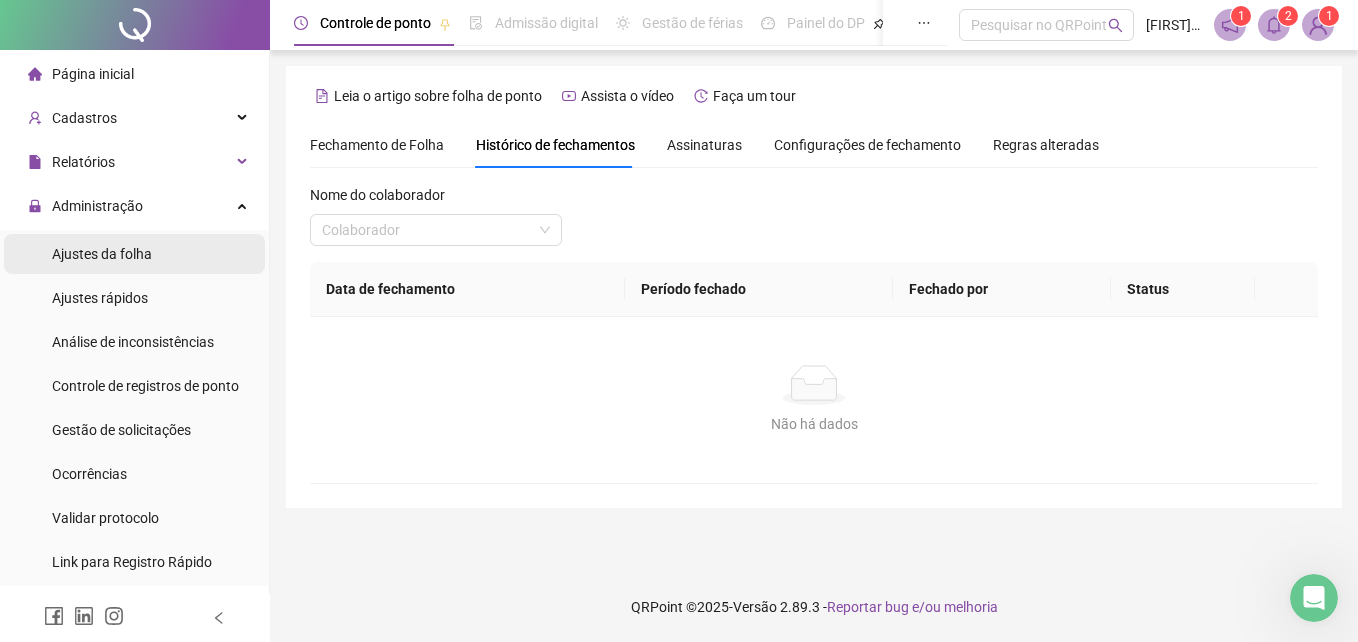 click on "Ajustes da folha" at bounding box center [102, 254] 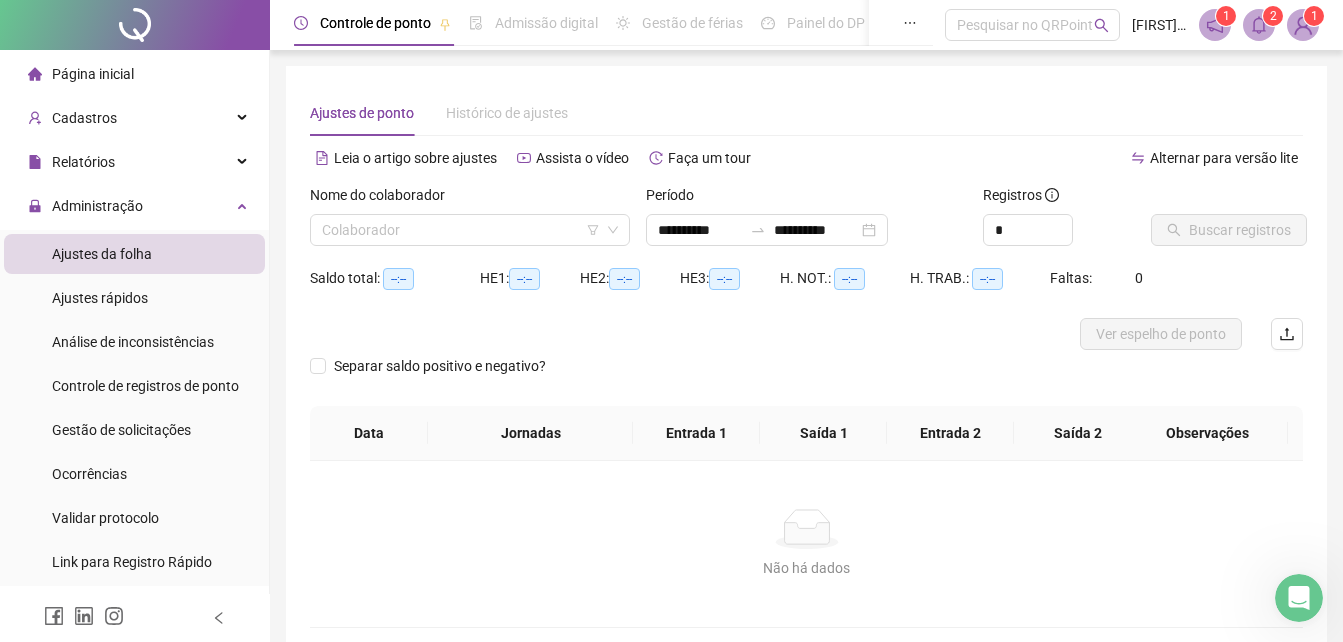 click on "Ajustes da folha" at bounding box center (102, 254) 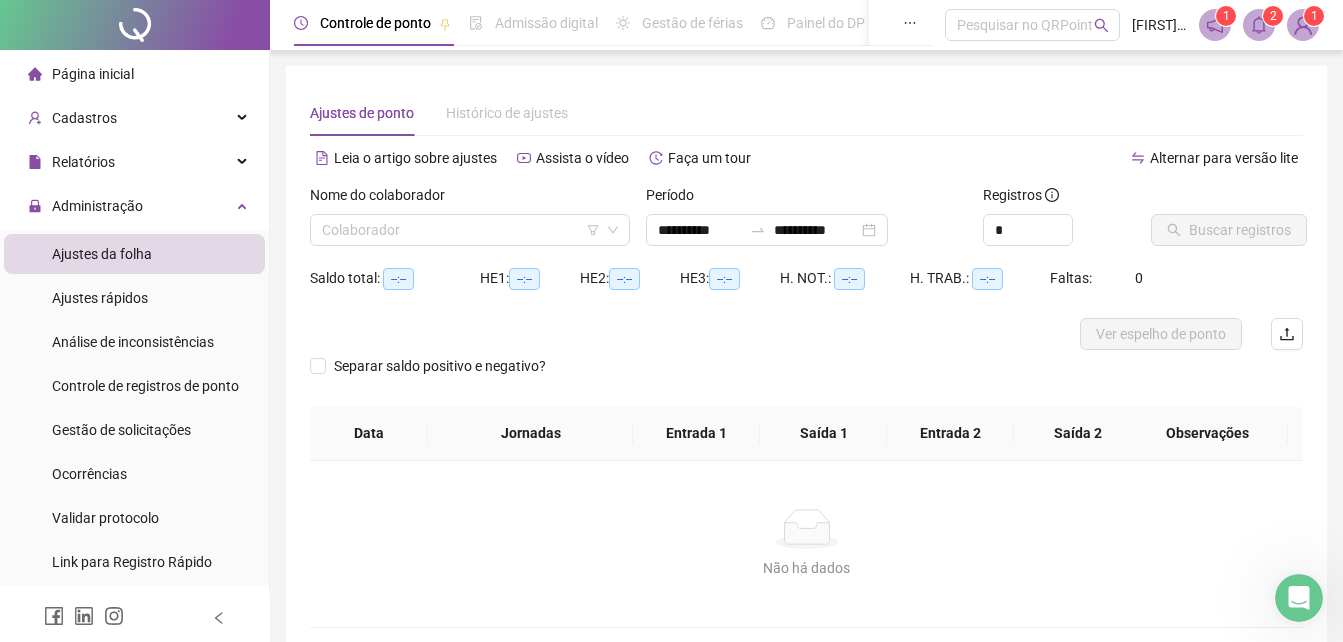click on "Histórico de ajustes" at bounding box center [507, 113] 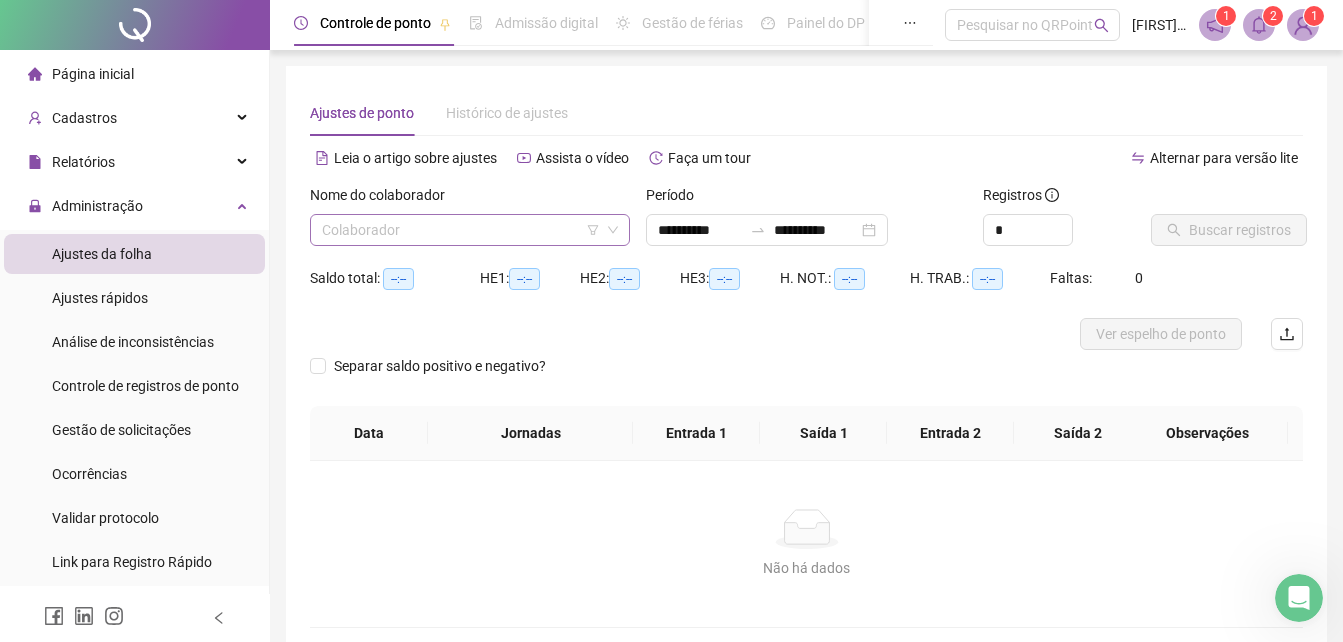 click at bounding box center (461, 230) 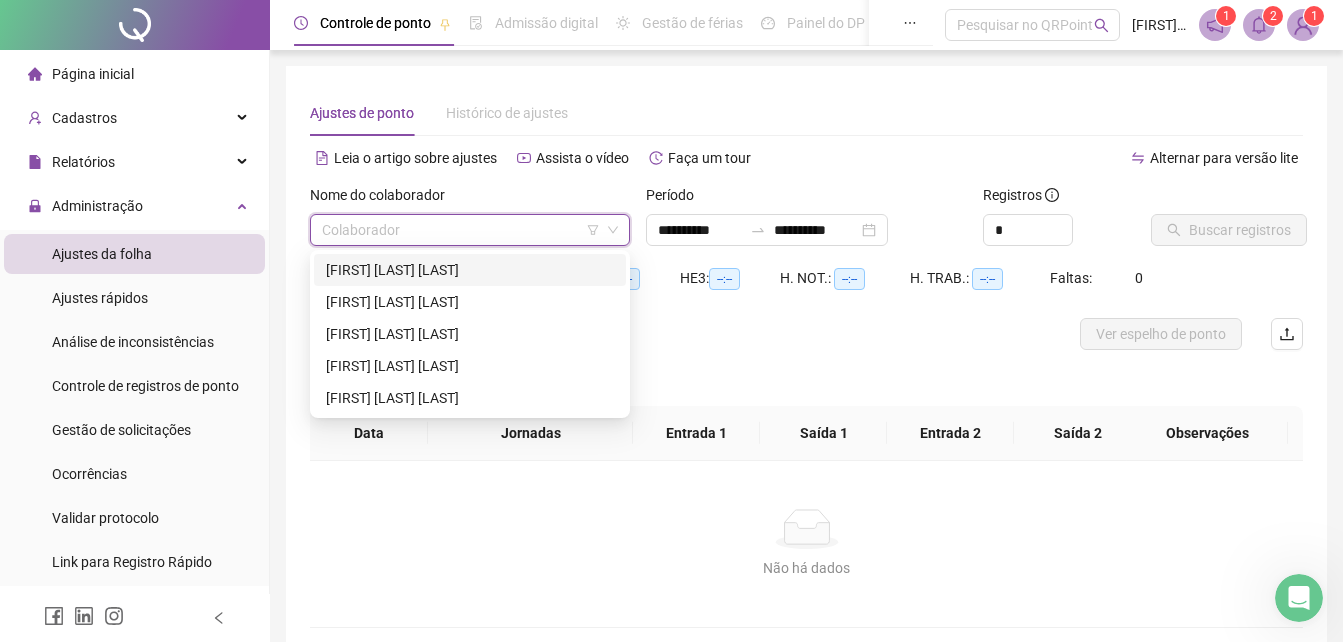 click on "Nome do colaborador Colaborador" at bounding box center (470, 223) 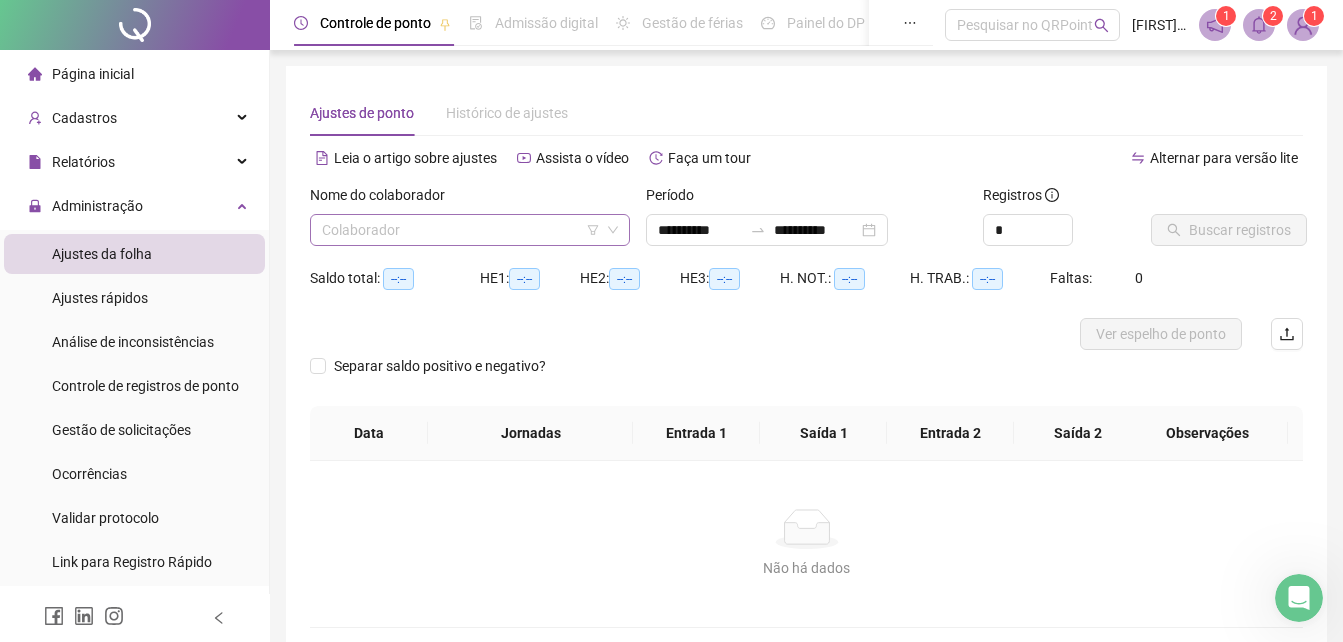 click at bounding box center (461, 230) 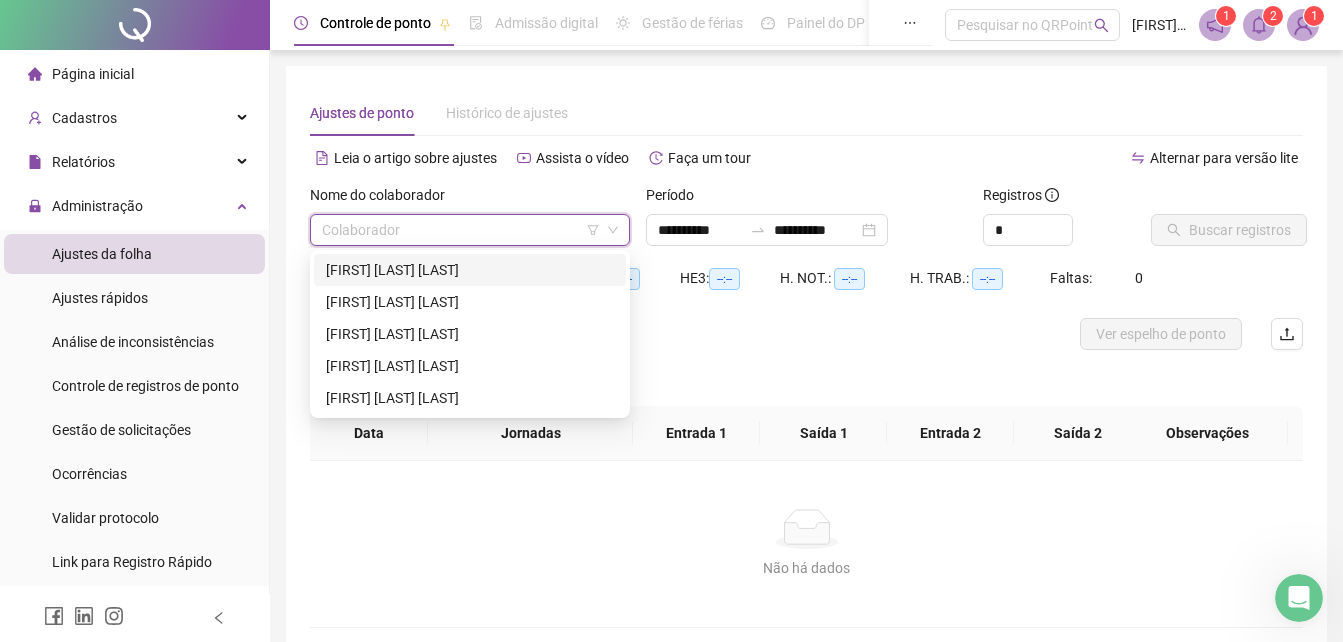 click on "[FIRST] [LAST] [LAST]" at bounding box center [470, 270] 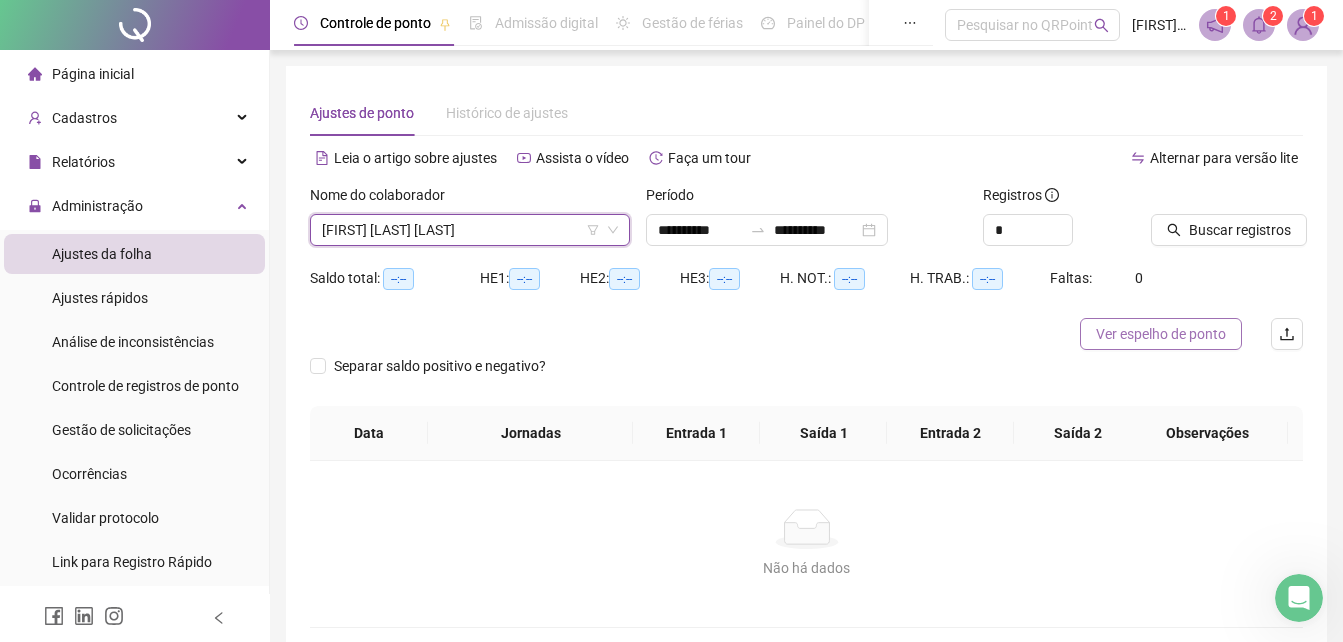 click on "Ver espelho de ponto" at bounding box center (1161, 334) 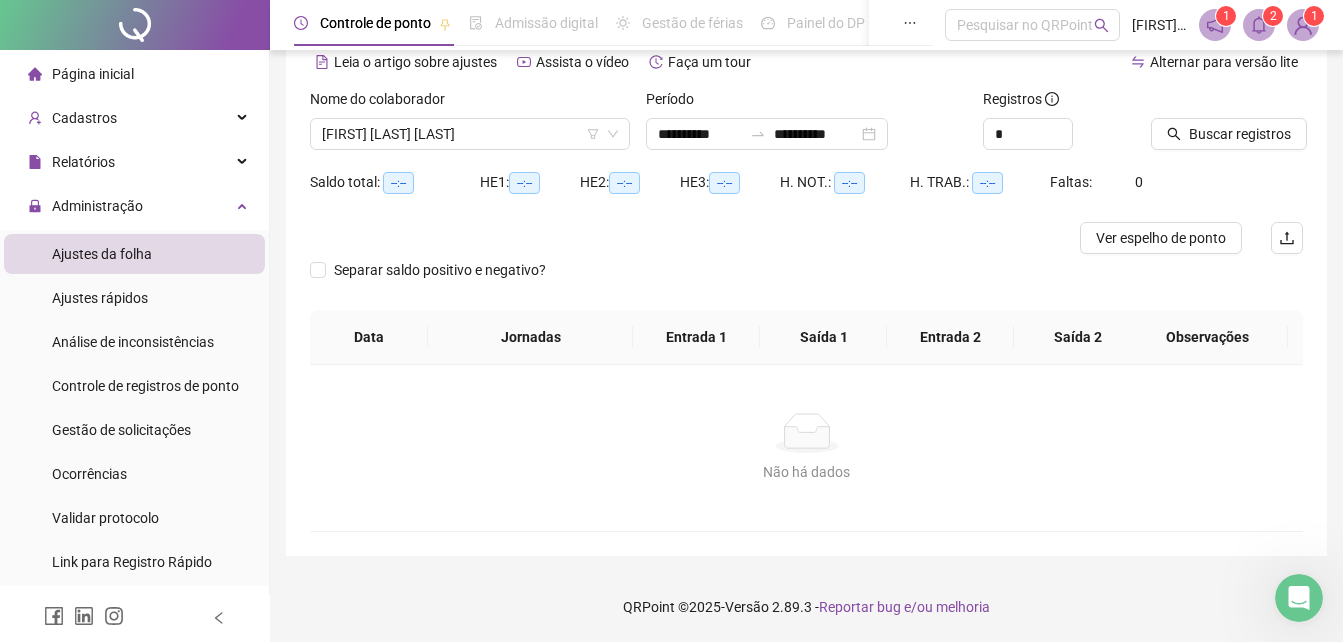 scroll, scrollTop: 0, scrollLeft: 0, axis: both 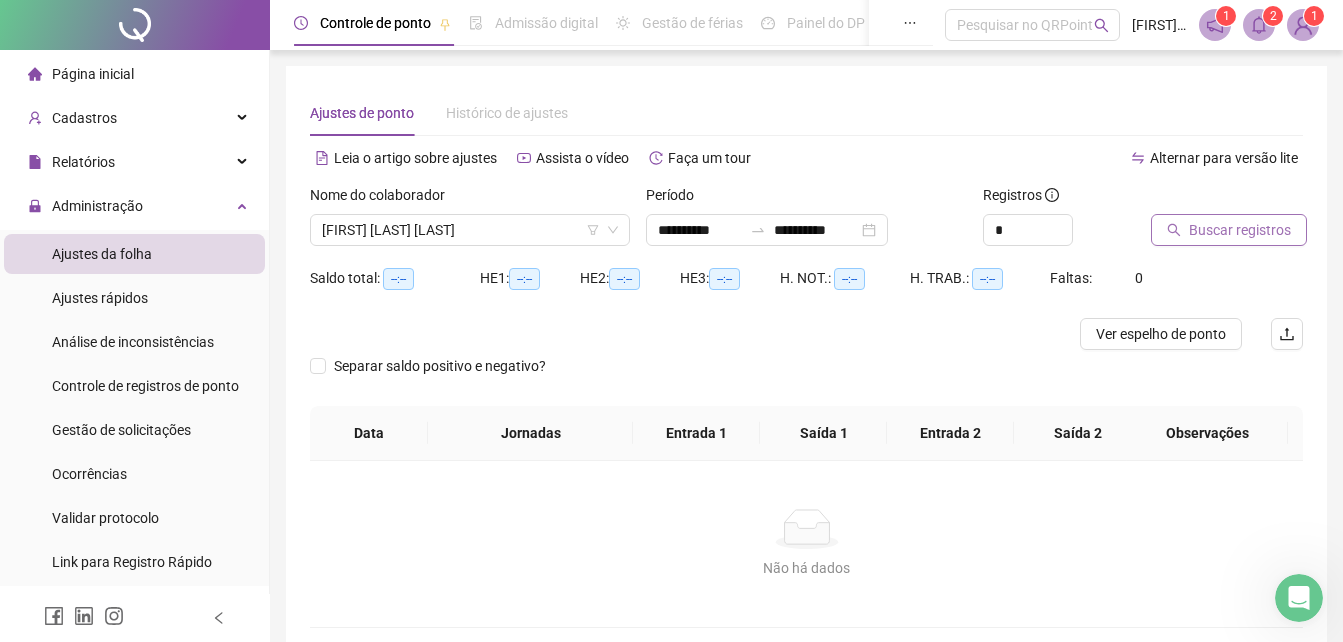 click on "Buscar registros" at bounding box center (1240, 230) 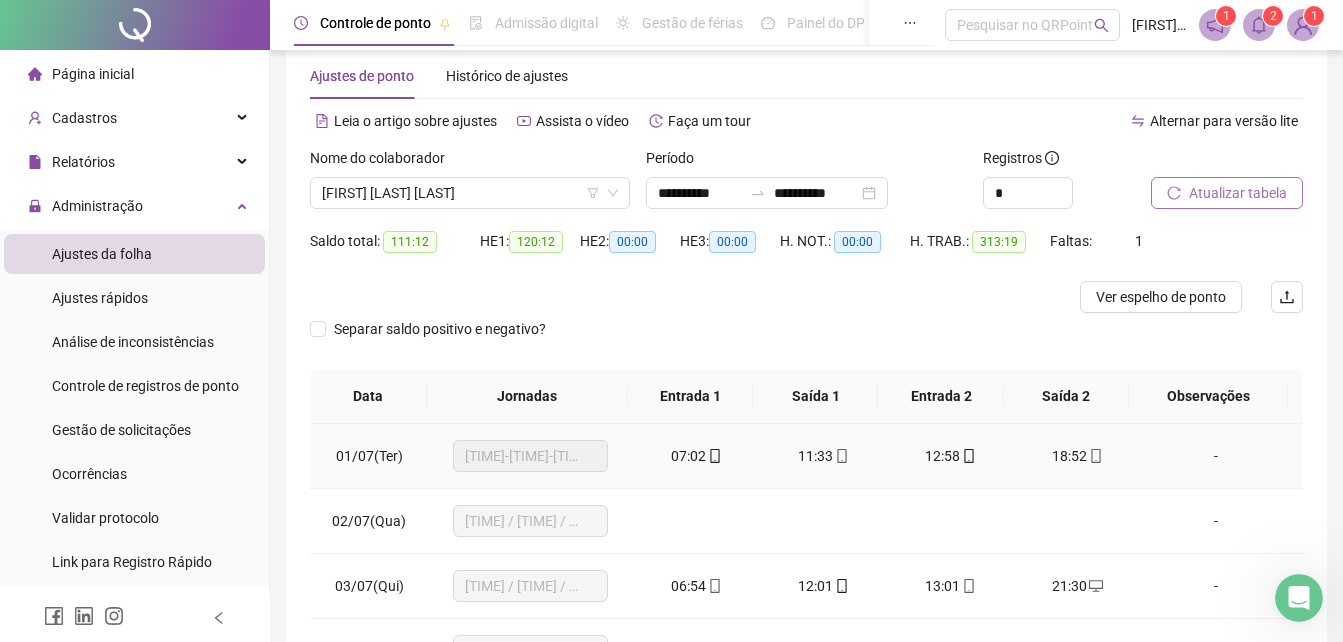 scroll, scrollTop: 300, scrollLeft: 0, axis: vertical 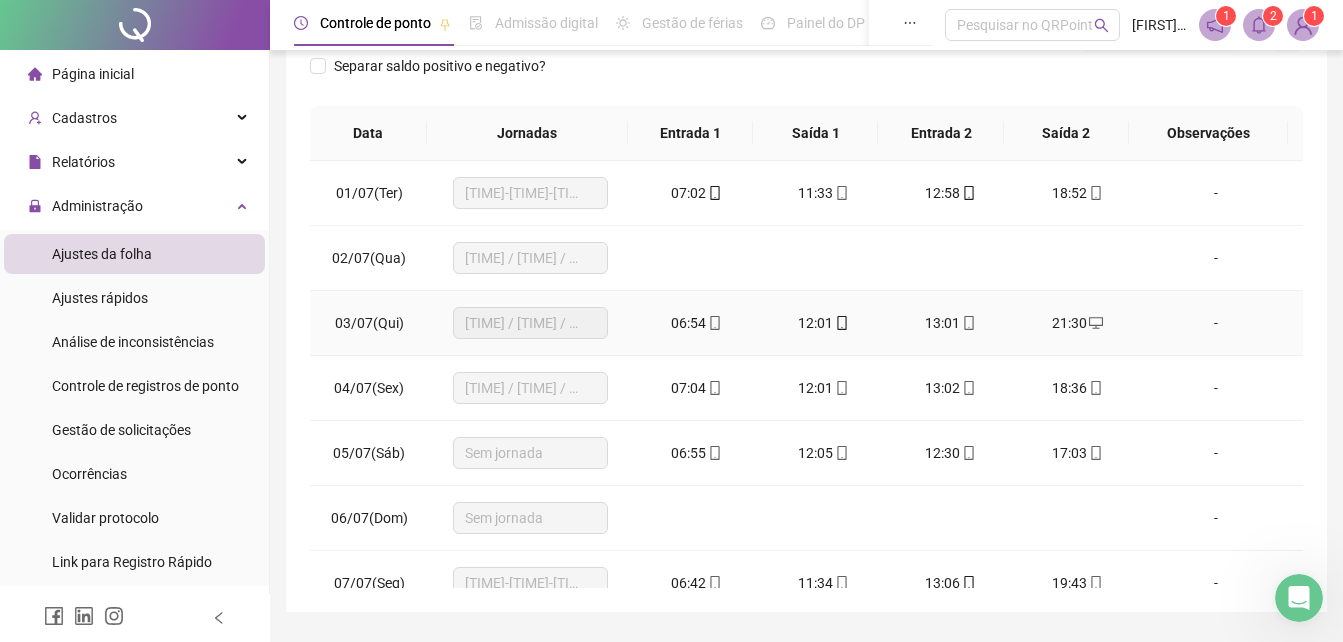 type 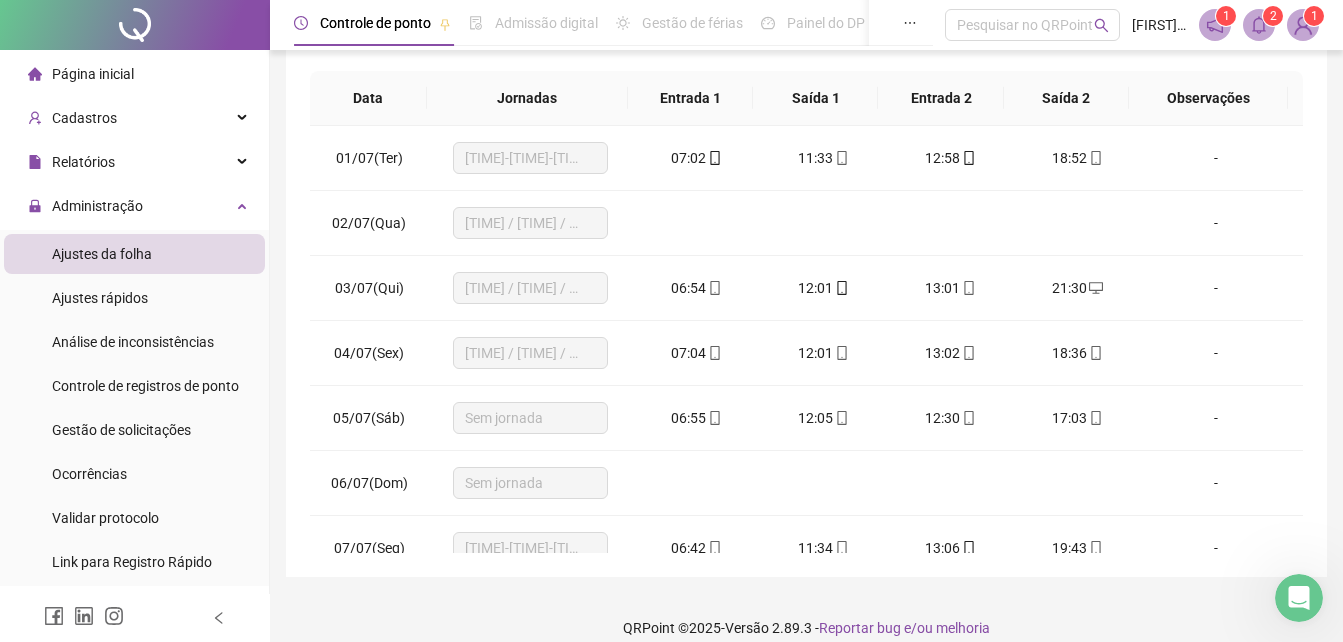 scroll, scrollTop: 356, scrollLeft: 0, axis: vertical 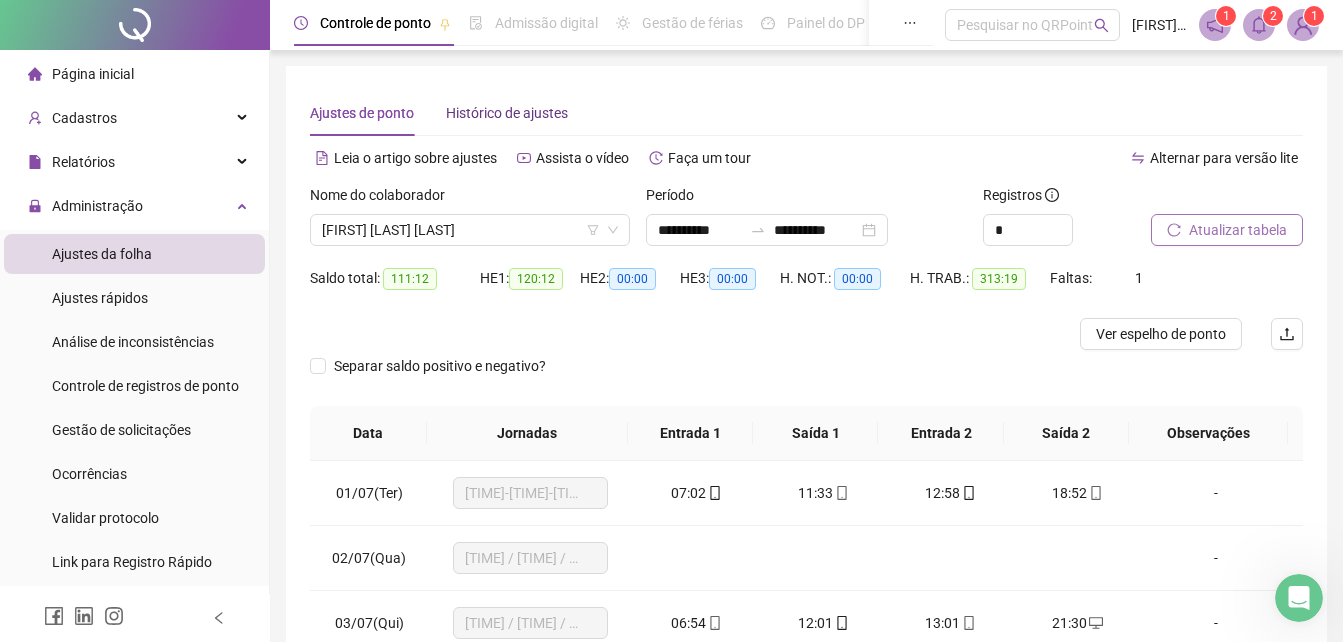 click on "Histórico de ajustes" at bounding box center [507, 113] 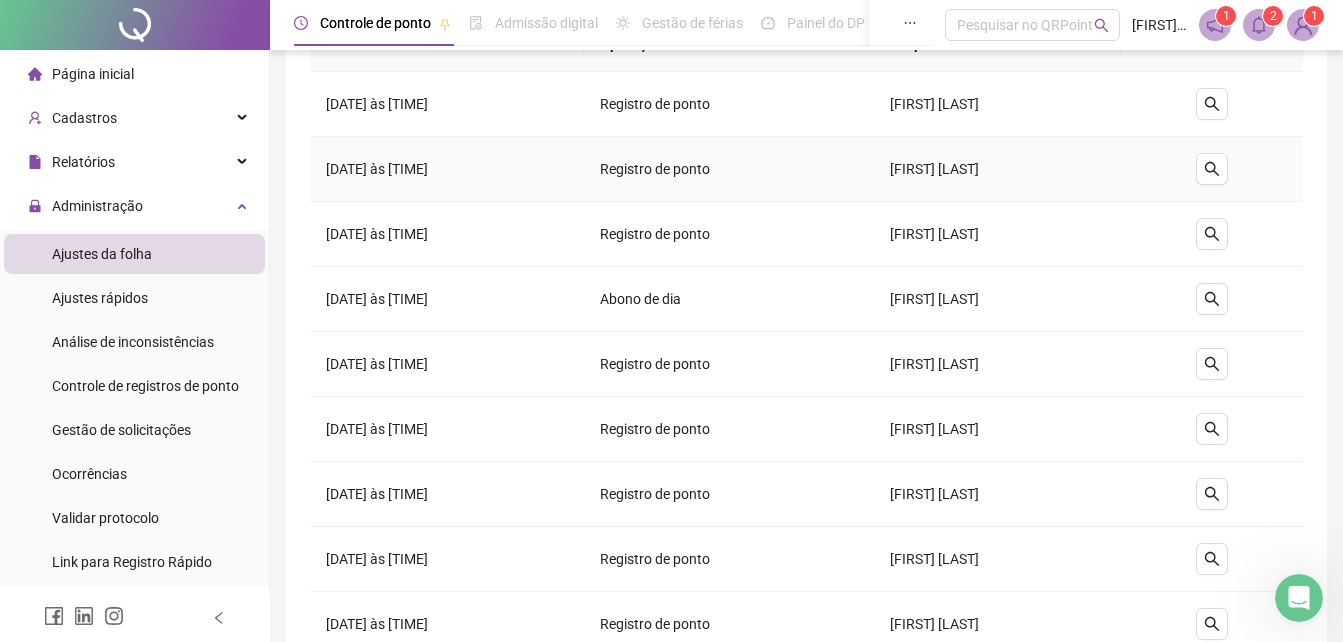 scroll, scrollTop: 0, scrollLeft: 0, axis: both 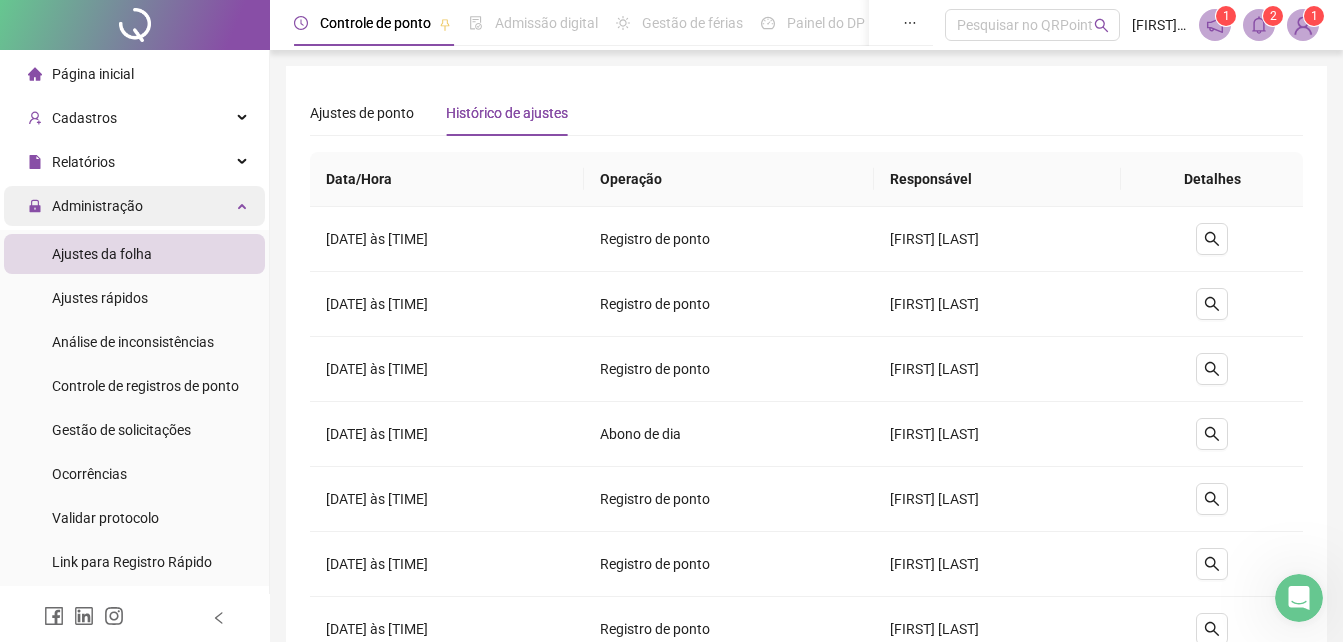 click on "Administração" at bounding box center (97, 206) 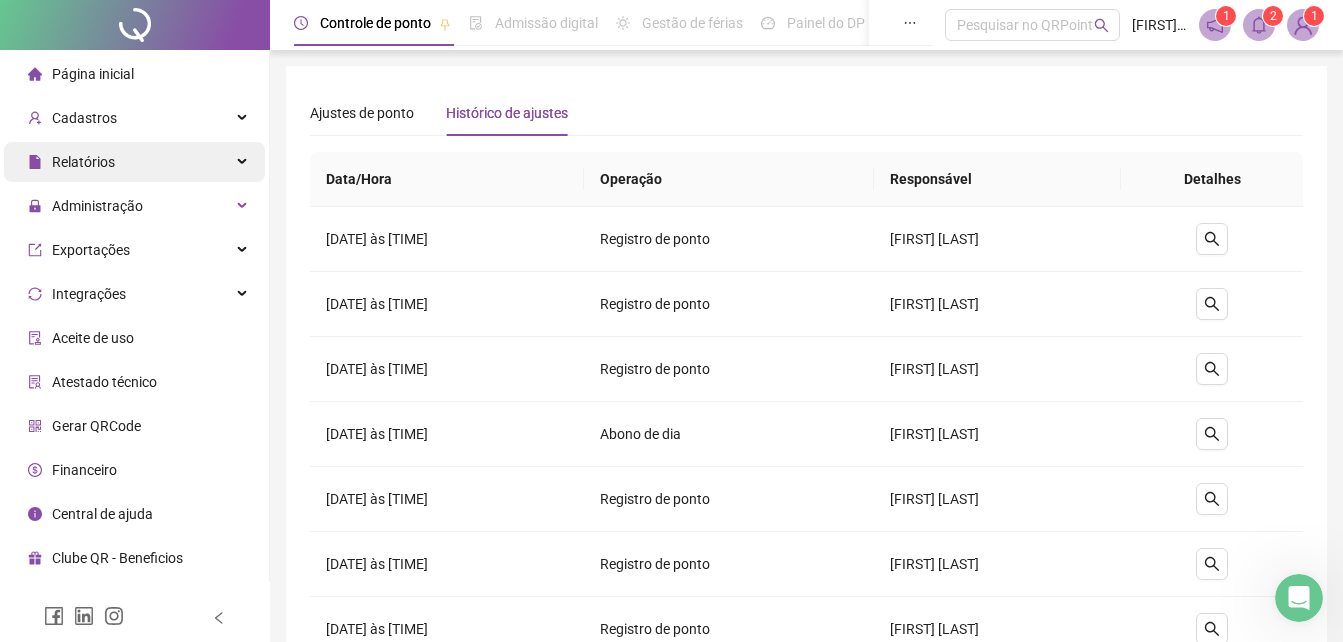 click on "Relatórios" at bounding box center [134, 162] 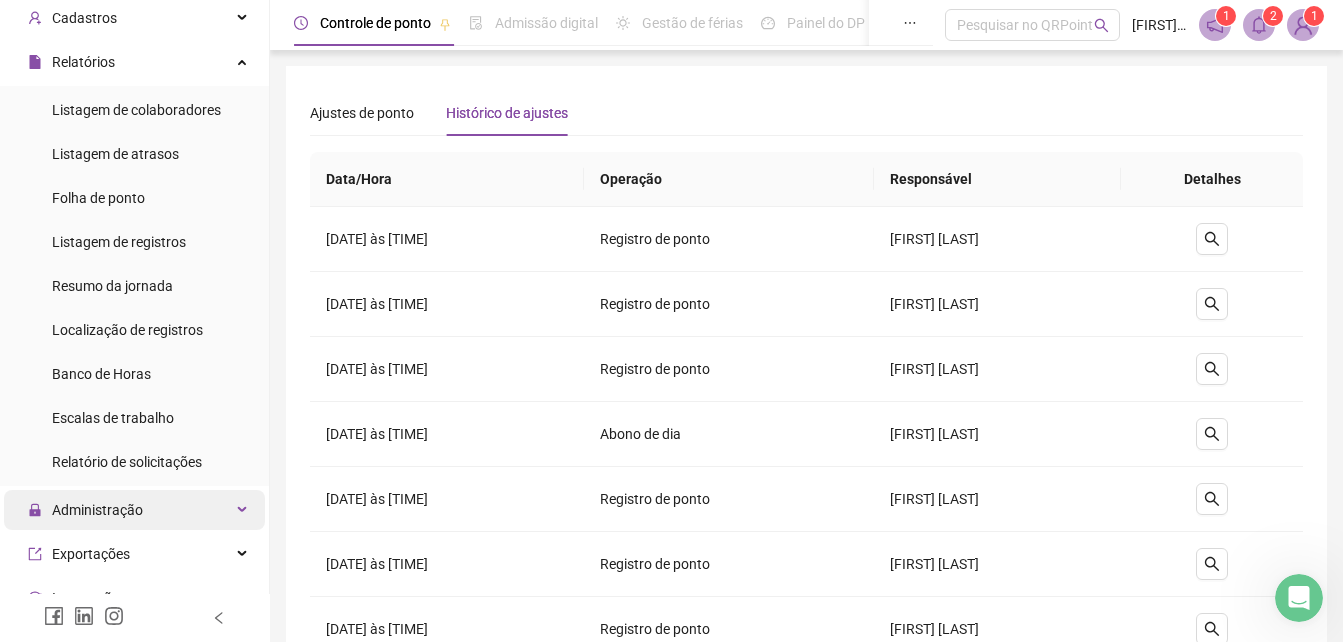 scroll, scrollTop: 0, scrollLeft: 0, axis: both 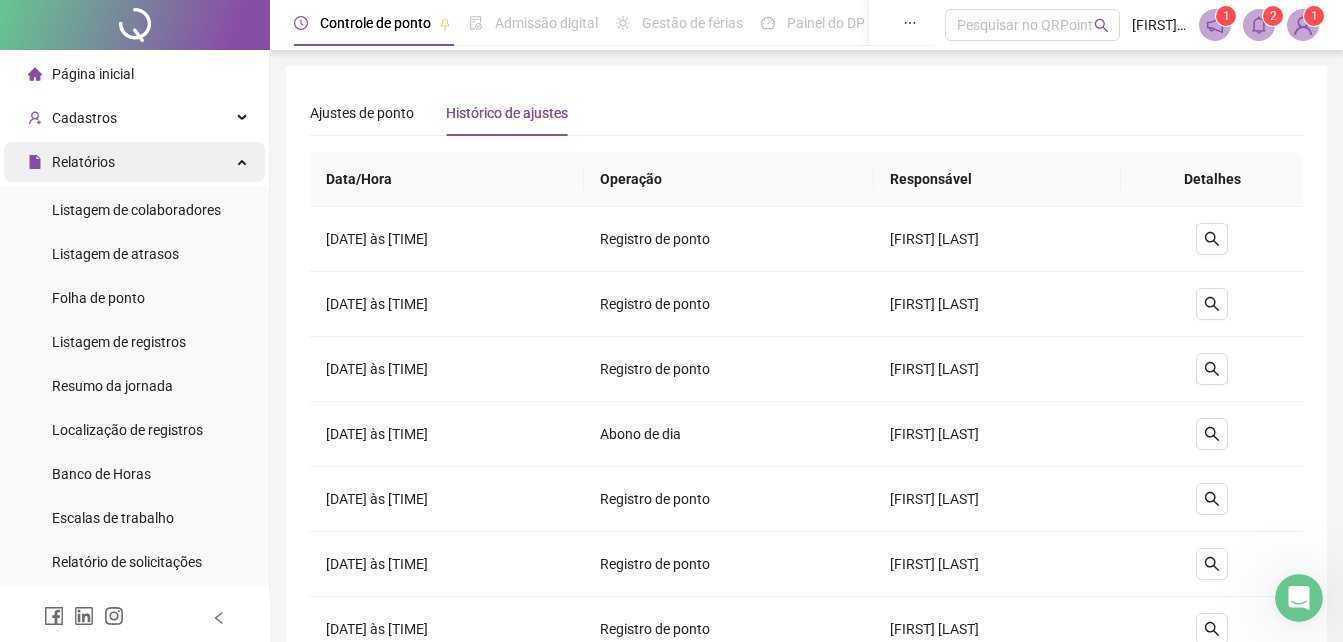 click on "Relatórios" at bounding box center [134, 162] 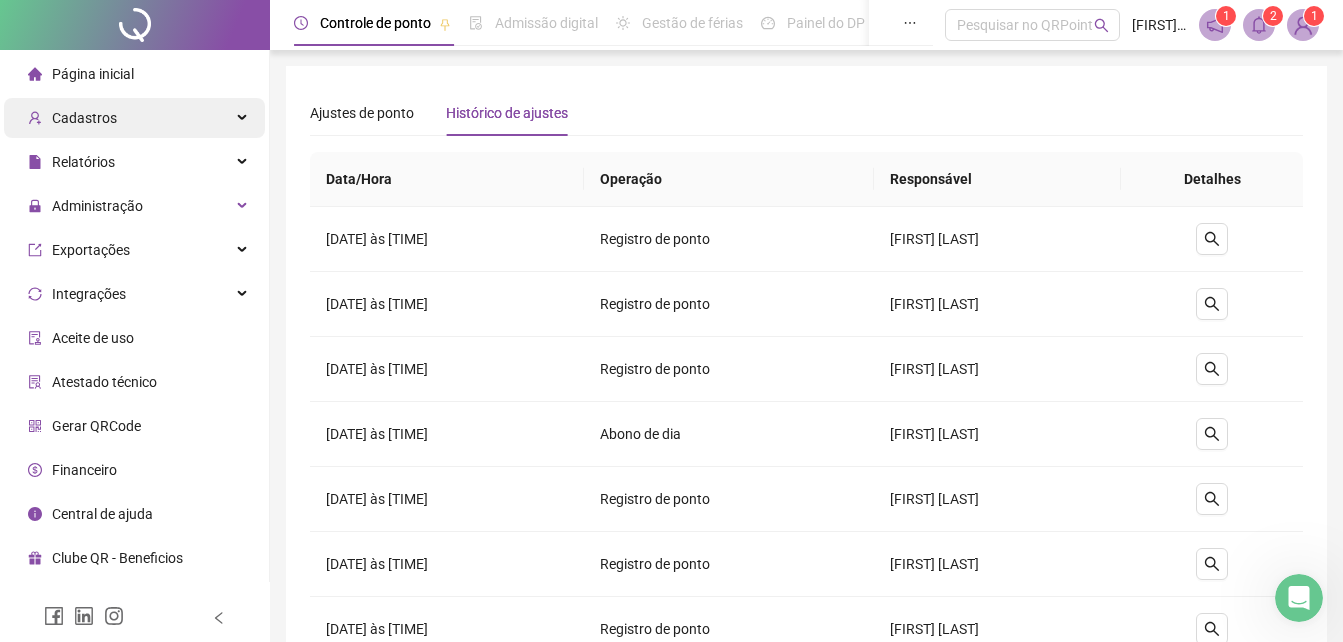 click on "Cadastros" at bounding box center [134, 118] 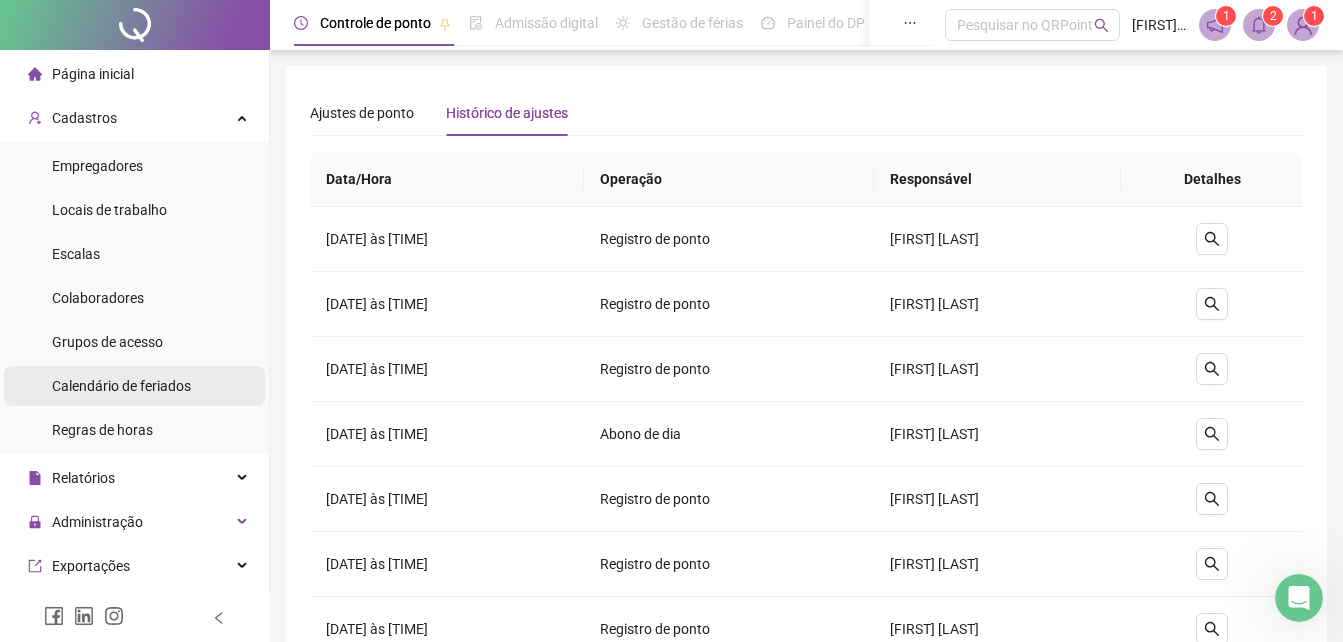 click on "Calendário de feriados" at bounding box center [121, 386] 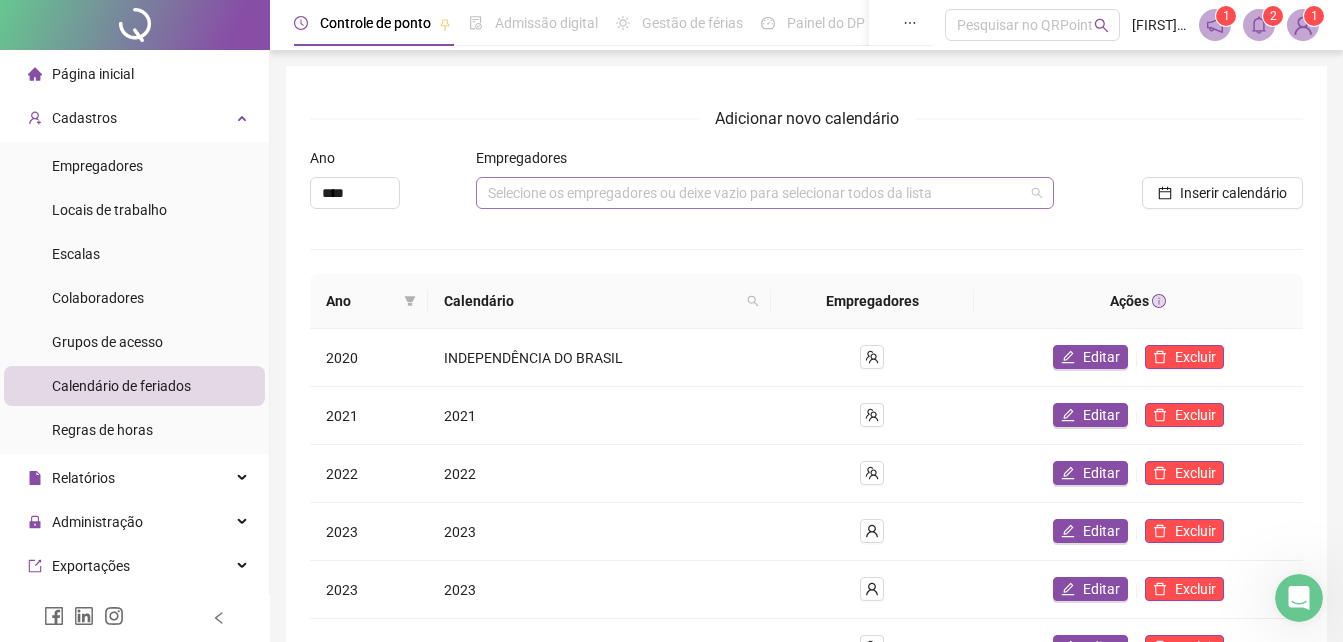 click on "Selecione os empregadores ou deixe vazio para selecionar todos da lista" at bounding box center (765, 193) 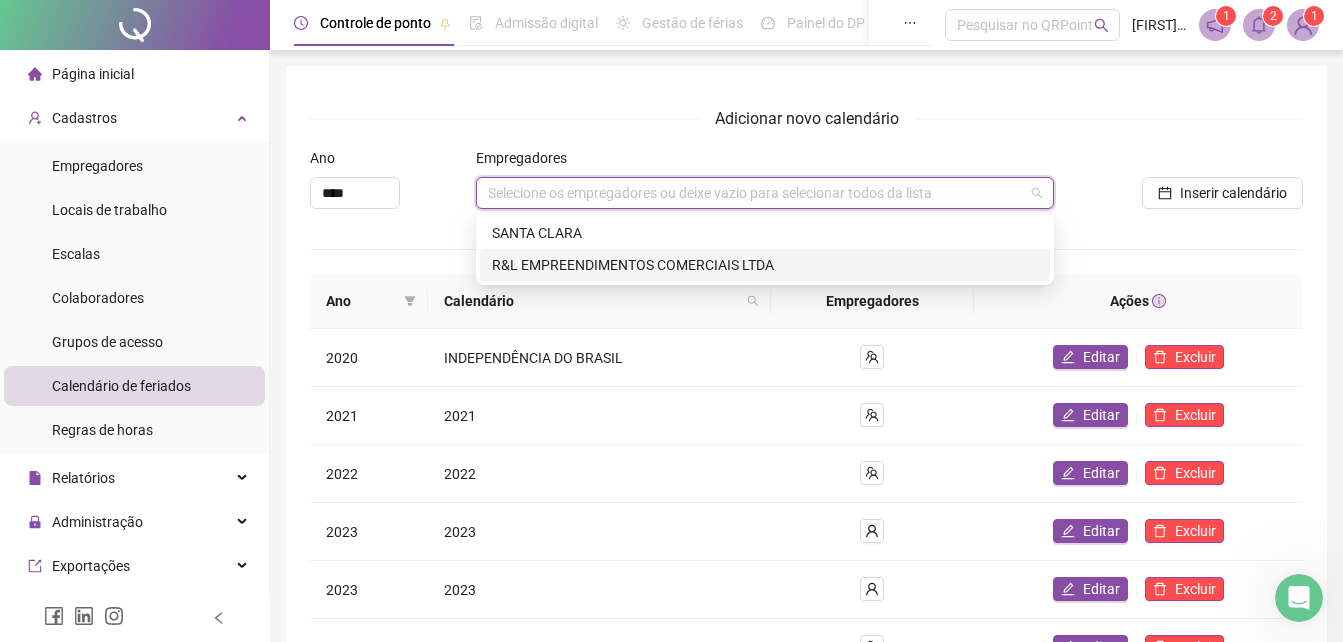 click on "R&L EMPREENDIMENTOS COMERCIAIS LTDA" at bounding box center [765, 265] 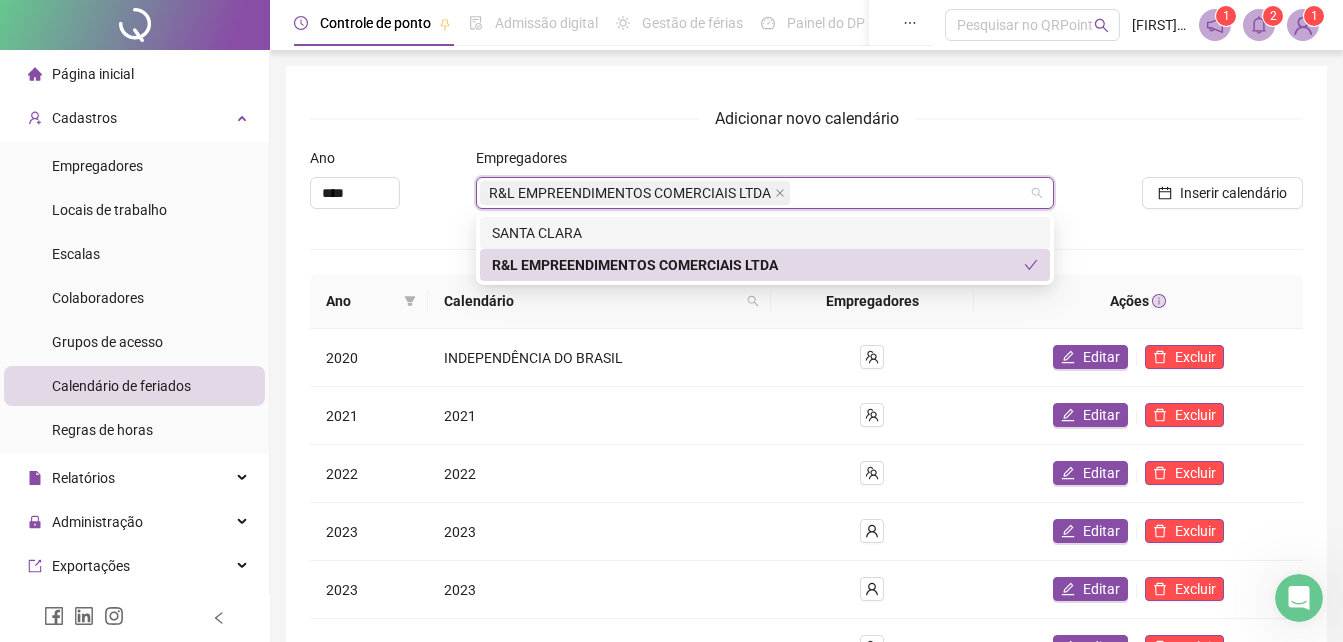 click on "[CITY]" at bounding box center [765, 233] 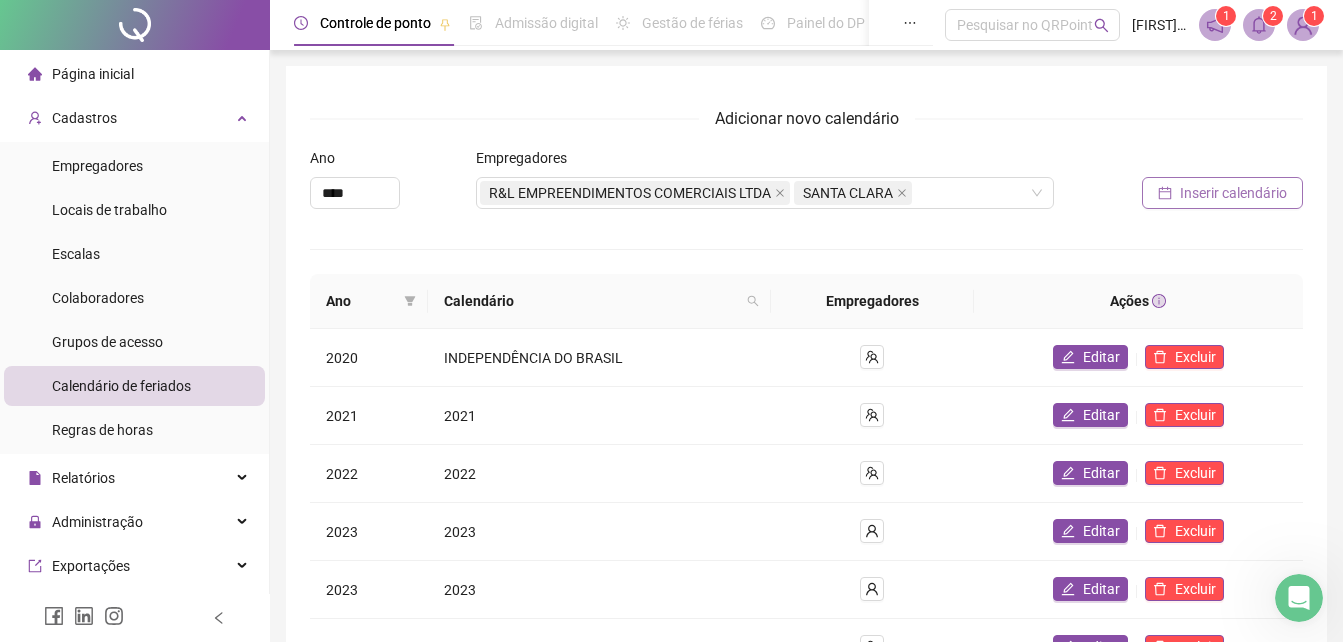 click on "Inserir calendário" at bounding box center (1233, 193) 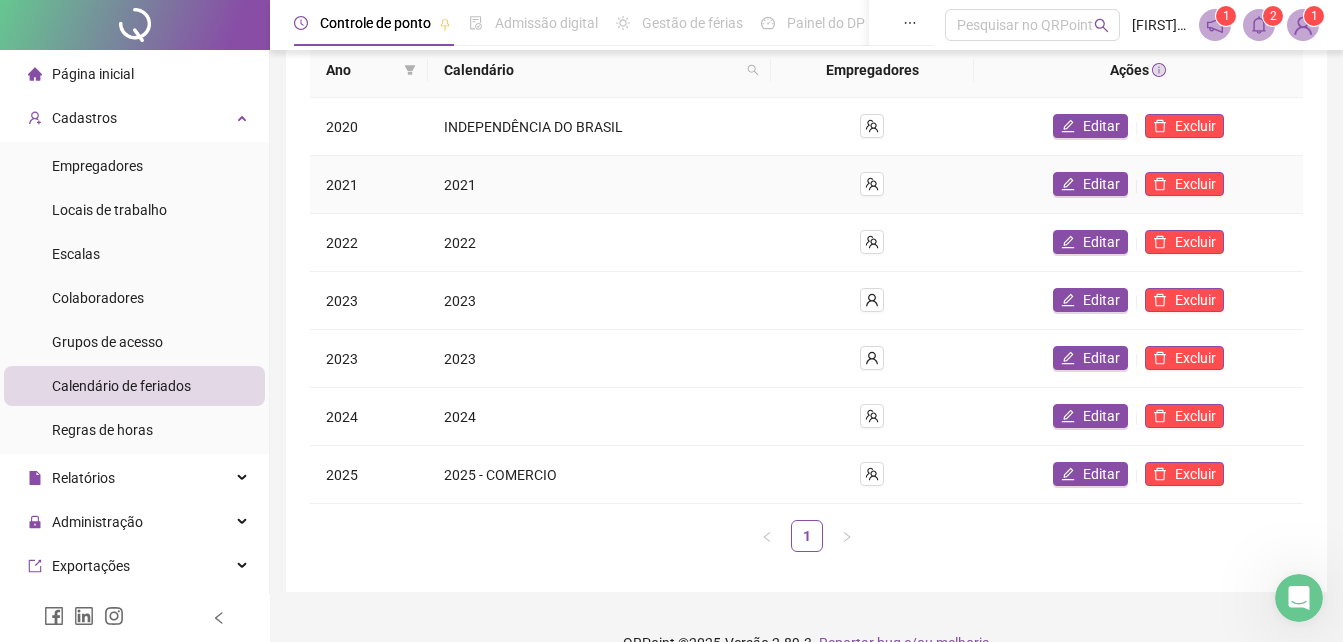 scroll, scrollTop: 267, scrollLeft: 0, axis: vertical 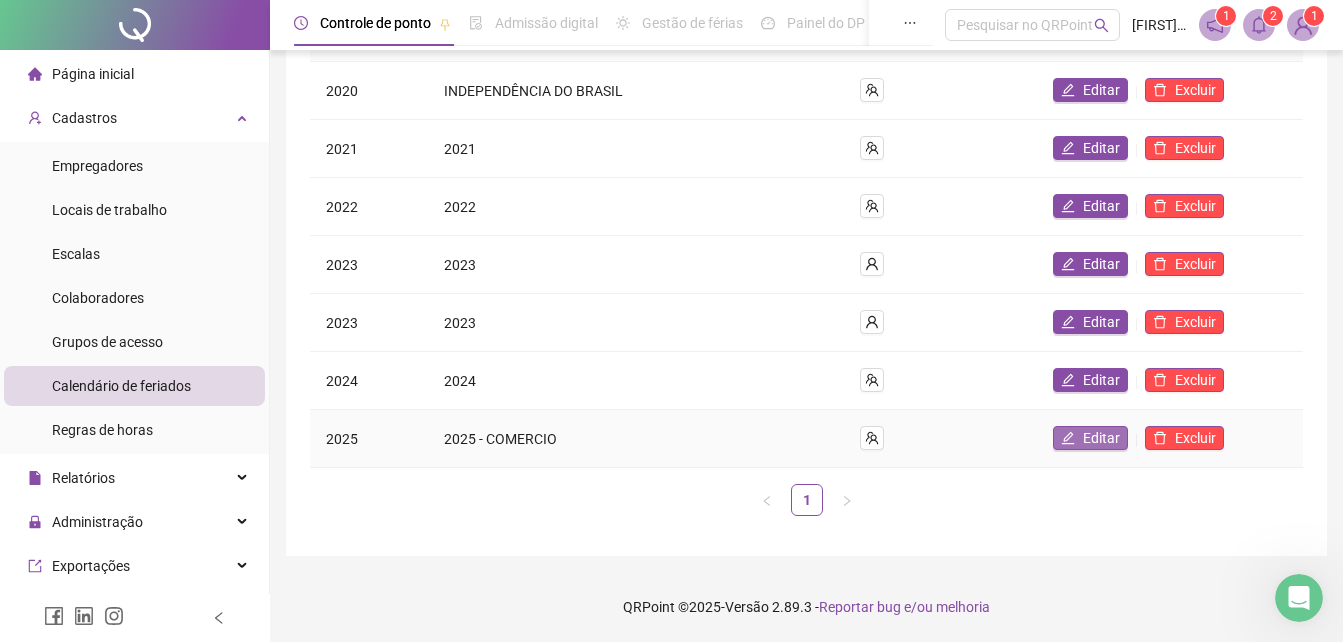 click on "Editar" at bounding box center [1101, 438] 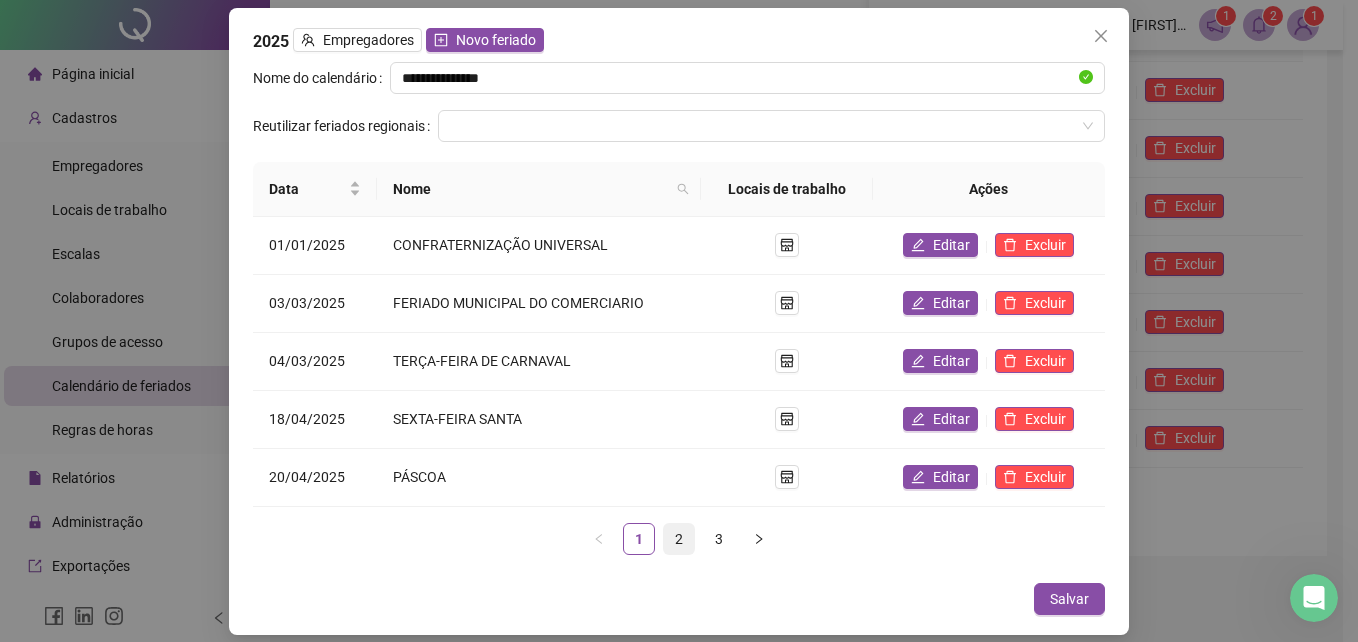 click on "2" at bounding box center (679, 539) 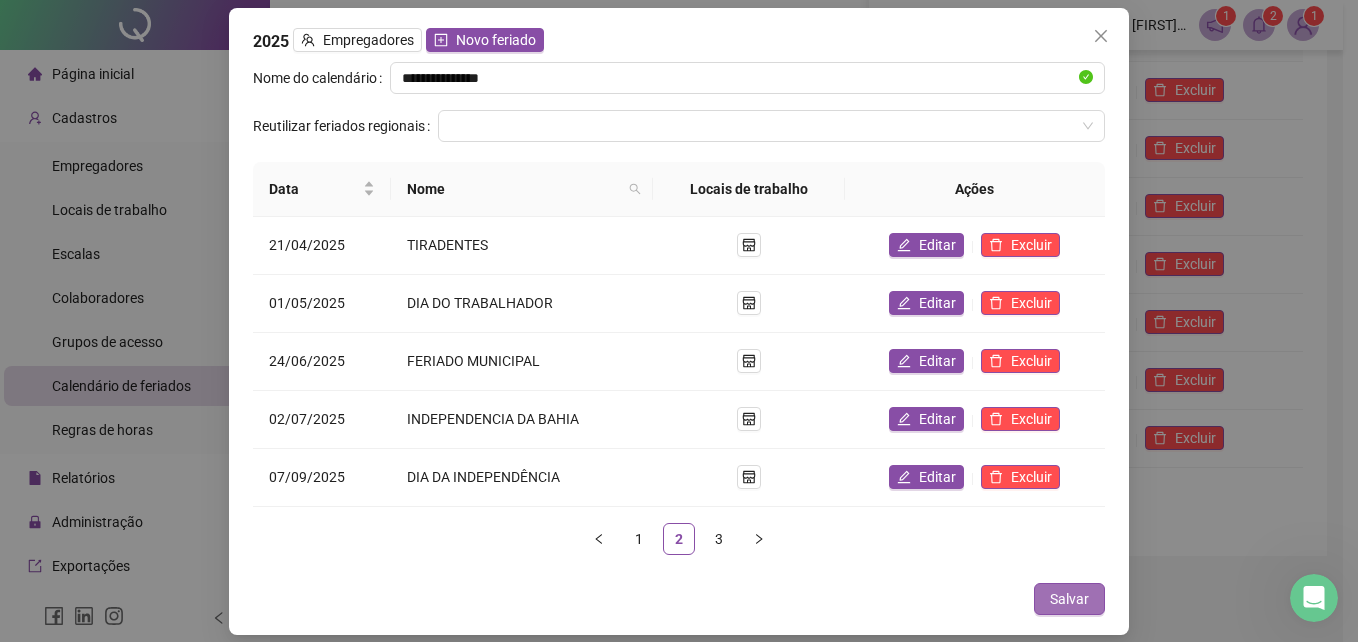 click on "Salvar" at bounding box center [1069, 599] 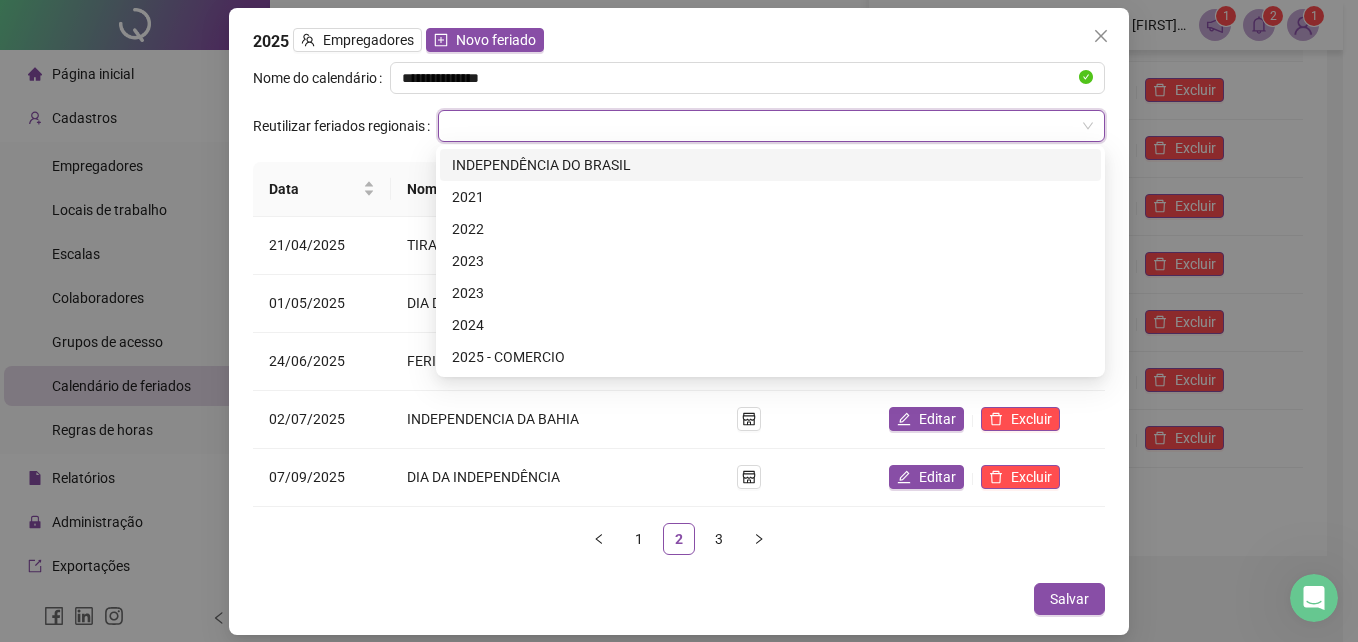 click at bounding box center [762, 126] 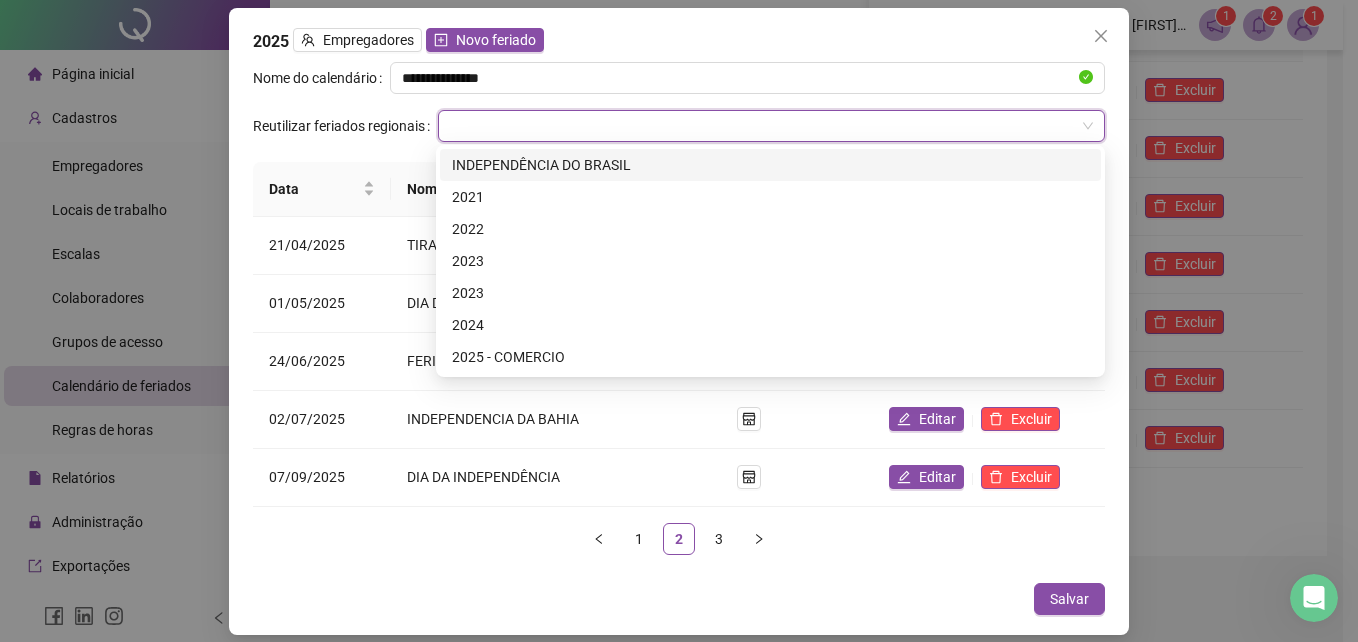 click on "INDEPENDÊNCIA DO BRASIL" at bounding box center (770, 165) 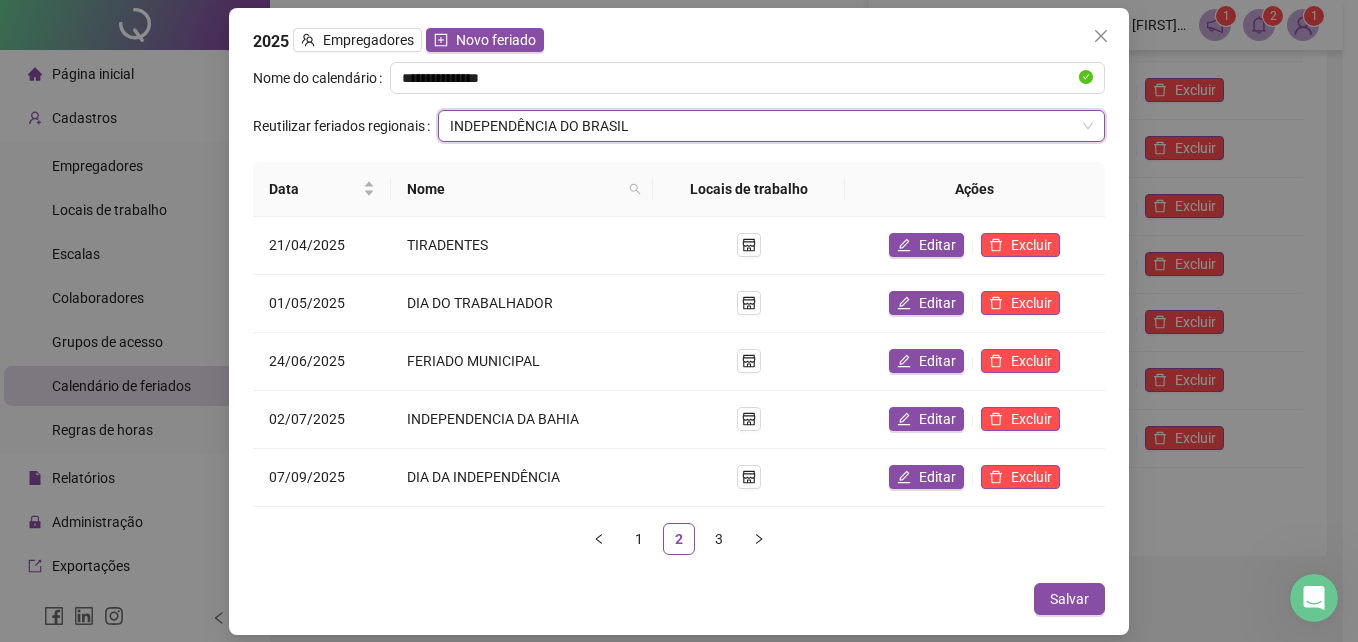 click on "INDEPENDÊNCIA DO BRASIL" at bounding box center (771, 126) 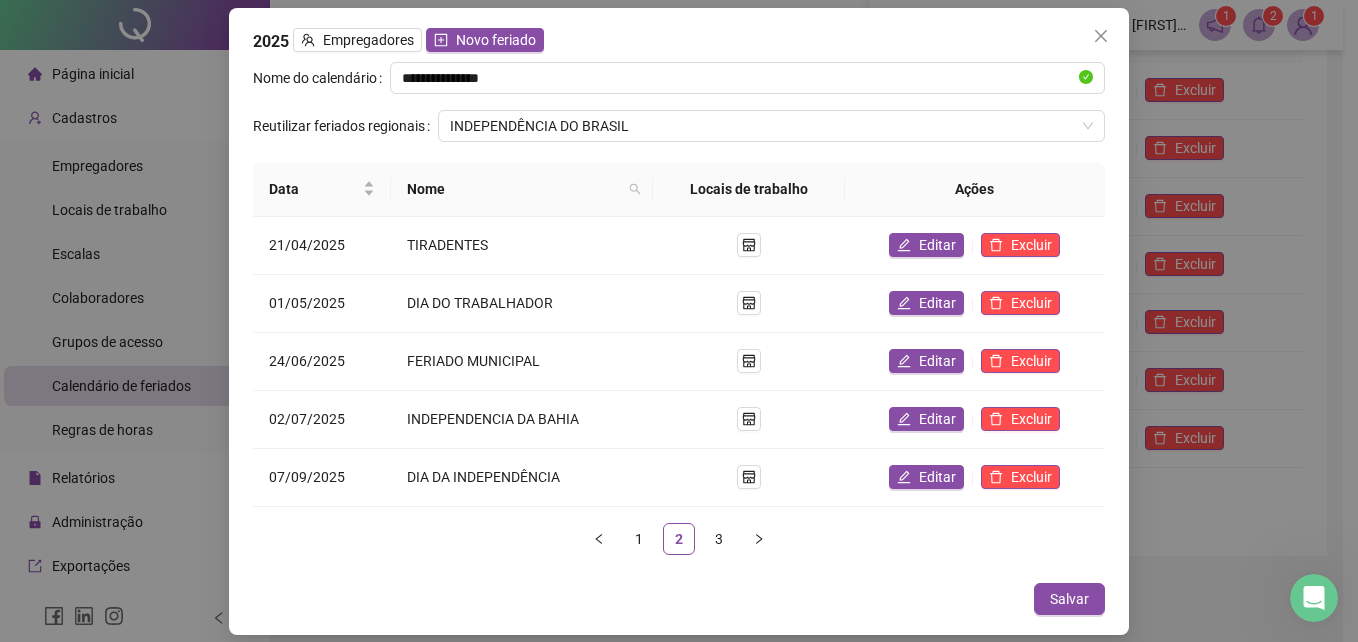 click on "**********" at bounding box center [679, 321] 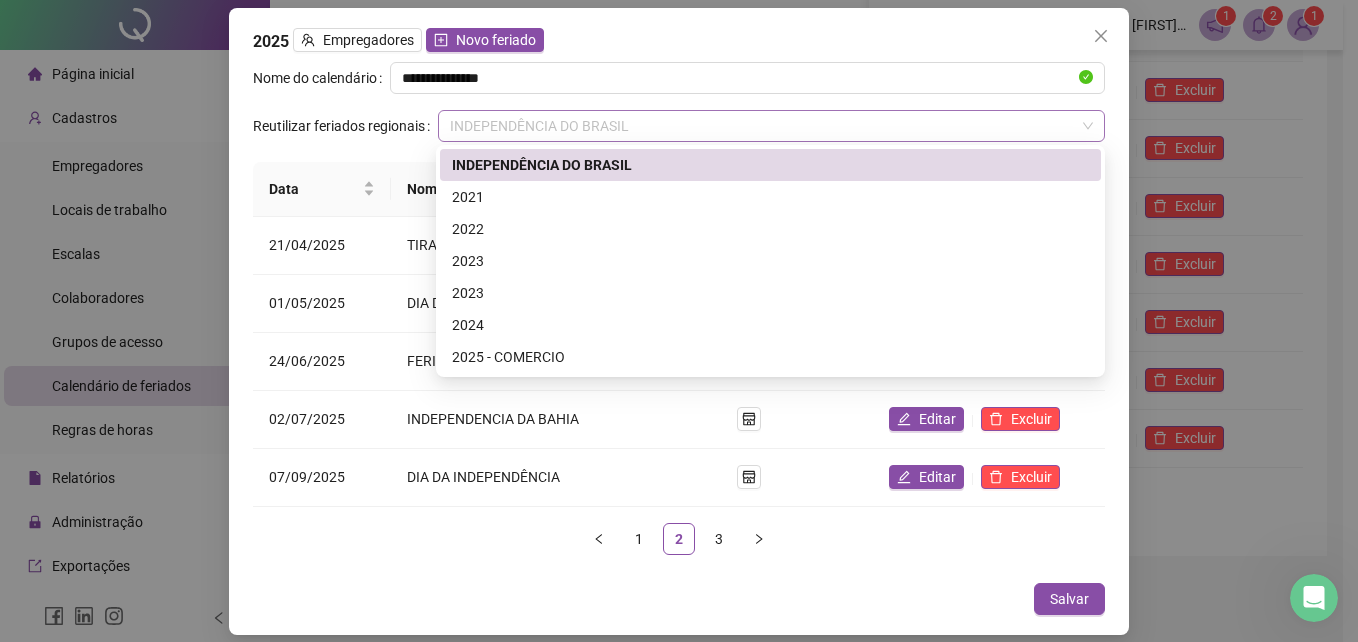 click on "INDEPENDÊNCIA DO BRASIL" at bounding box center [771, 126] 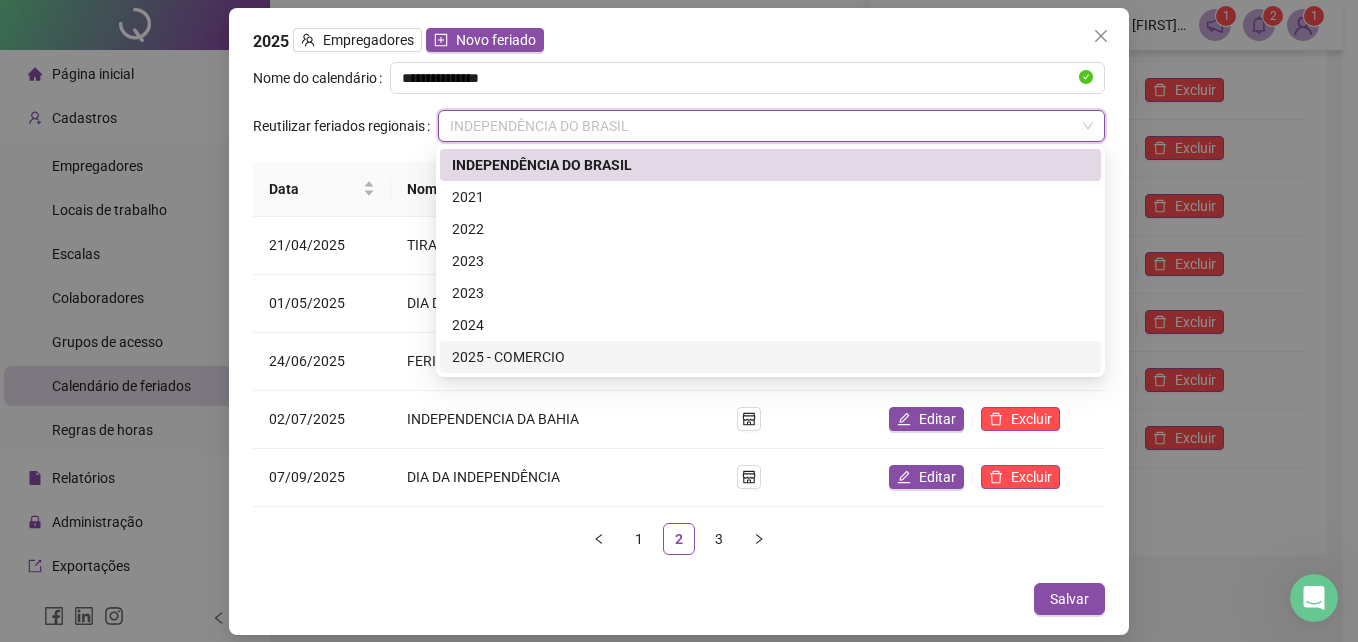 click on "2025 - COMERCIO" at bounding box center [770, 357] 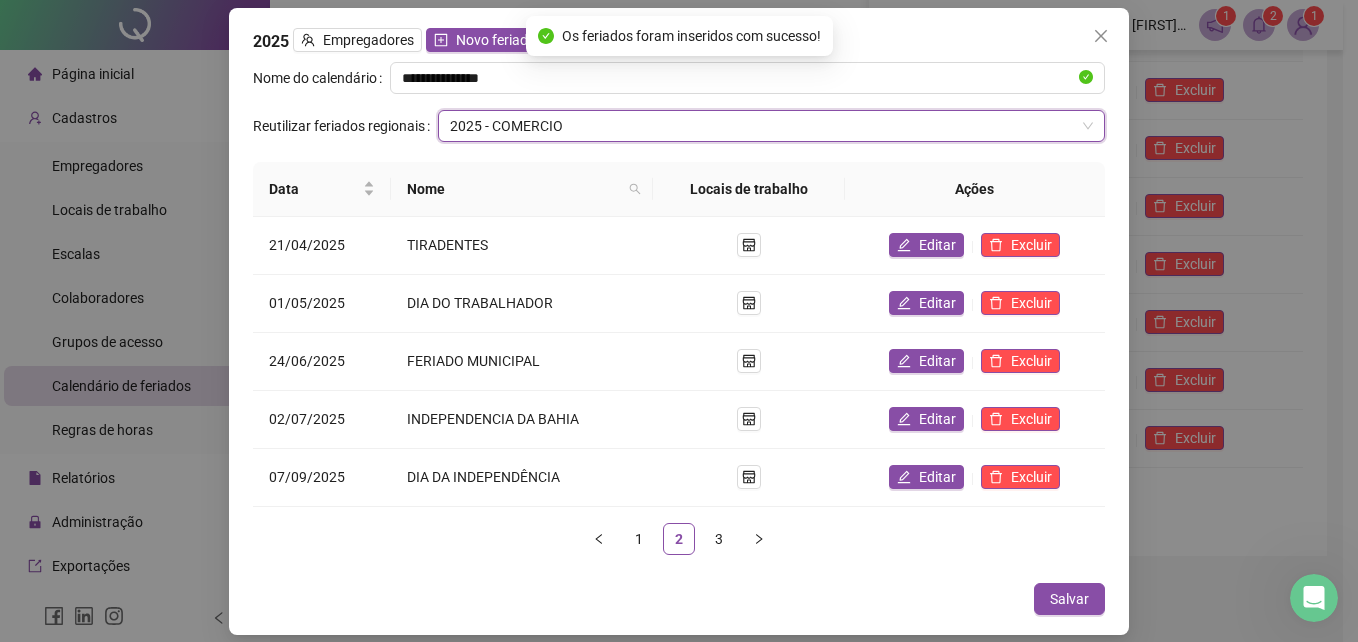click on "2025 - COMERCIO" at bounding box center (771, 126) 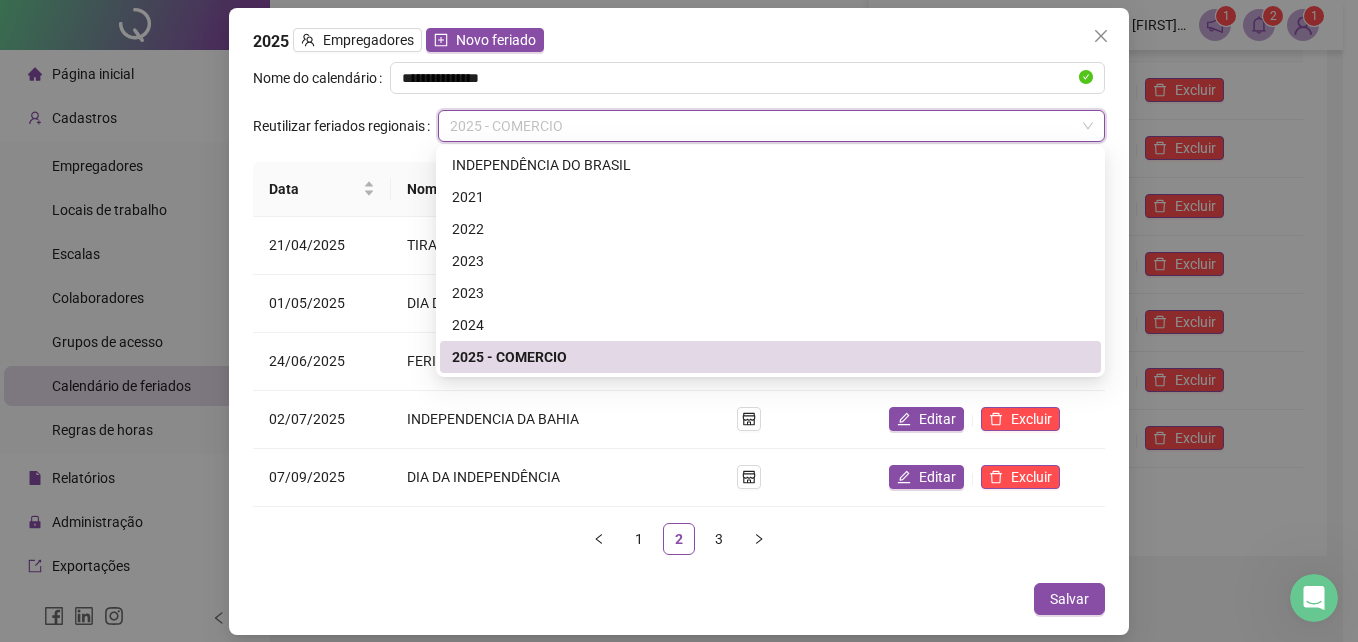 click on "Cancelar Salvar" at bounding box center (679, 599) 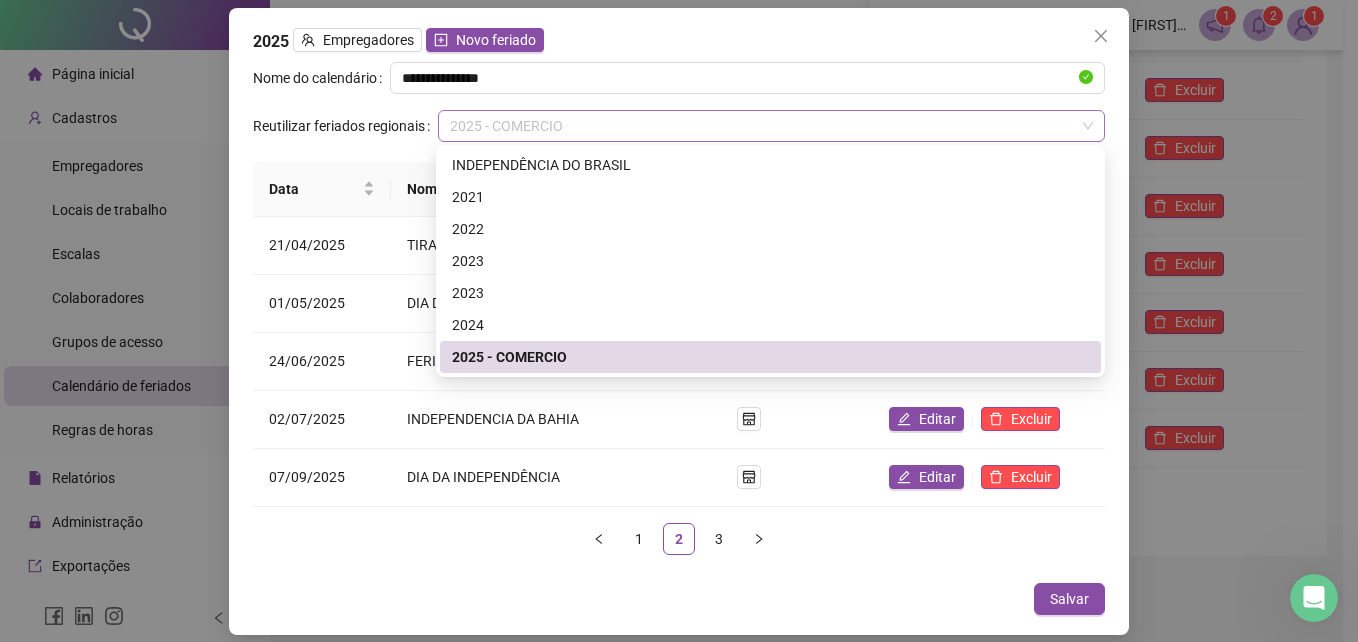 click on "2025 - COMERCIO" at bounding box center [771, 126] 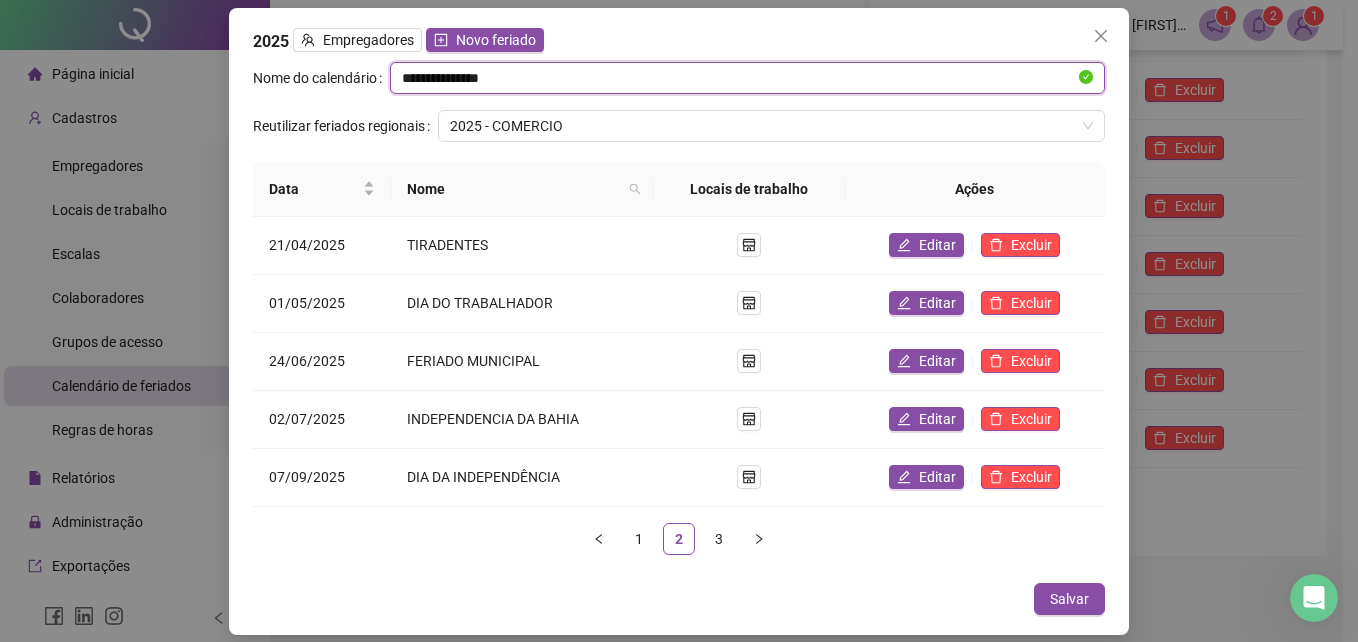 click on "**********" at bounding box center [738, 78] 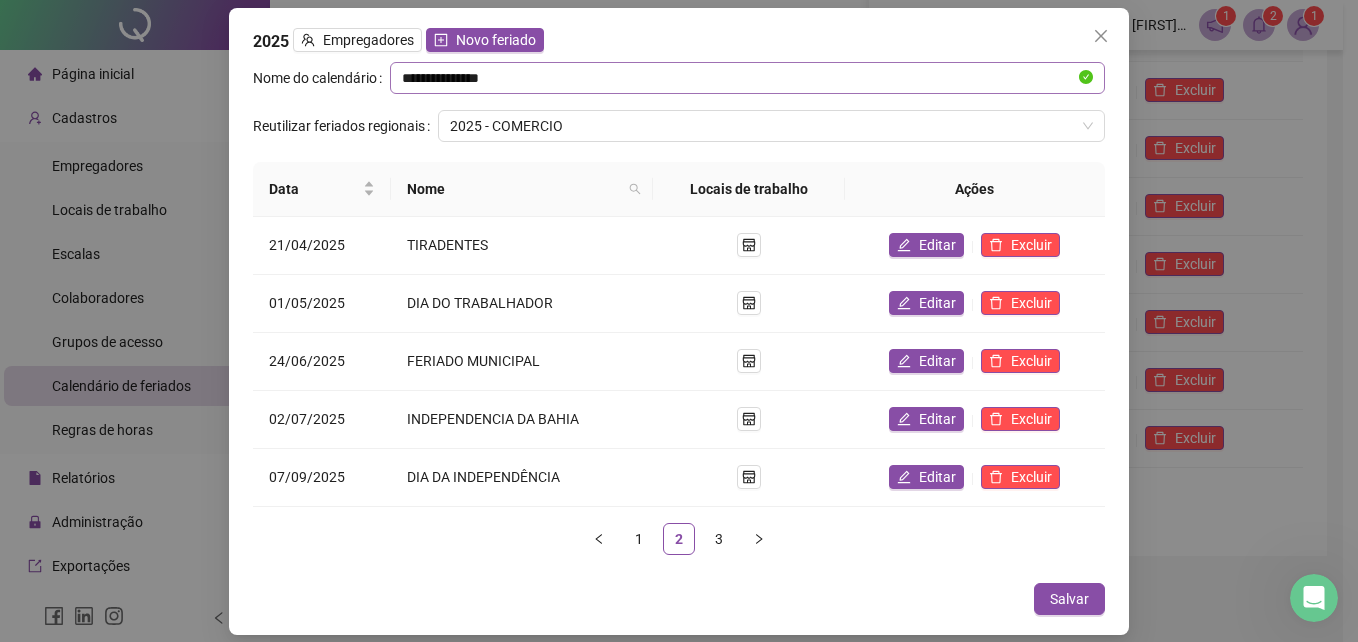 click at bounding box center (1086, 78) 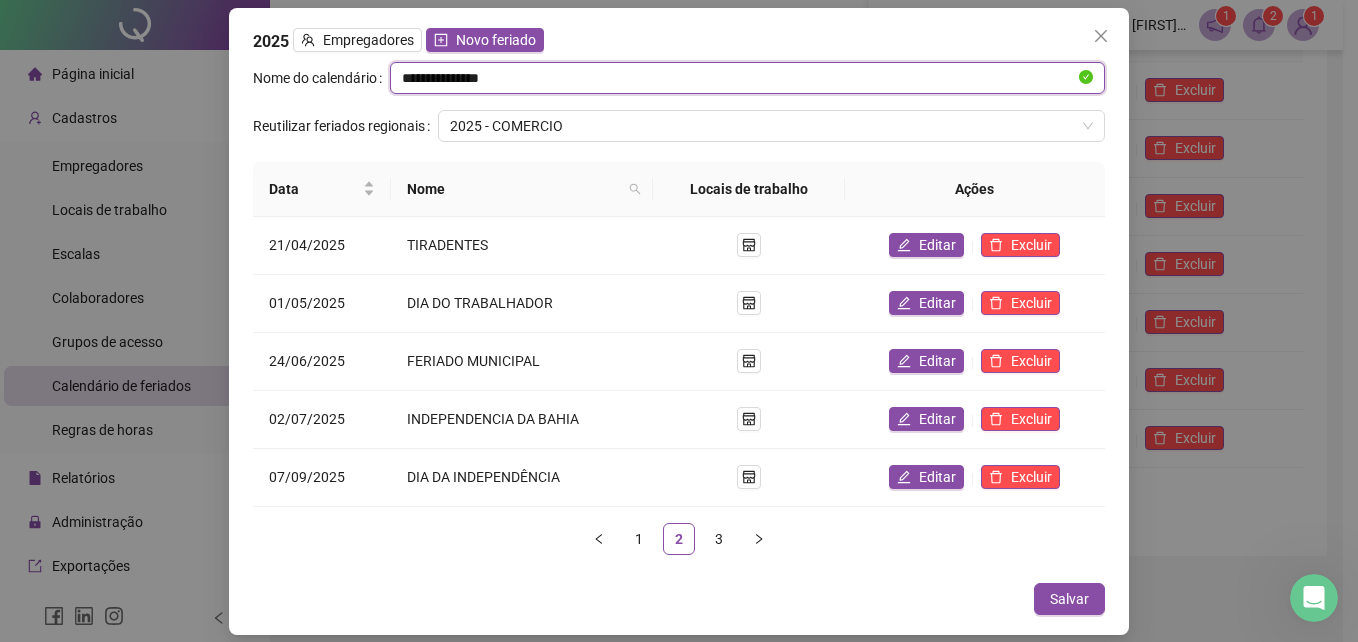 click on "**********" at bounding box center [738, 78] 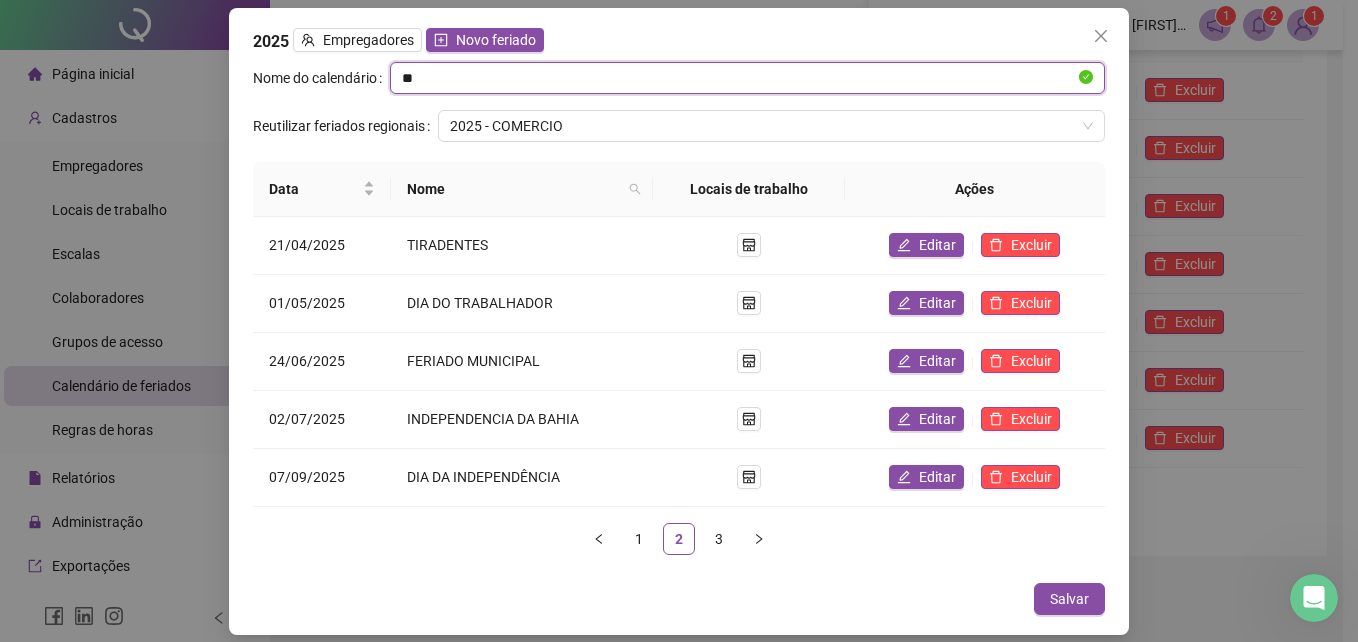 type on "*" 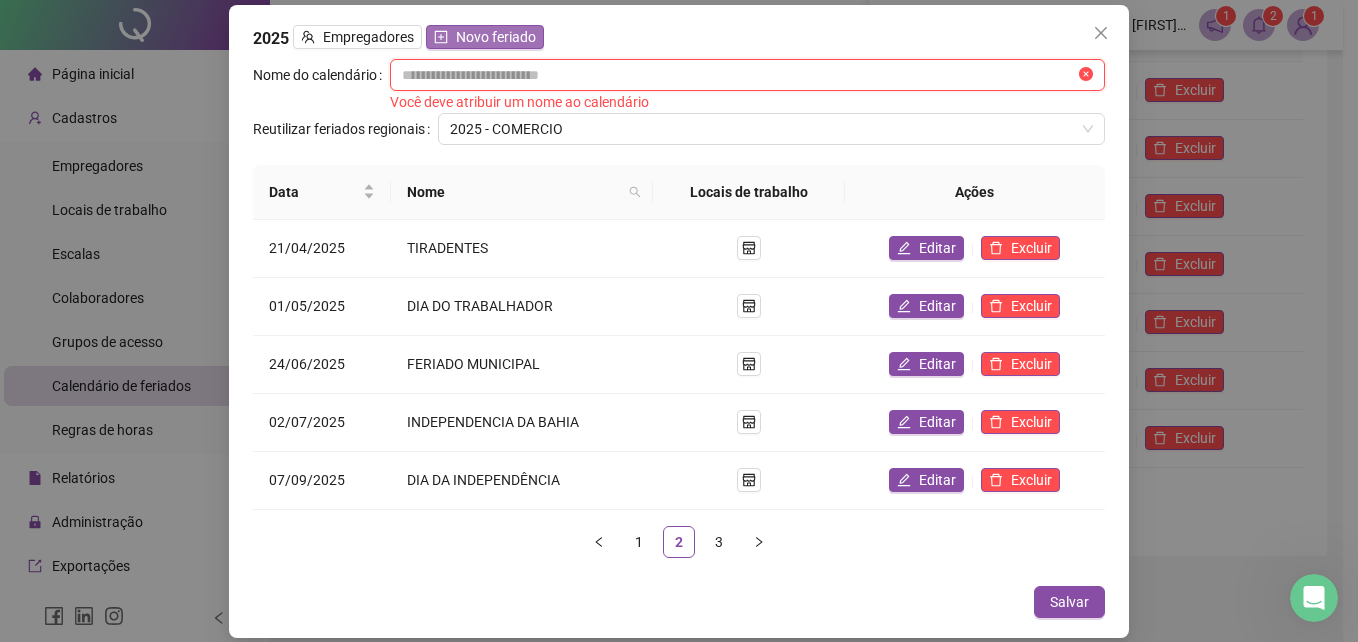 type 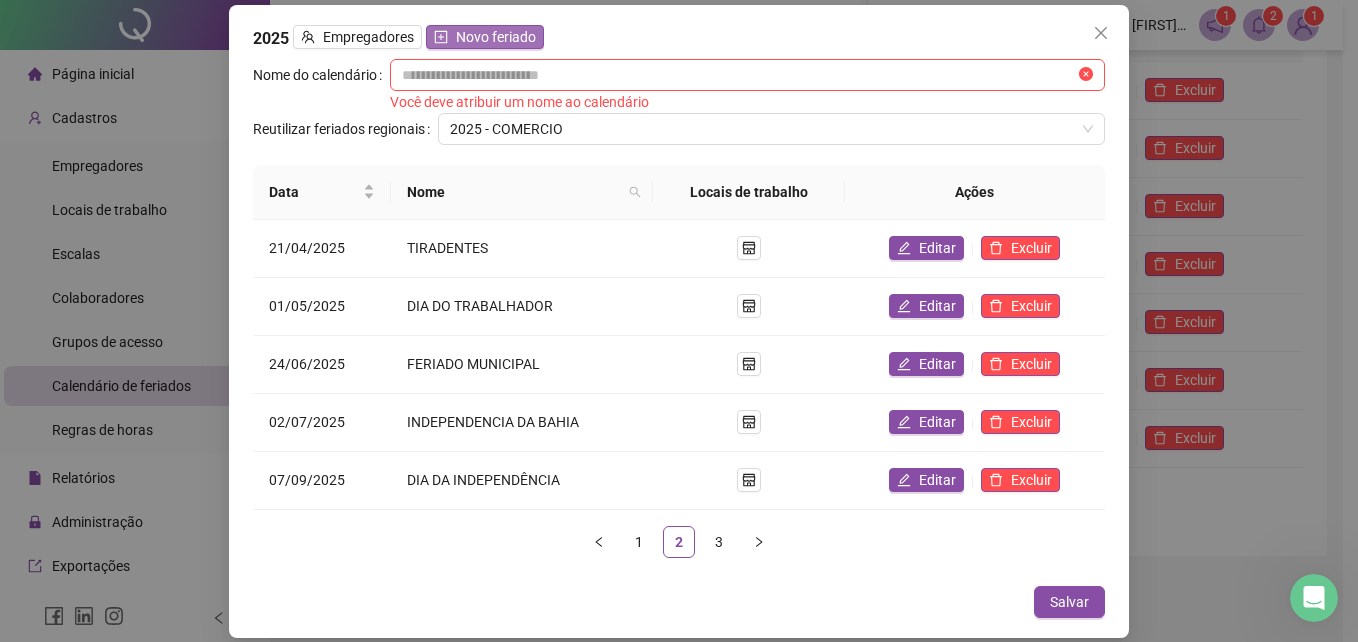 click on "Novo feriado" at bounding box center [496, 37] 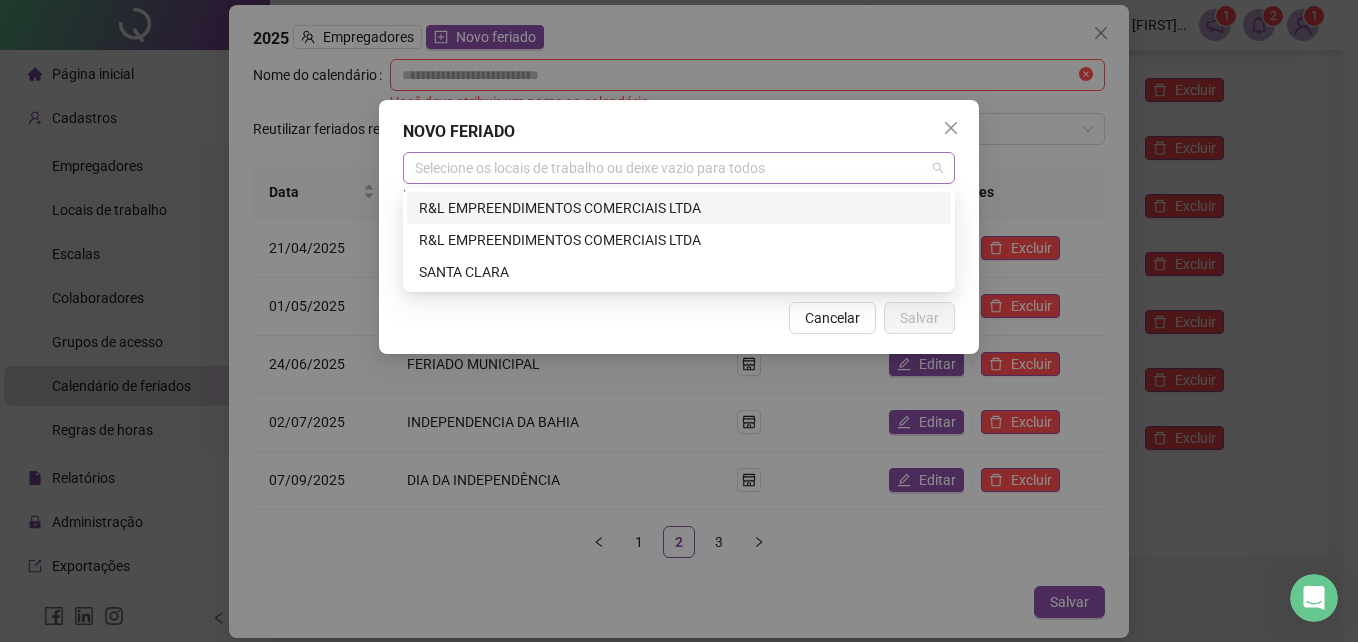 click on "Selecione os locais de trabalho ou deixe vazio para todos" at bounding box center [679, 168] 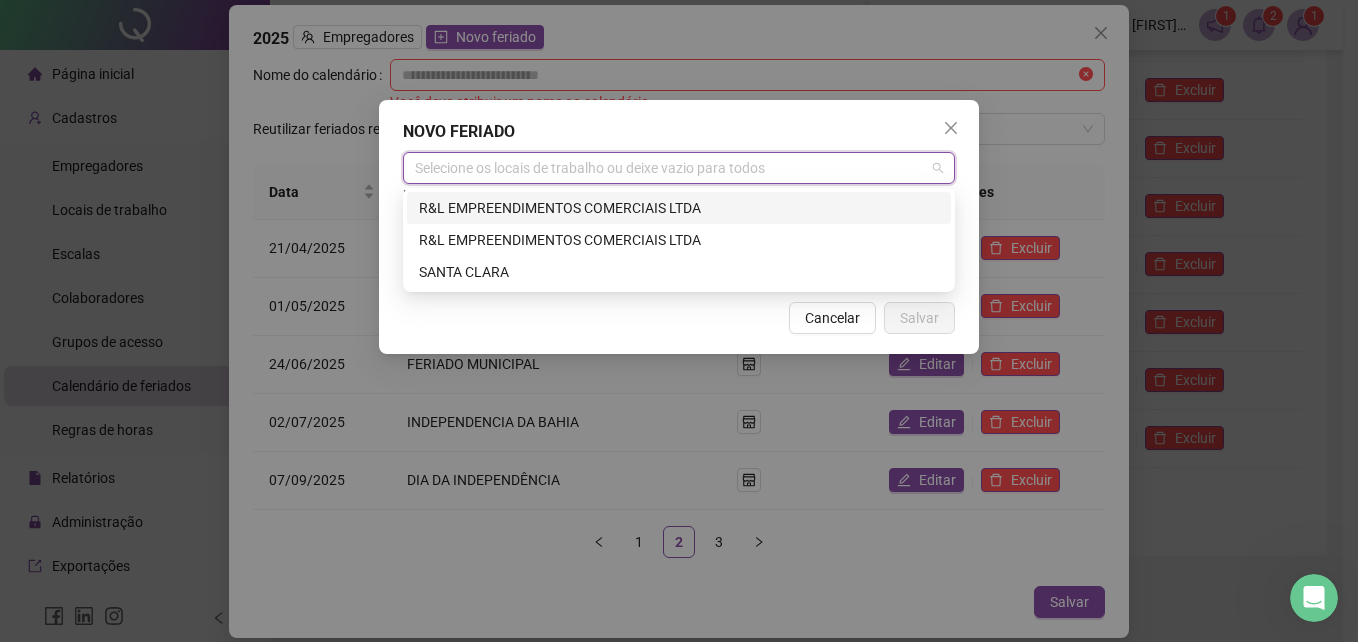 click on "R&L EMPREENDIMENTOS COMERCIAIS LTDA" at bounding box center [679, 208] 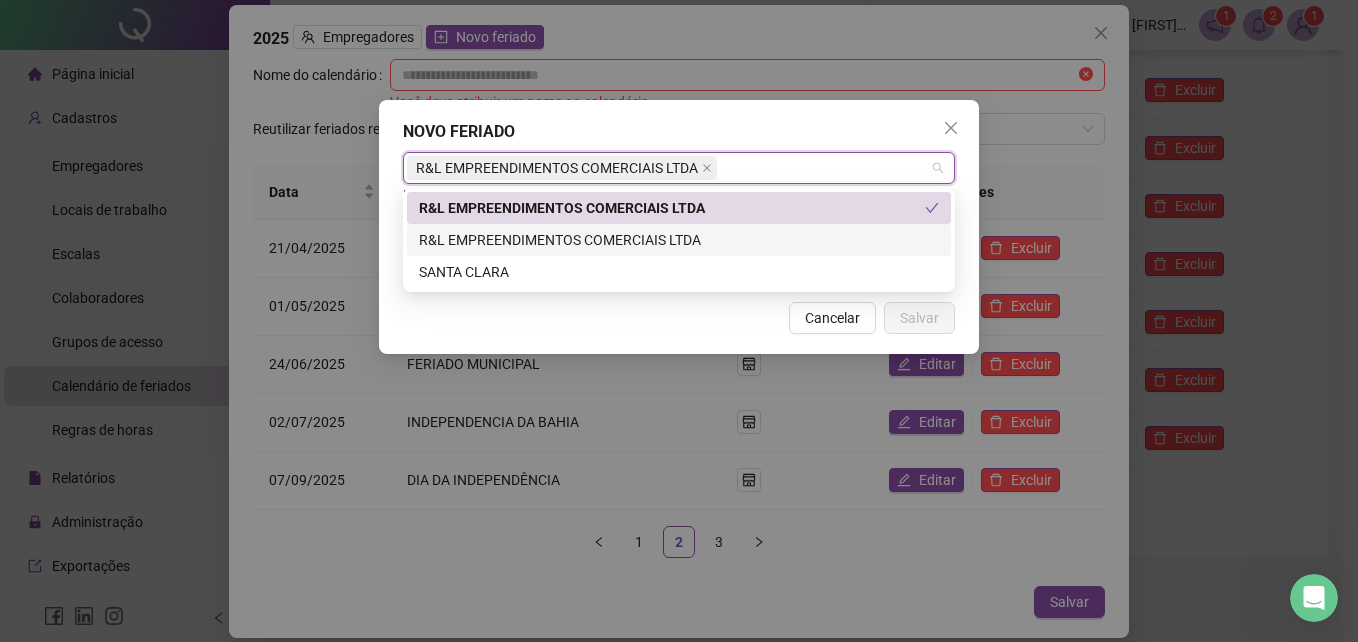 click on "R&L EMPREENDIMENTOS COMERCIAIS LTDA" at bounding box center [679, 240] 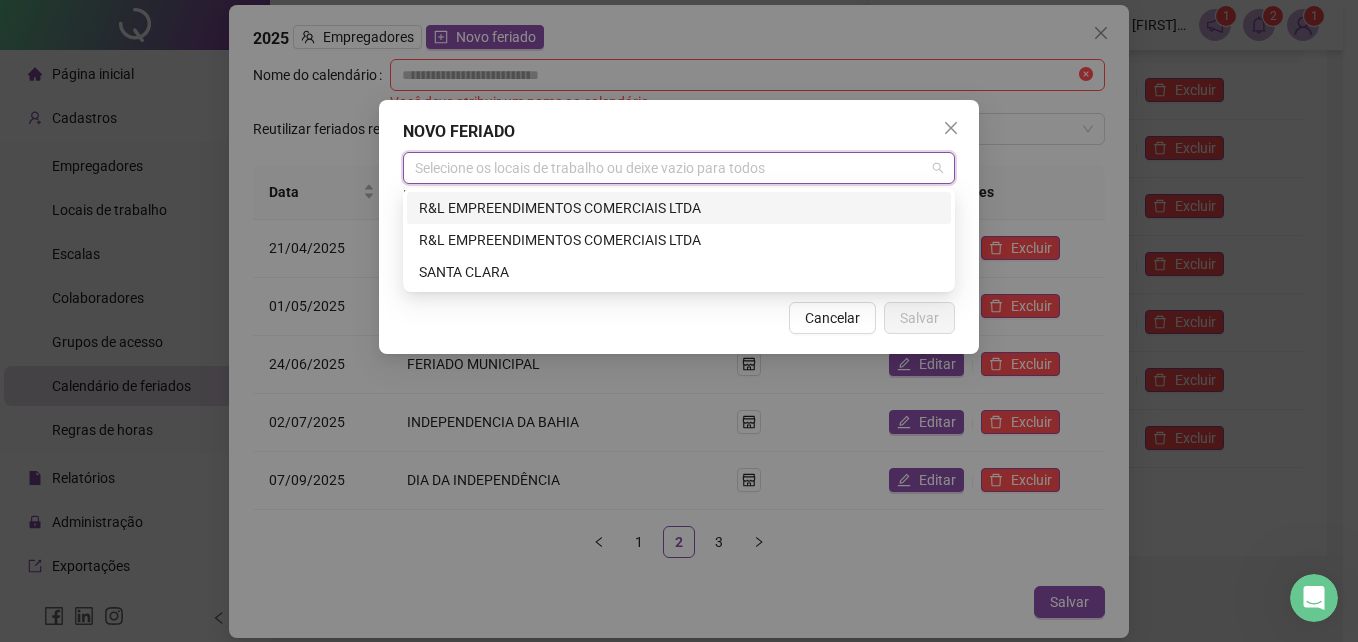 click on "Selecione os locais de trabalho ou deixe vazio para todos" at bounding box center (679, 168) 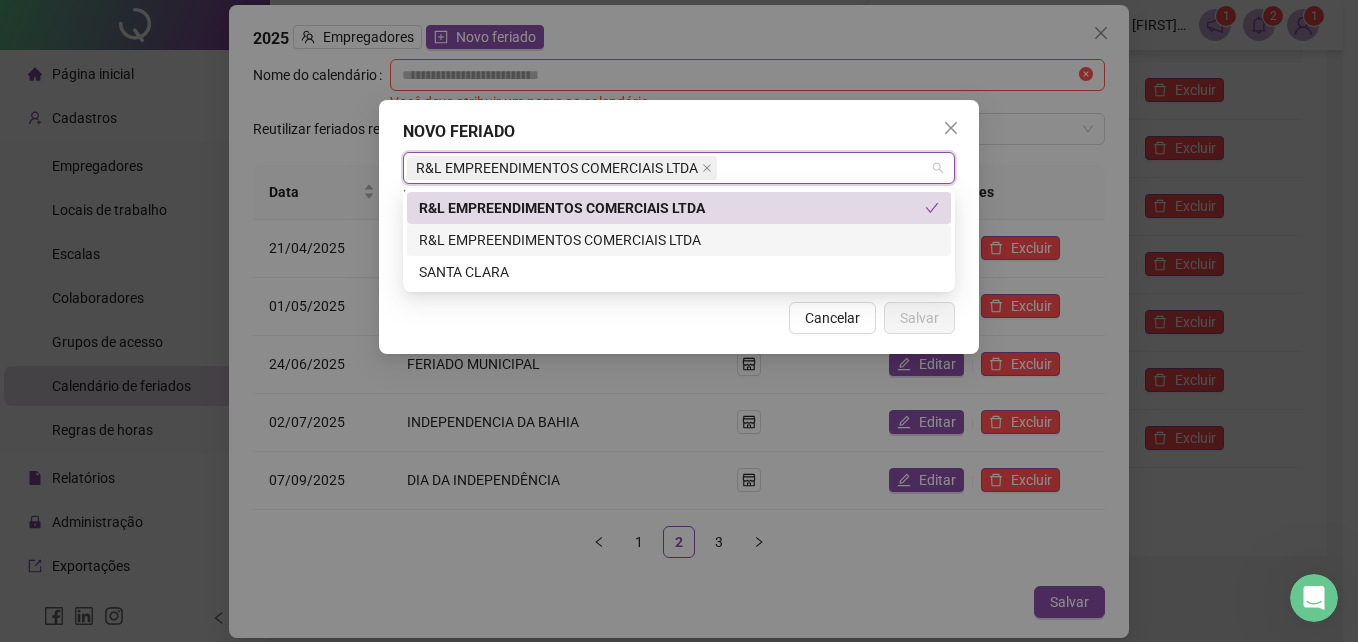 click on "R&L EMPREENDIMENTOS COMERCIAIS LTDA" at bounding box center (679, 240) 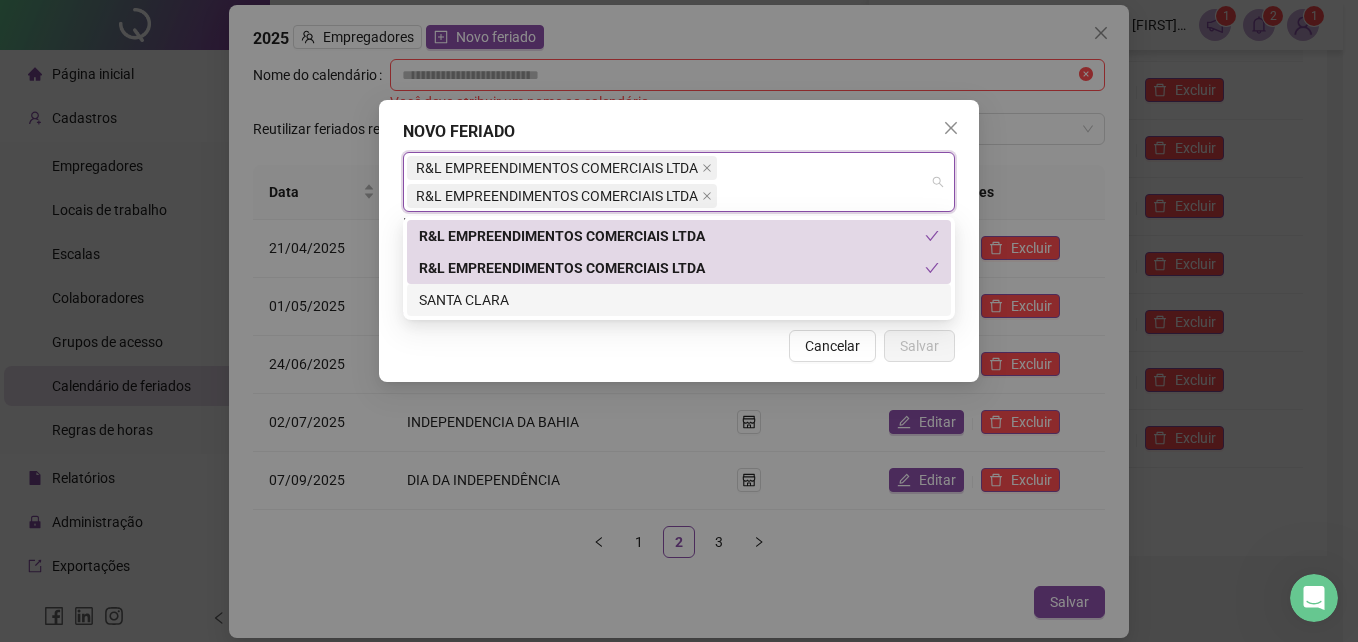 click on "[CITY]" at bounding box center (679, 300) 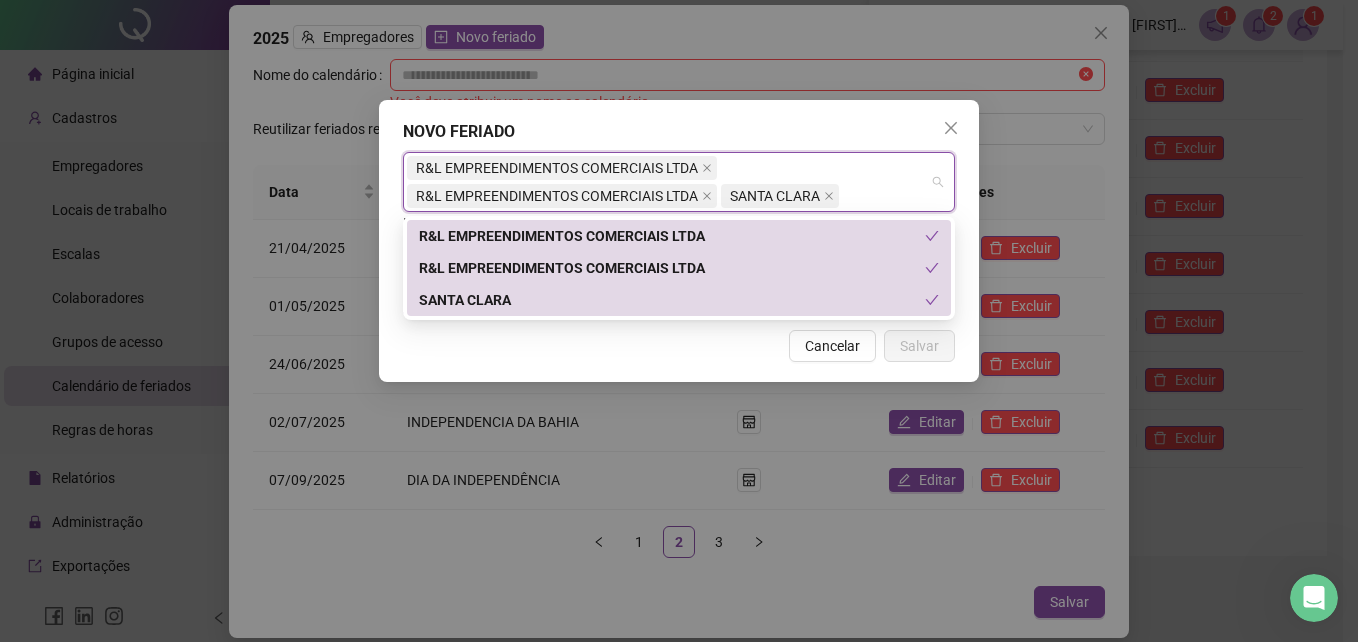 click 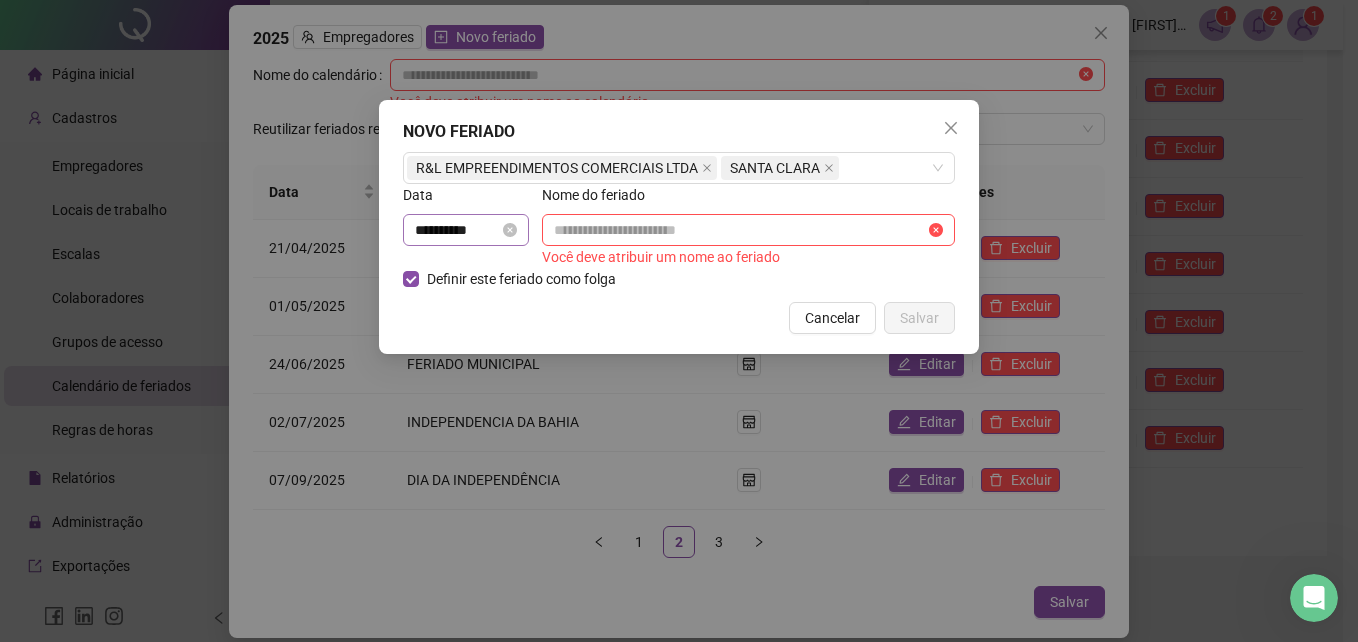 click on "**********" at bounding box center [466, 230] 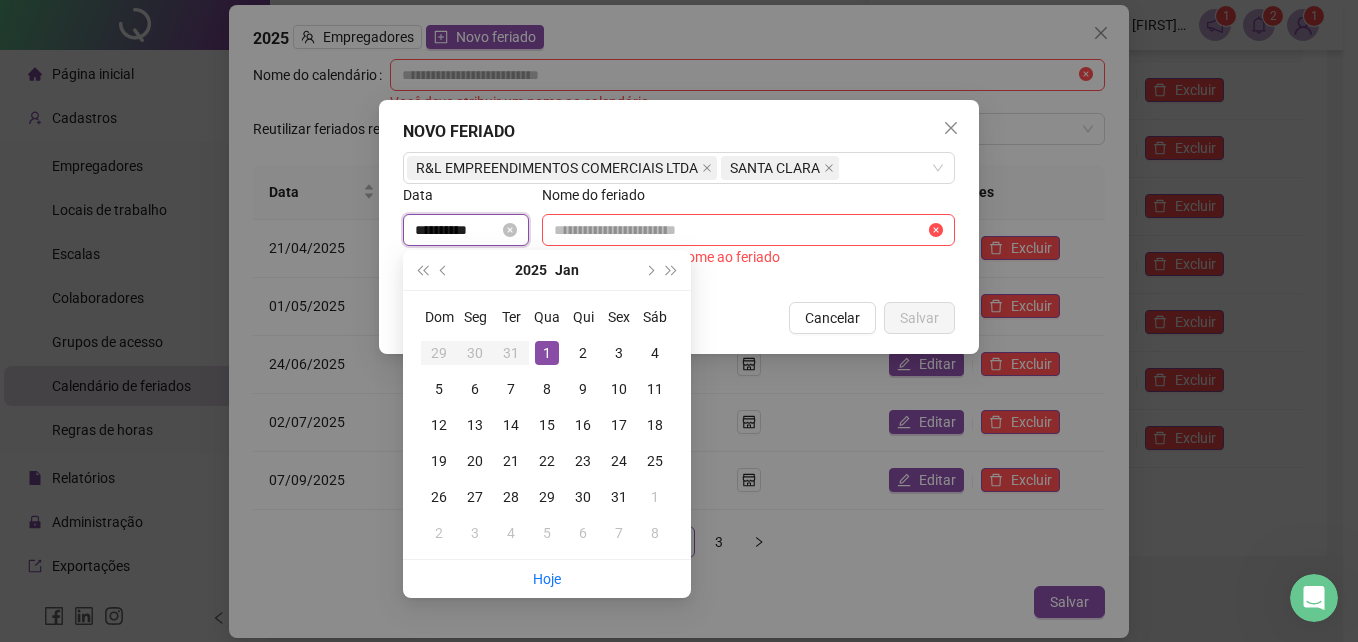 click on "**********" at bounding box center [457, 230] 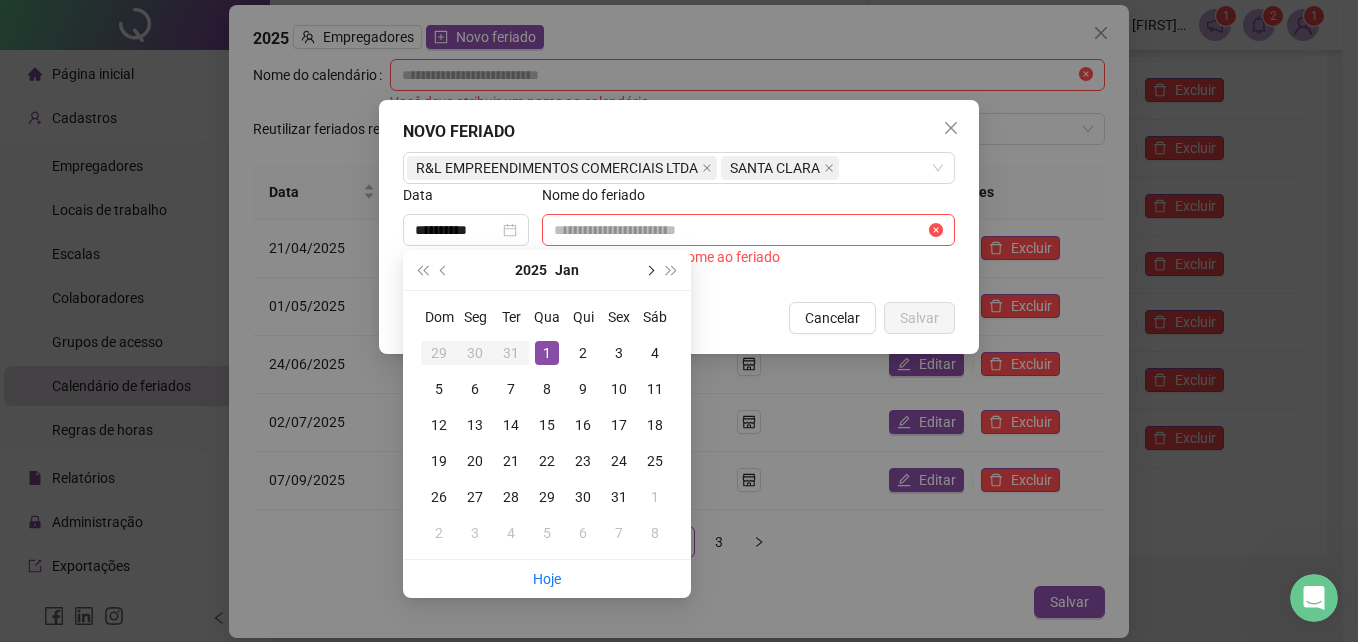 click at bounding box center [649, 270] 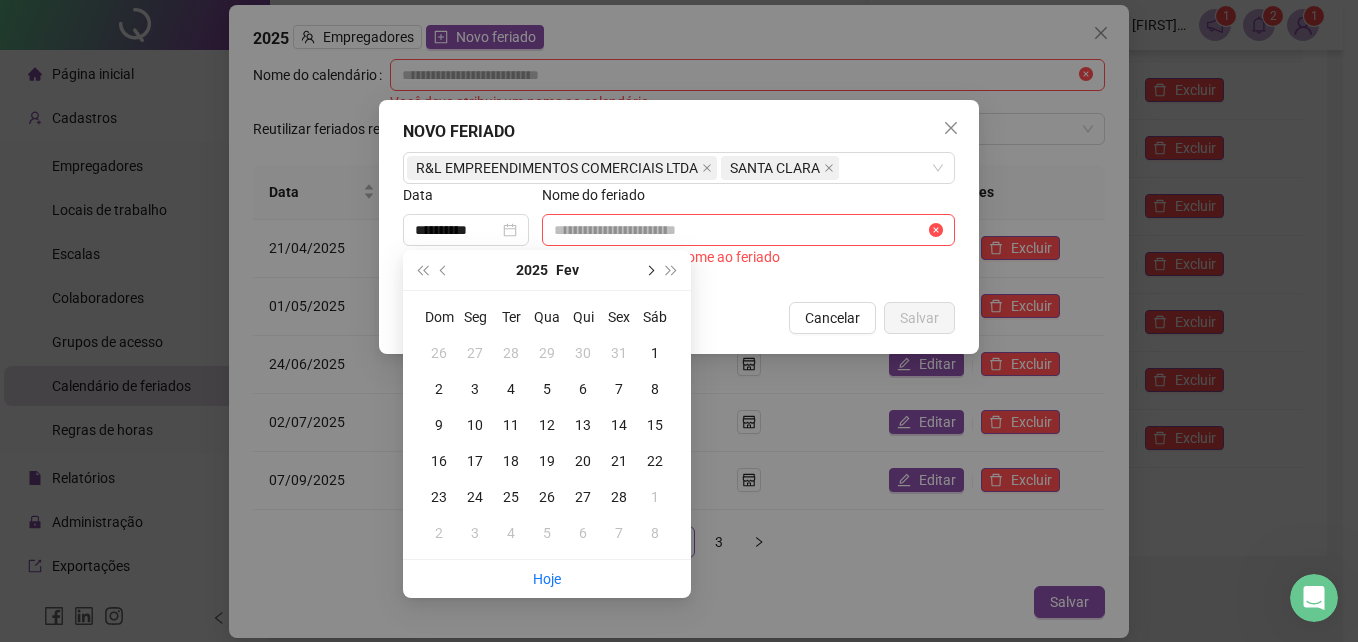 click at bounding box center [649, 270] 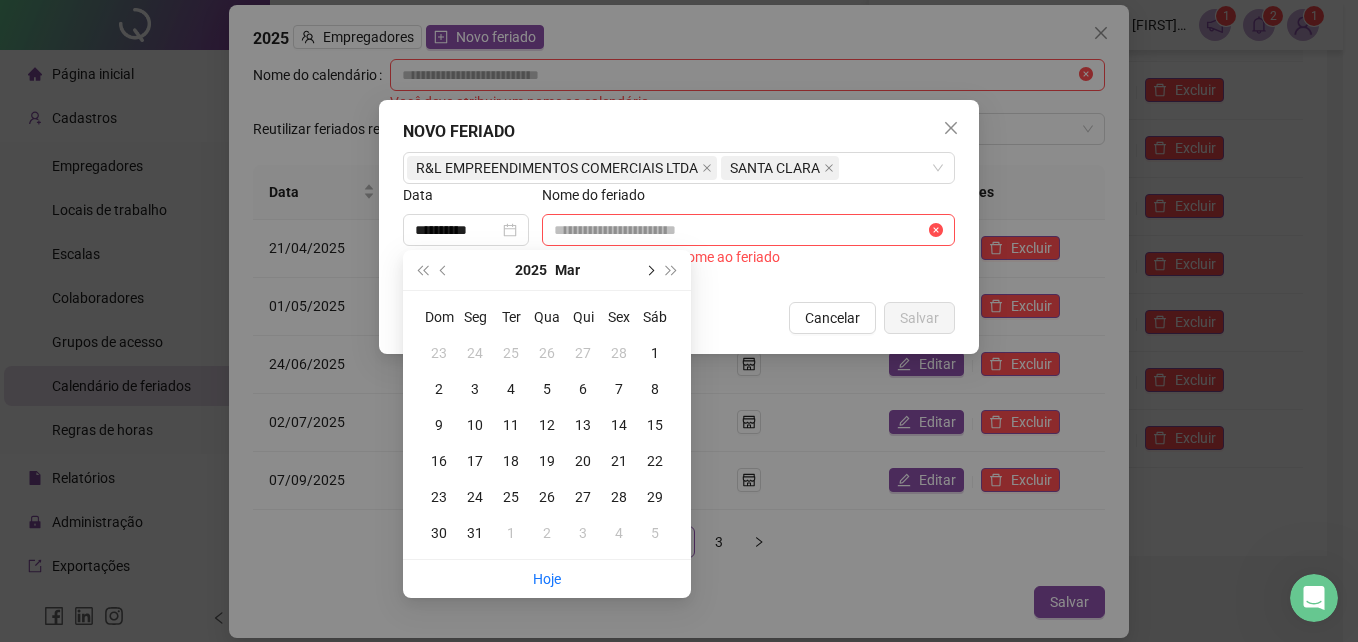click at bounding box center [649, 270] 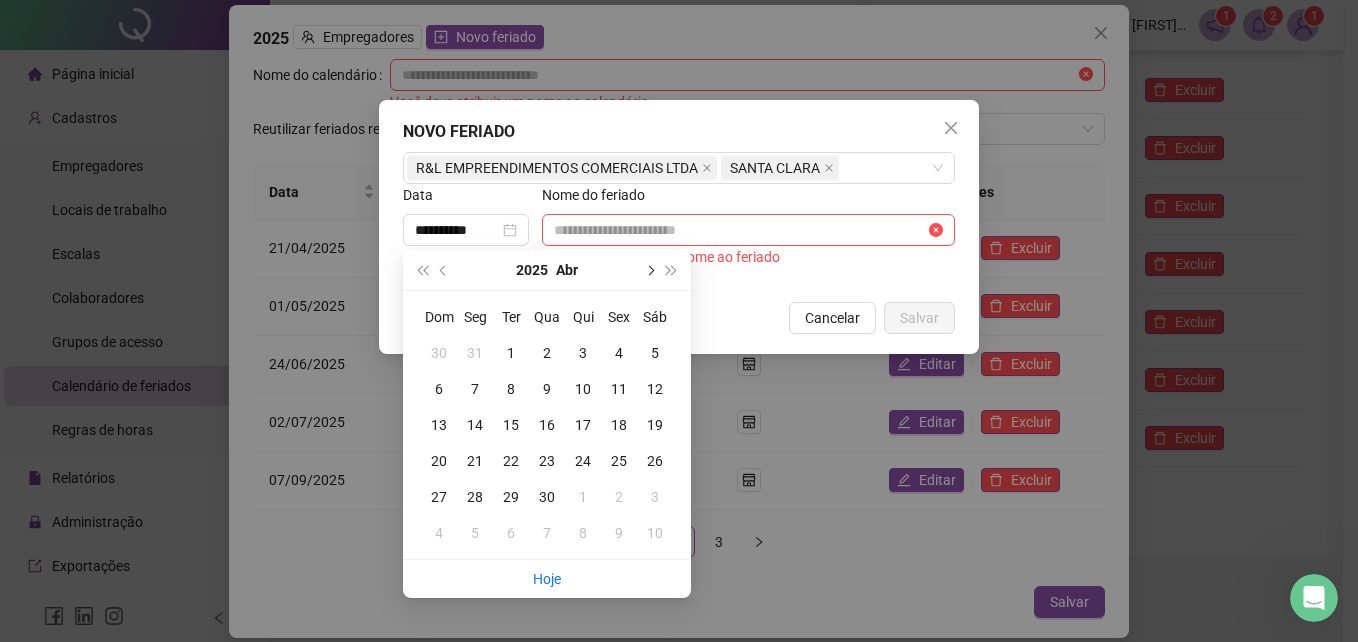 click at bounding box center (649, 270) 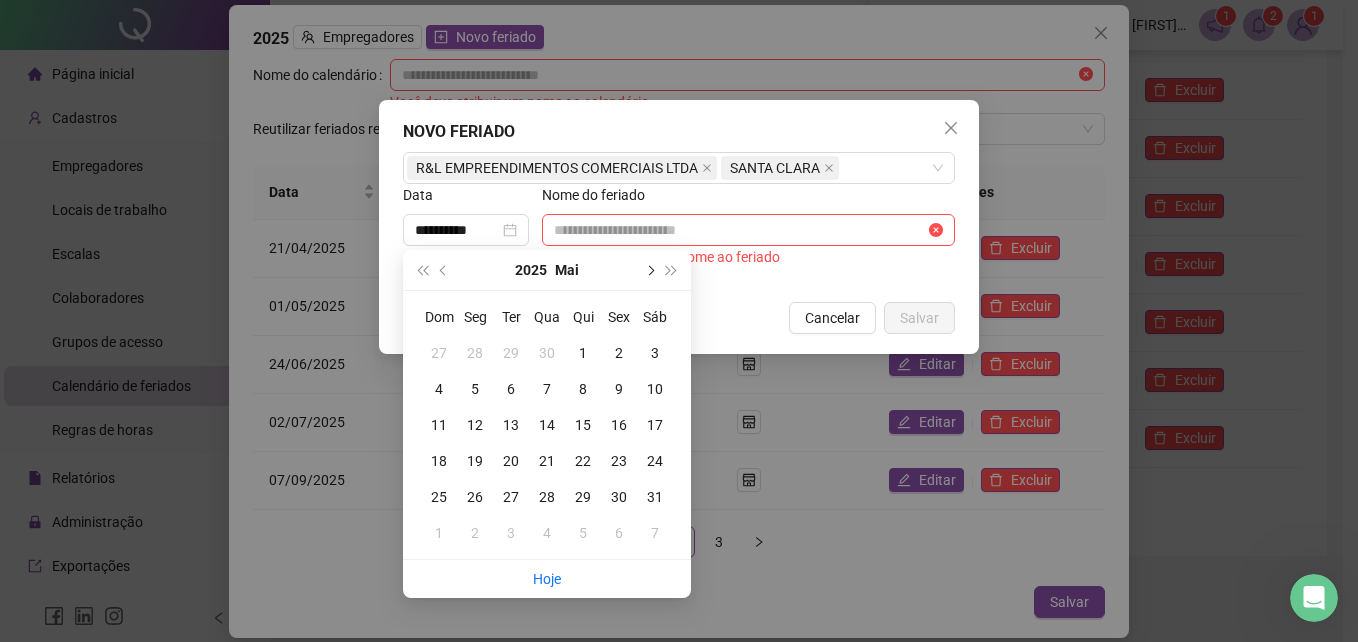 click at bounding box center [649, 270] 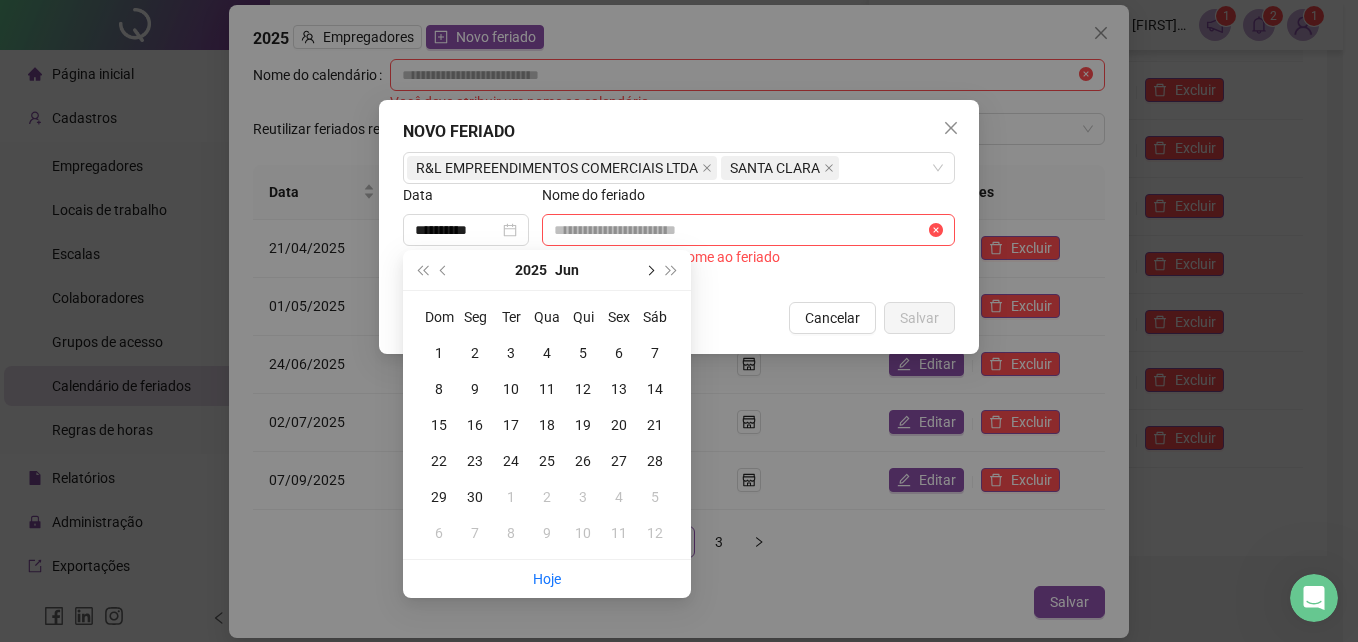 click at bounding box center [649, 270] 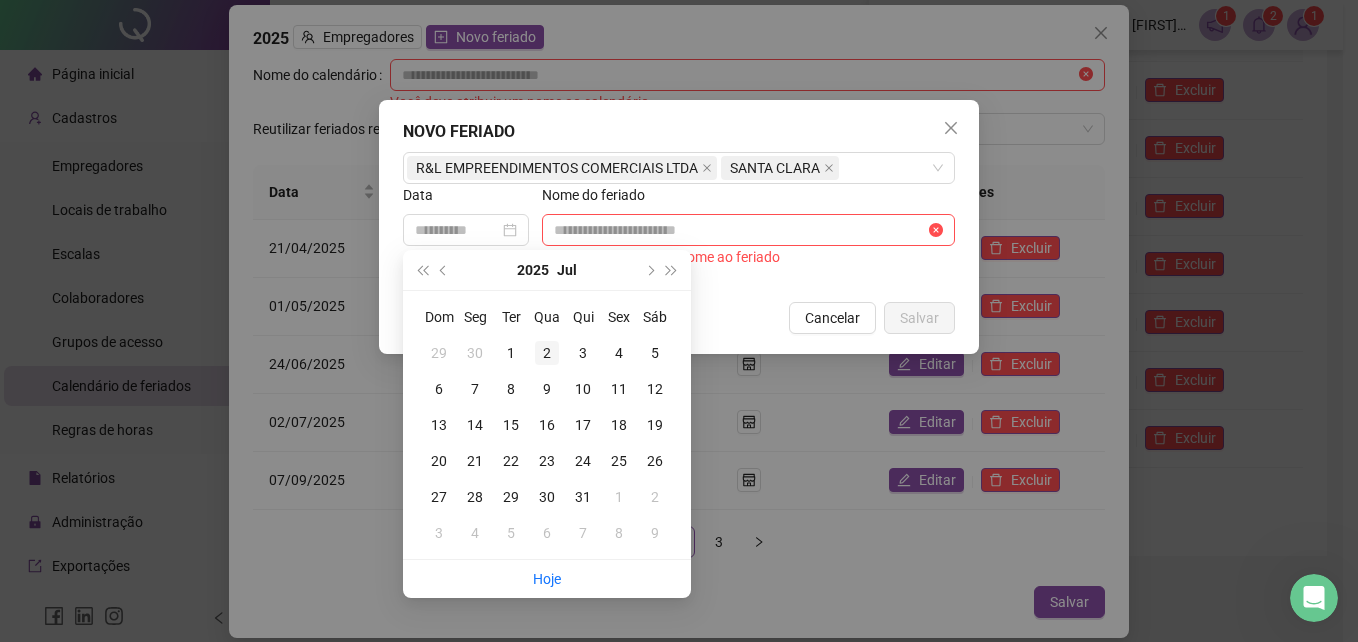 type on "**********" 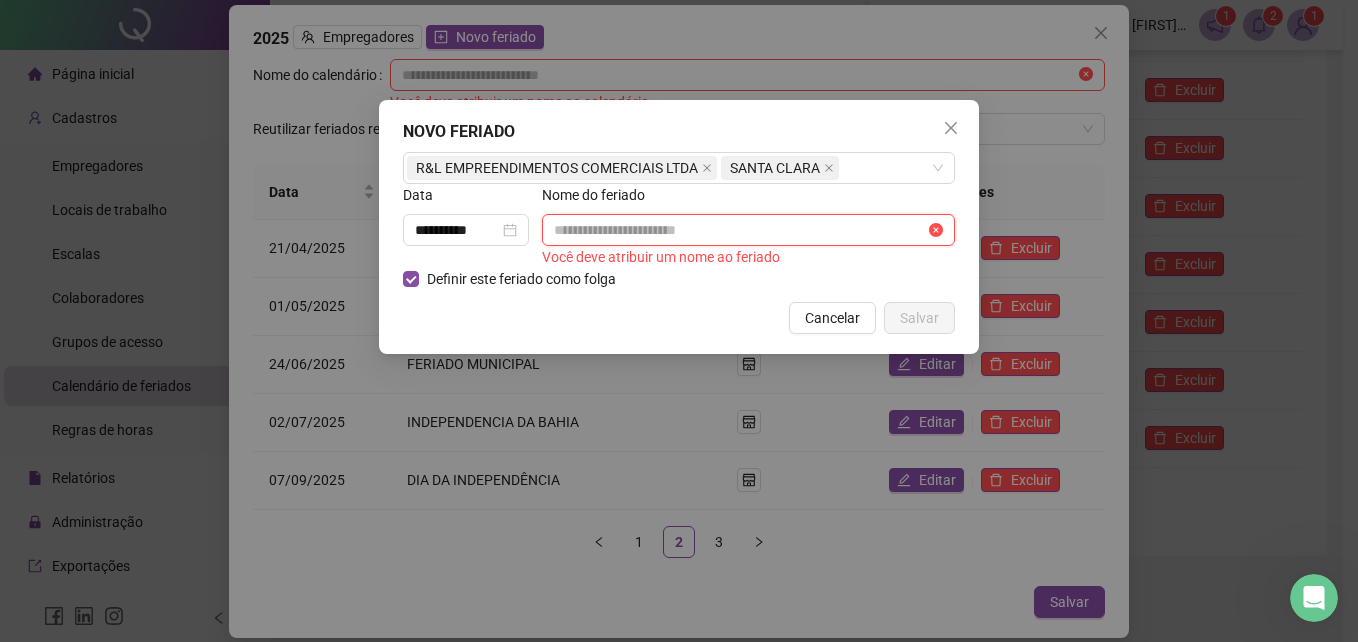 click at bounding box center [739, 230] 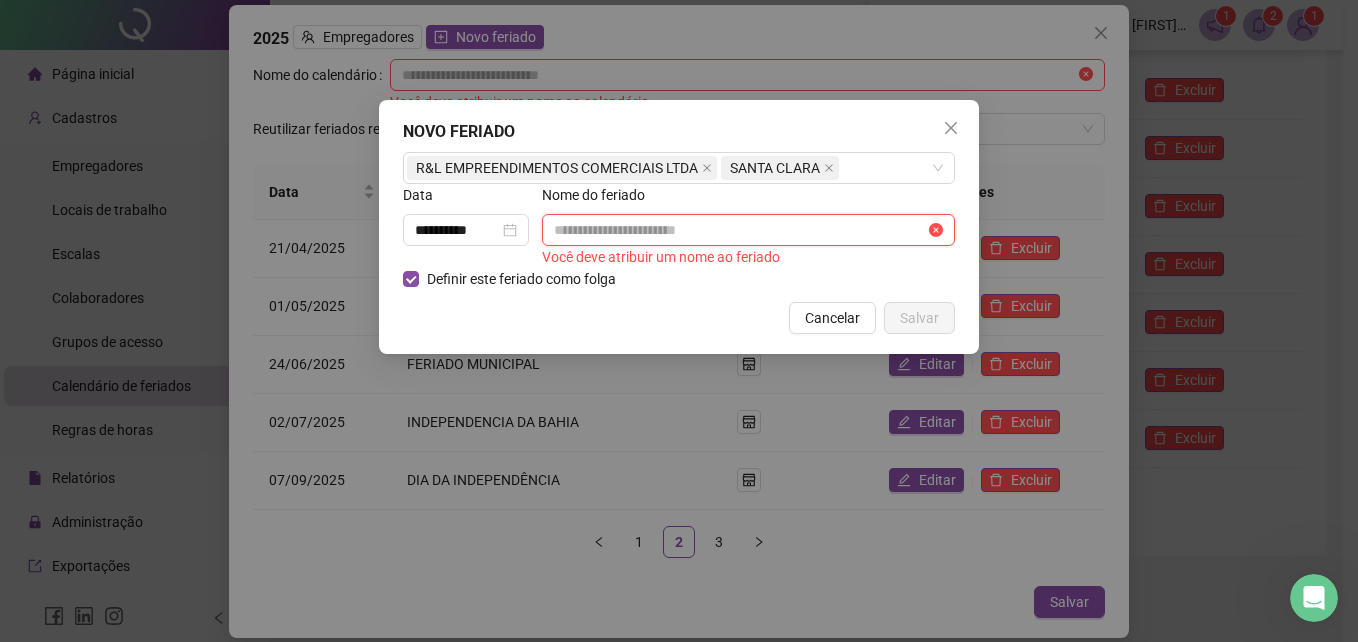 type on "**********" 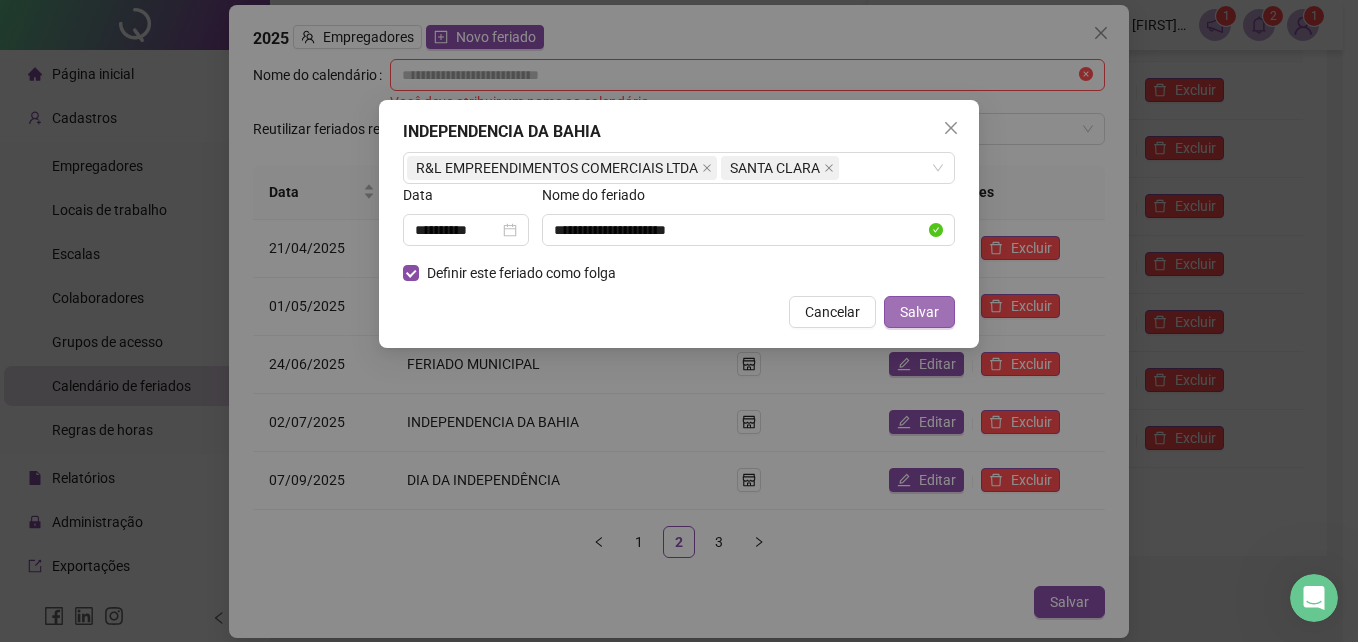 click on "Salvar" at bounding box center (919, 312) 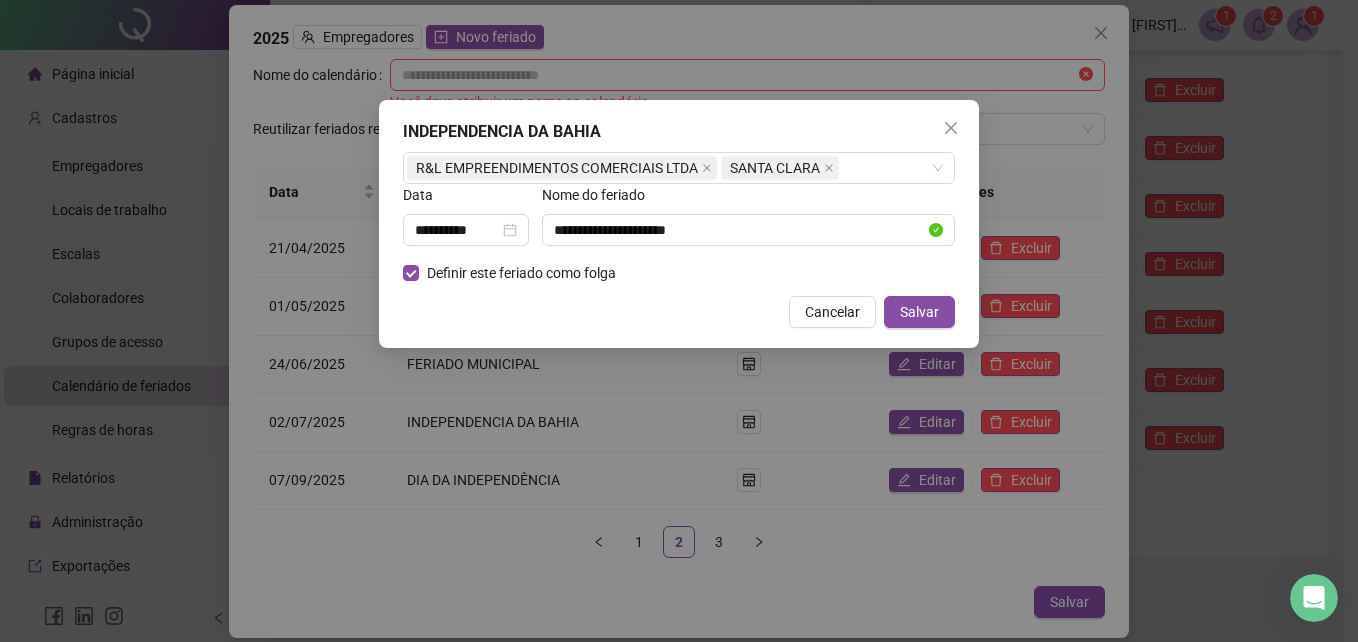 click at bounding box center (951, 128) 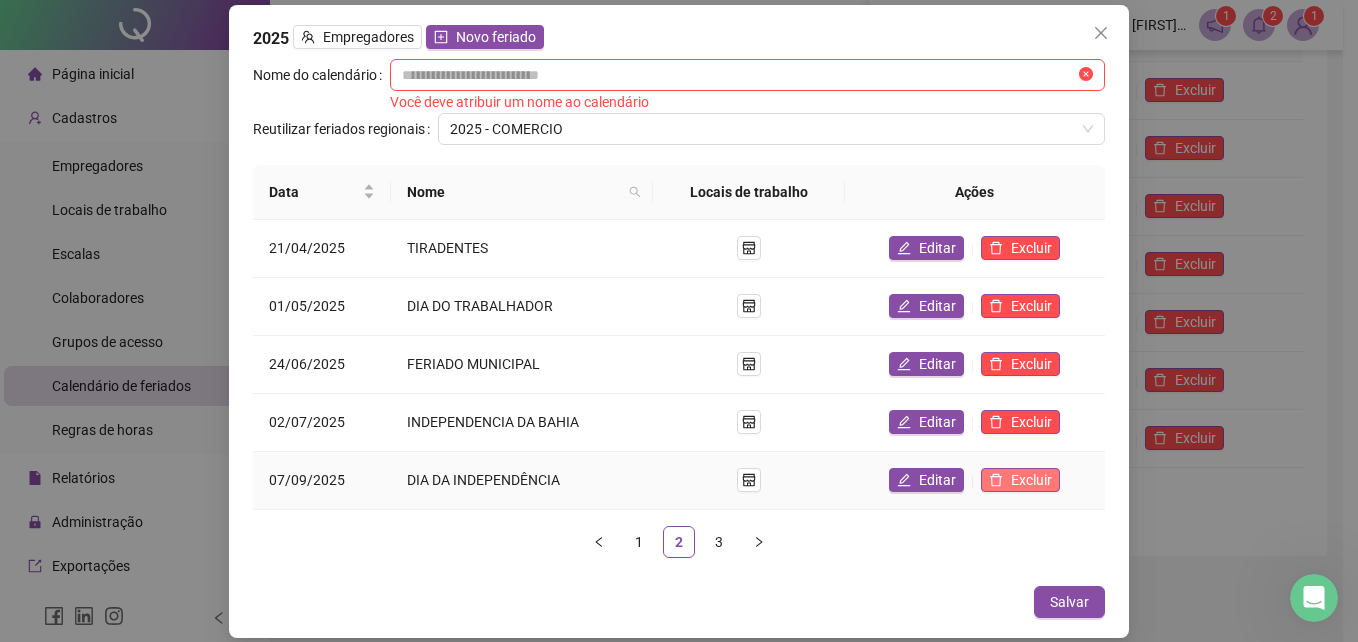 click on "Excluir" at bounding box center [1031, 480] 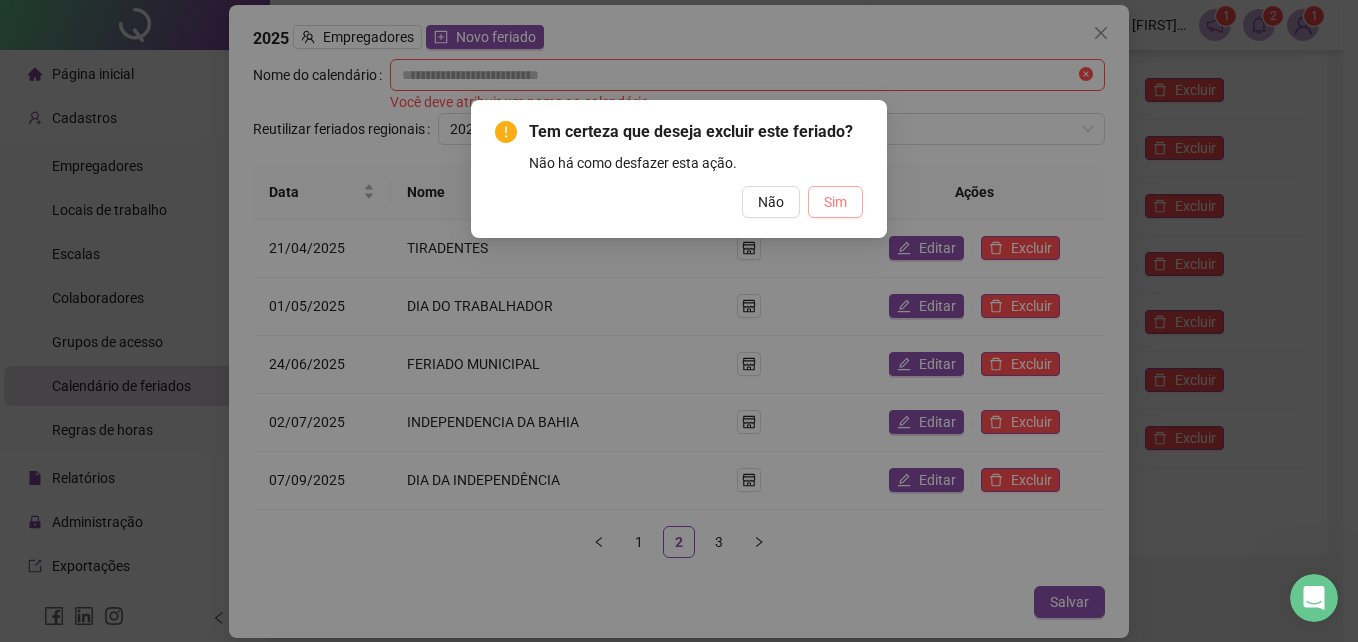 click on "Sim" at bounding box center (835, 202) 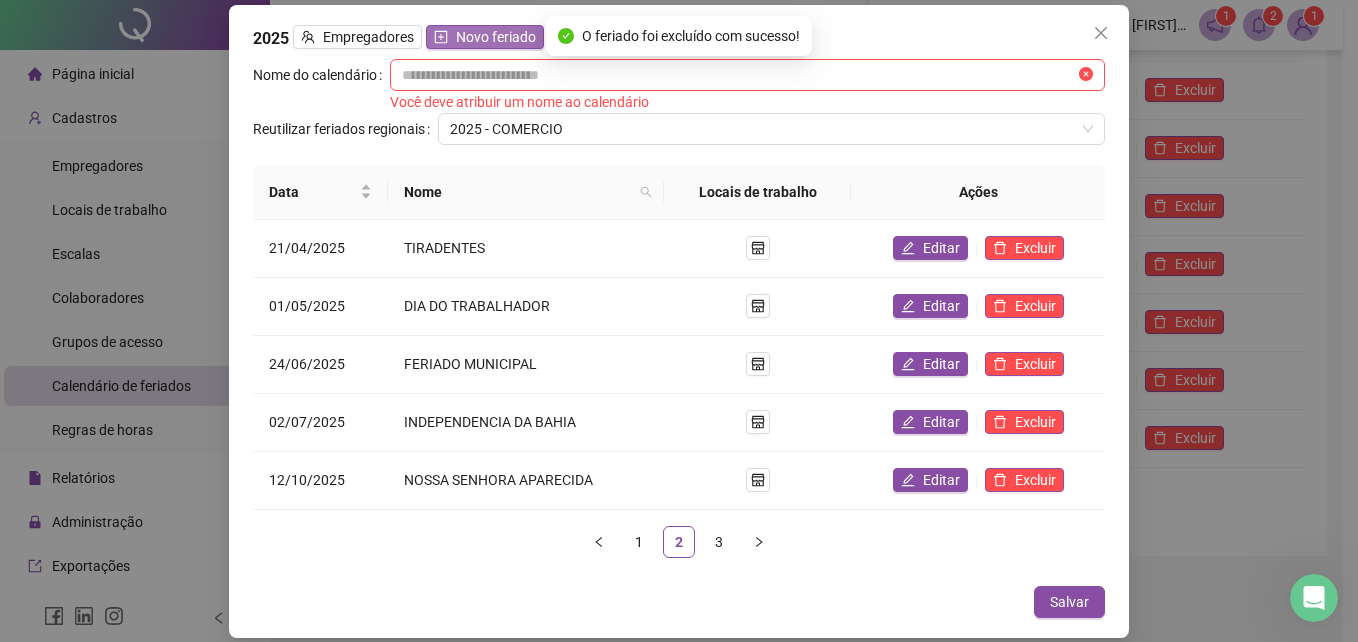 click on "Novo feriado" at bounding box center [496, 37] 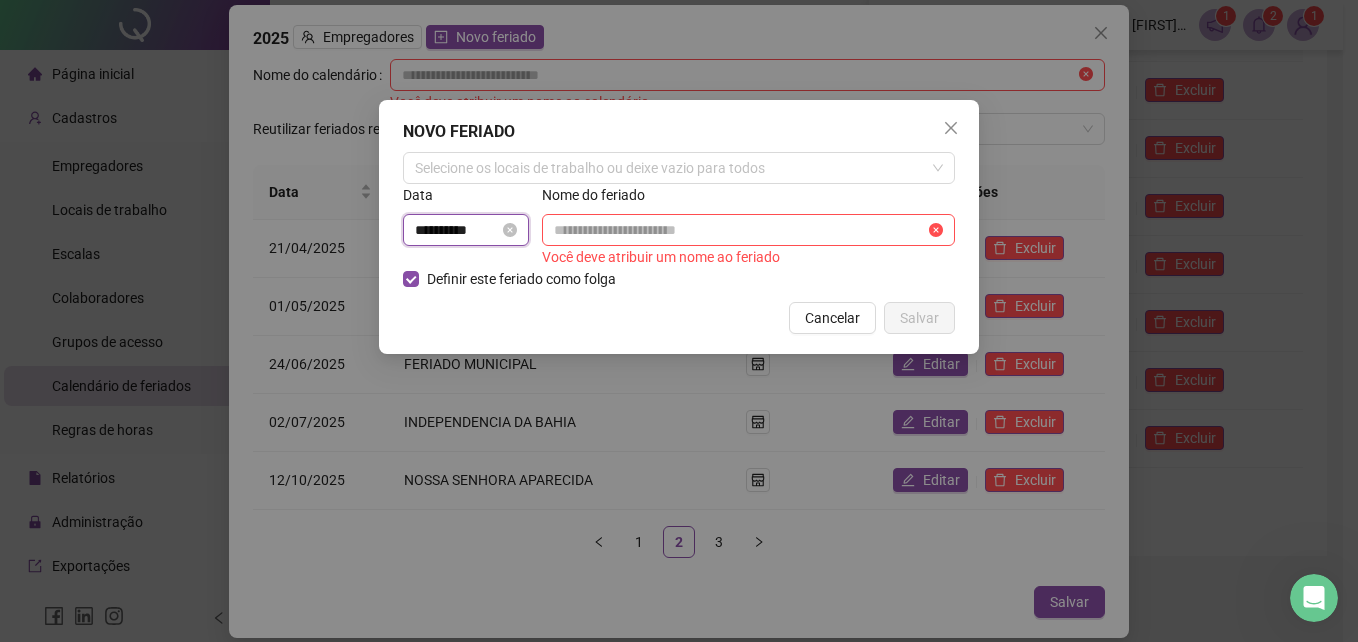 click on "**********" at bounding box center (457, 230) 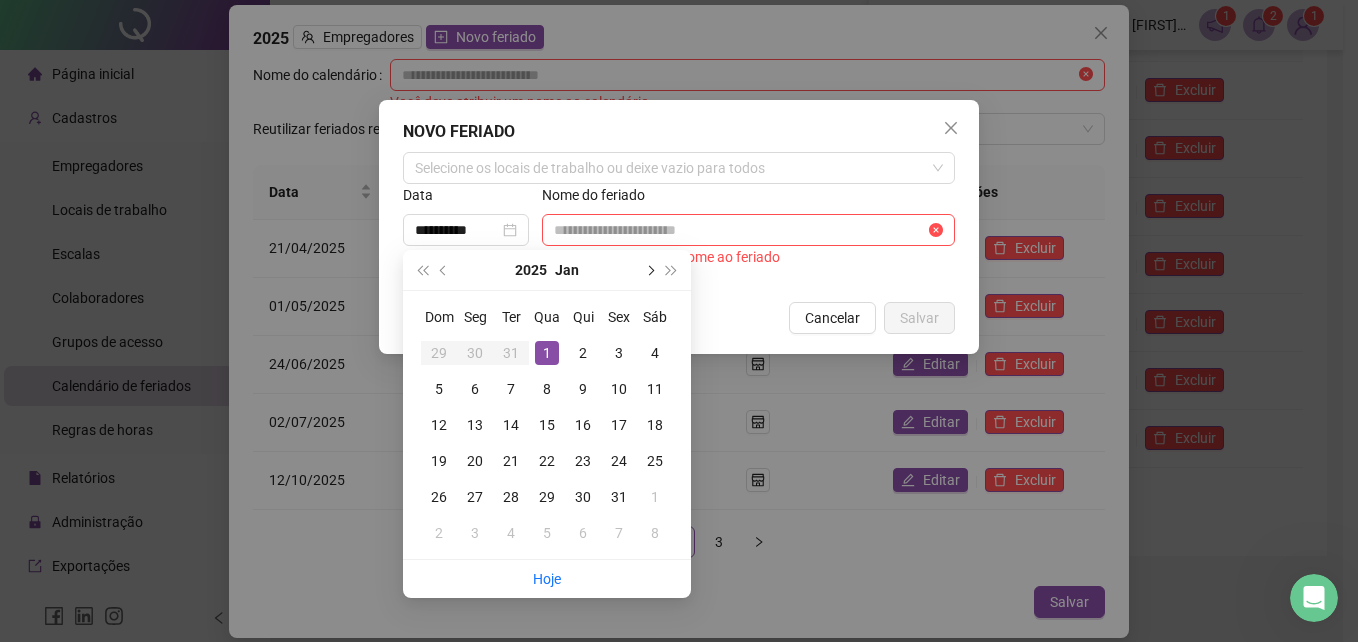 click at bounding box center [649, 270] 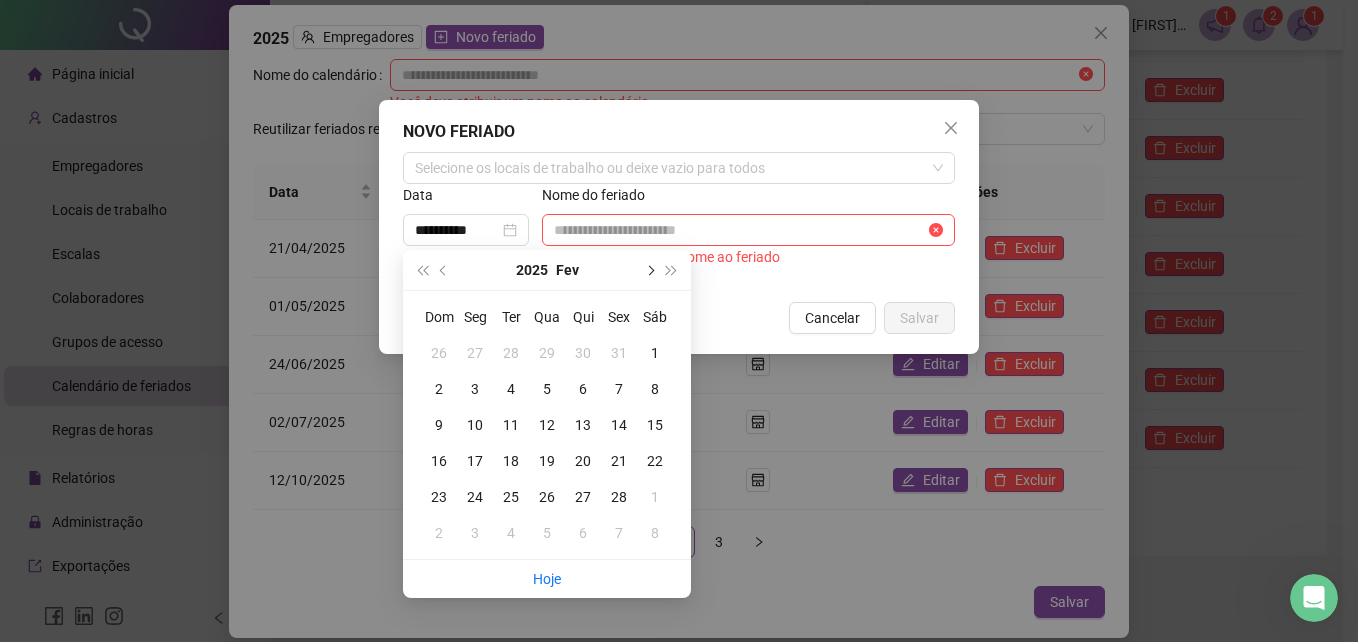 click at bounding box center (649, 270) 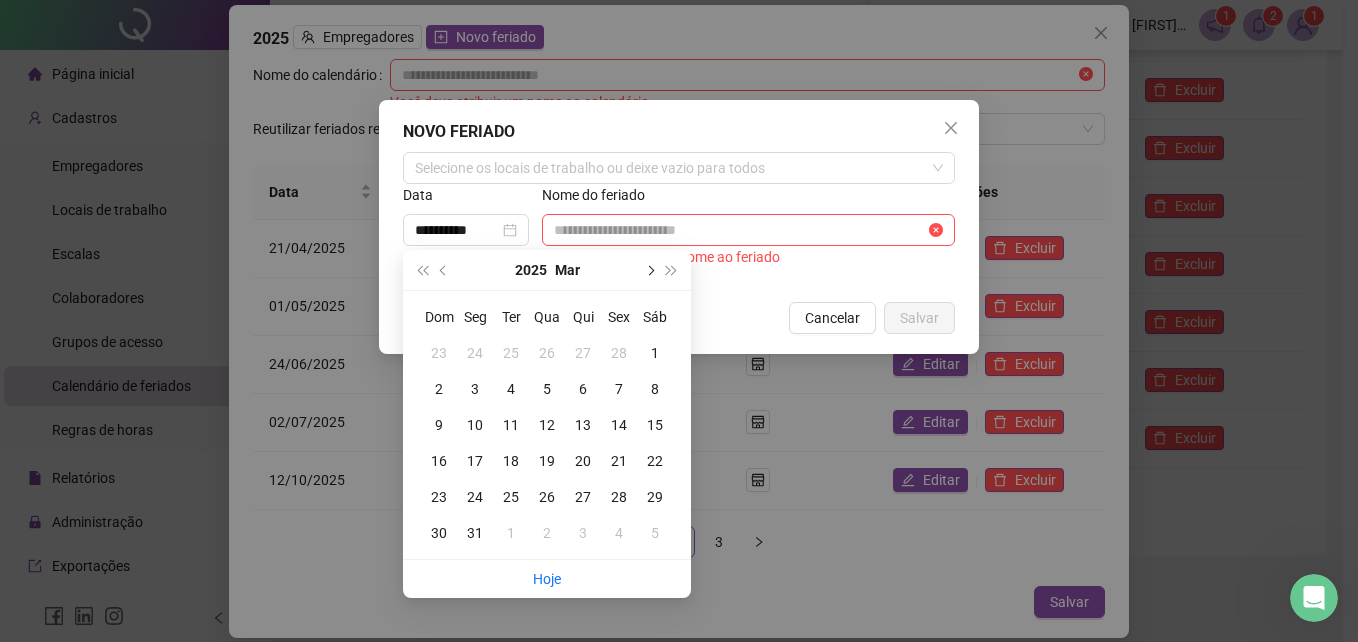click at bounding box center (649, 270) 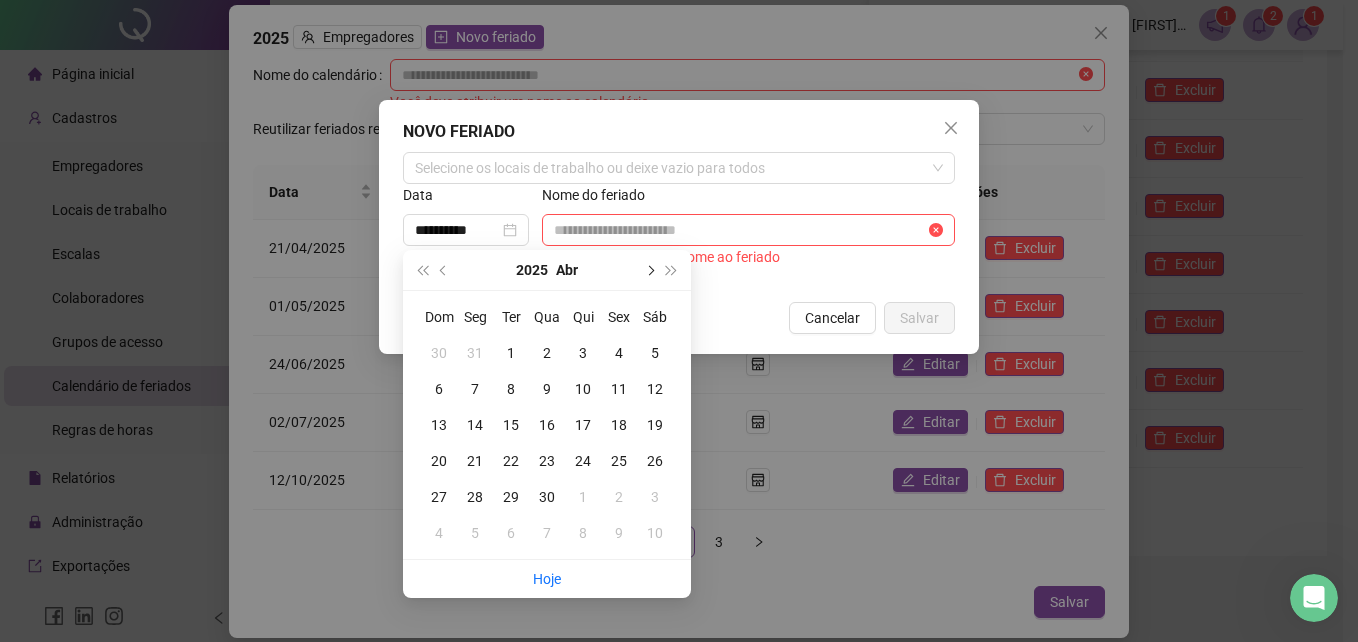 click at bounding box center [649, 270] 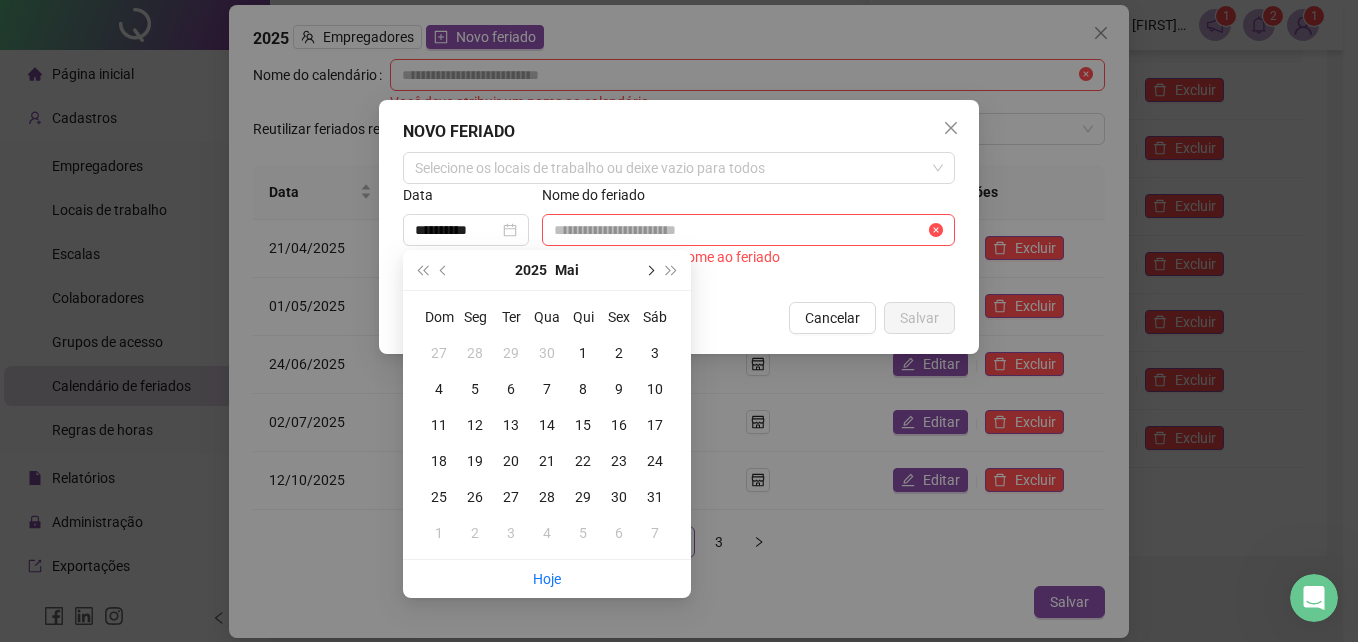 click at bounding box center [649, 270] 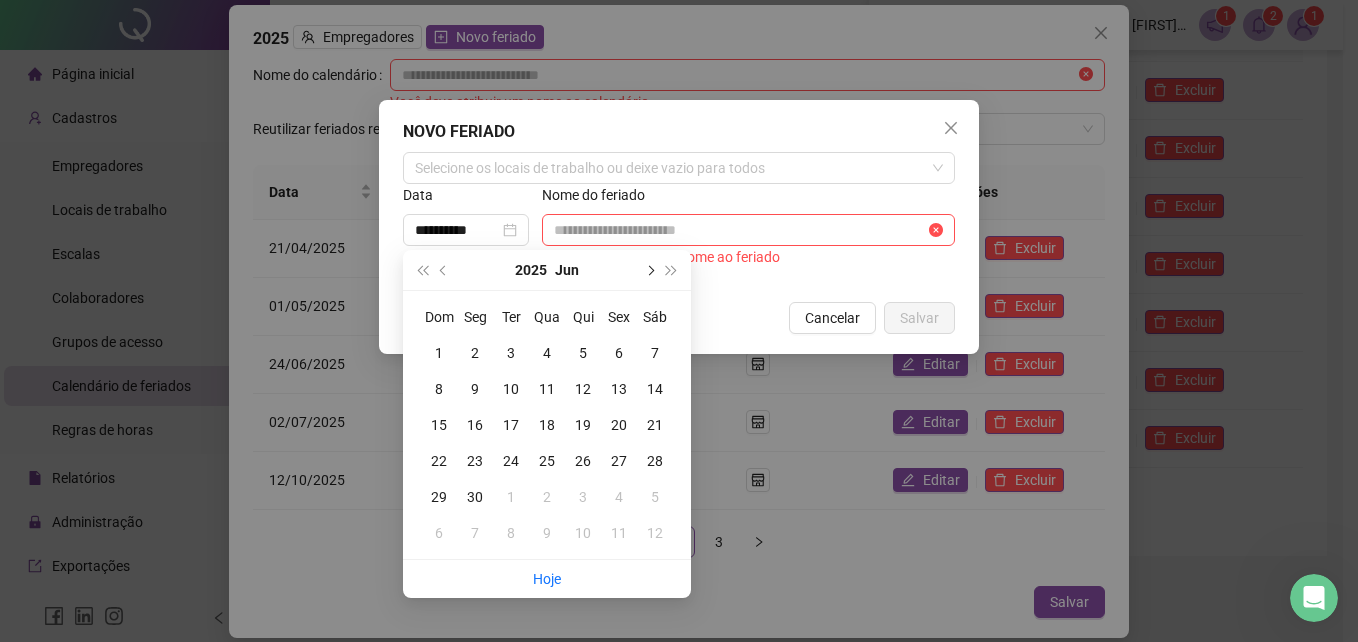 click at bounding box center (649, 270) 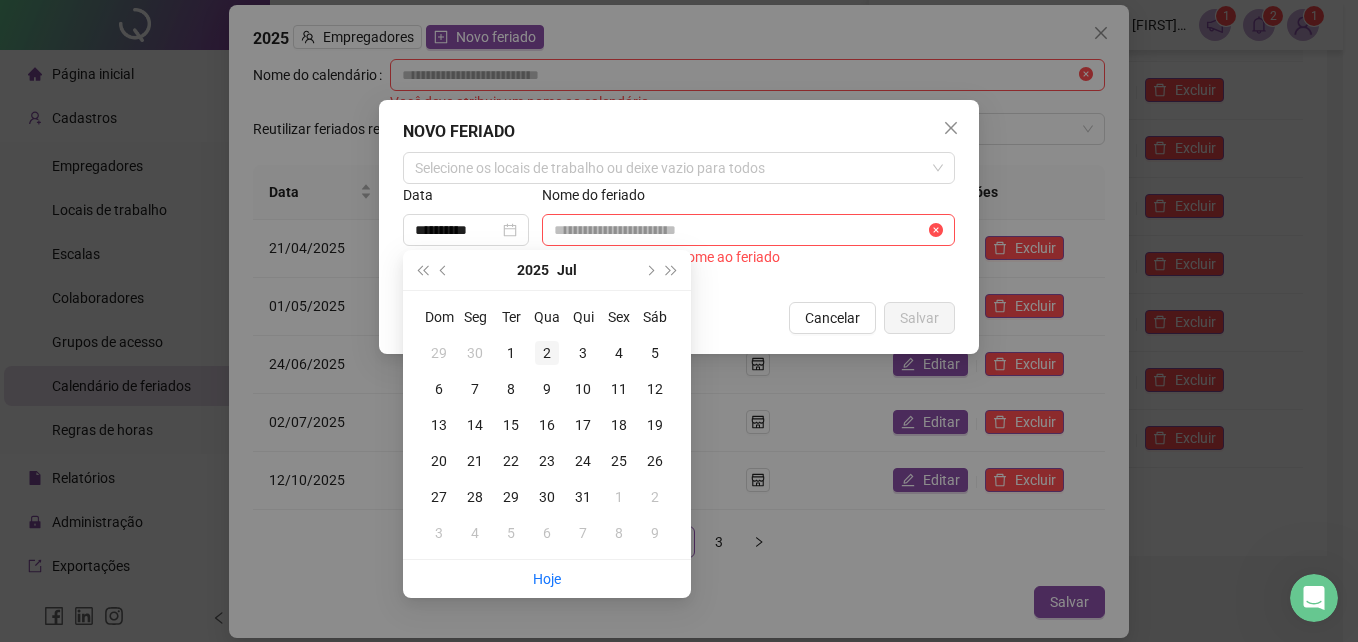 type on "**********" 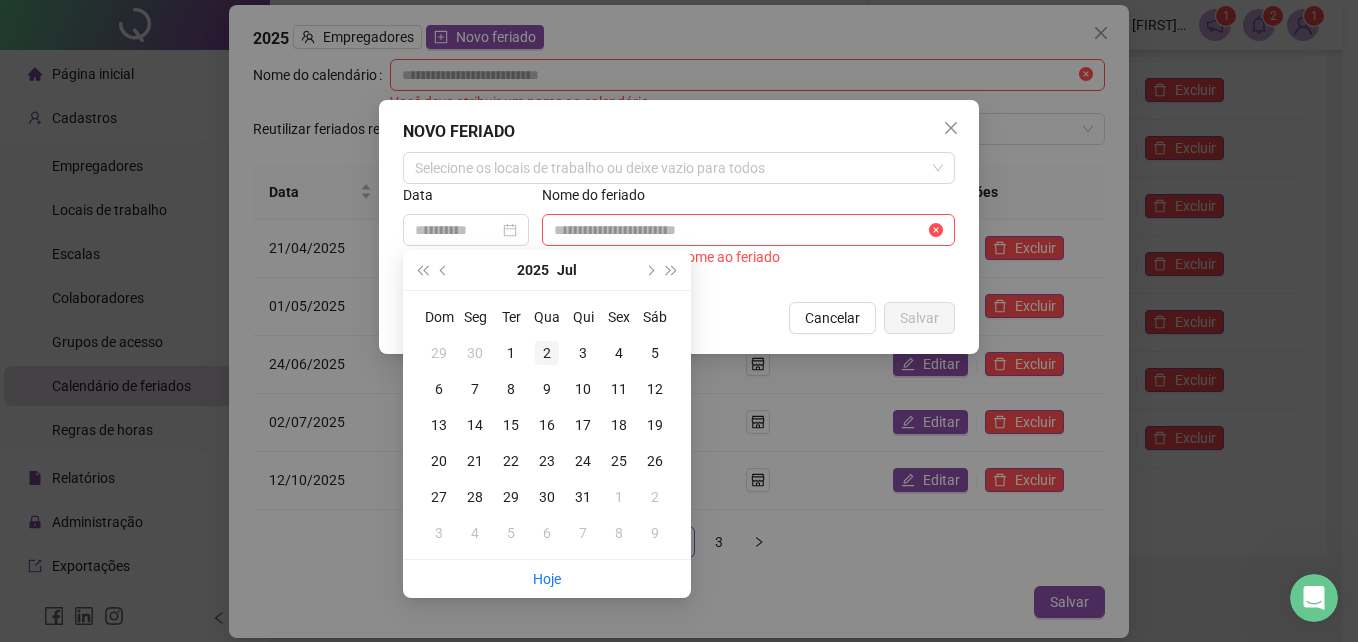 click on "2" at bounding box center [547, 353] 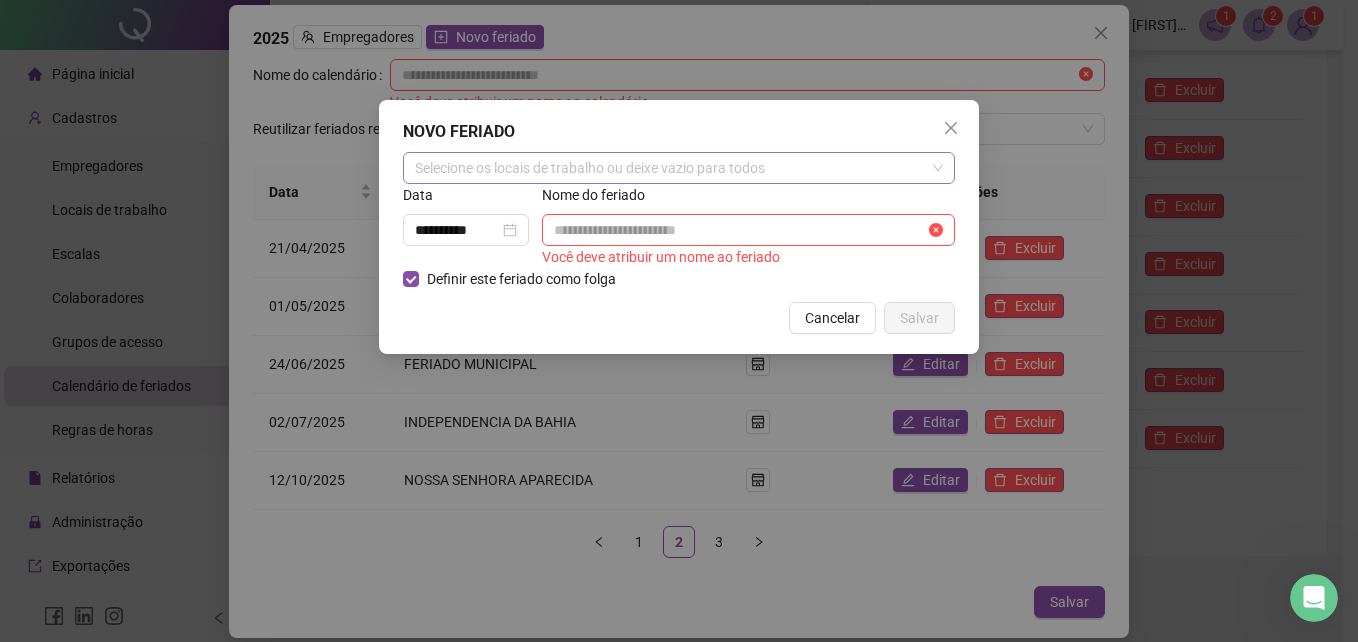 click on "Selecione os locais de trabalho ou deixe vazio para todos" at bounding box center (679, 168) 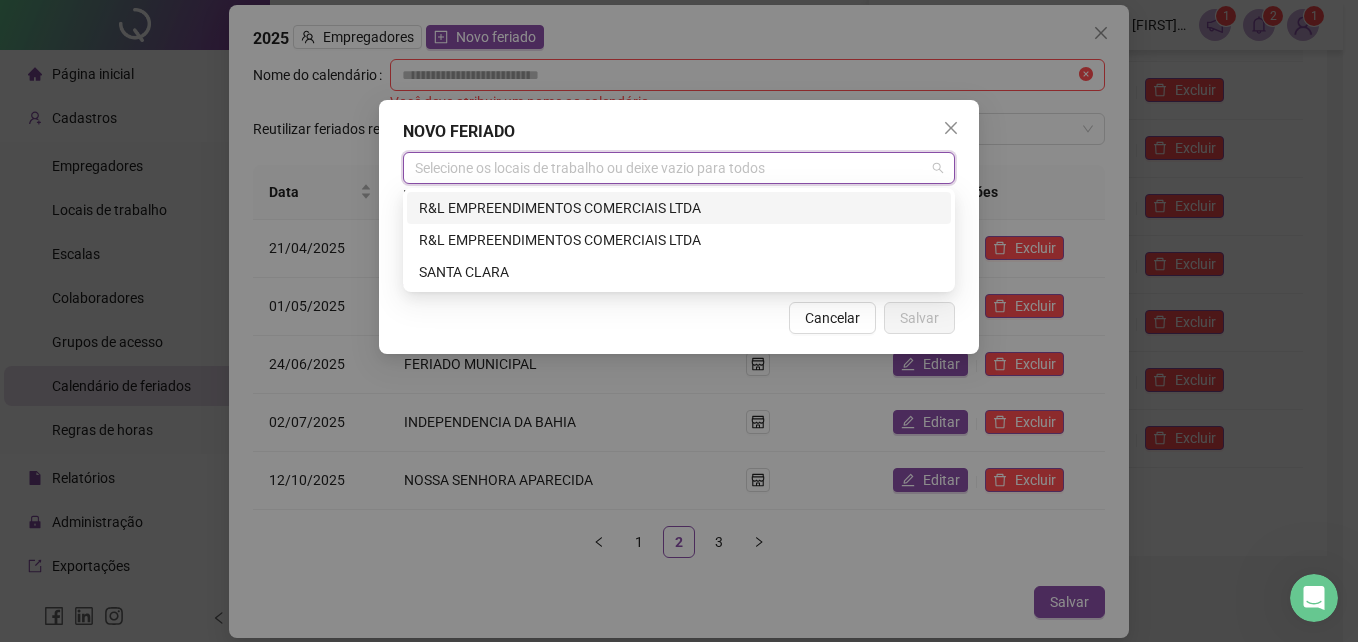 click on "R&L EMPREENDIMENTOS COMERCIAIS LTDA" at bounding box center (679, 208) 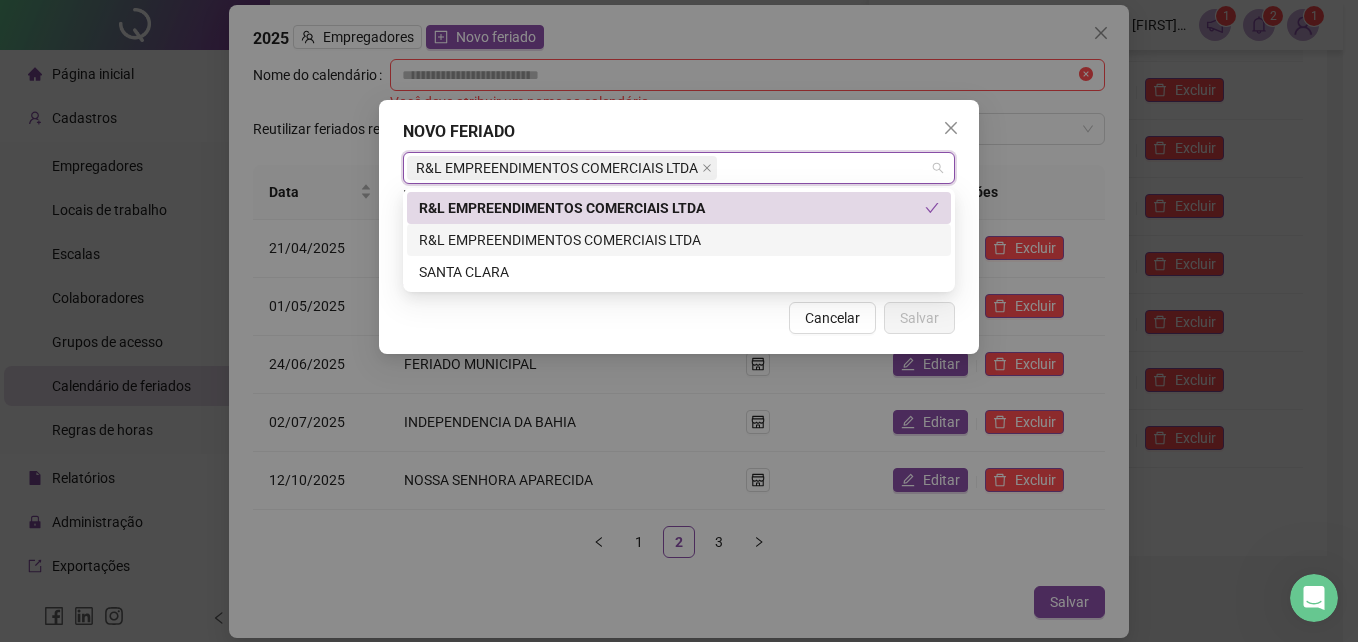 click on "R&L EMPREENDIMENTOS COMERCIAIS LTDA" at bounding box center (679, 240) 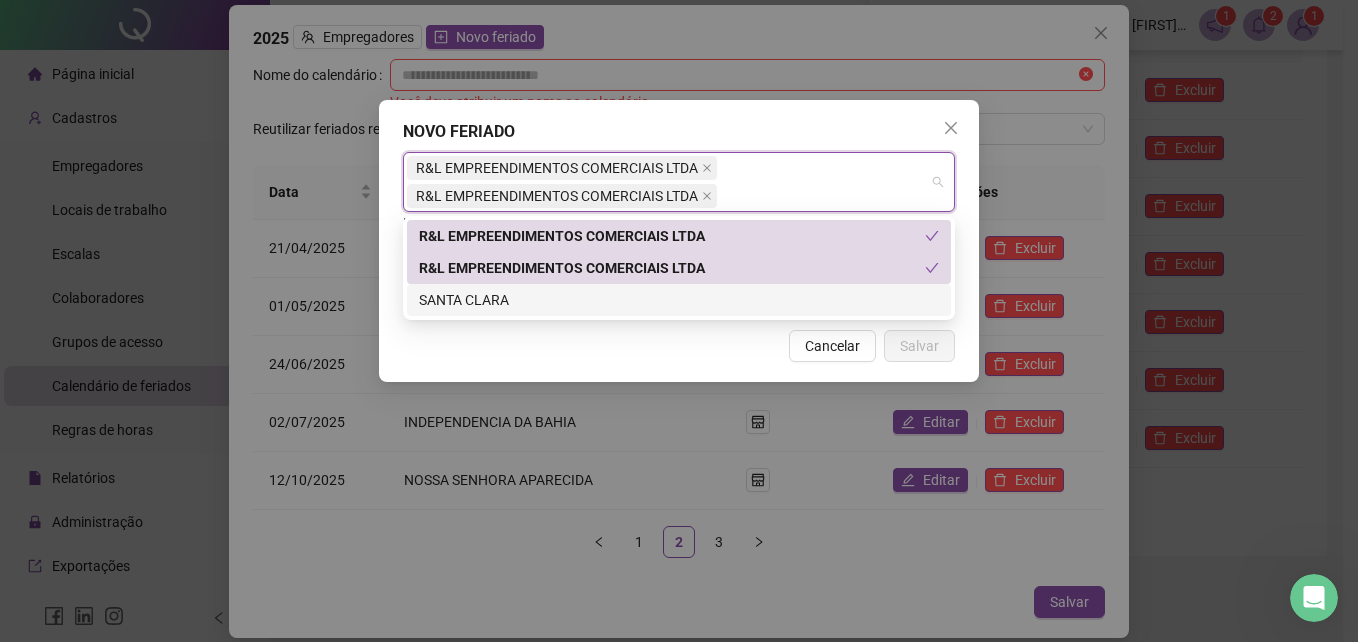 click on "[CITY]" at bounding box center [679, 300] 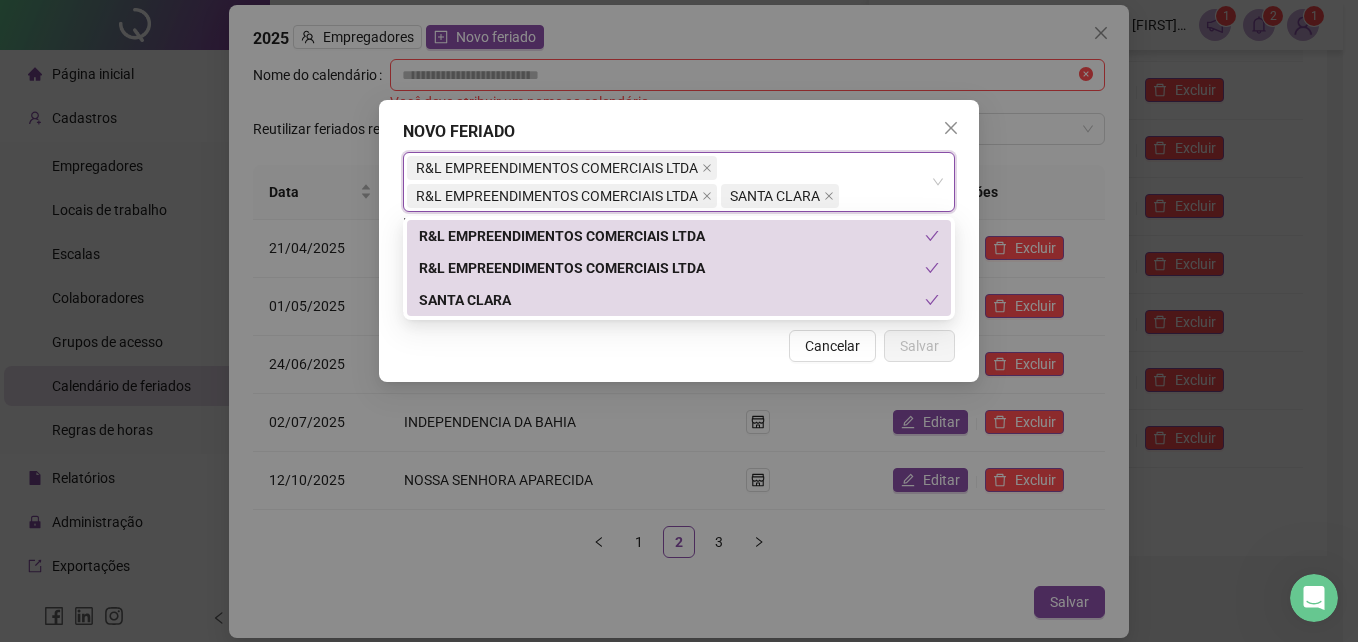 click on "Cancelar Salvar" at bounding box center (679, 346) 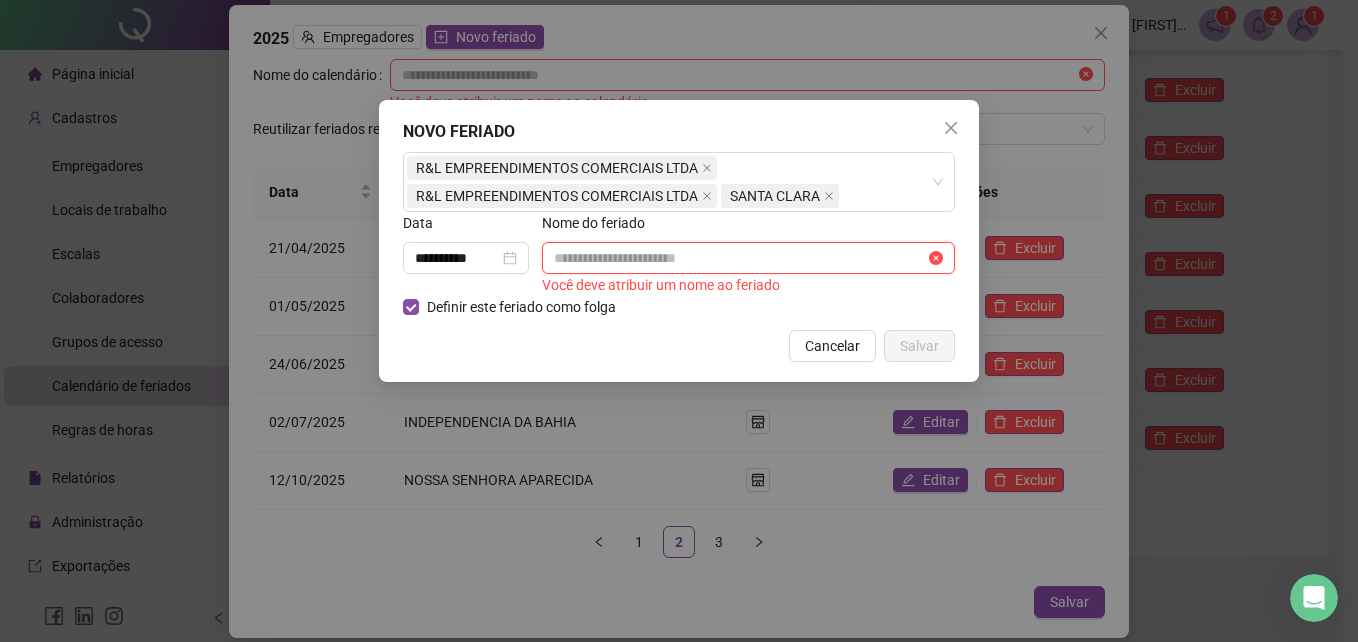 click at bounding box center [739, 258] 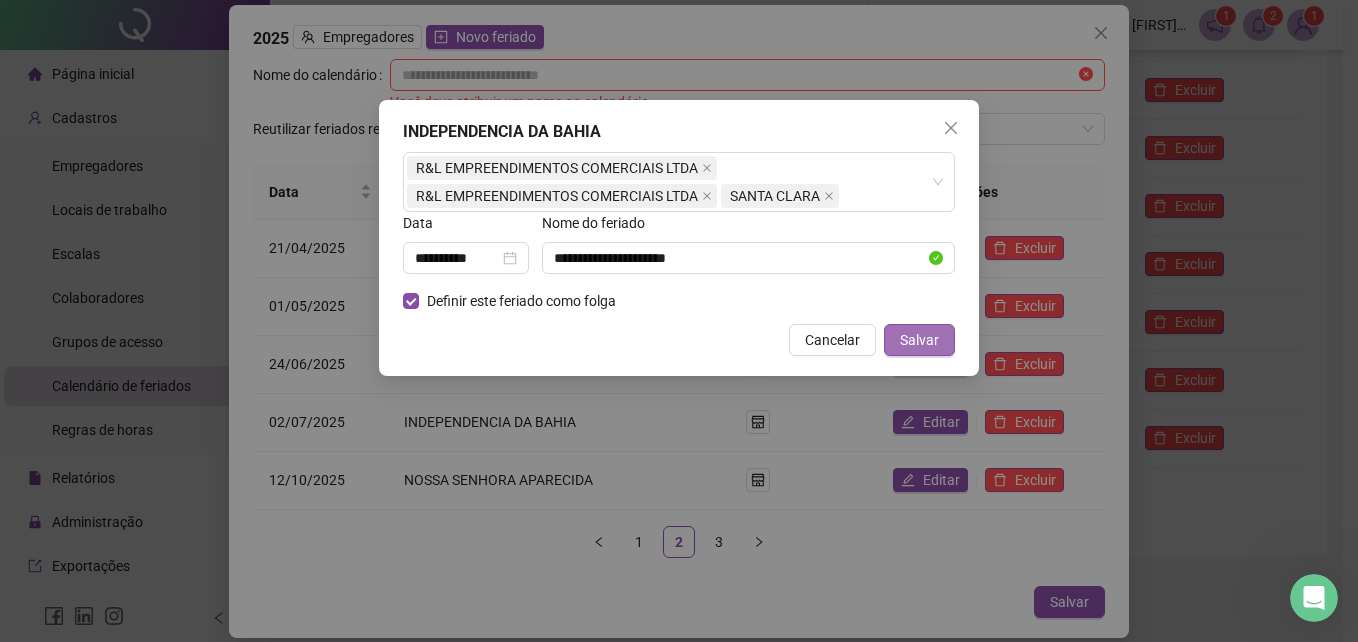 click on "Salvar" at bounding box center (919, 340) 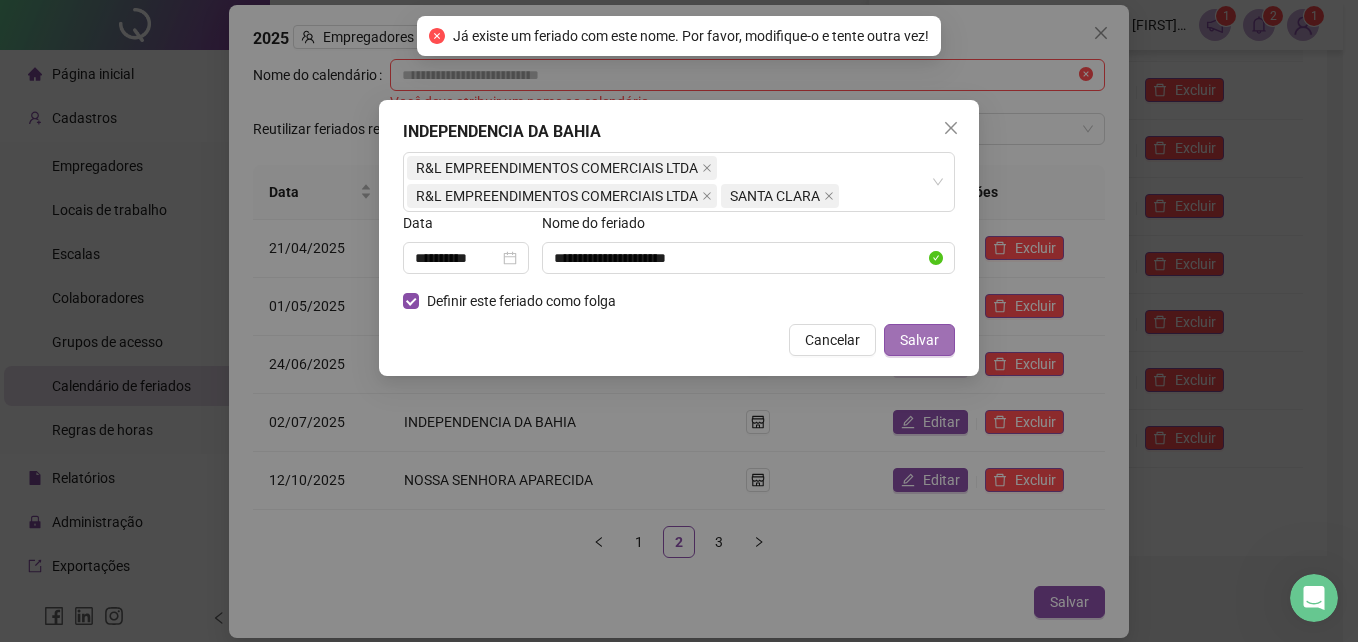 click on "Salvar" at bounding box center [919, 340] 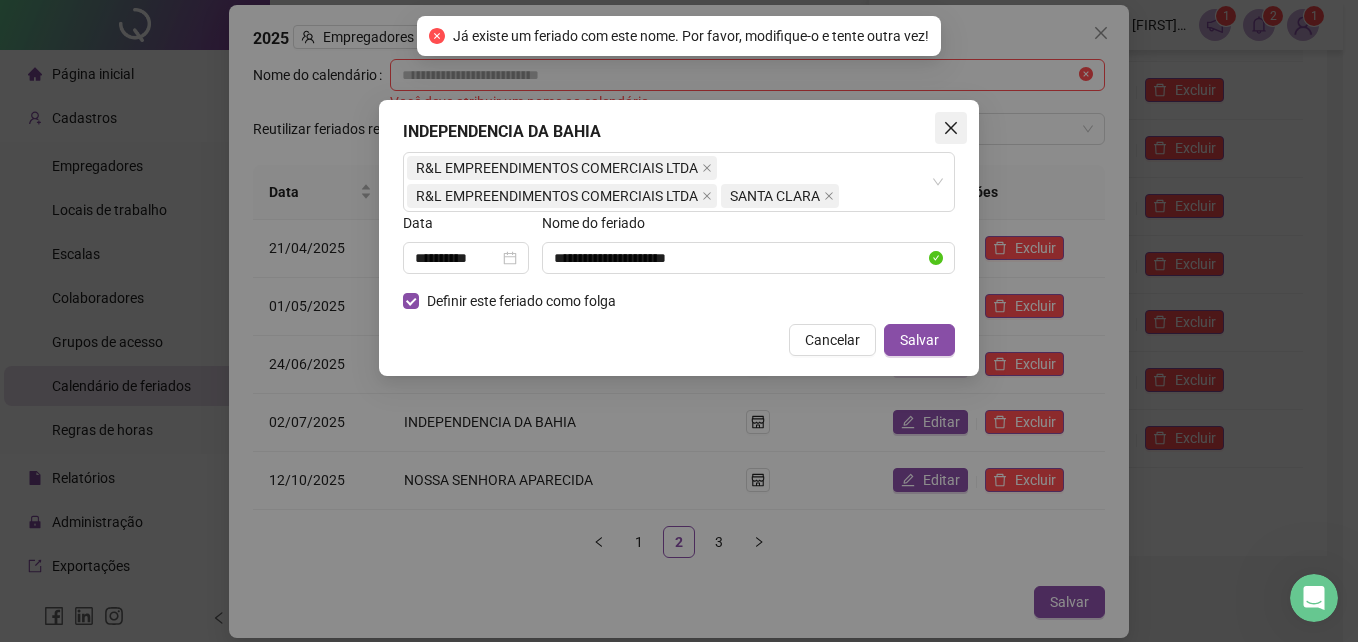 click at bounding box center [951, 128] 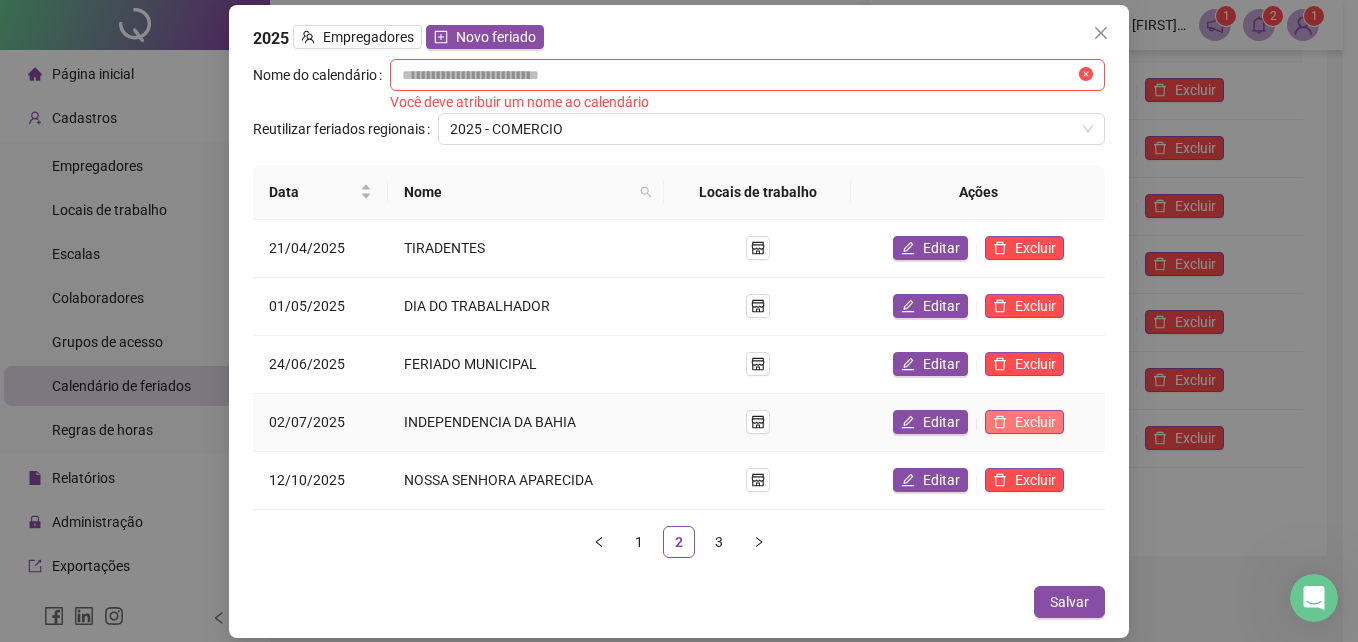 click on "Excluir" at bounding box center [1024, 422] 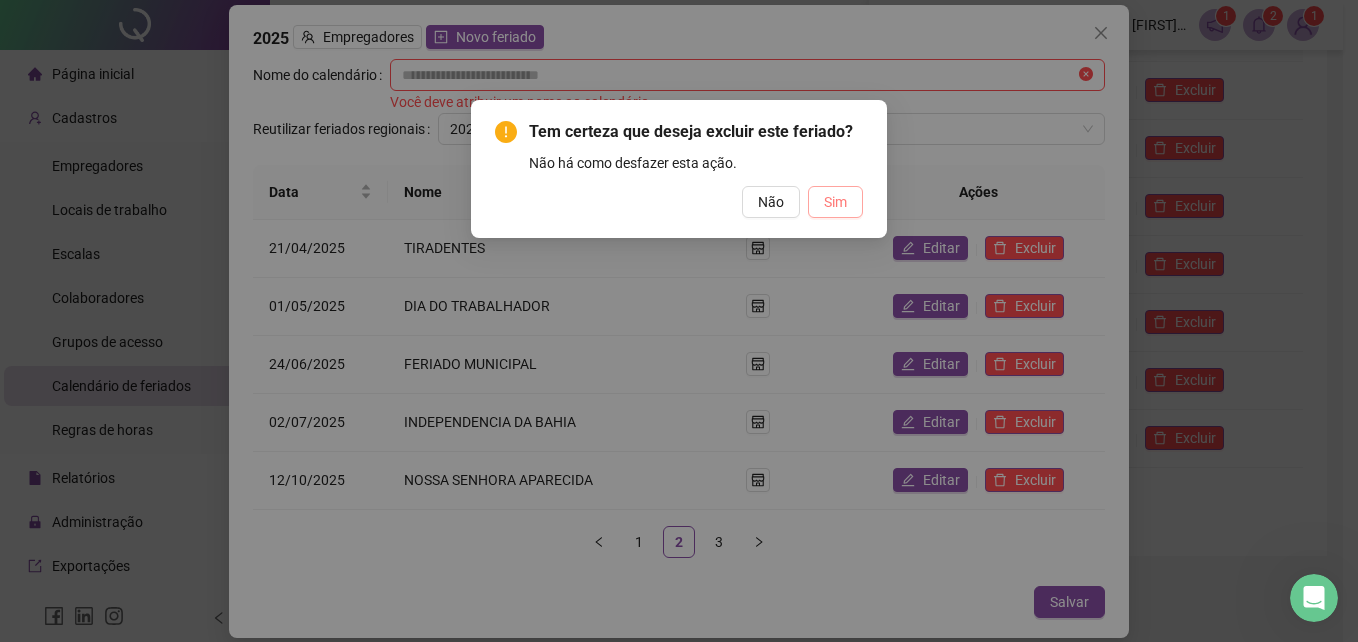 click on "Sim" at bounding box center (835, 202) 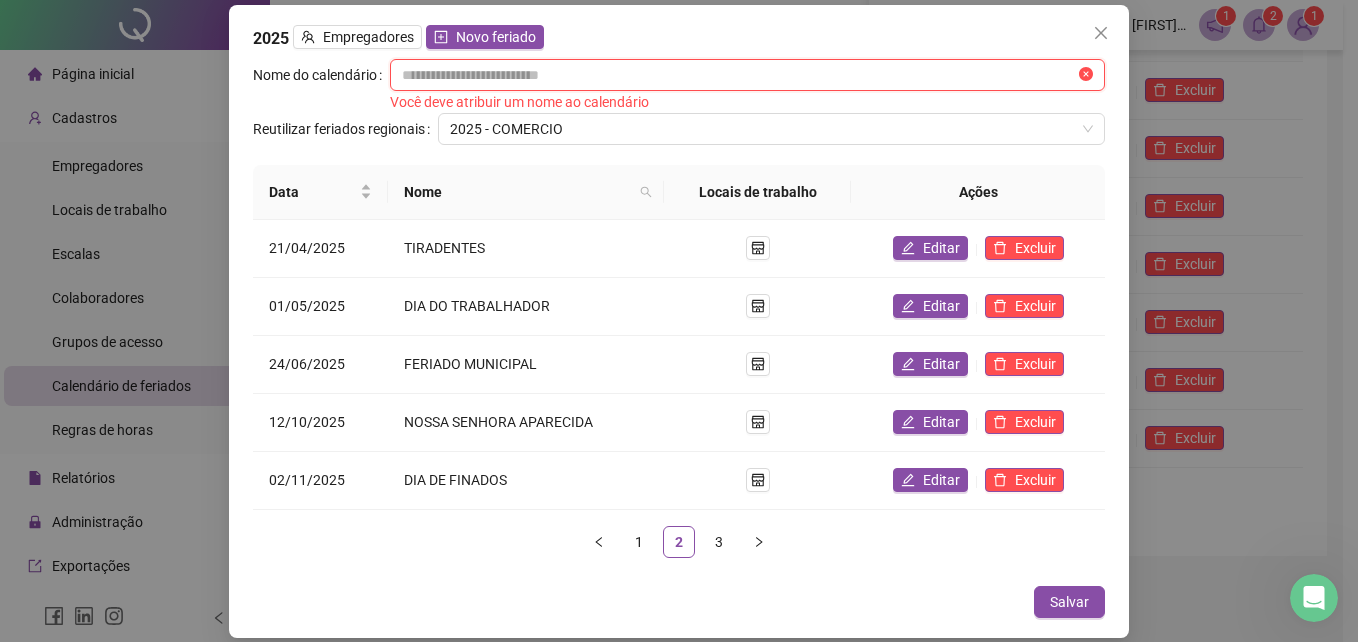 click at bounding box center [738, 75] 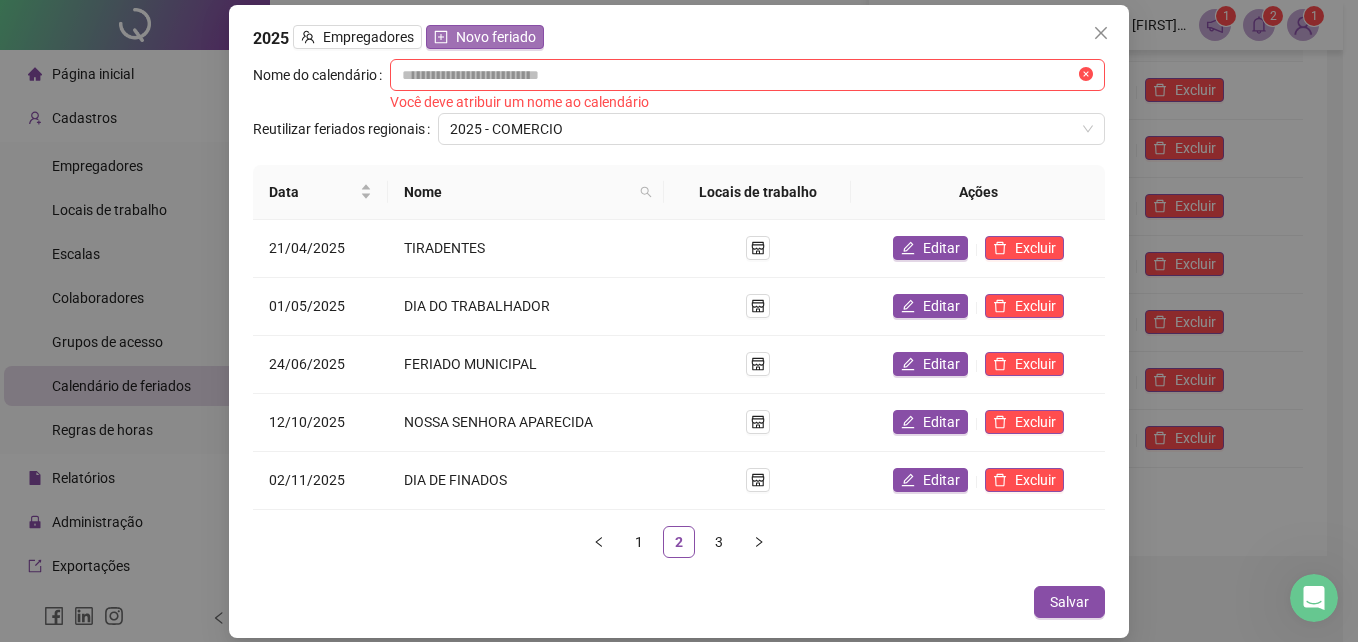 click on "Novo feriado" at bounding box center [496, 37] 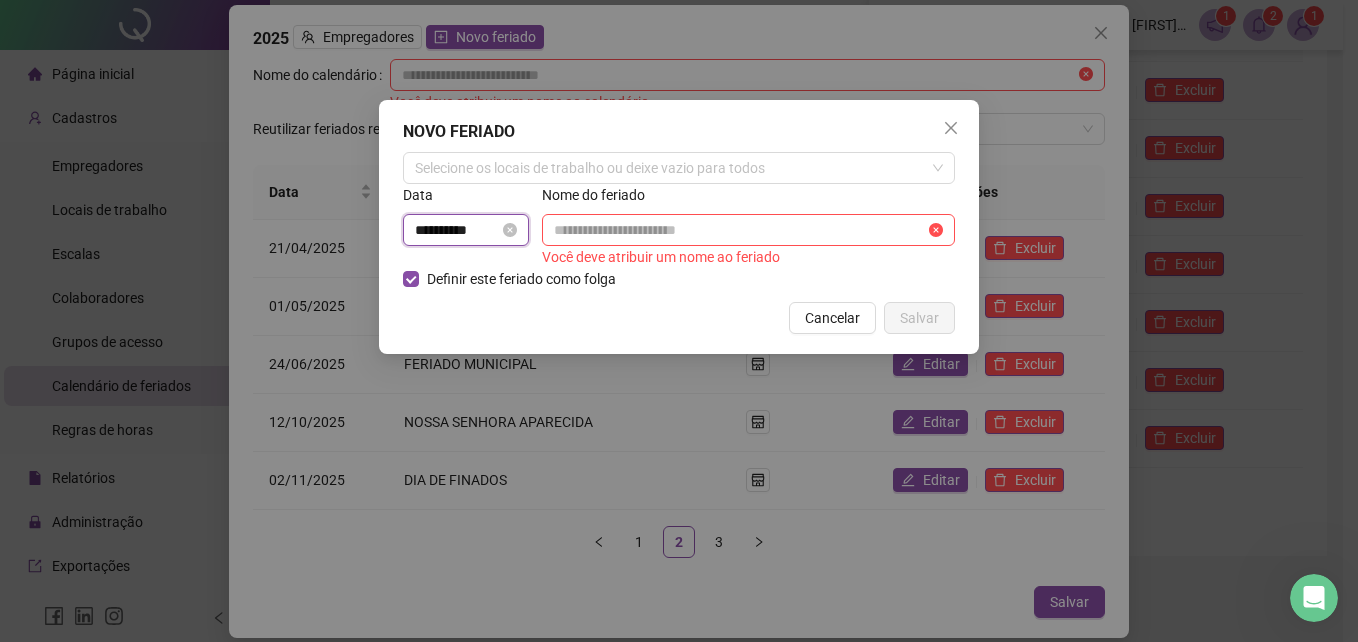 click on "**********" at bounding box center (457, 230) 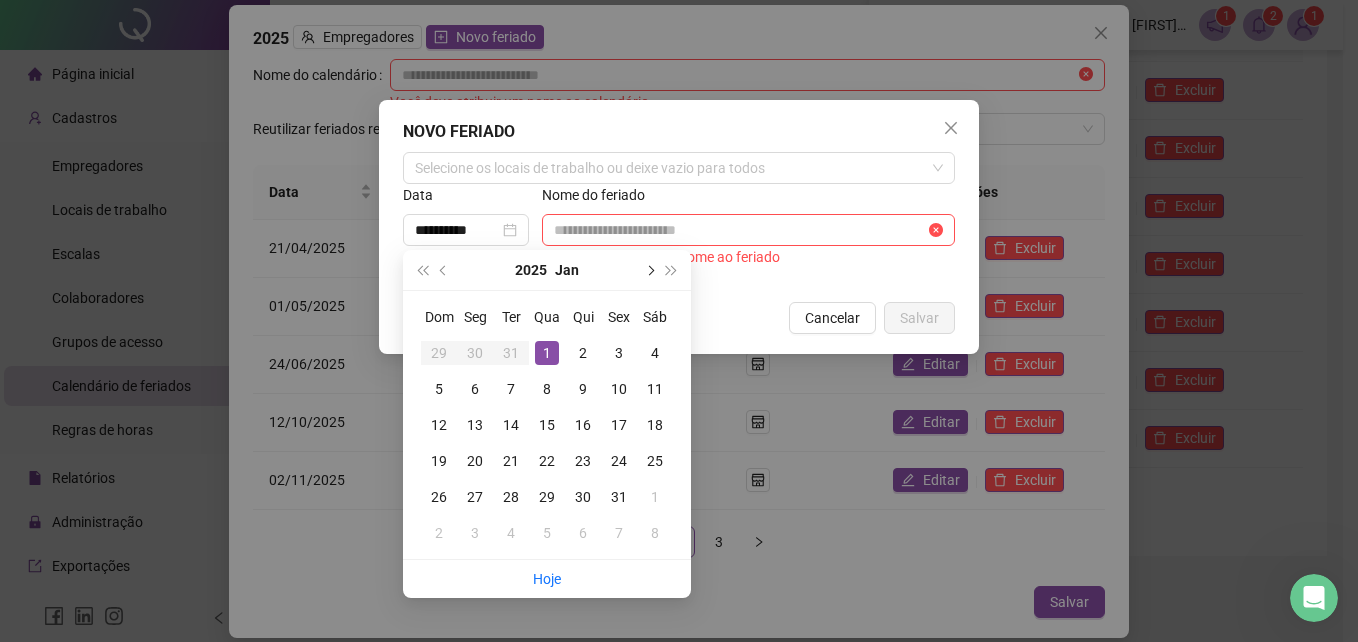 click at bounding box center [649, 270] 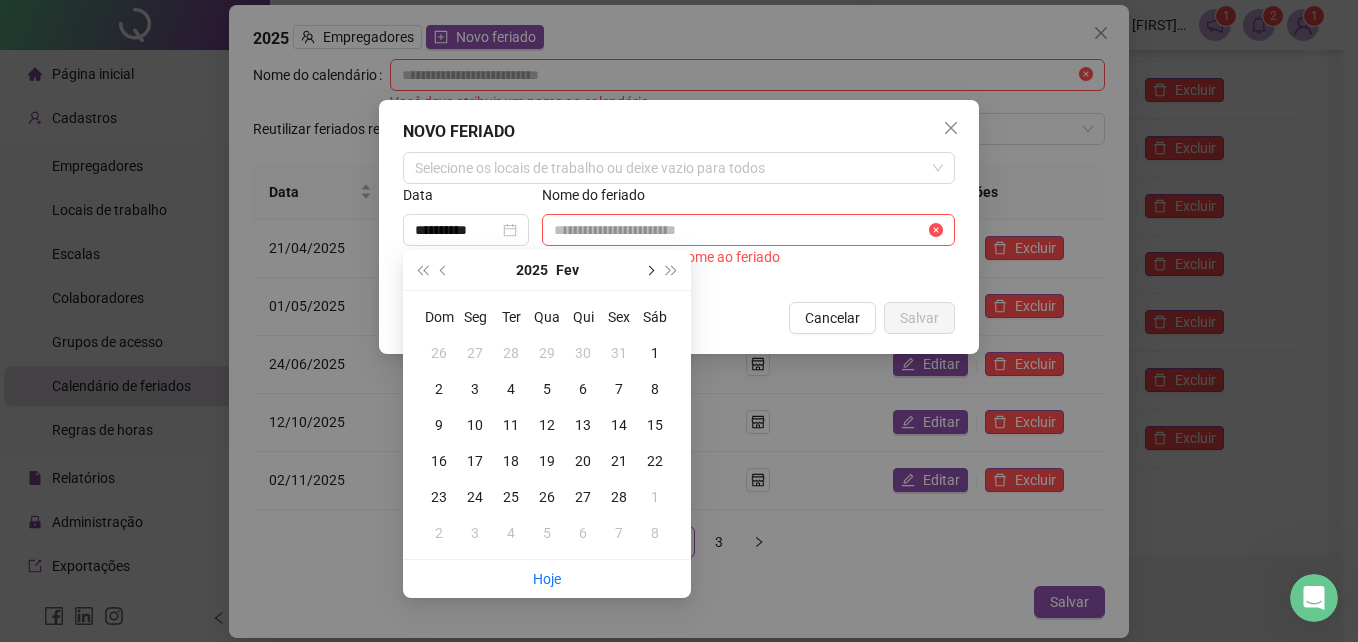 click at bounding box center (649, 270) 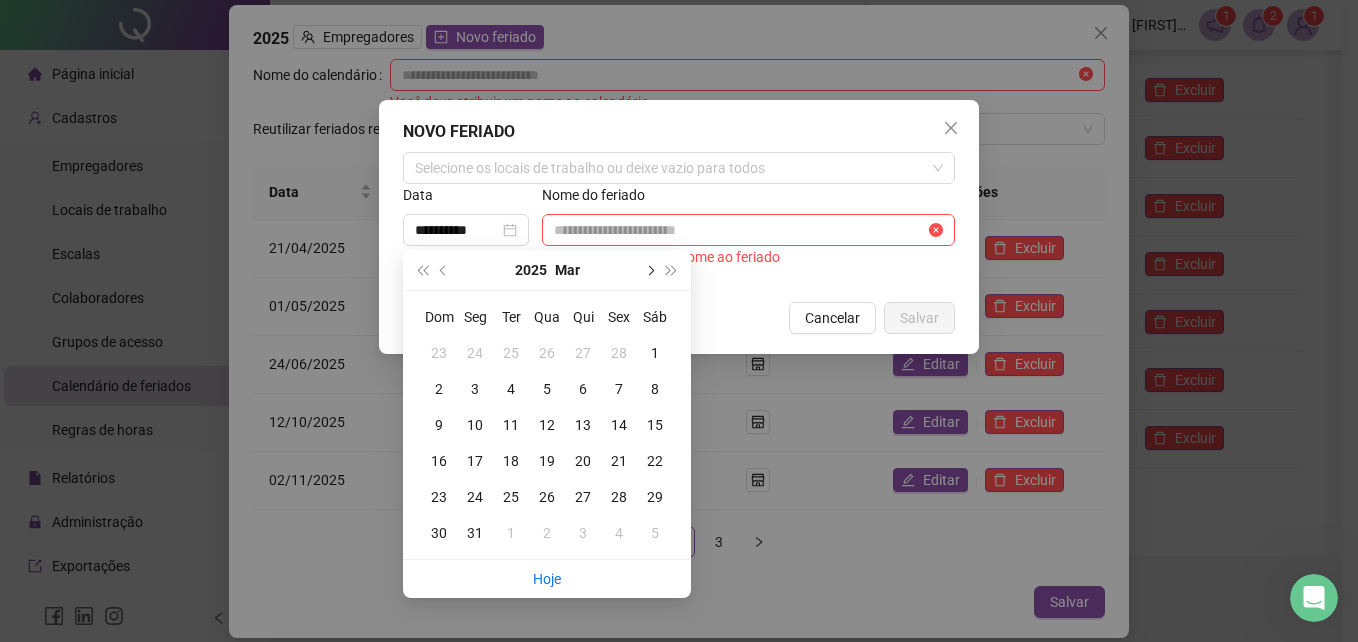 click at bounding box center (649, 270) 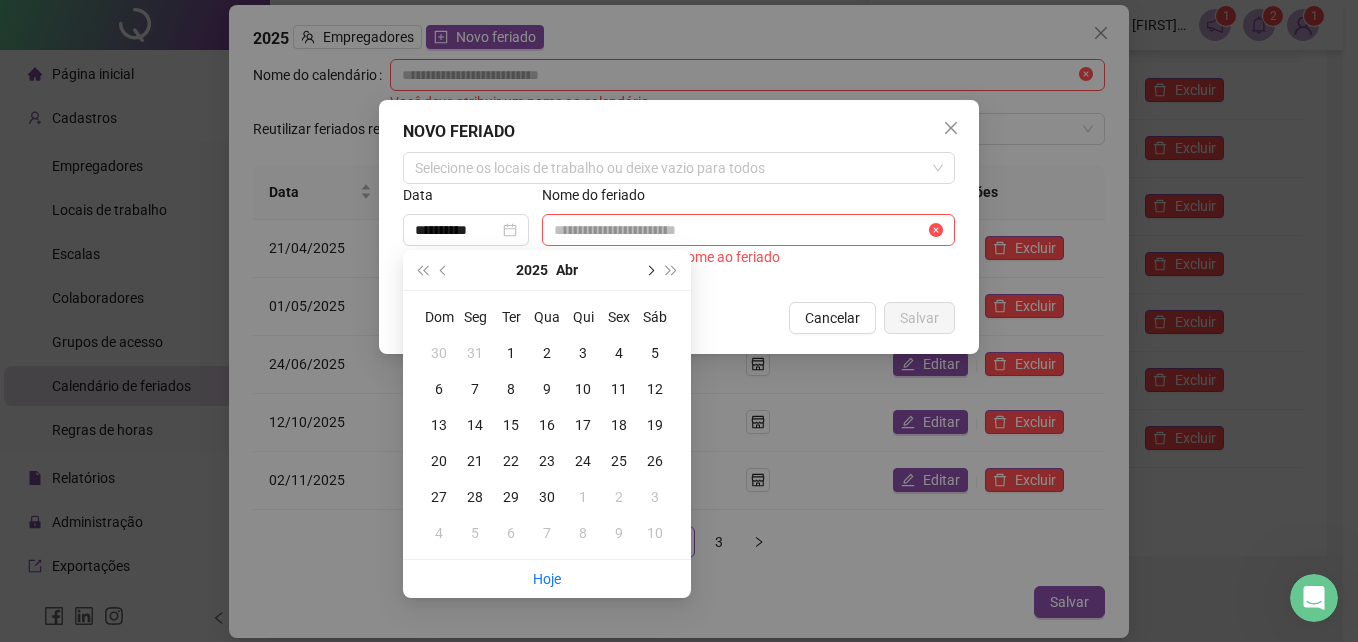 click at bounding box center (649, 270) 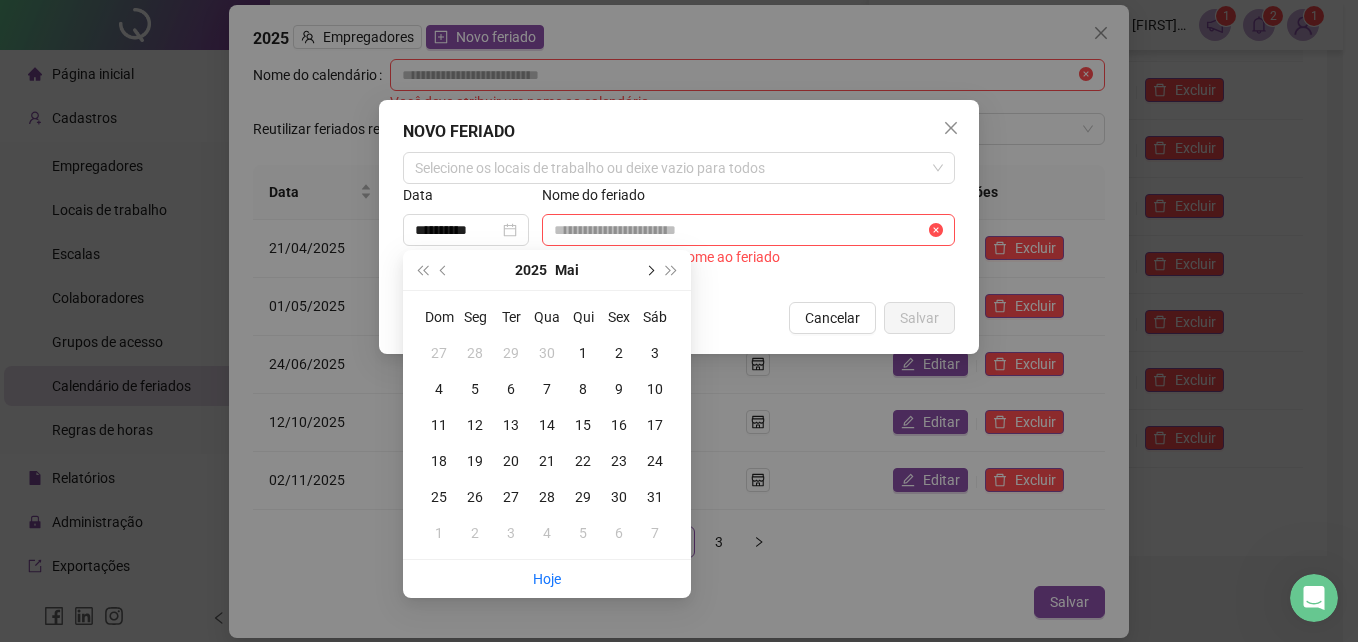 click at bounding box center [649, 270] 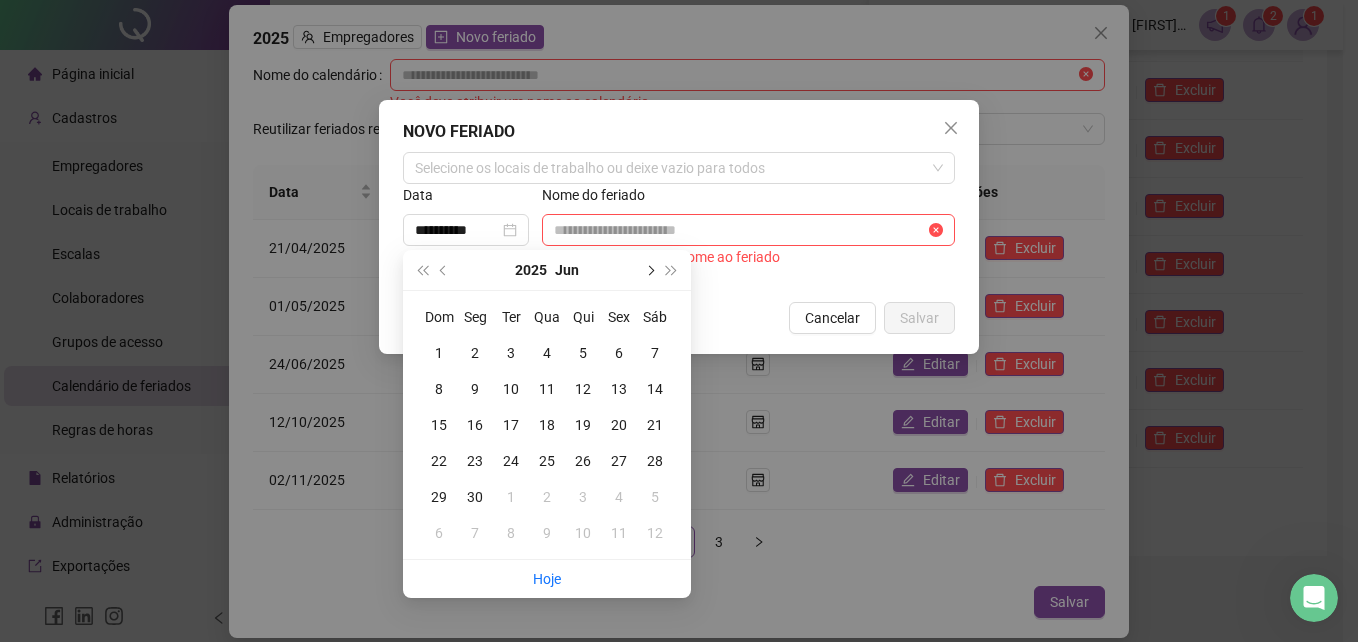 click at bounding box center (649, 270) 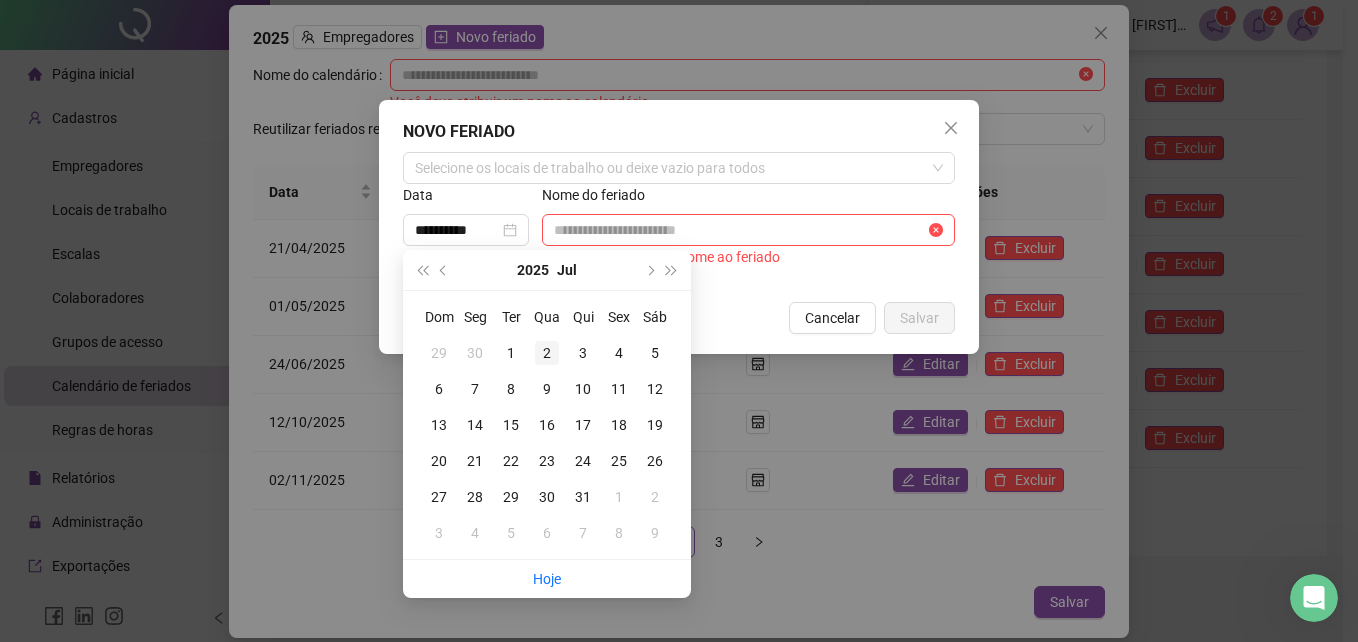 type on "**********" 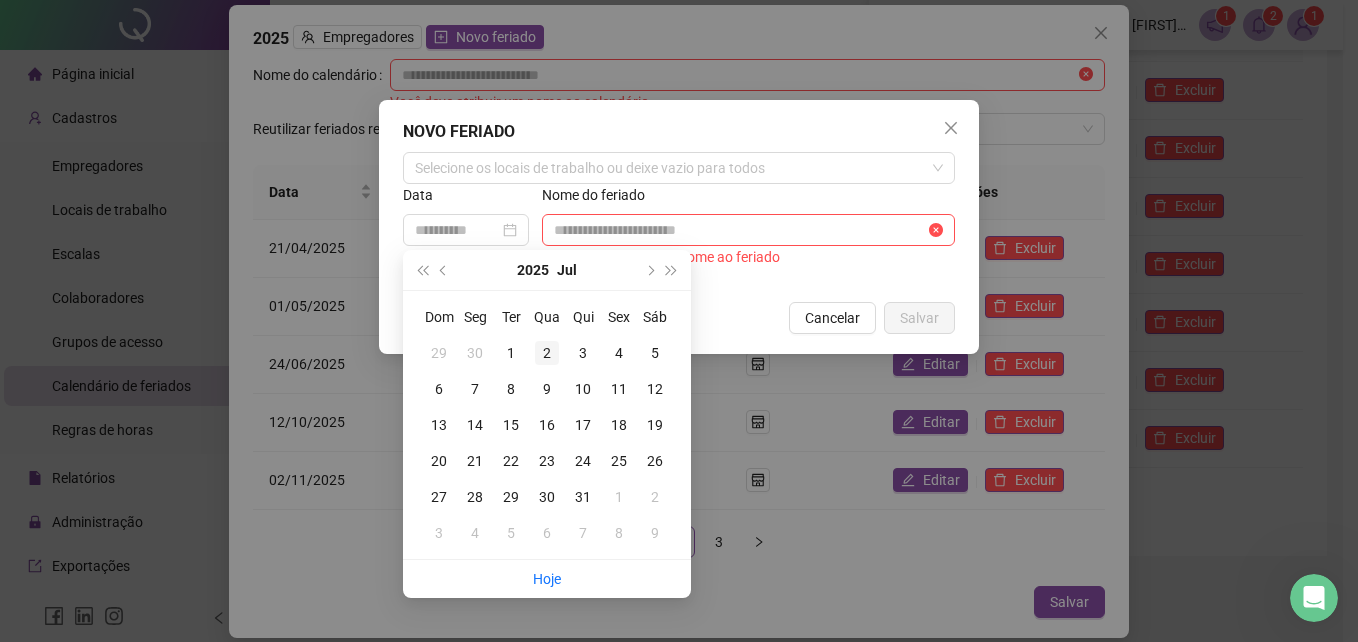 click on "2" at bounding box center [547, 353] 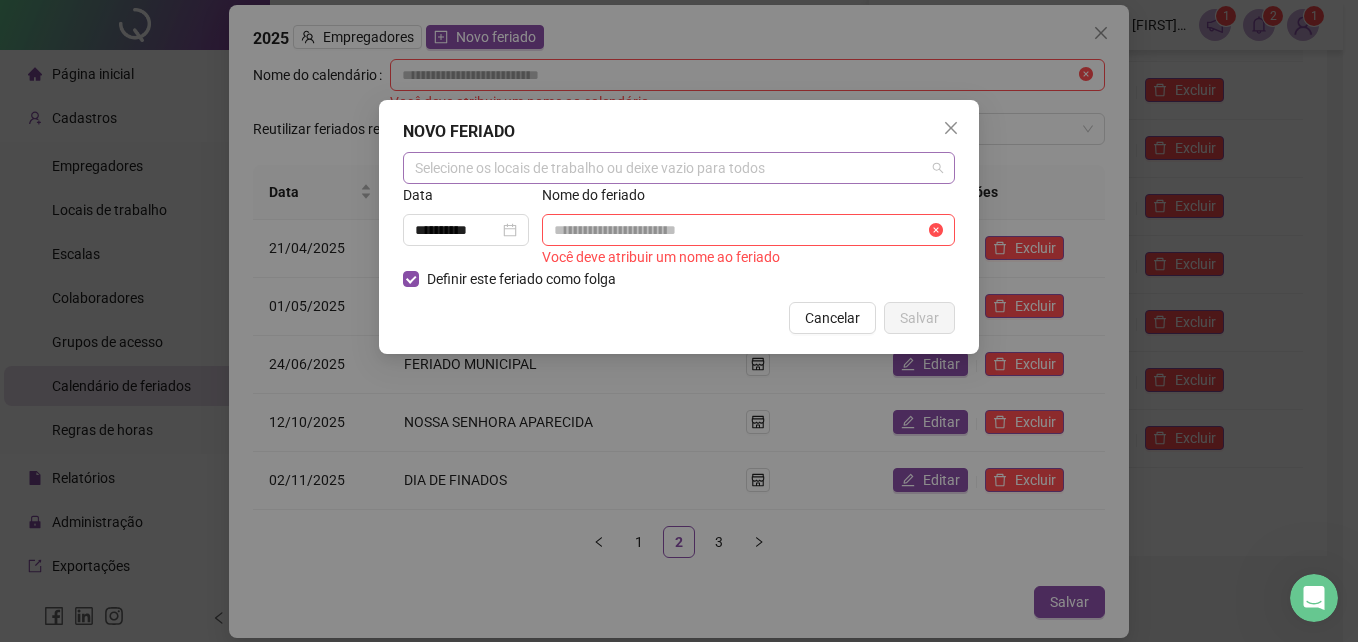 click on "Selecione os locais de trabalho ou deixe vazio para todos" at bounding box center (679, 168) 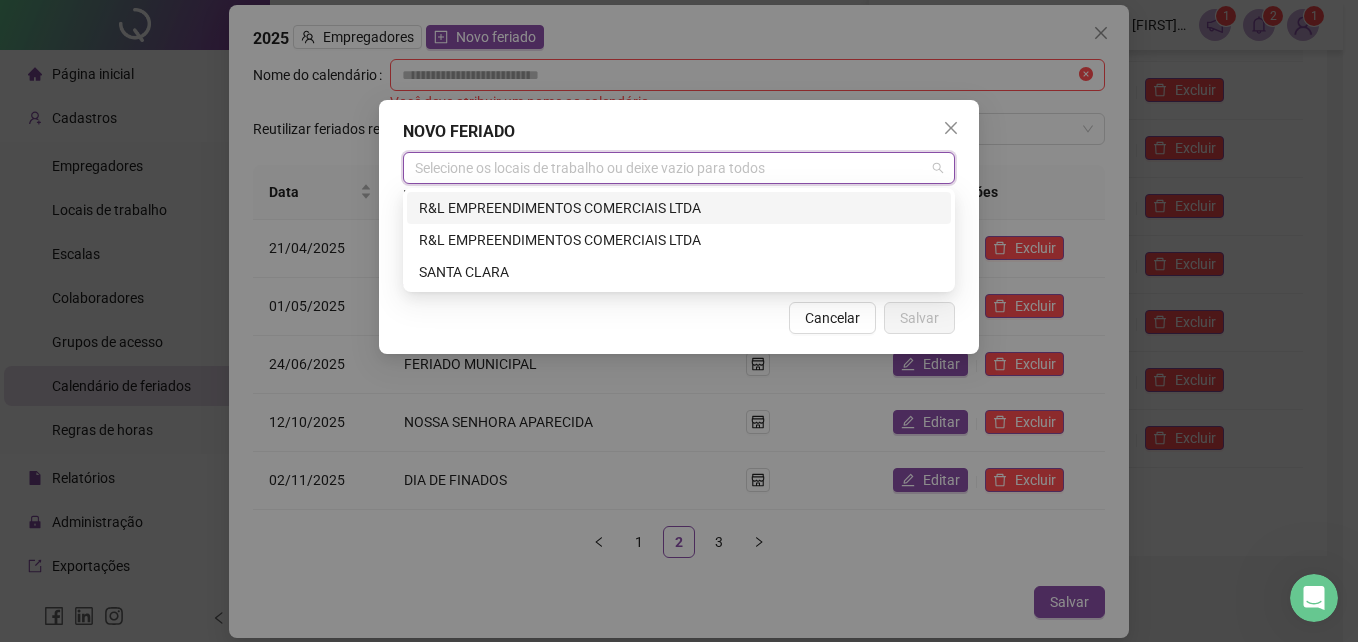 click on "R&L EMPREENDIMENTOS COMERCIAIS LTDA" at bounding box center (679, 208) 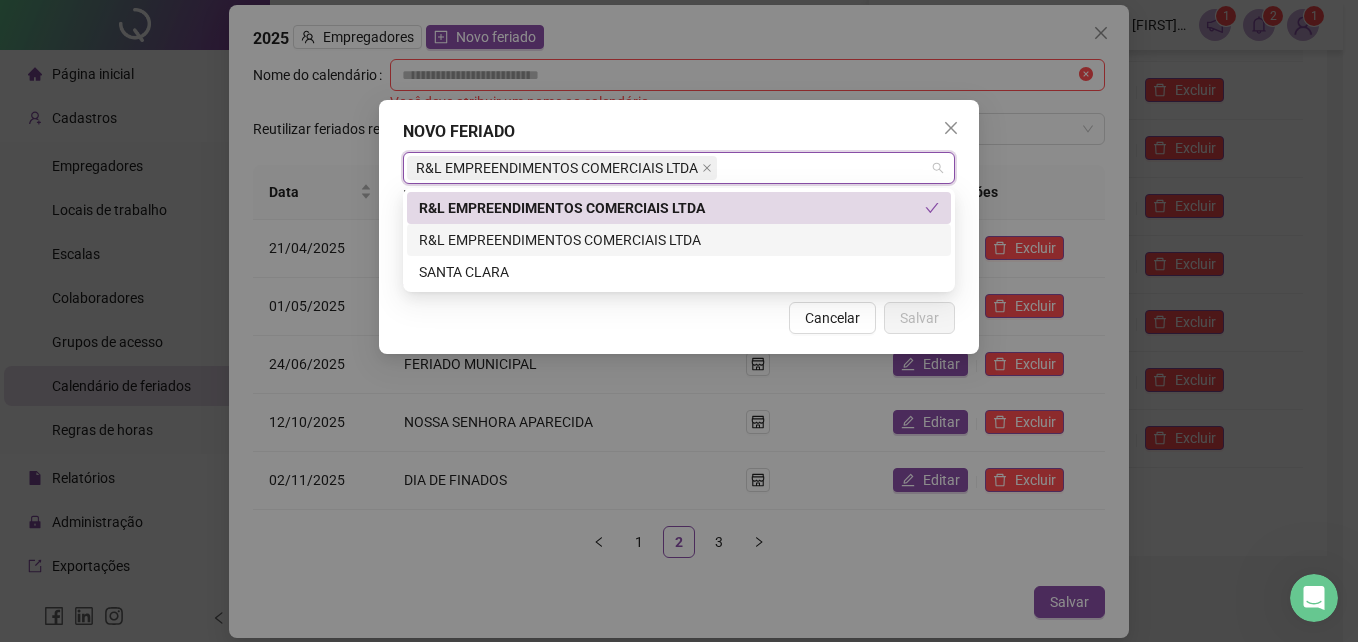 click on "R&L EMPREENDIMENTOS COMERCIAIS LTDA" at bounding box center [679, 240] 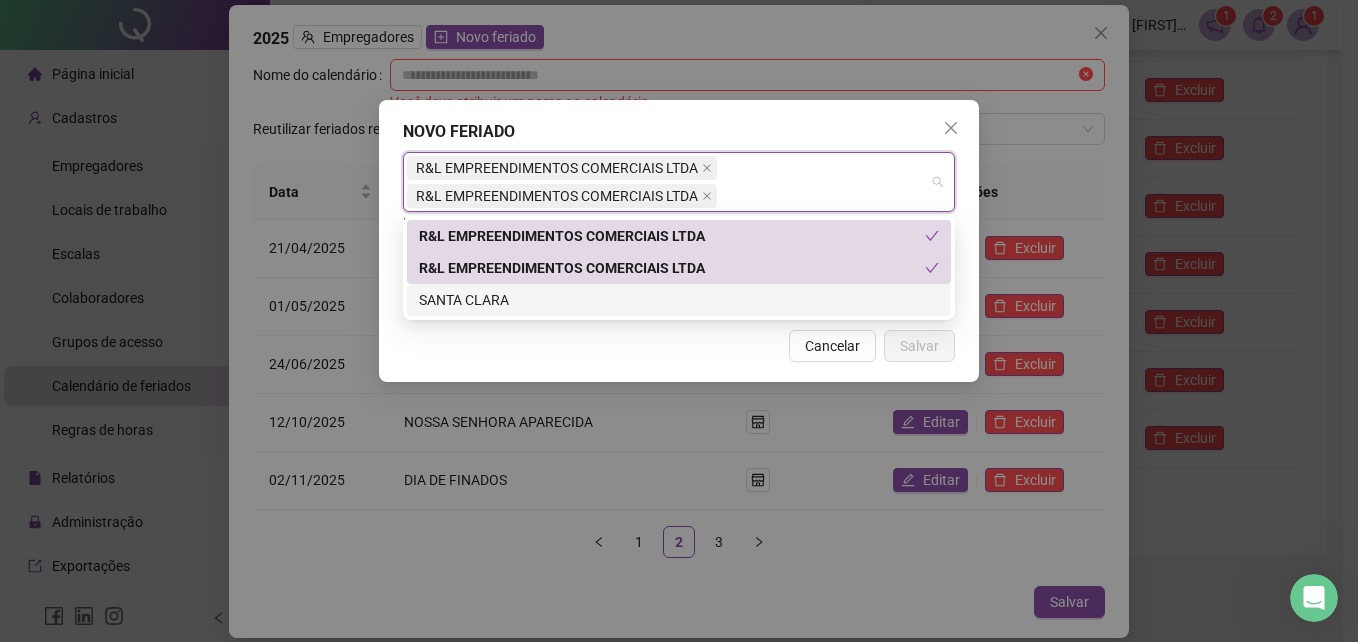 click on "[CITY]" at bounding box center (679, 300) 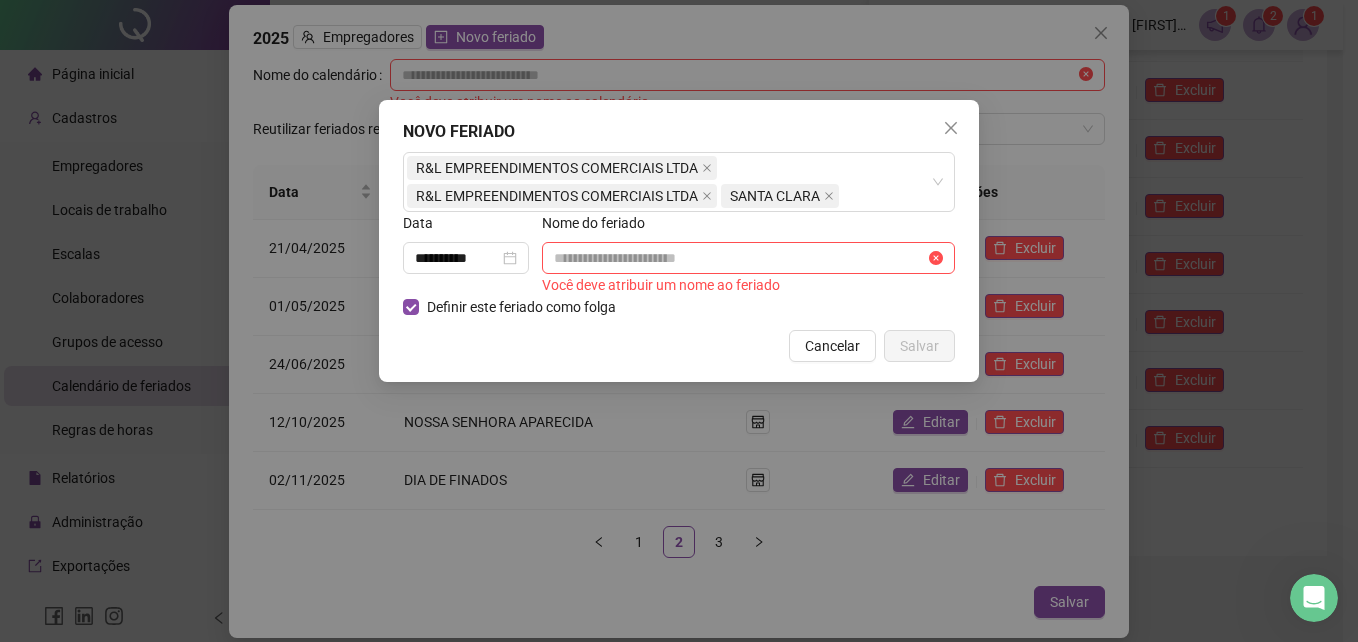click on "Cancelar Salvar" at bounding box center [679, 346] 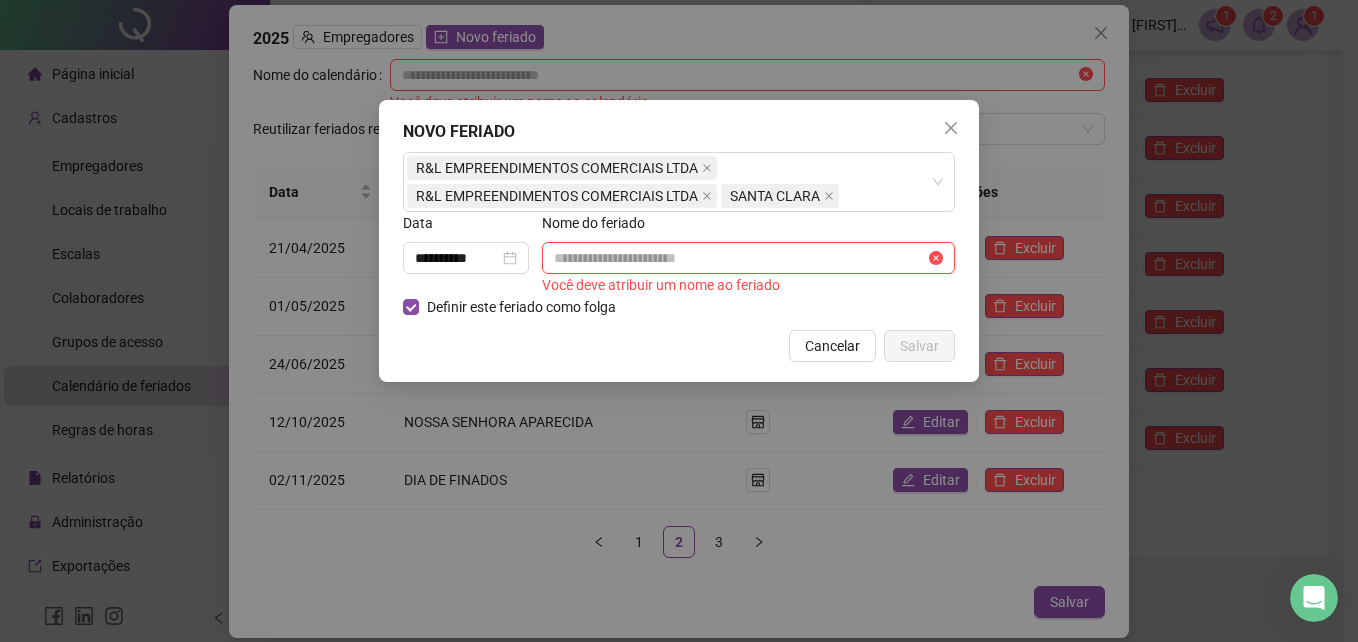 click at bounding box center (739, 258) 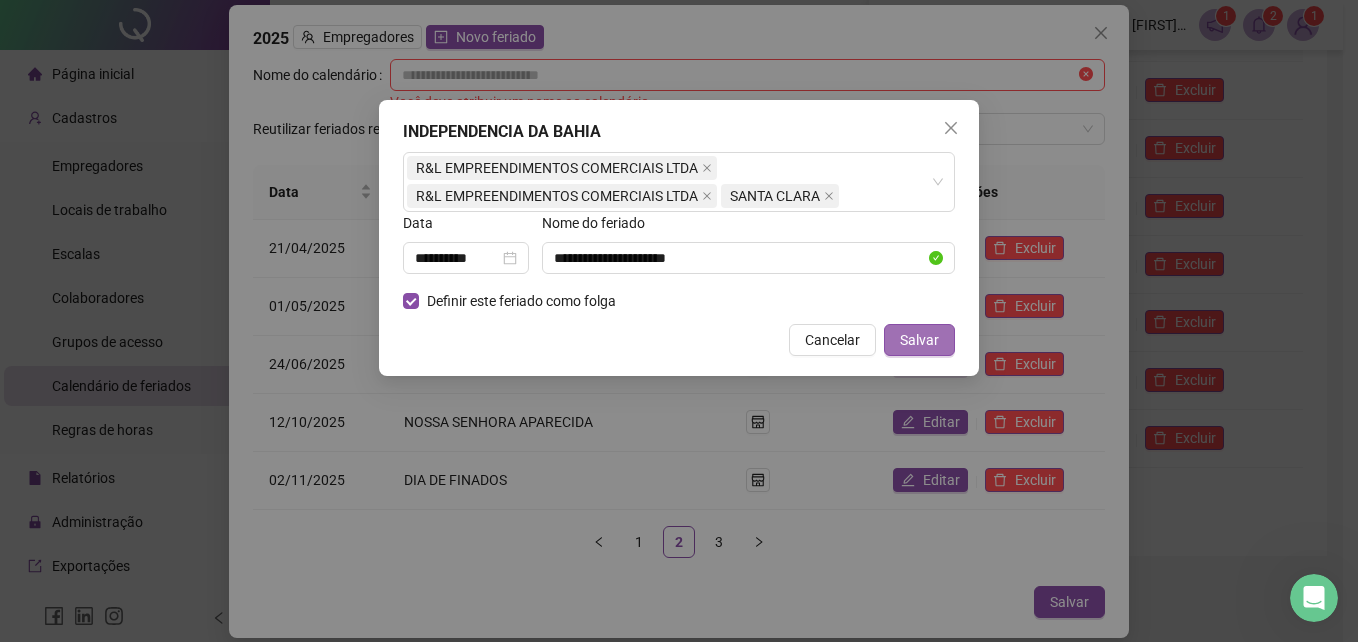 click on "Salvar" at bounding box center [919, 340] 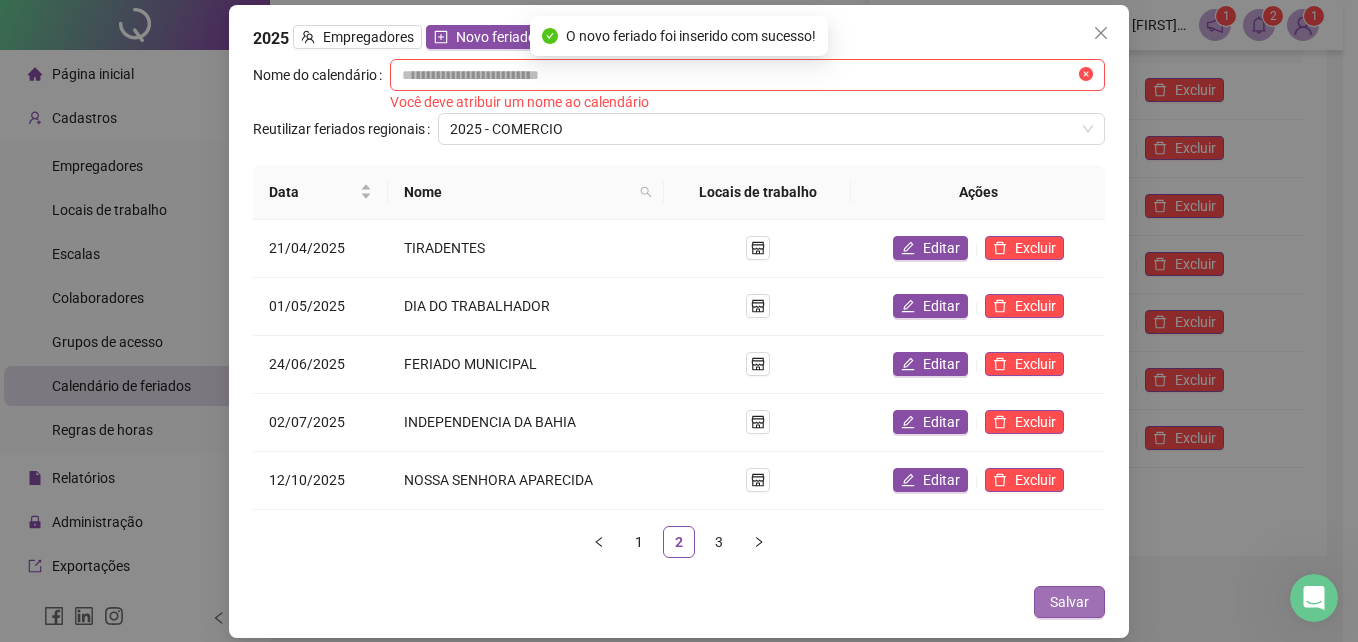 click on "Salvar" at bounding box center [1069, 602] 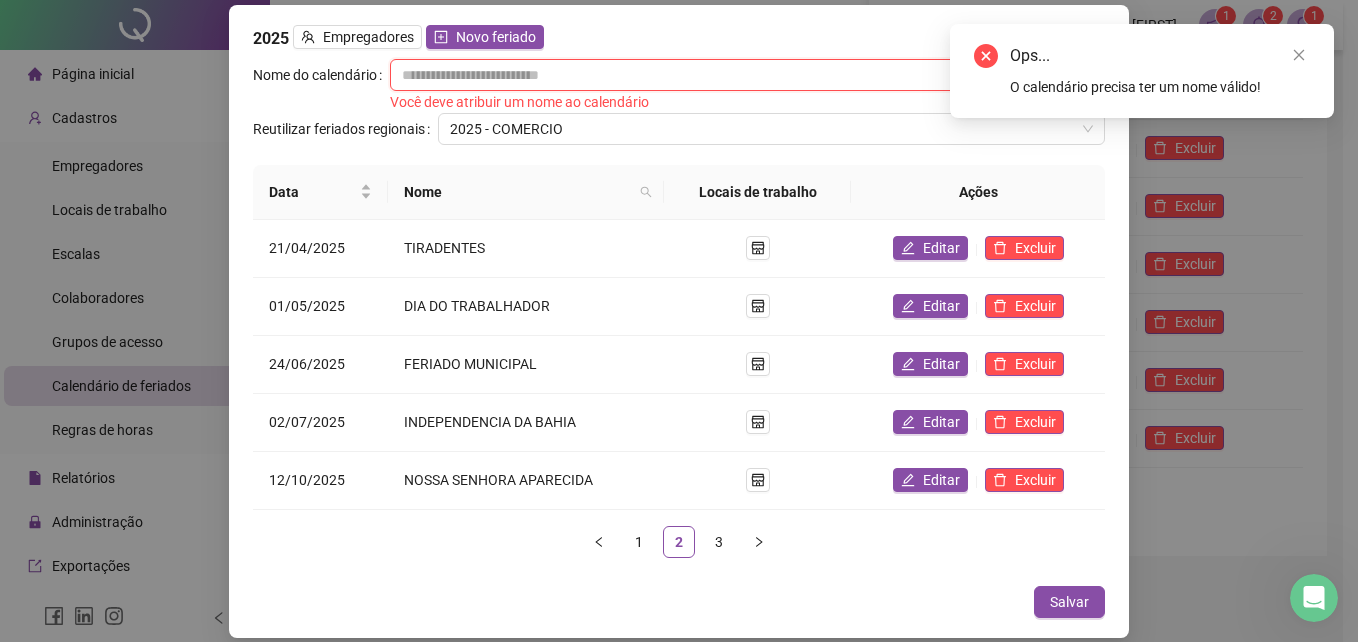 click at bounding box center [738, 75] 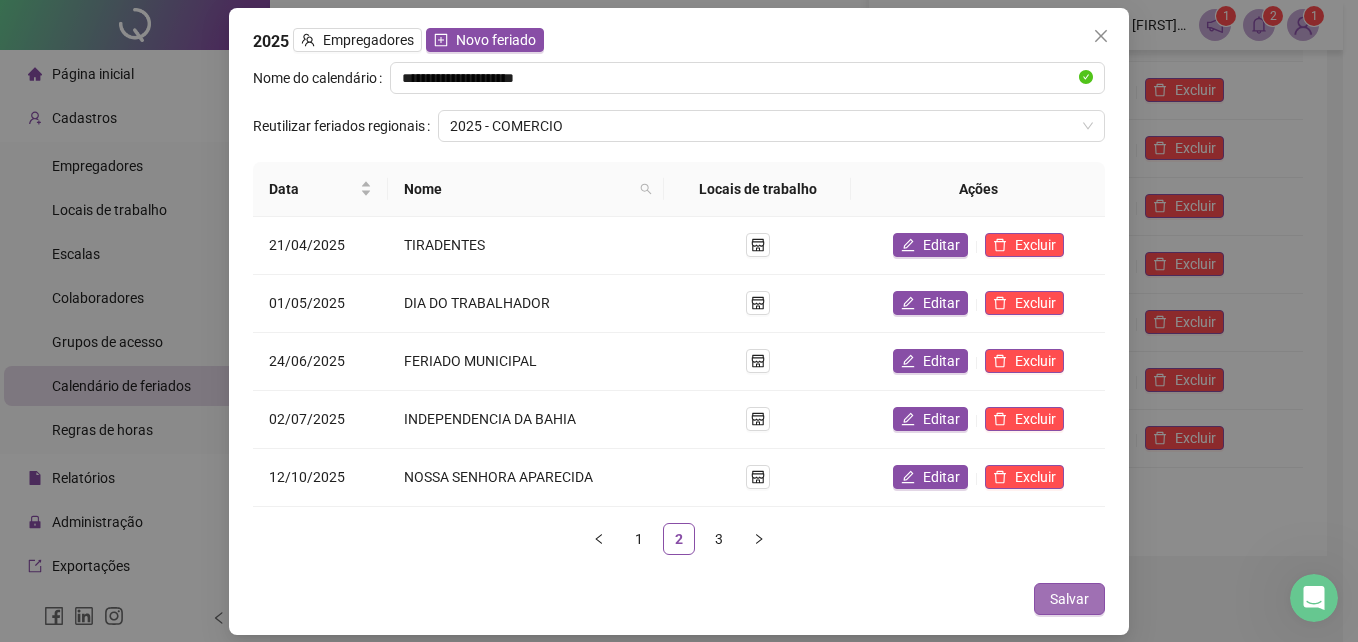 click on "Salvar" at bounding box center [1069, 599] 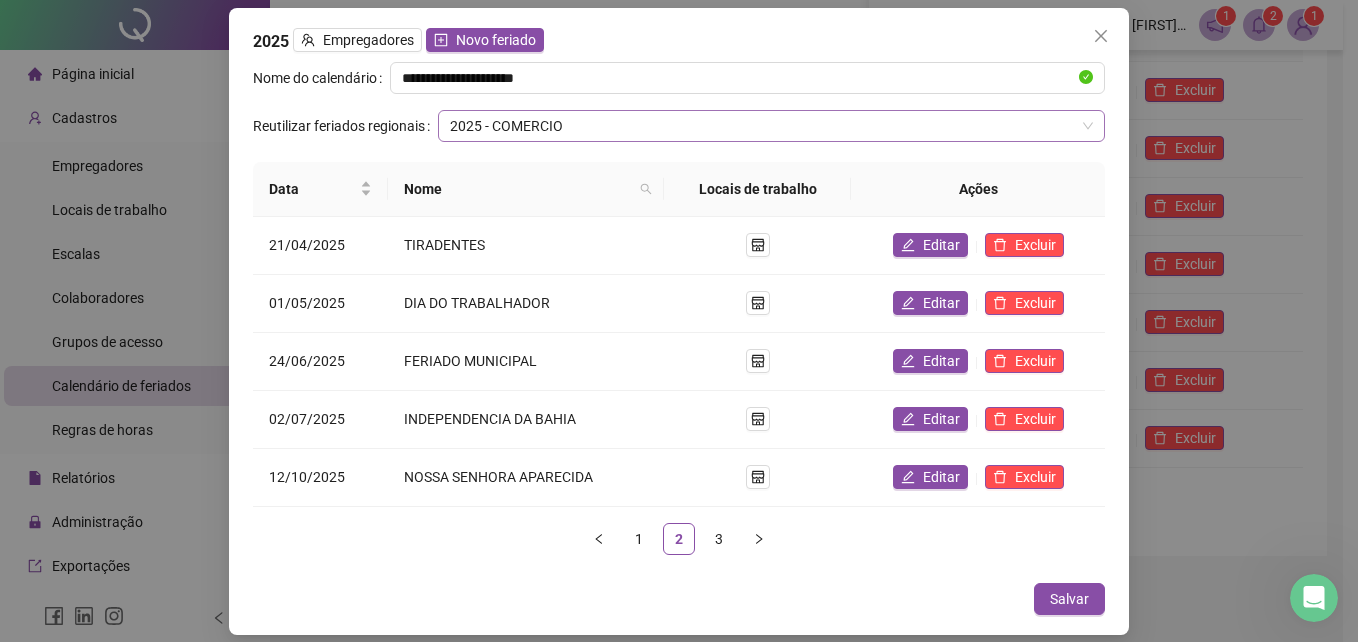 click on "2025 - COMERCIO" at bounding box center (771, 126) 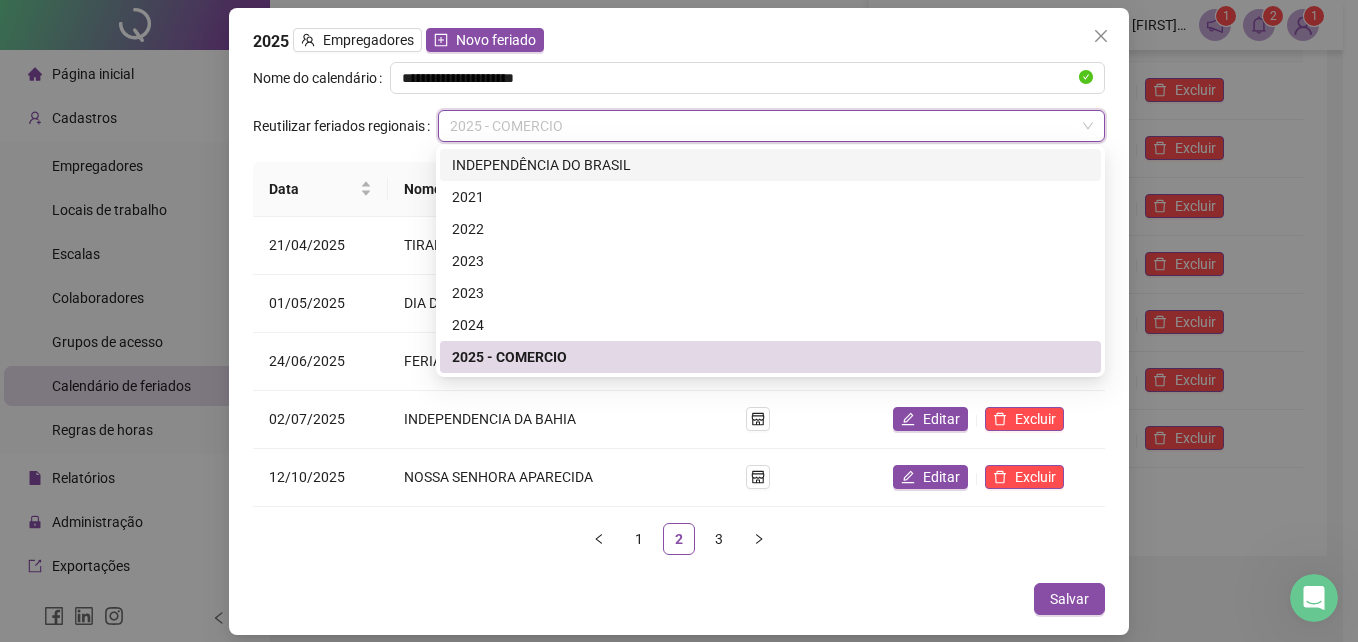click on "2025 - COMERCIO" at bounding box center (771, 126) 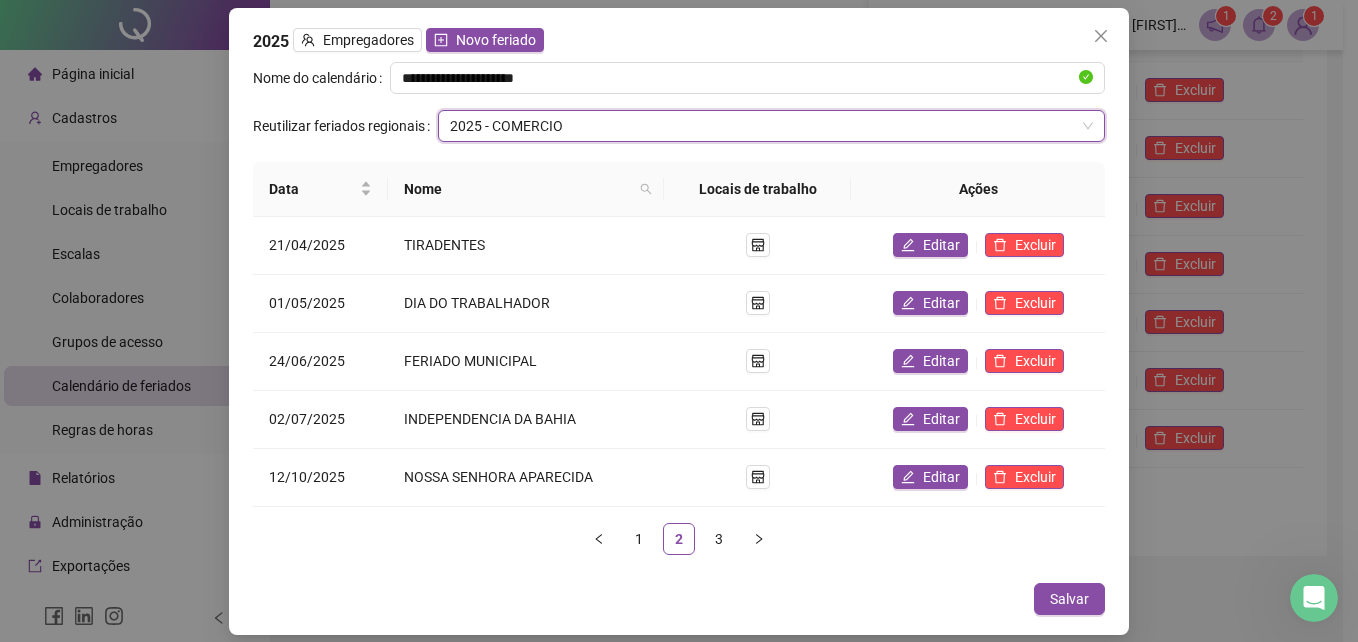 click on "2025 - COMERCIO" at bounding box center (771, 126) 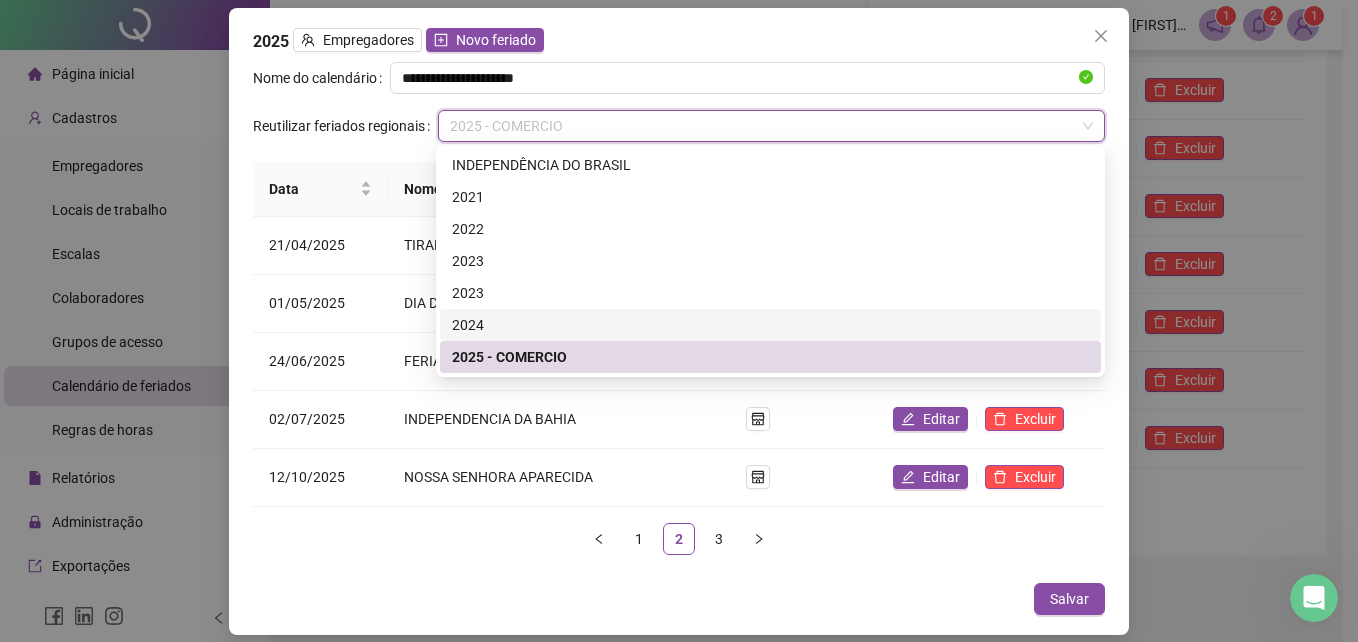 click on "2025 - COMERCIO" at bounding box center [771, 126] 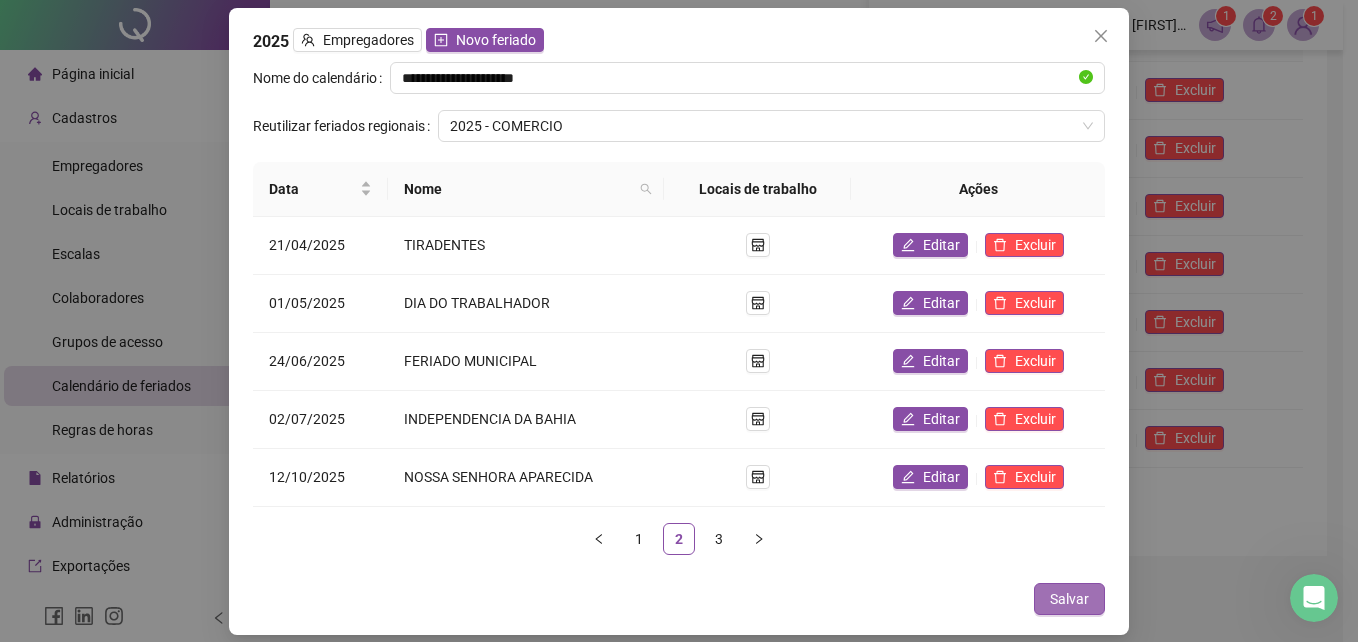 click on "Salvar" at bounding box center [1069, 599] 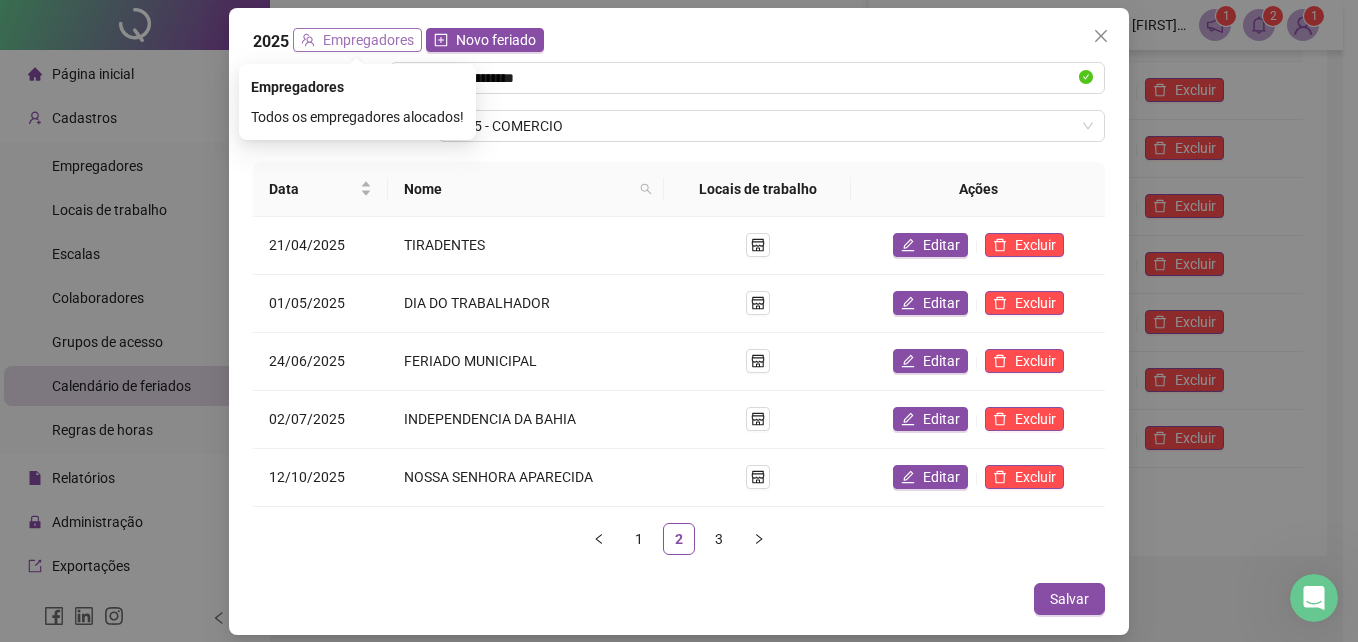 click on "Empregadores" at bounding box center (368, 40) 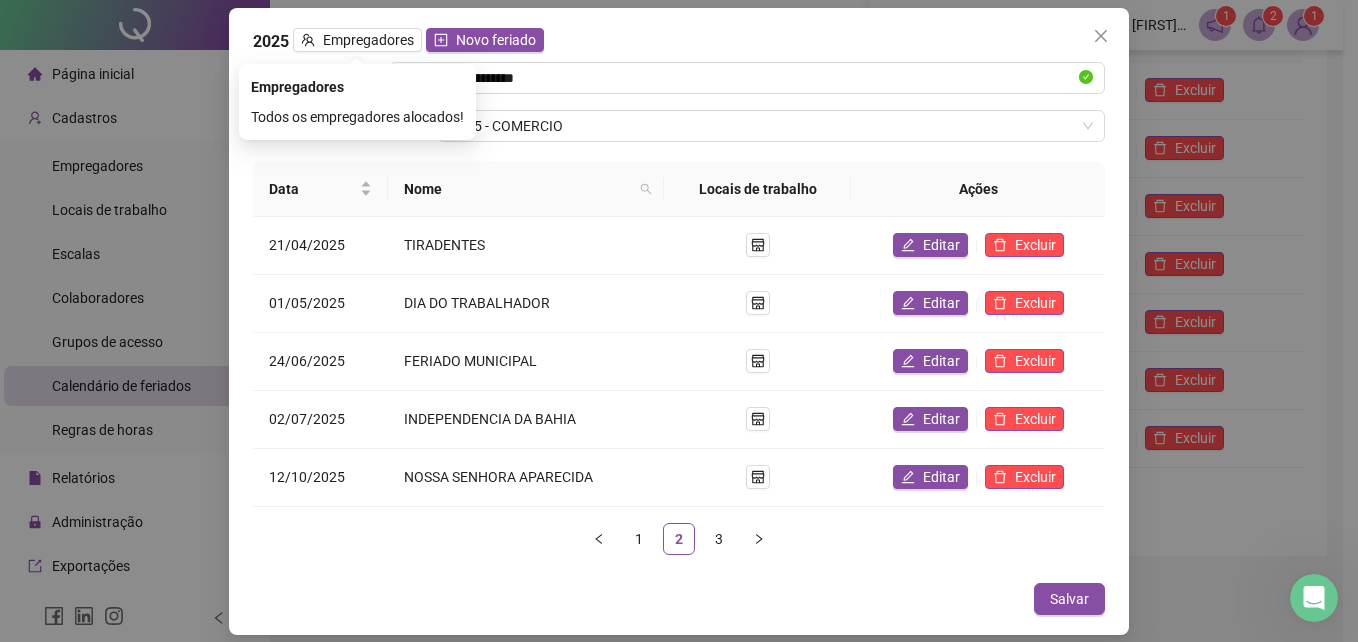 click on "Todos os empregadores alocados!" at bounding box center (357, 117) 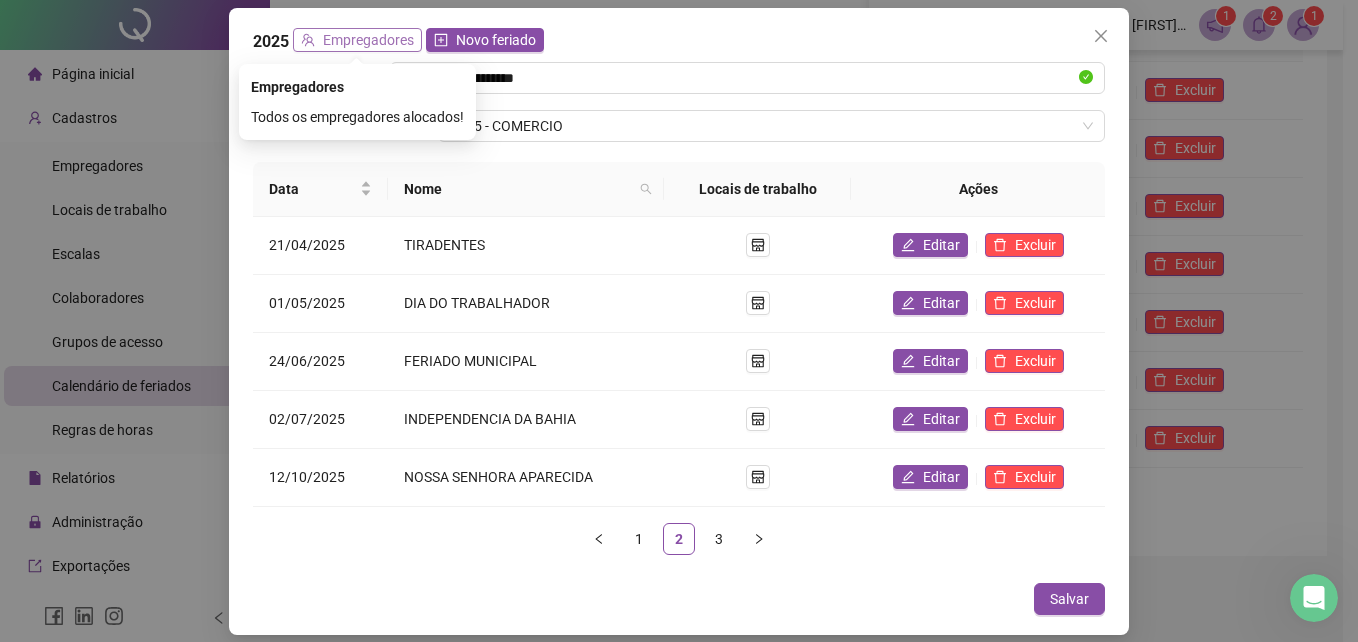 click on "Empregadores" at bounding box center (368, 40) 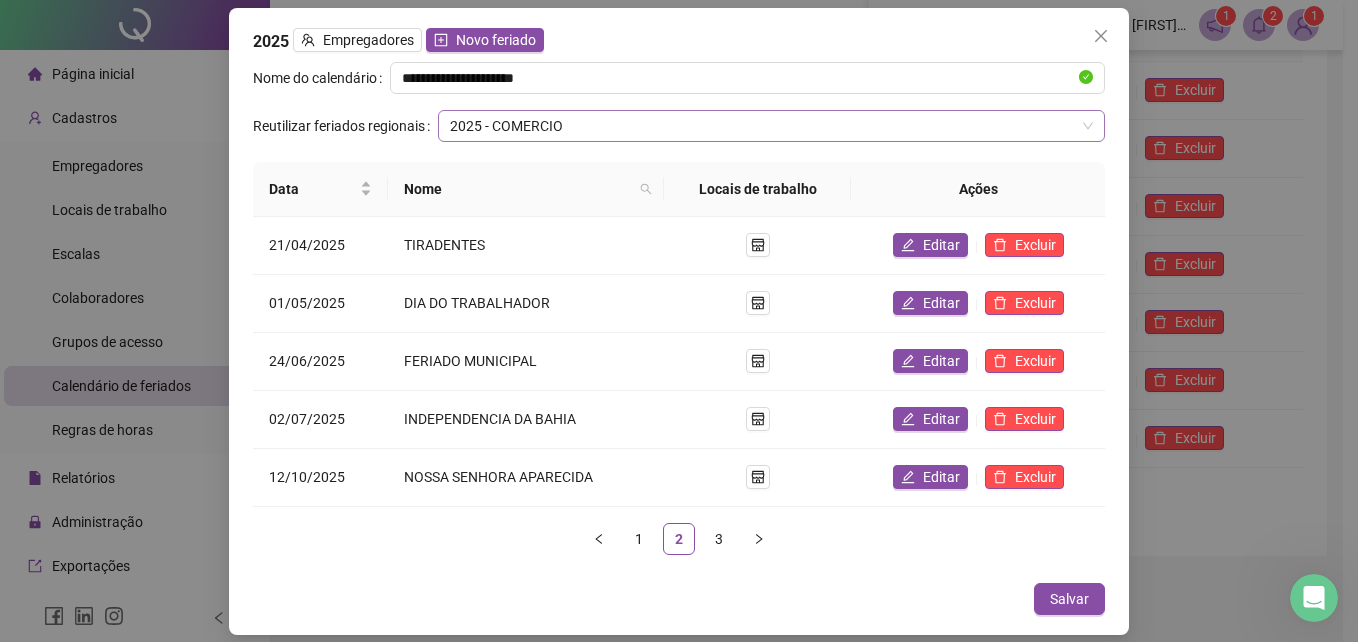 drag, startPoint x: 824, startPoint y: 123, endPoint x: 749, endPoint y: 106, distance: 76.902534 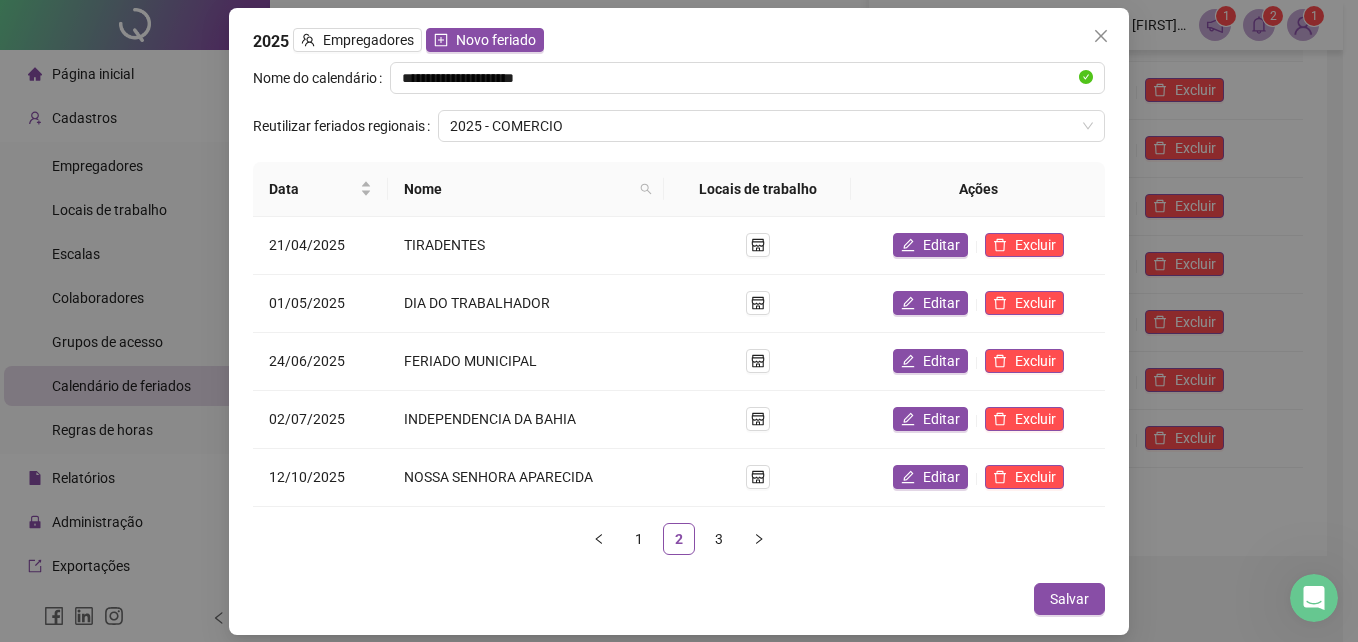 click on "2025 - COMERCIO" at bounding box center [771, 126] 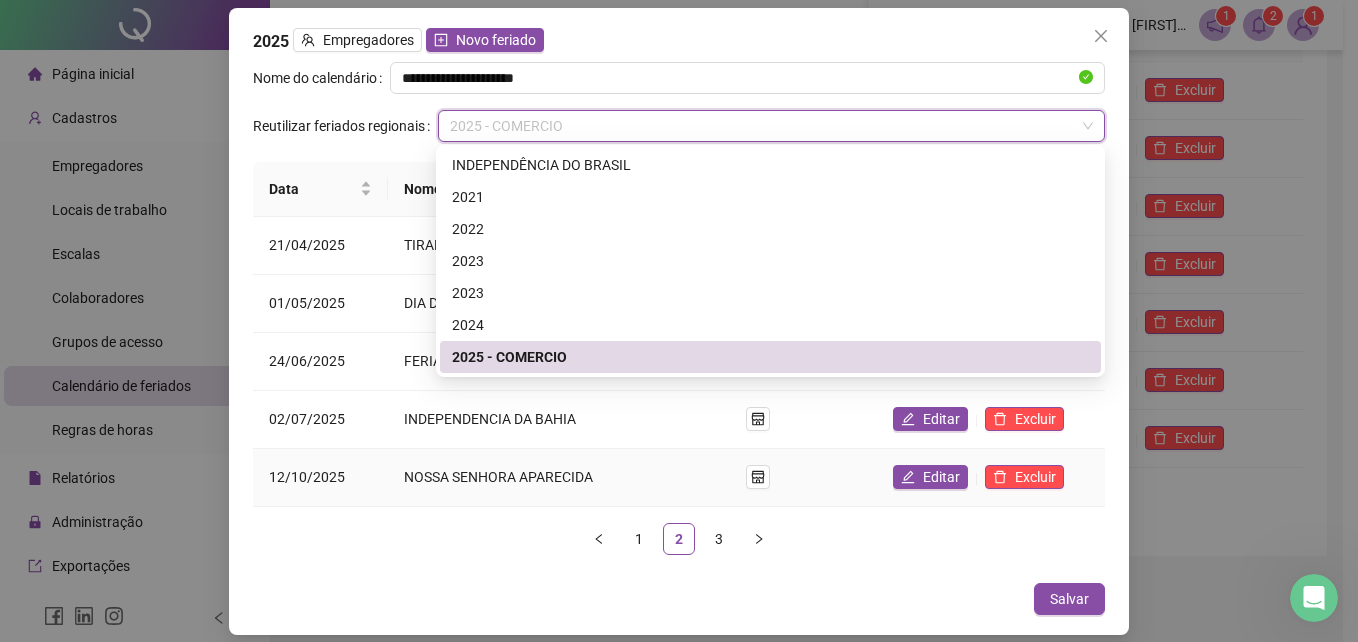 click on "NOSSA SENHORA APARECIDA" at bounding box center (526, 478) 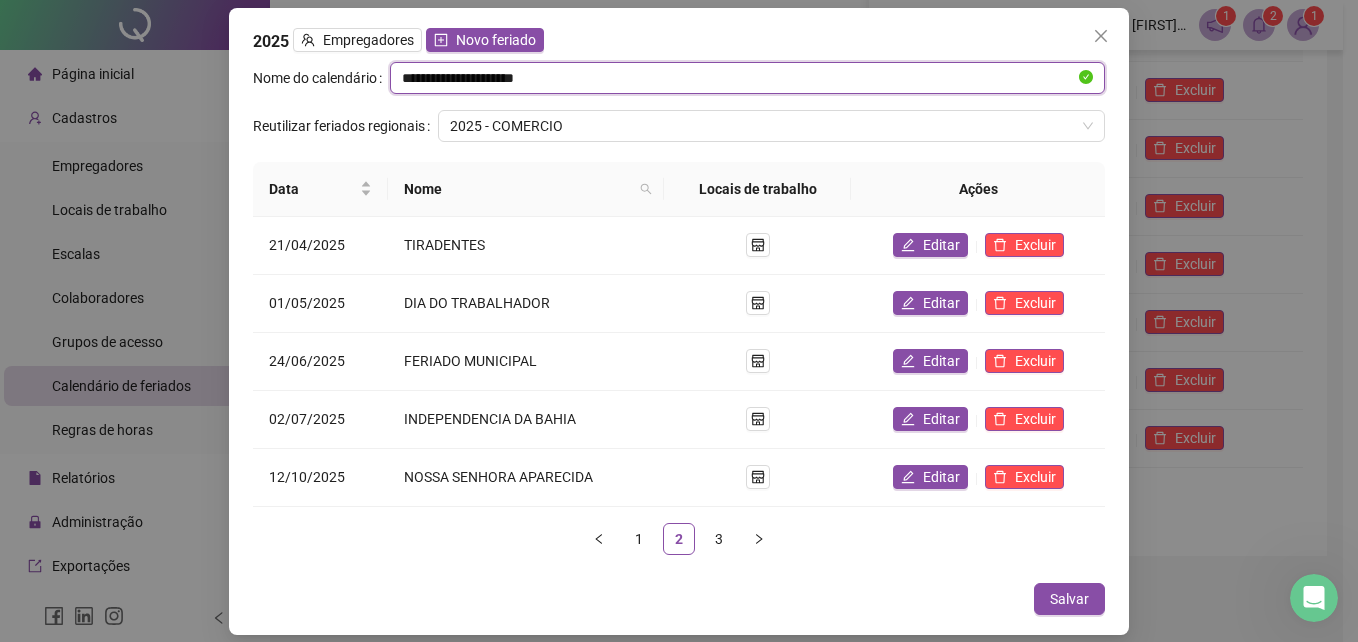 click on "**********" at bounding box center [738, 78] 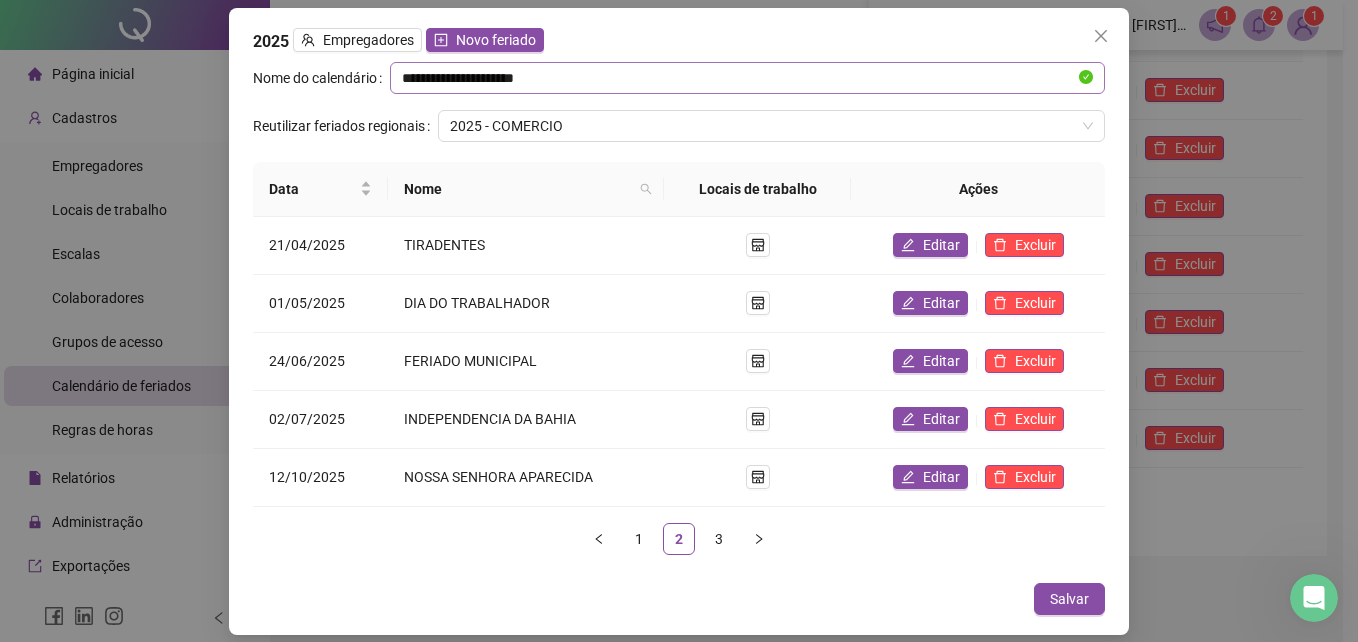 click on "**********" at bounding box center [747, 78] 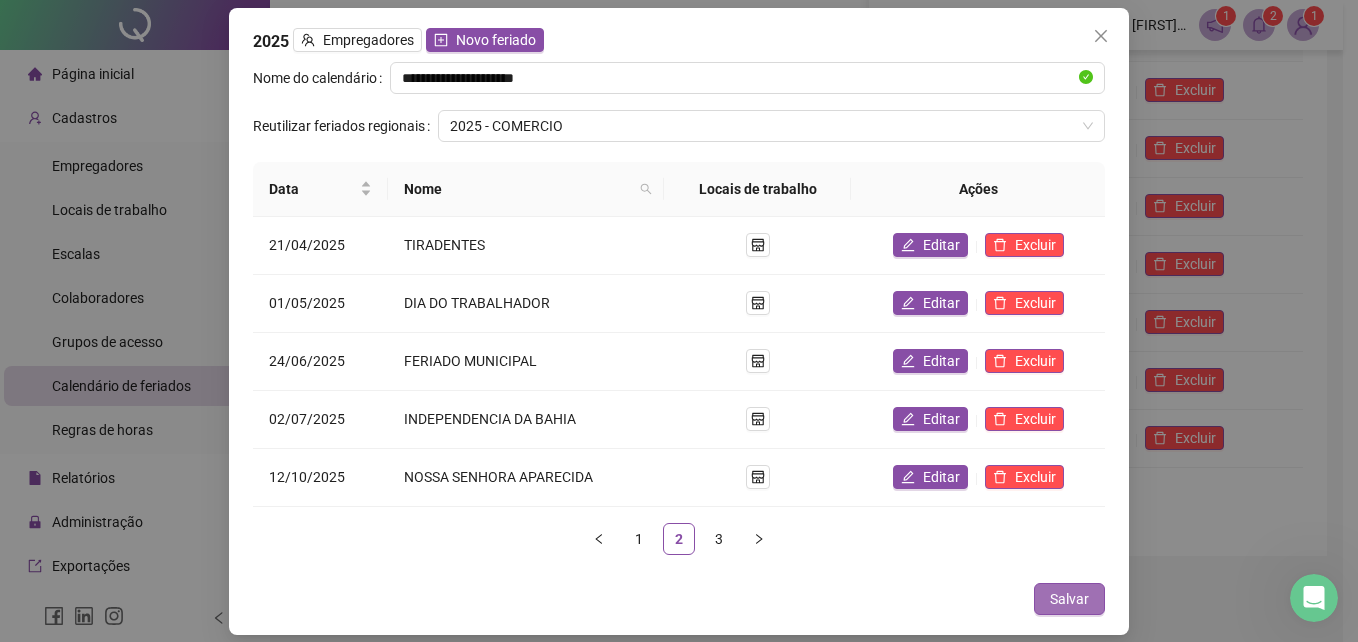drag, startPoint x: 1072, startPoint y: 569, endPoint x: 1068, endPoint y: 613, distance: 44.181442 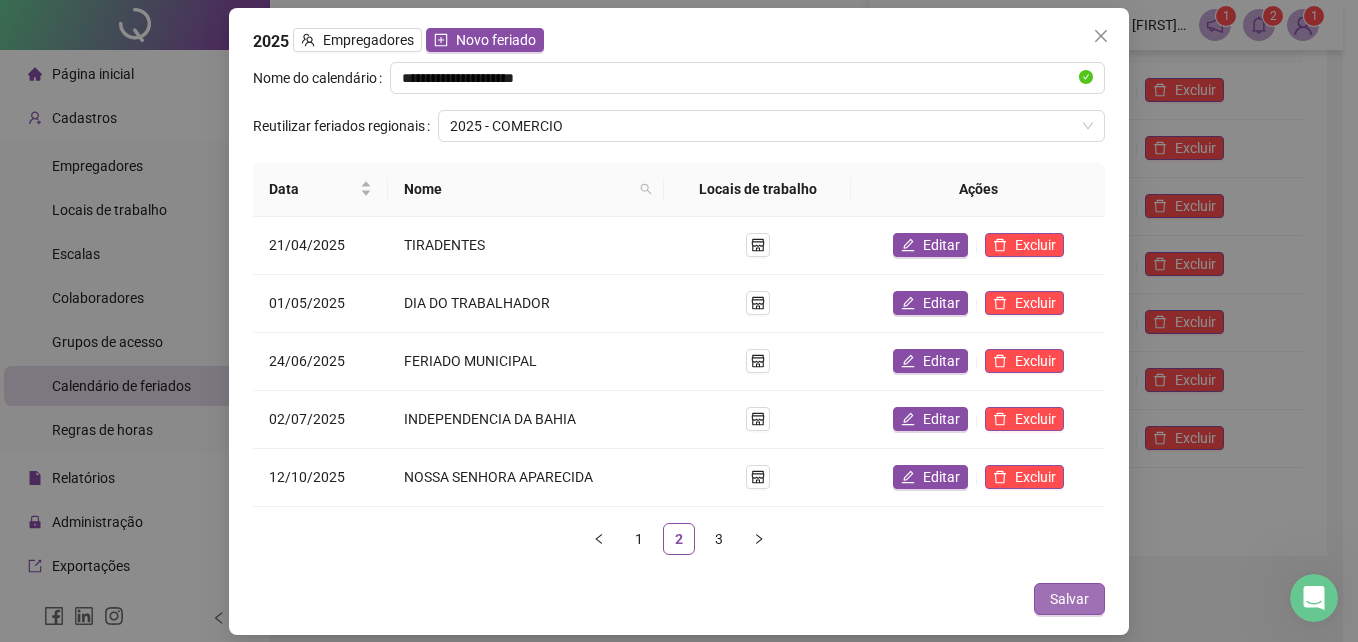 click on "Salvar" at bounding box center (1069, 599) 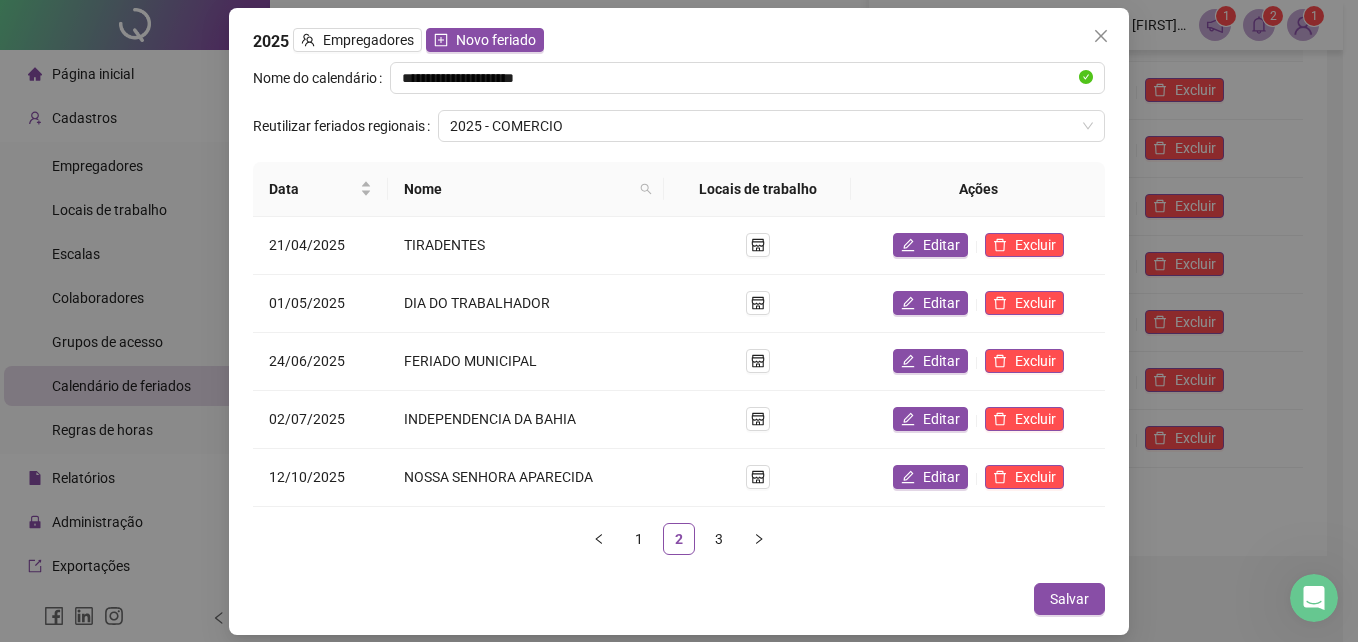 click on "Nome do calendário" at bounding box center (321, 78) 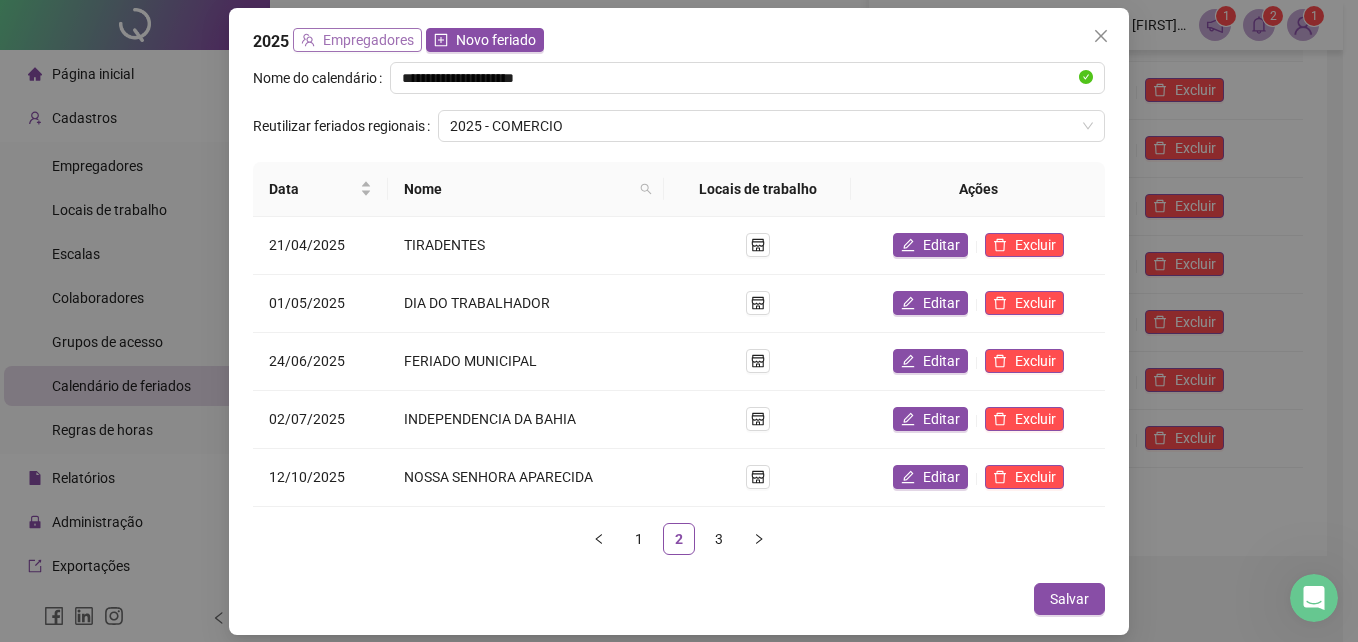click on "Empregadores" at bounding box center (368, 40) 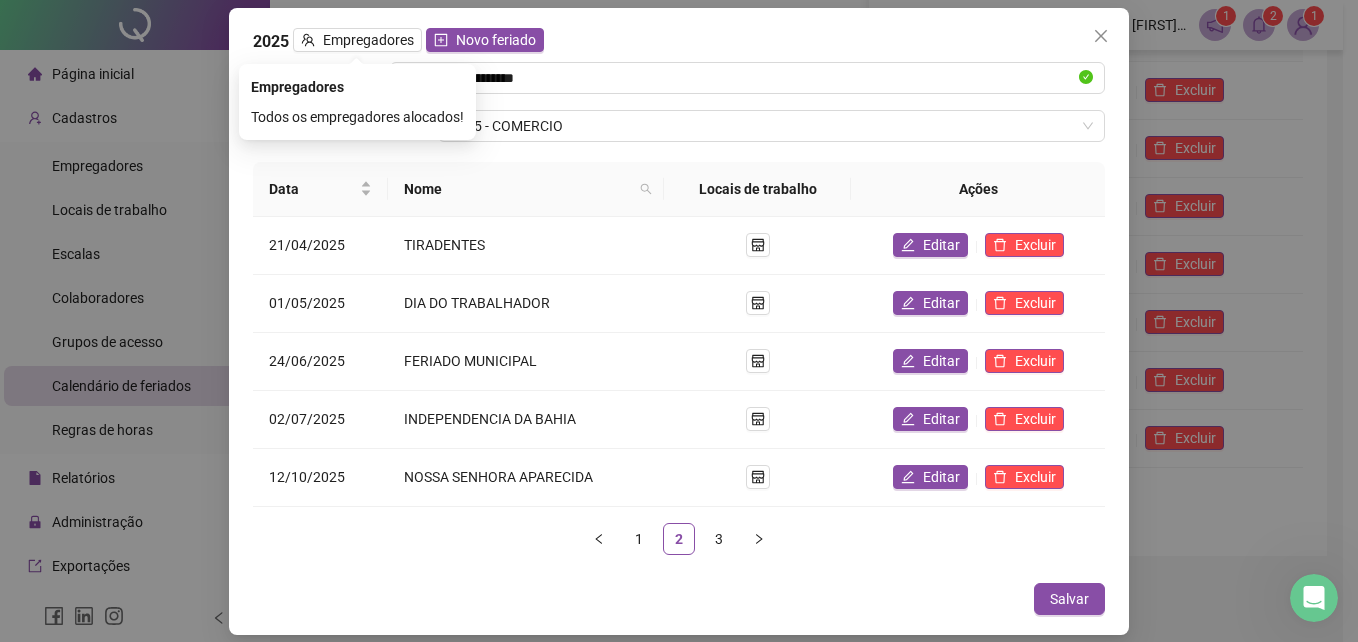 click on "Todos os empregadores alocados!" at bounding box center [357, 117] 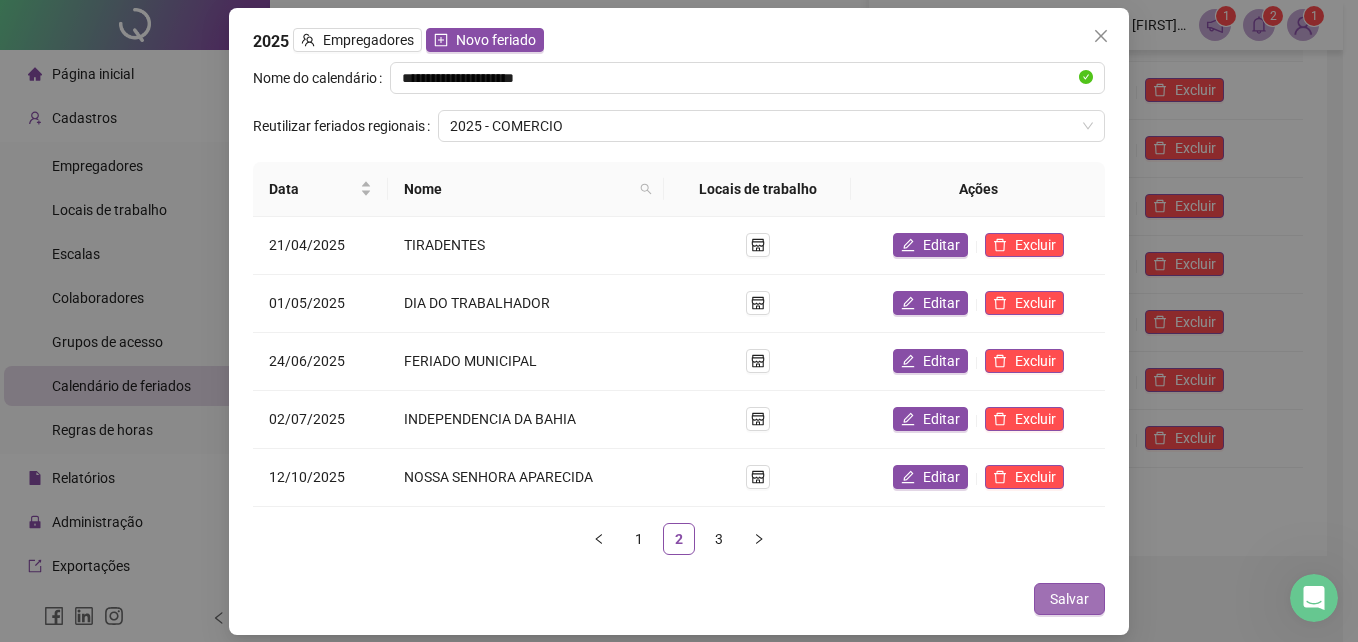 drag, startPoint x: 1104, startPoint y: 604, endPoint x: 1051, endPoint y: 551, distance: 74.953316 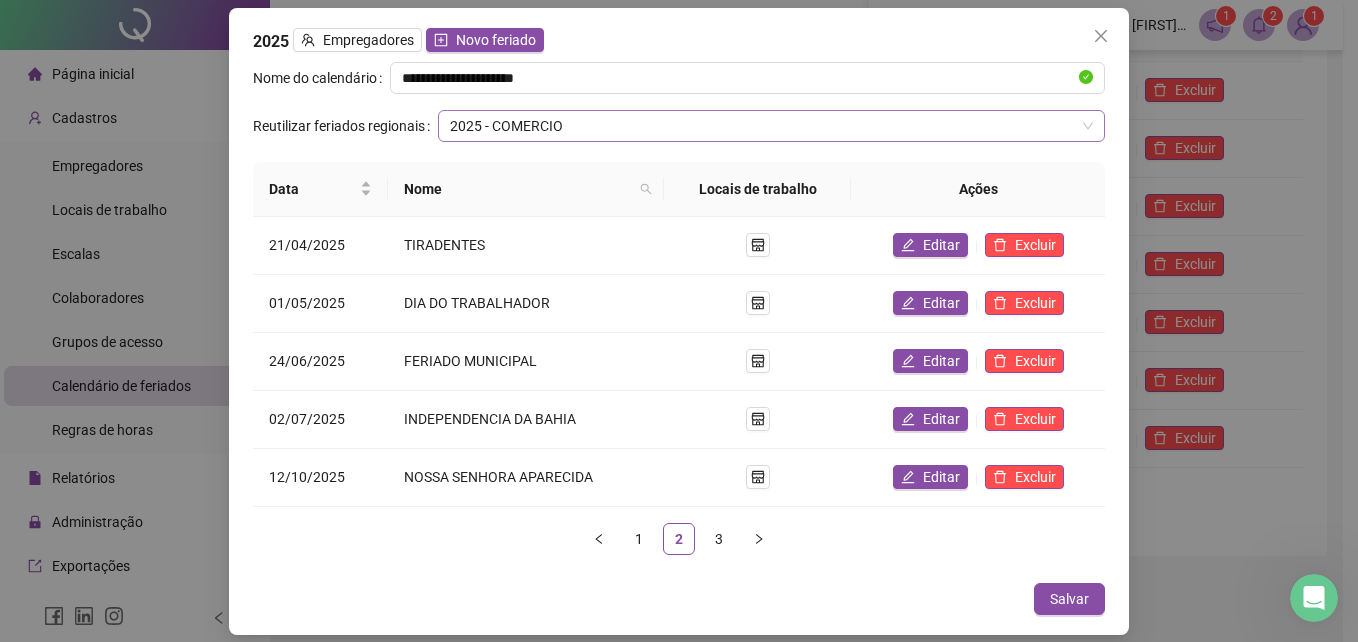 click on "2025 - COMERCIO" at bounding box center [771, 126] 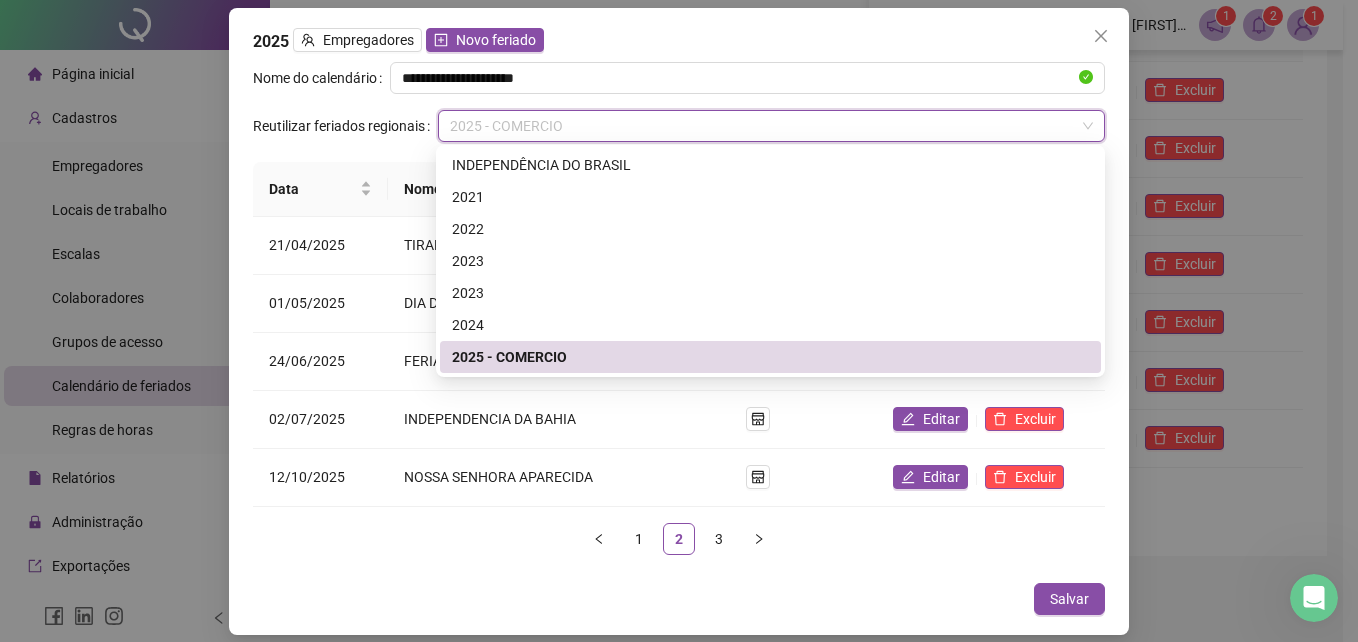 click on "2025 - COMERCIO" at bounding box center [770, 357] 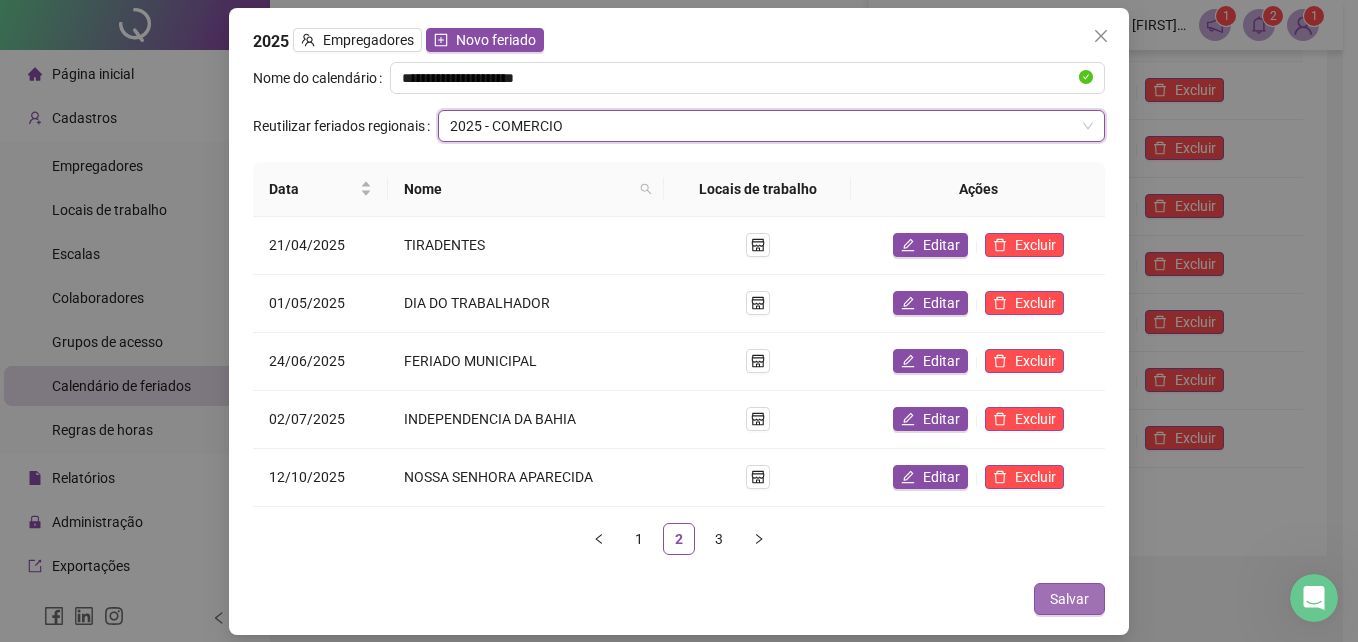 click on "Salvar" at bounding box center (1069, 599) 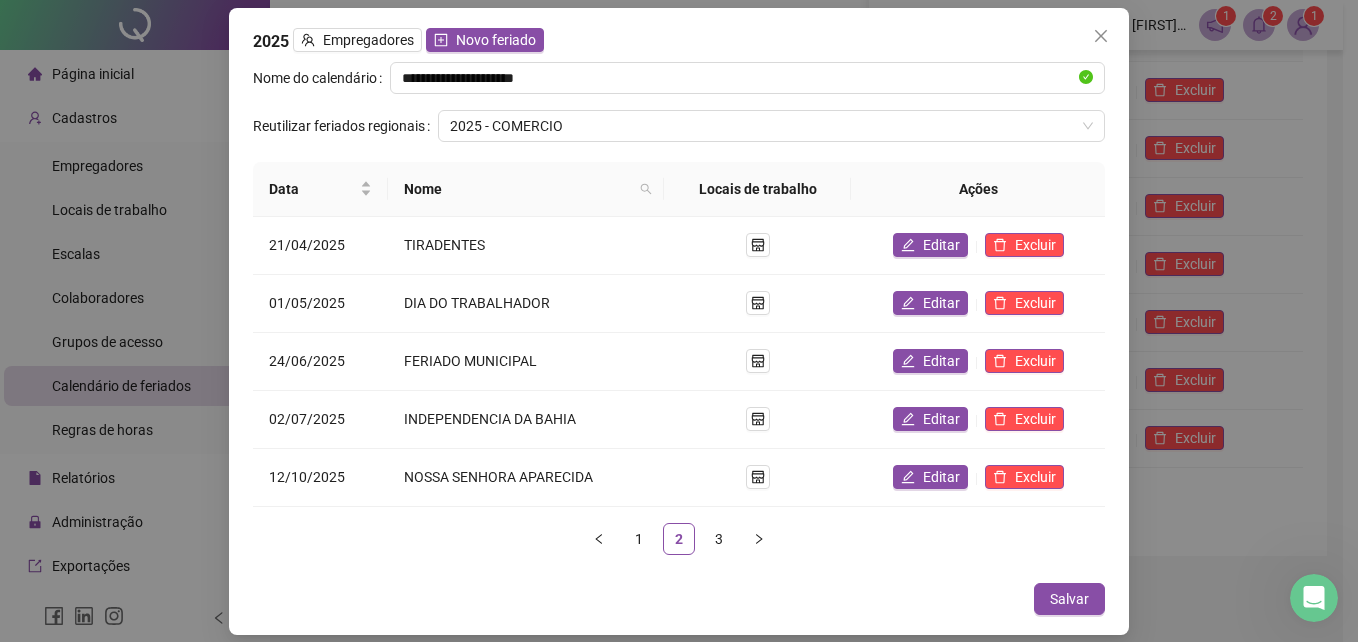 click on "**********" at bounding box center (679, 321) 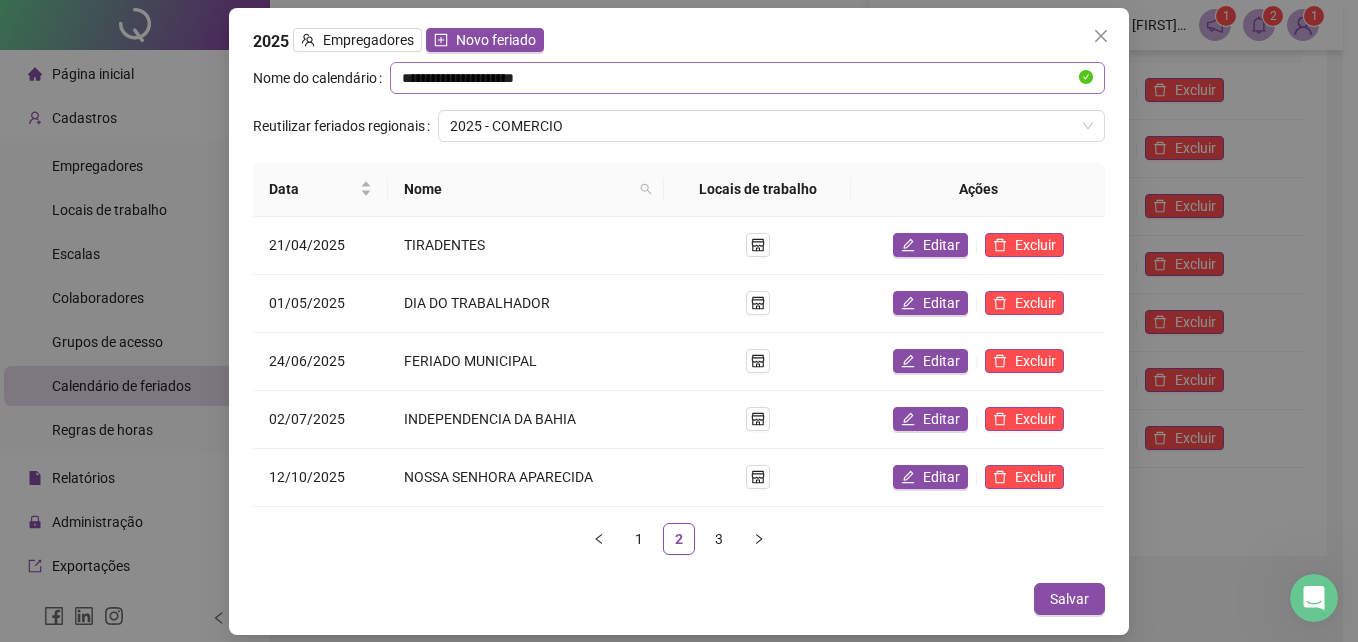 click at bounding box center (1086, 78) 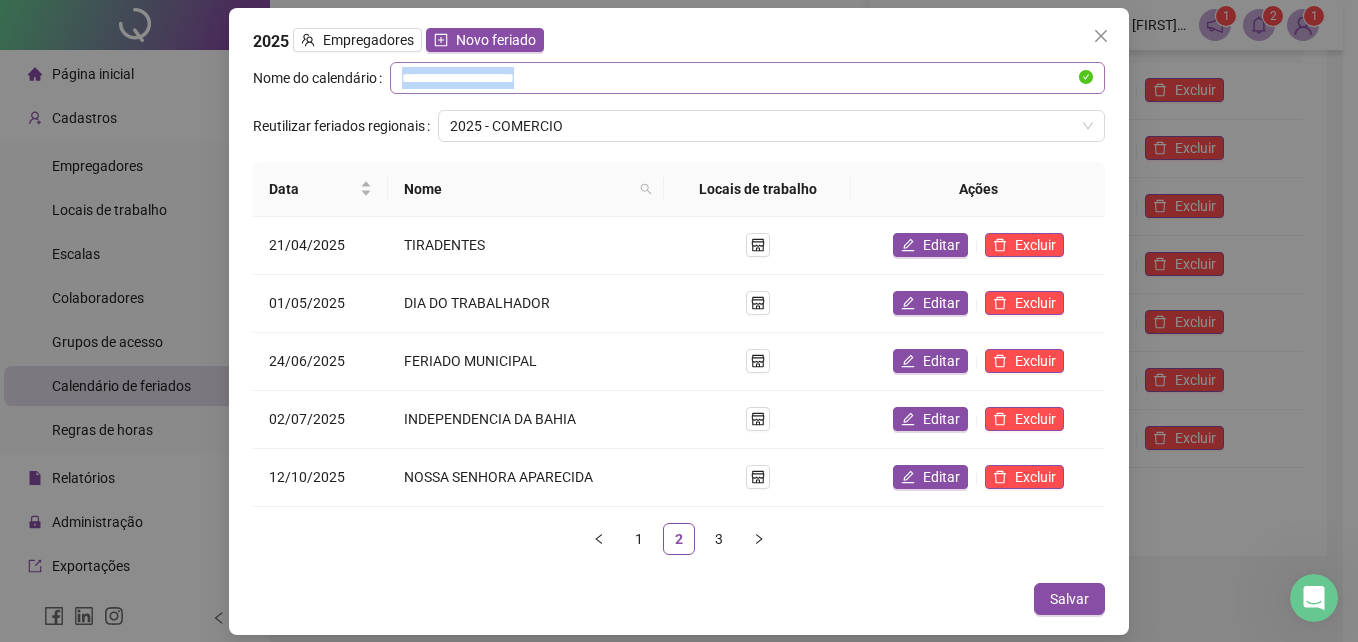 drag, startPoint x: 1086, startPoint y: 79, endPoint x: 990, endPoint y: 71, distance: 96.332756 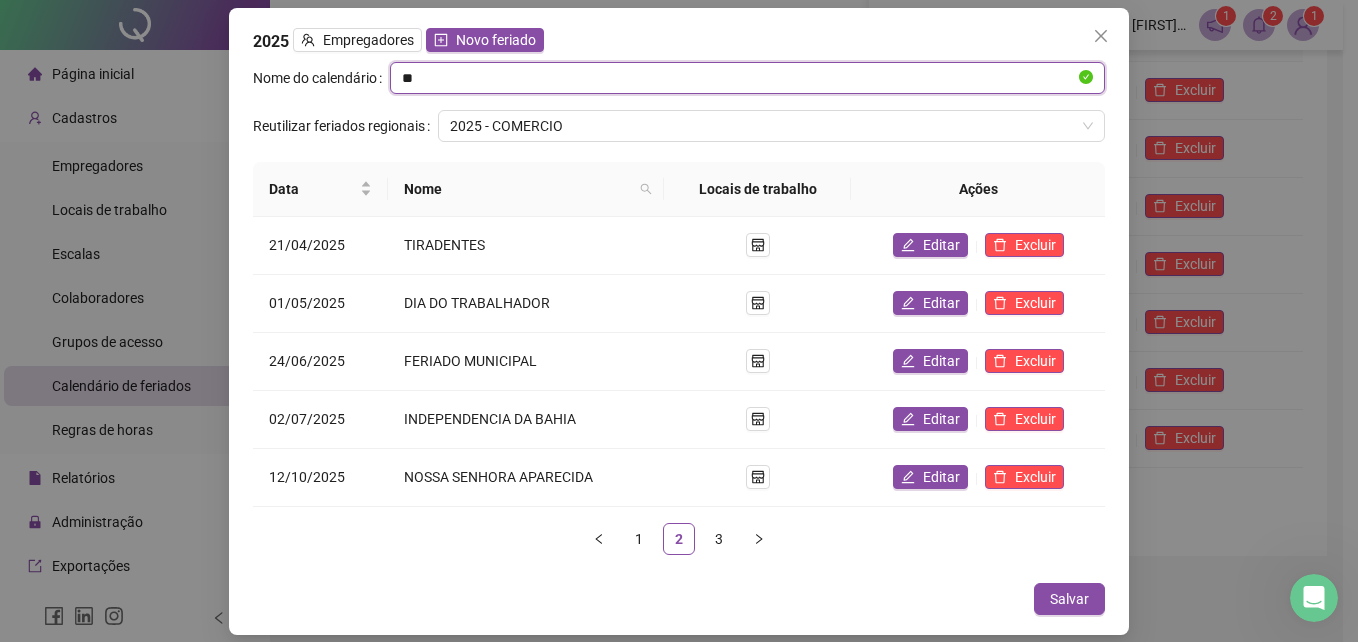 type on "*" 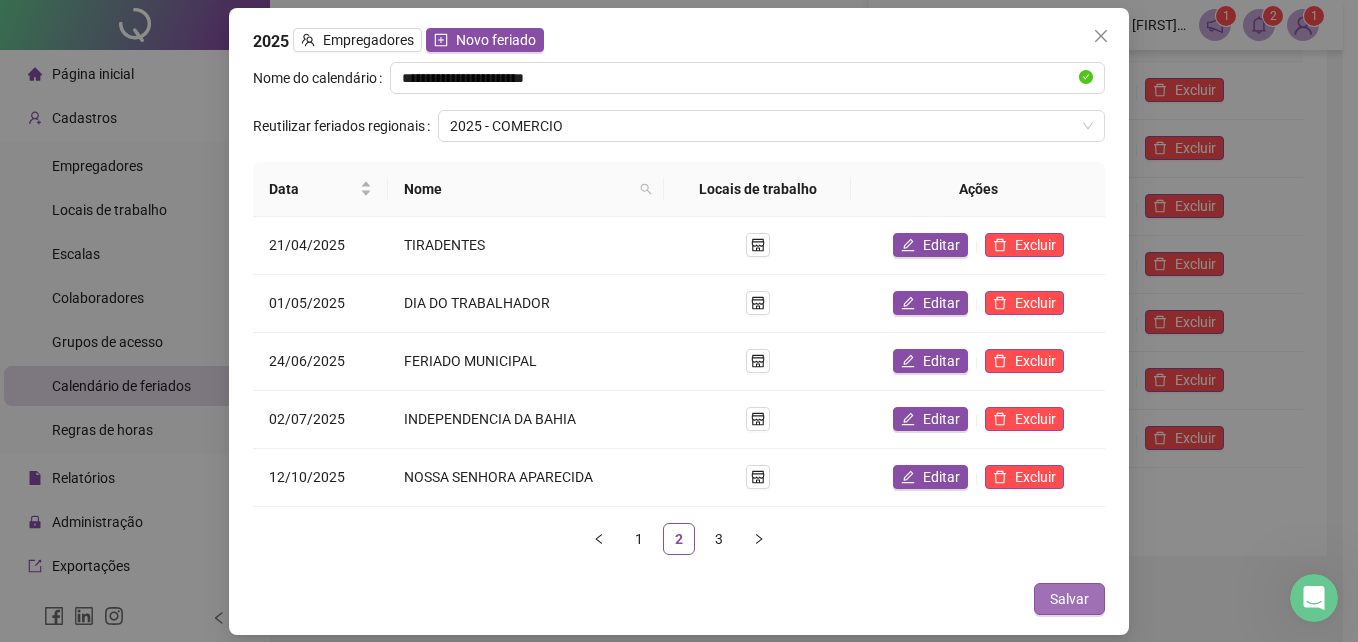 click on "Salvar" at bounding box center [1069, 599] 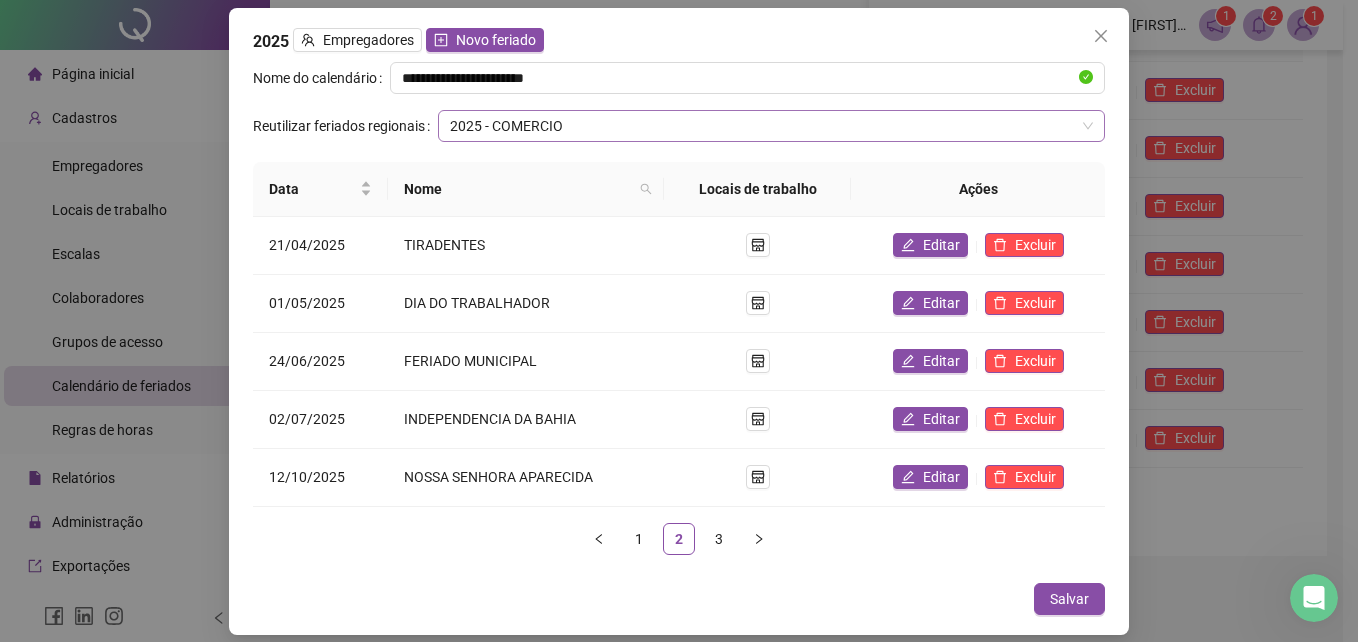 click on "2025 - COMERCIO" at bounding box center [771, 126] 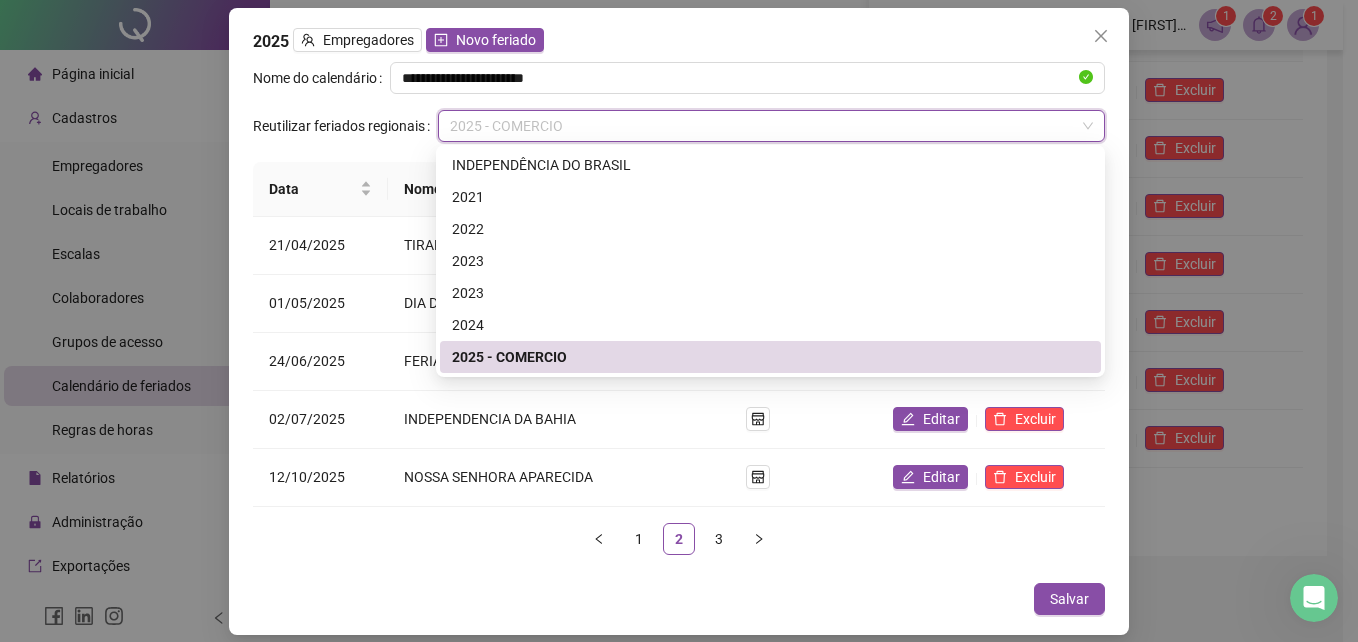 click on "2025 - COMERCIO" at bounding box center (770, 357) 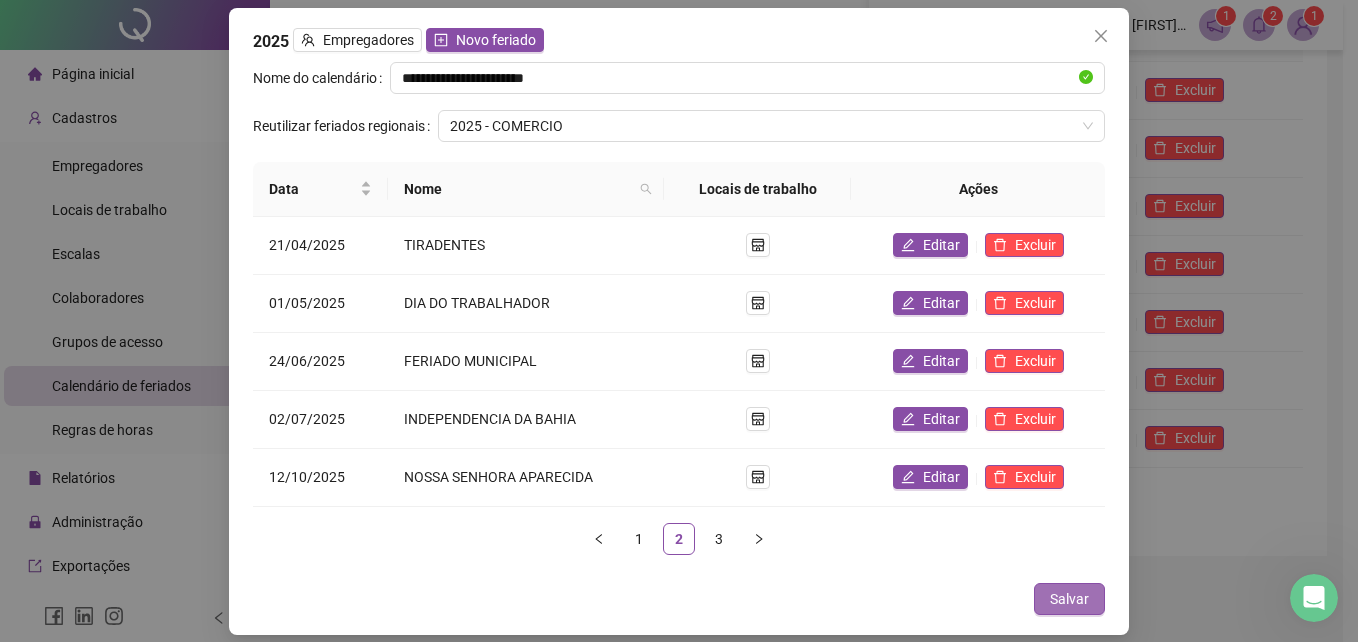 click on "Salvar" at bounding box center (1069, 599) 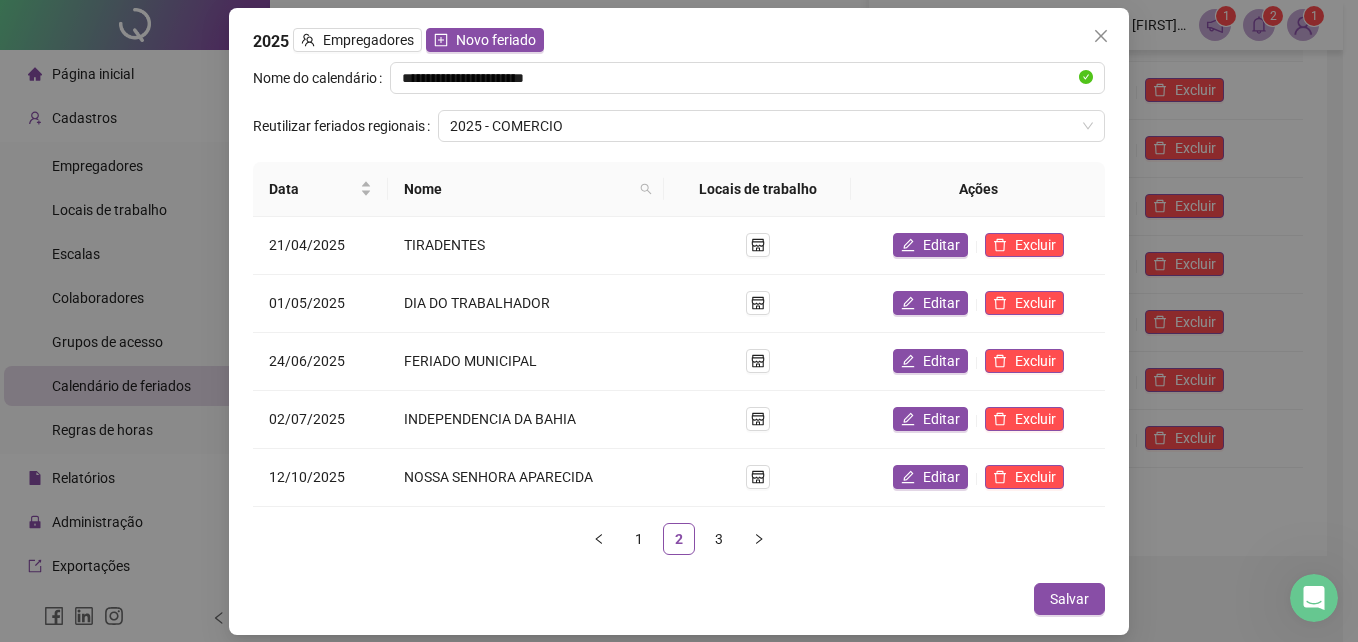 drag, startPoint x: 1055, startPoint y: 595, endPoint x: 1004, endPoint y: 530, distance: 82.61961 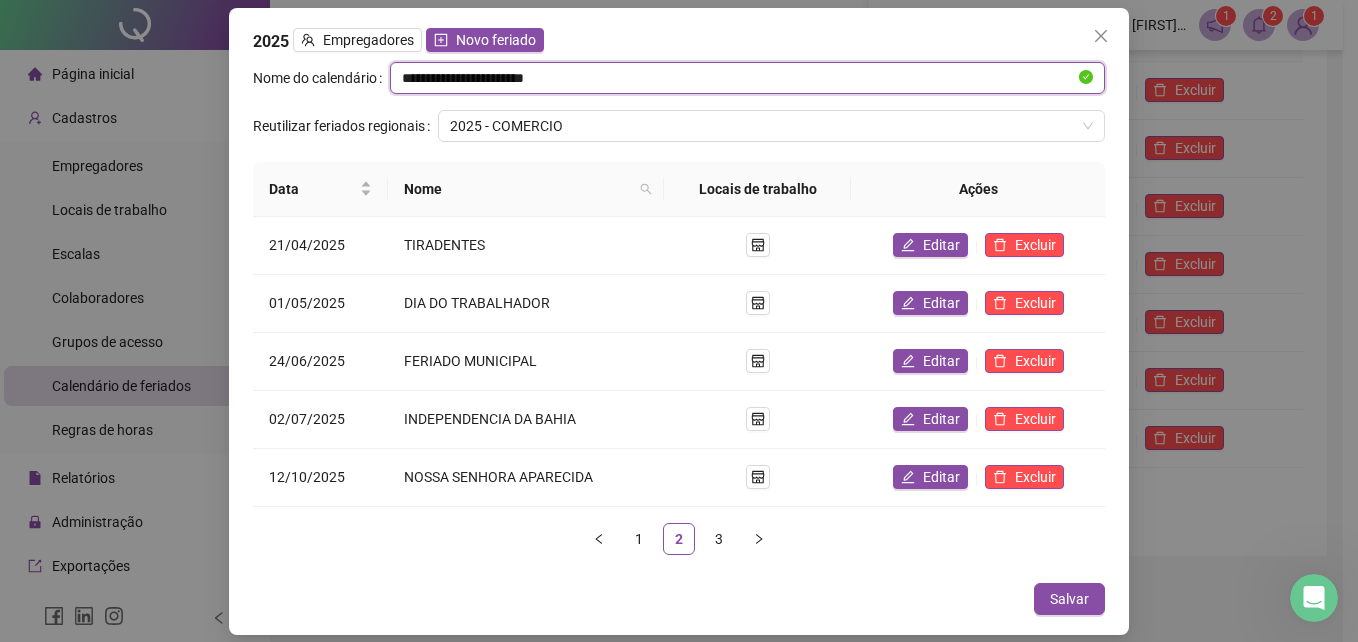 click on "**********" at bounding box center (738, 78) 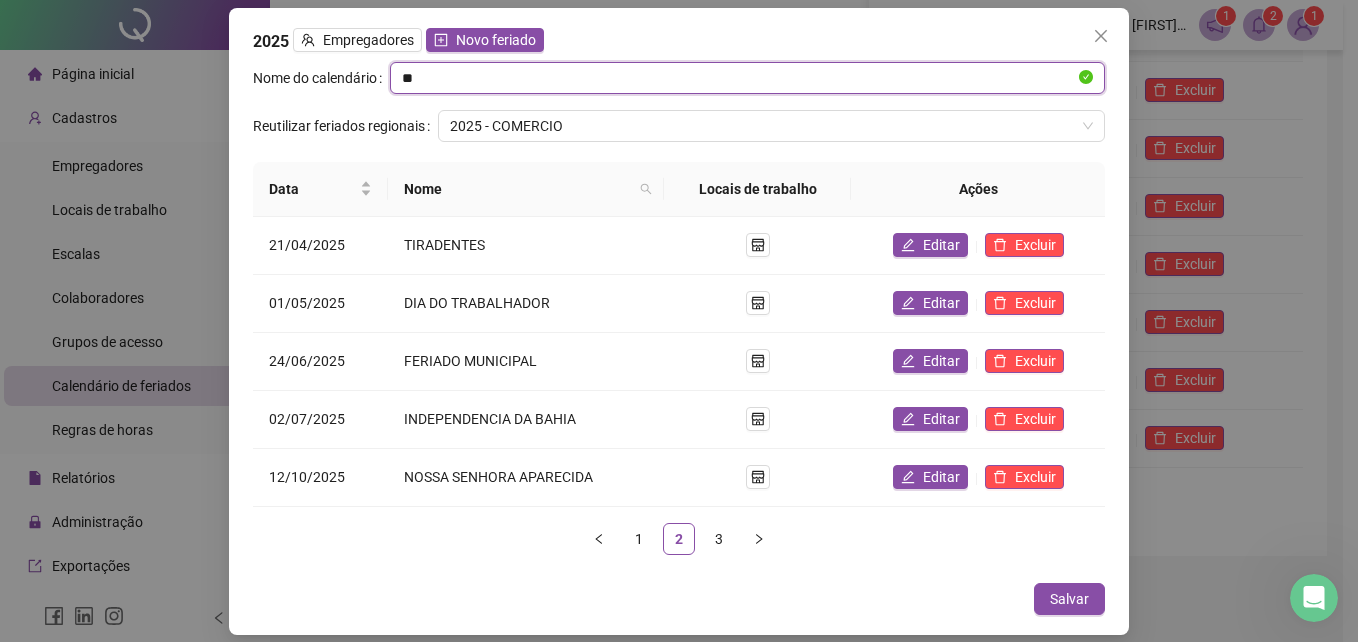 type on "*" 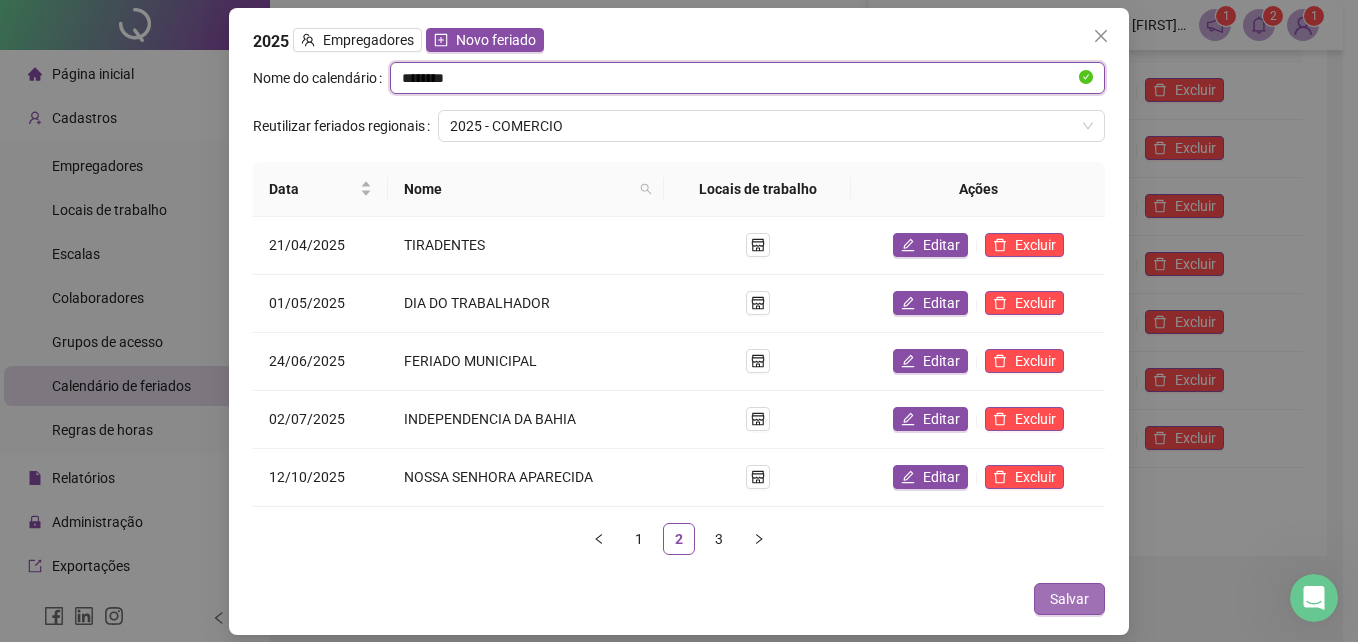 type on "********" 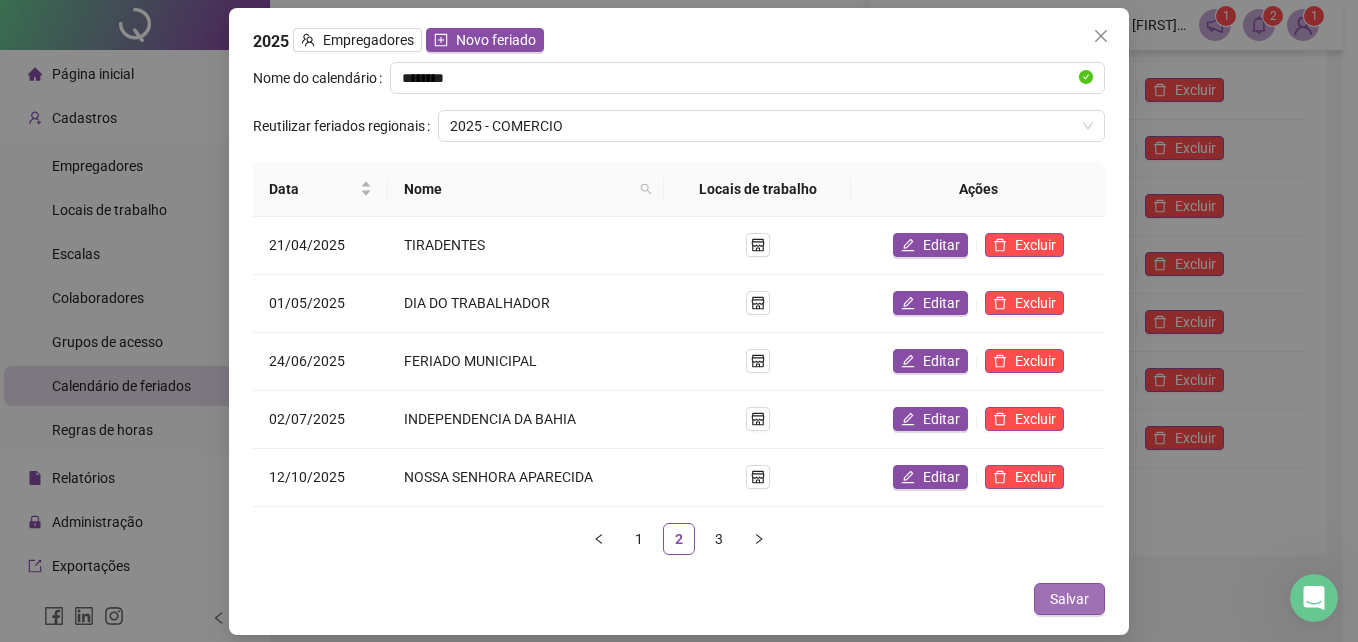 click on "Salvar" at bounding box center [1069, 599] 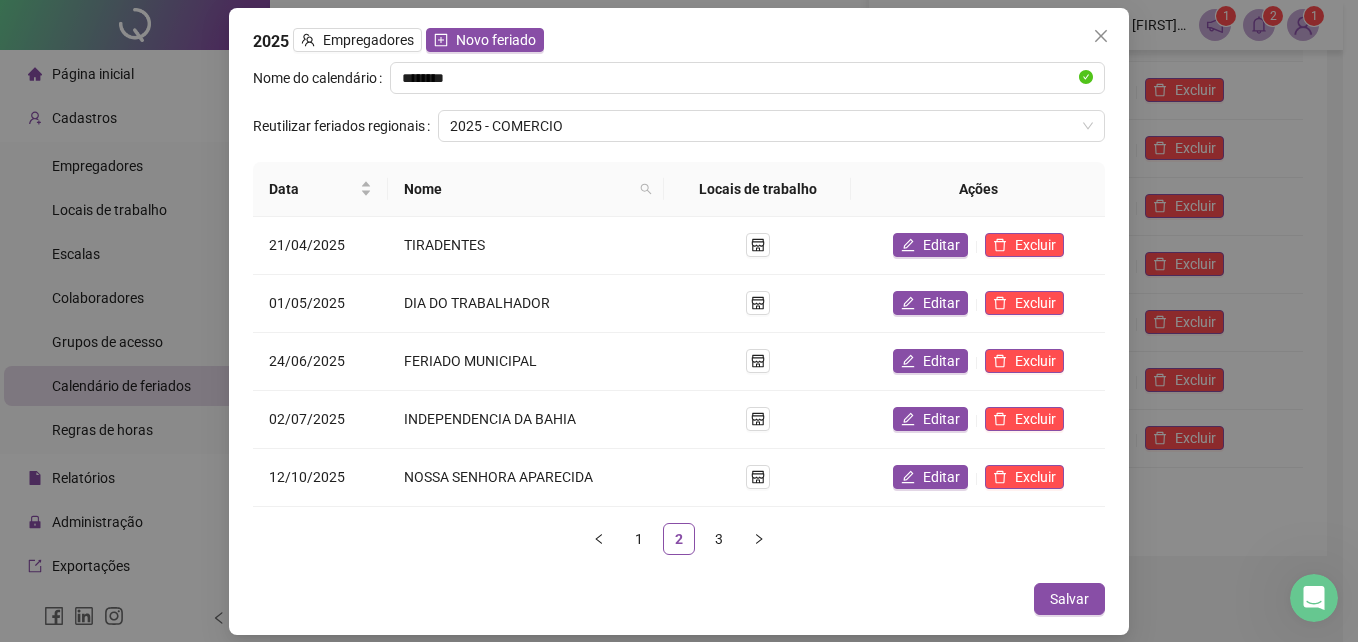 click 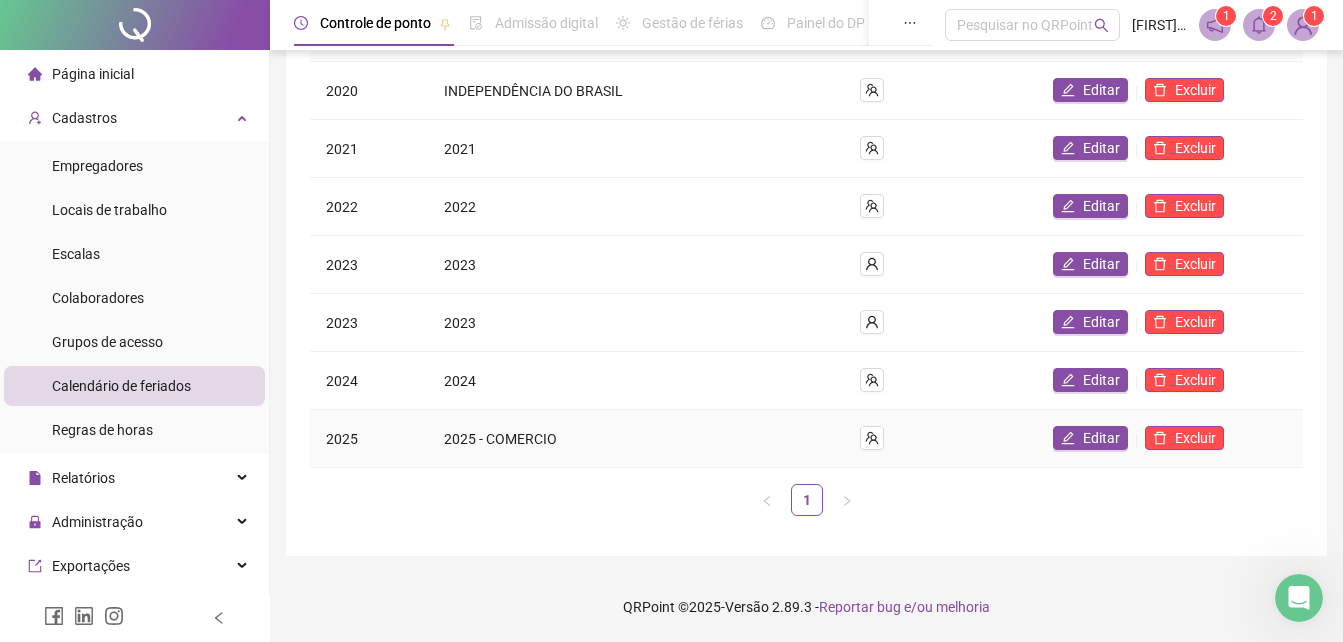 scroll, scrollTop: 167, scrollLeft: 0, axis: vertical 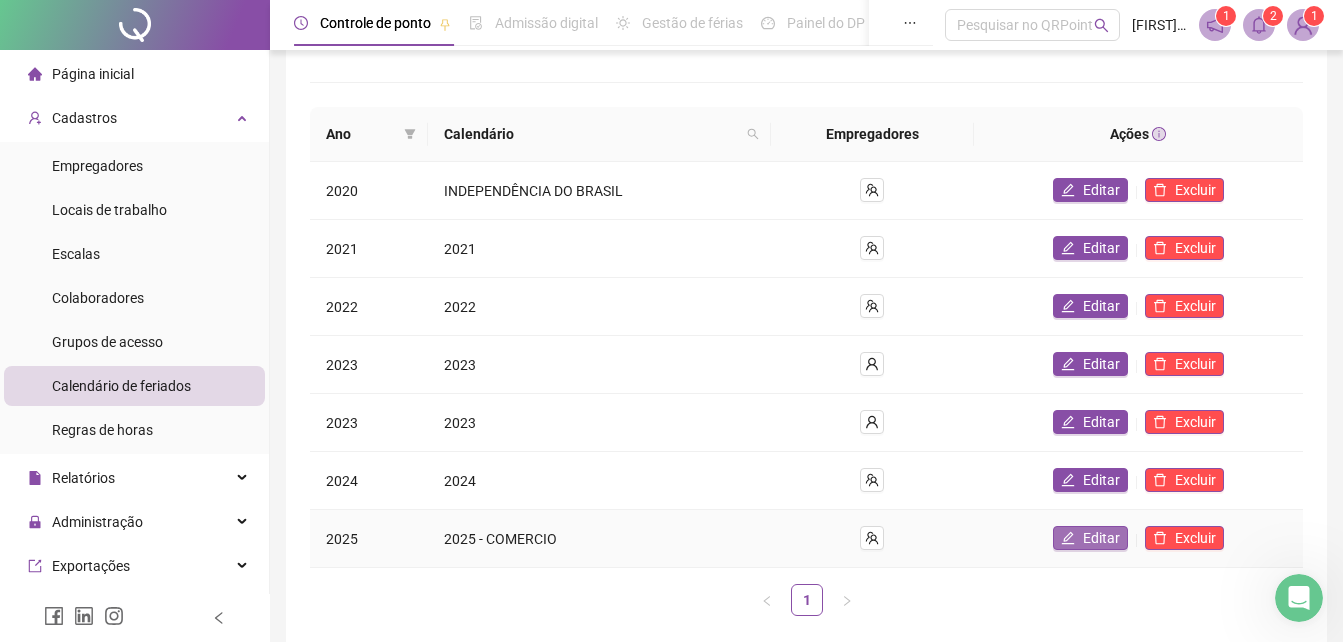 click on "Editar" at bounding box center (1101, 538) 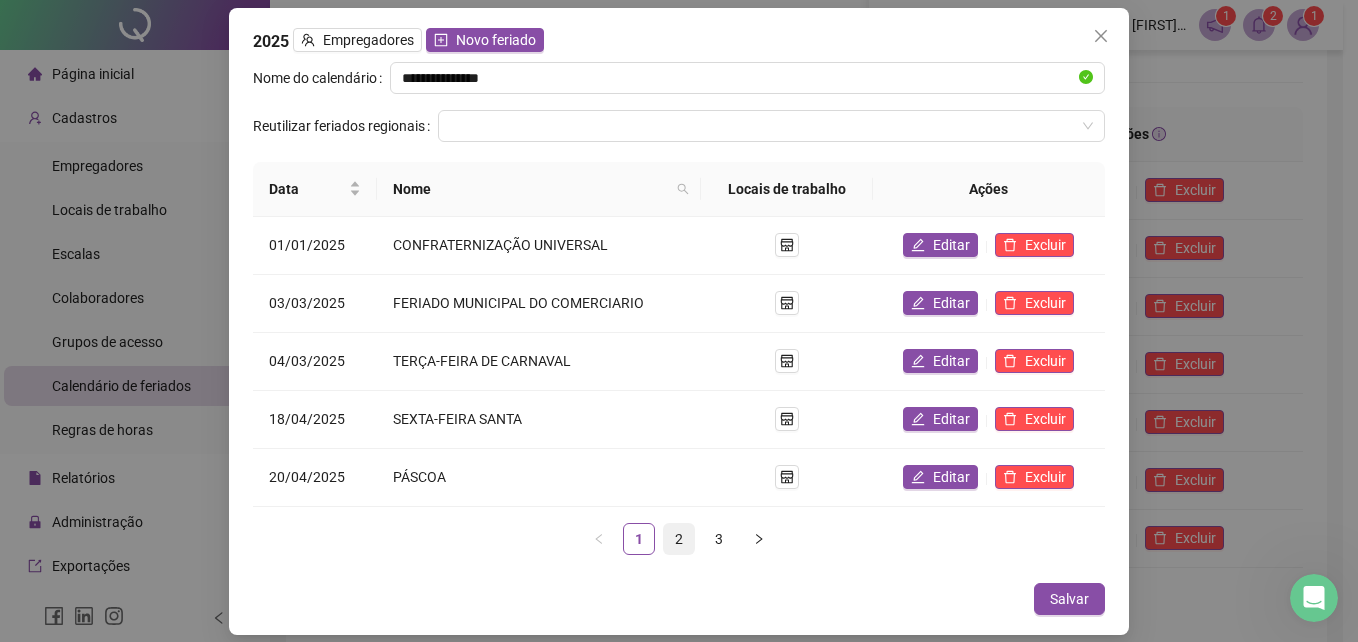 click on "2" at bounding box center (679, 539) 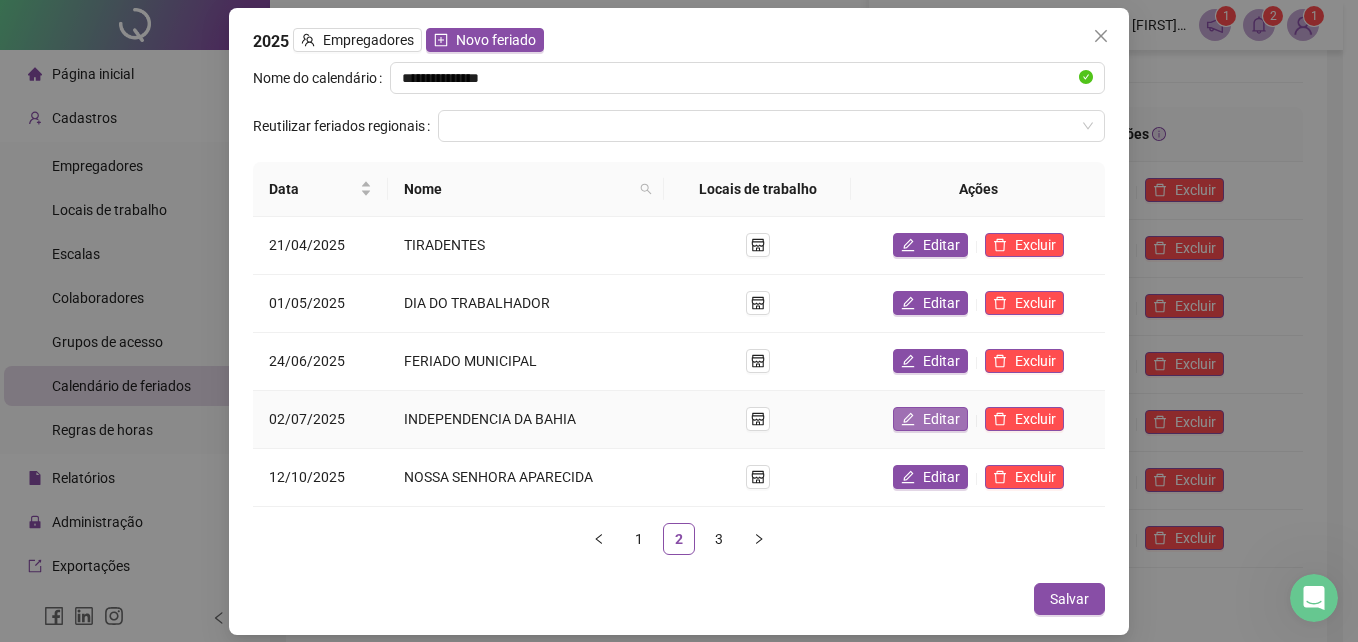 click on "Editar" at bounding box center (941, 419) 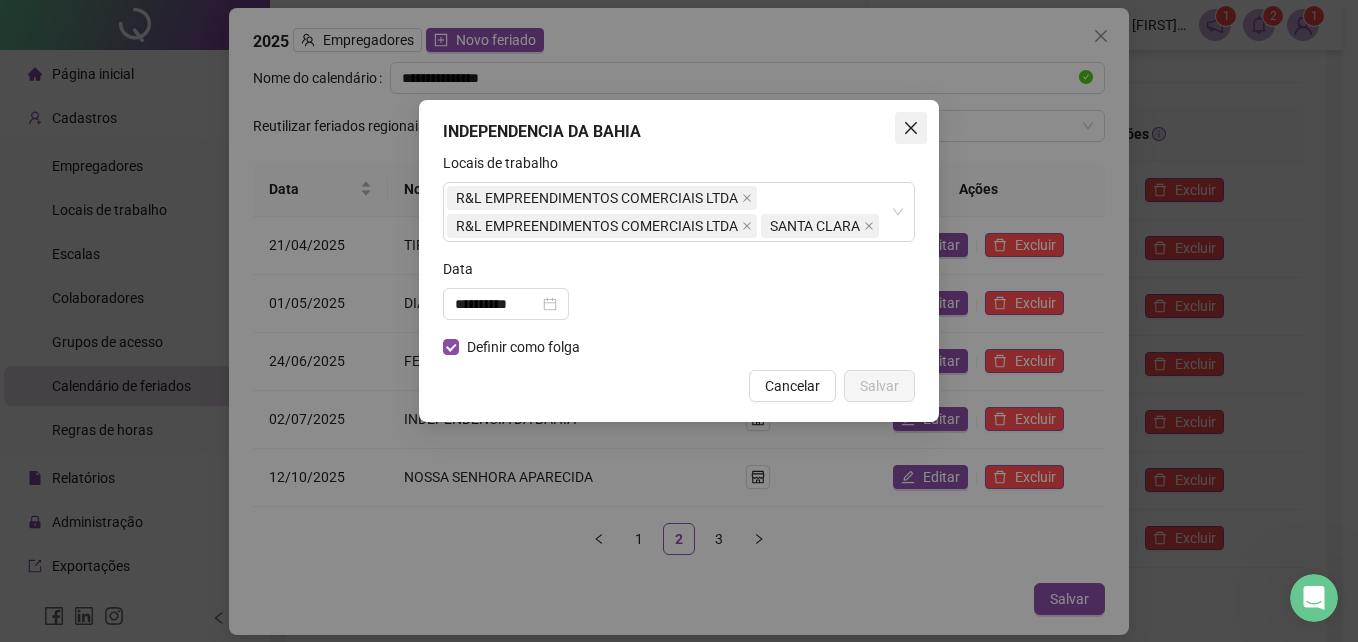 click 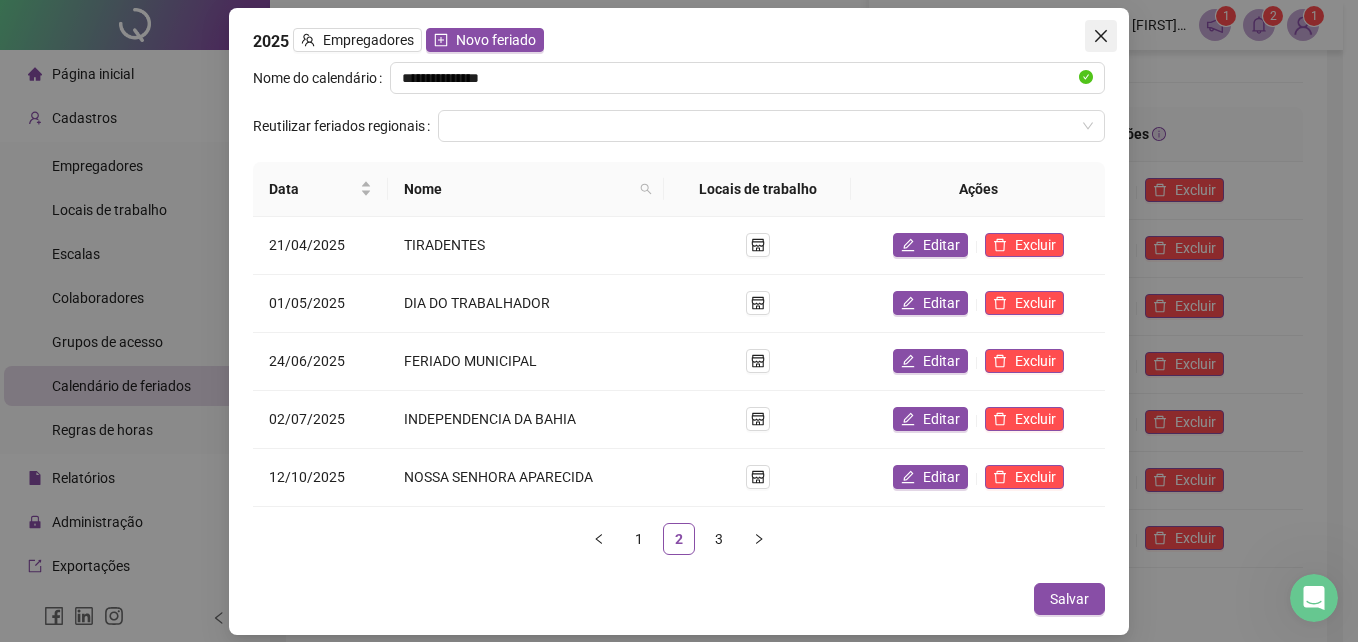 click 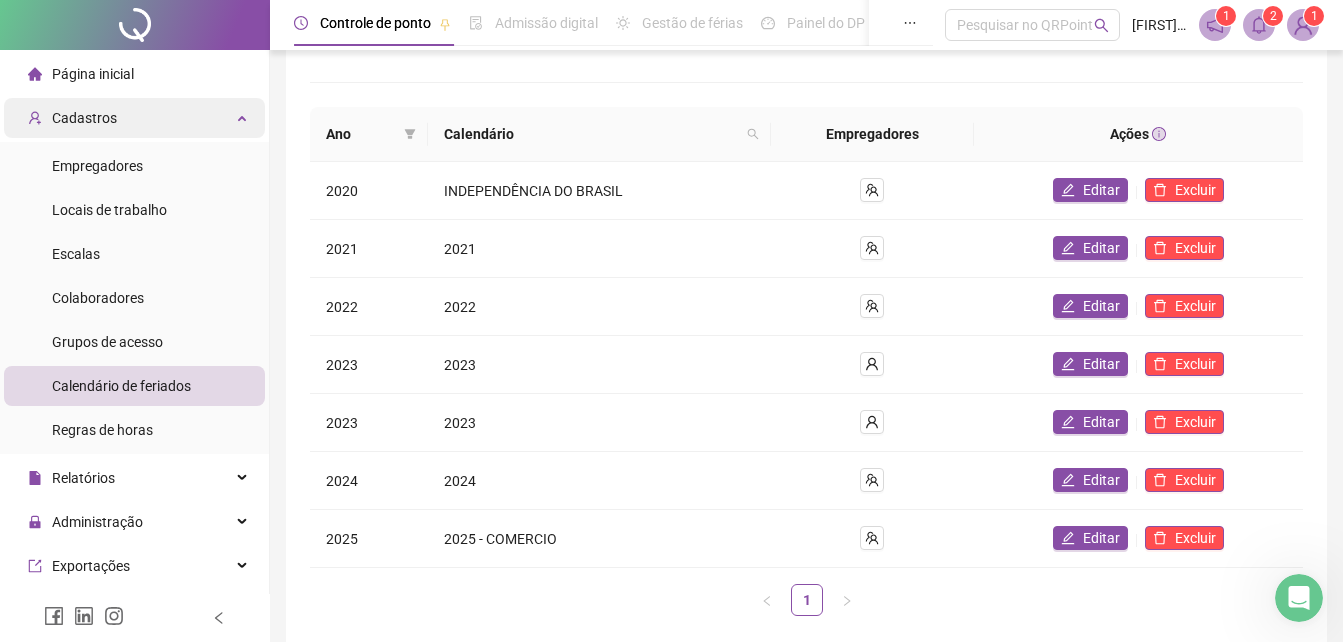 click on "Cadastros" at bounding box center (134, 118) 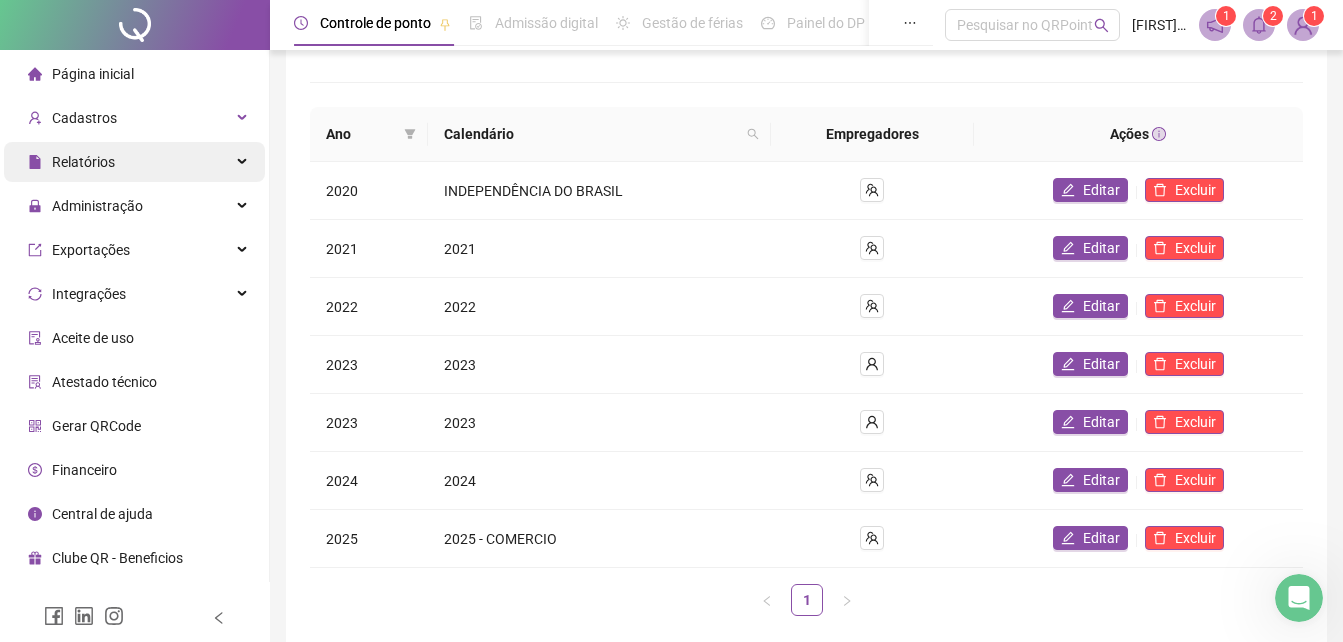 click on "Relatórios" at bounding box center (134, 162) 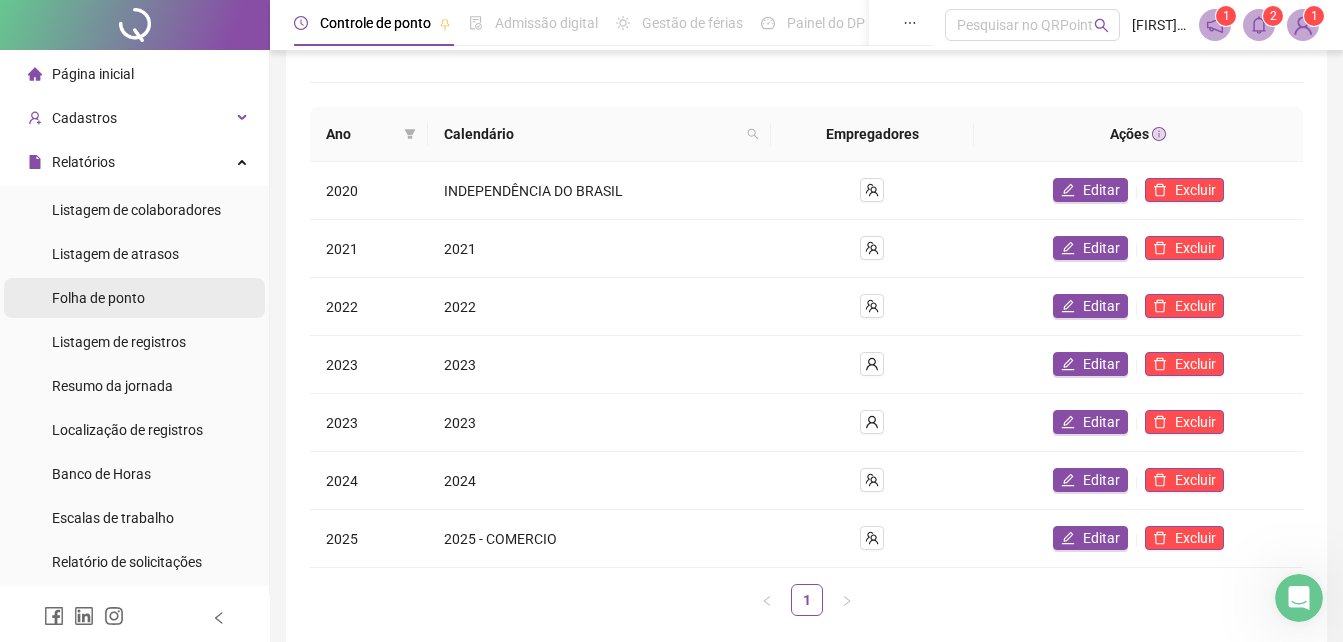 click on "Folha de ponto" at bounding box center (98, 298) 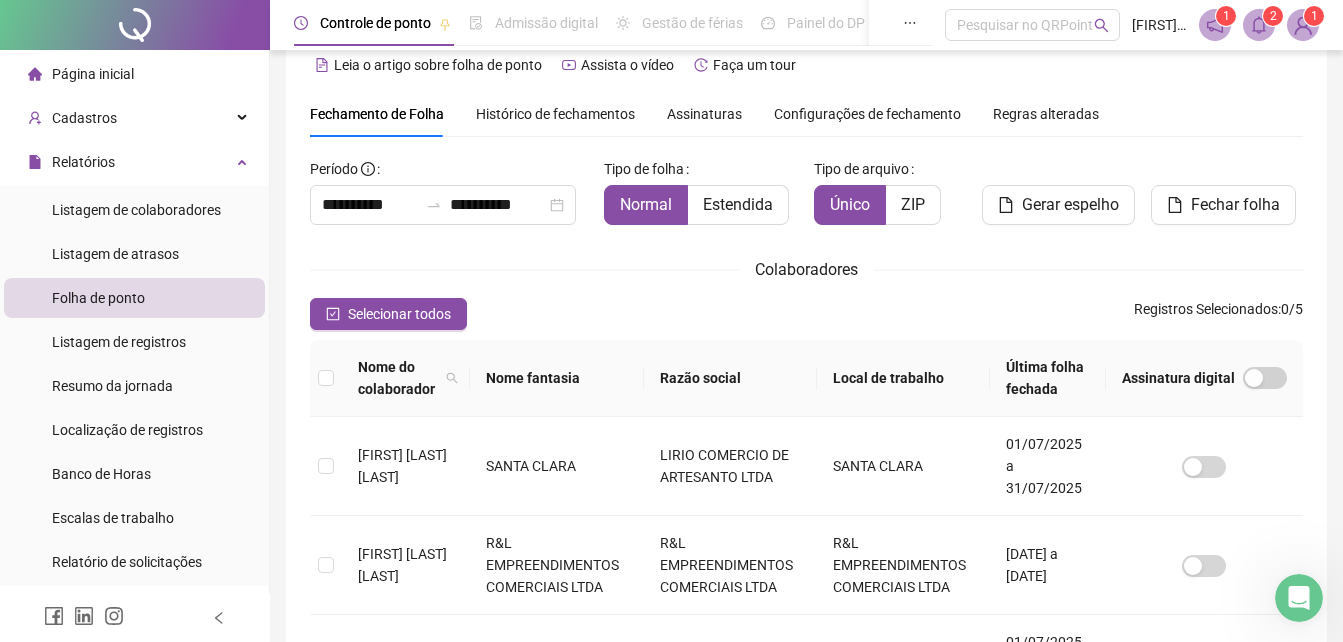 scroll, scrollTop: 0, scrollLeft: 0, axis: both 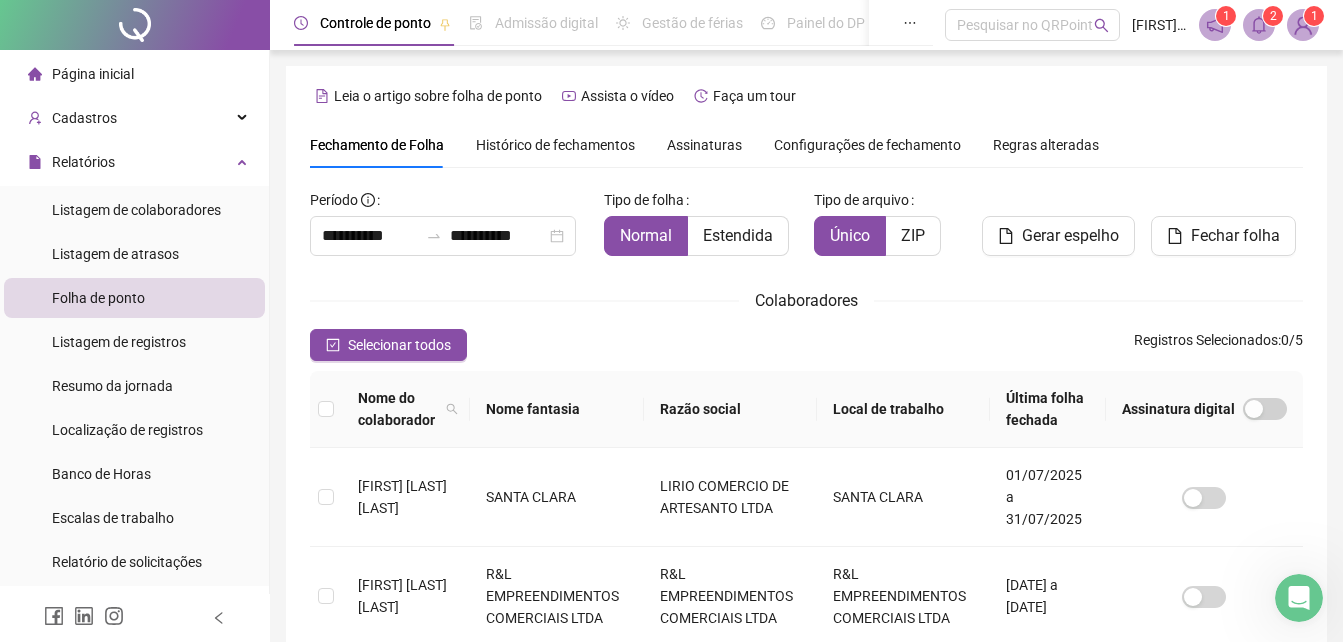click on "Histórico de fechamentos" at bounding box center [555, 145] 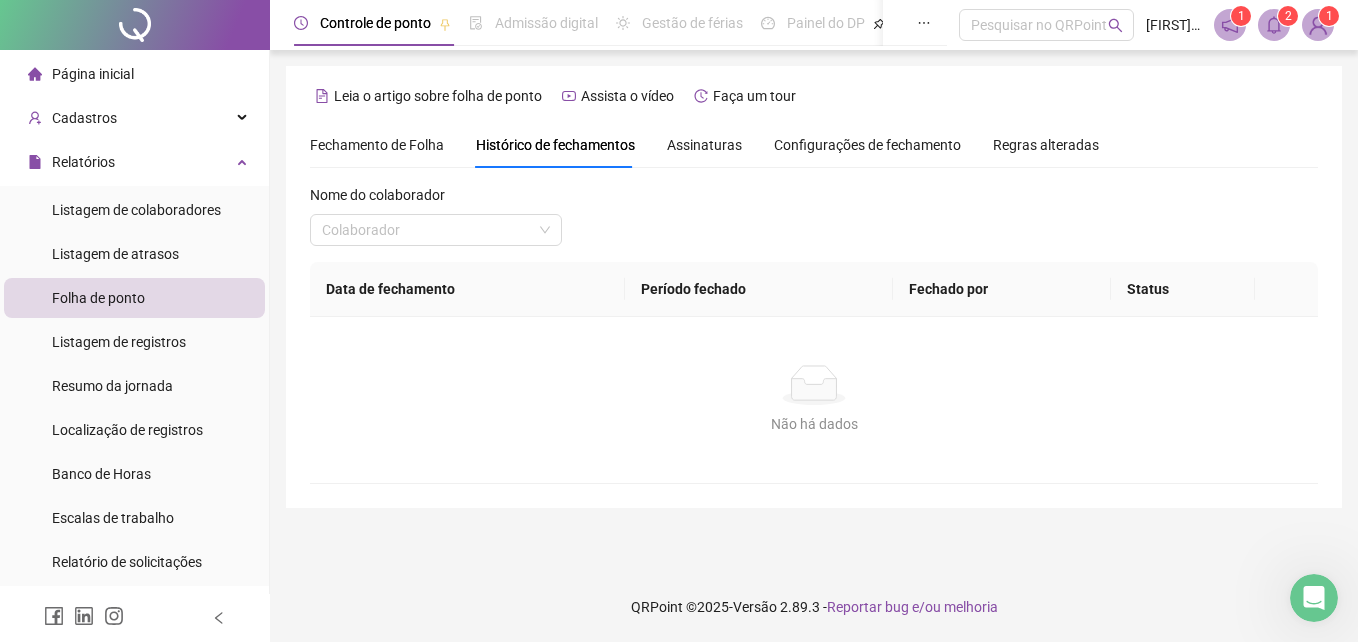click on "Assinaturas" at bounding box center (704, 145) 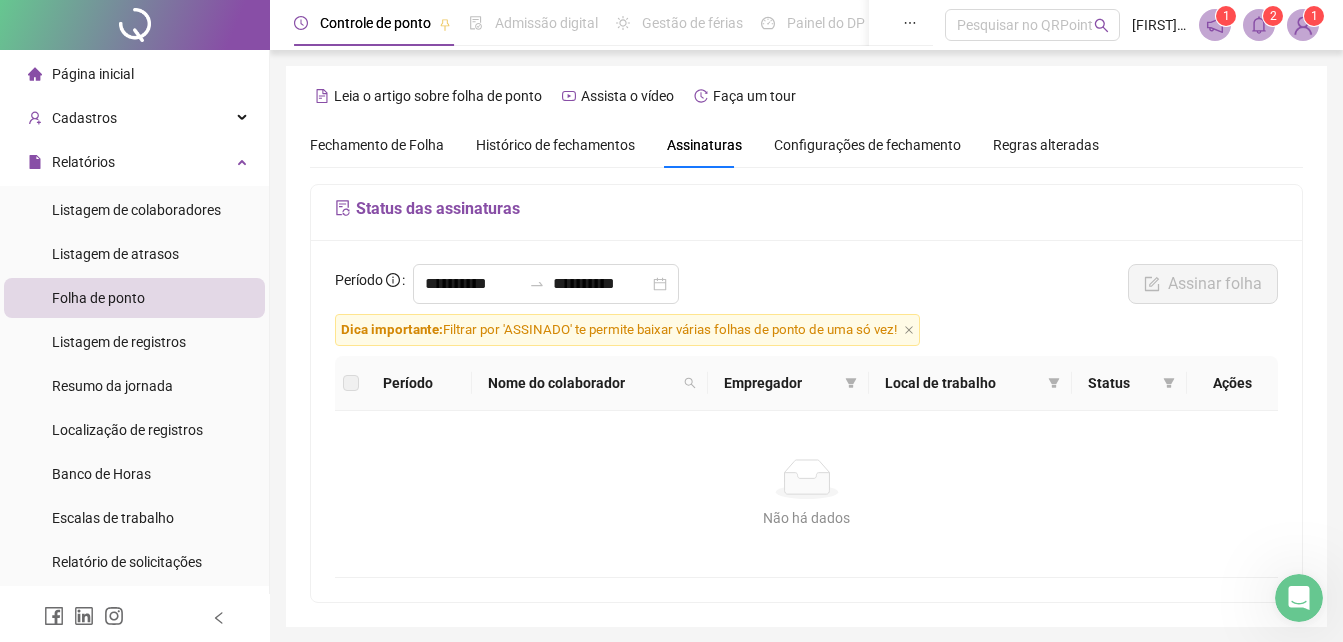 click on "Histórico de fechamentos" at bounding box center [555, 145] 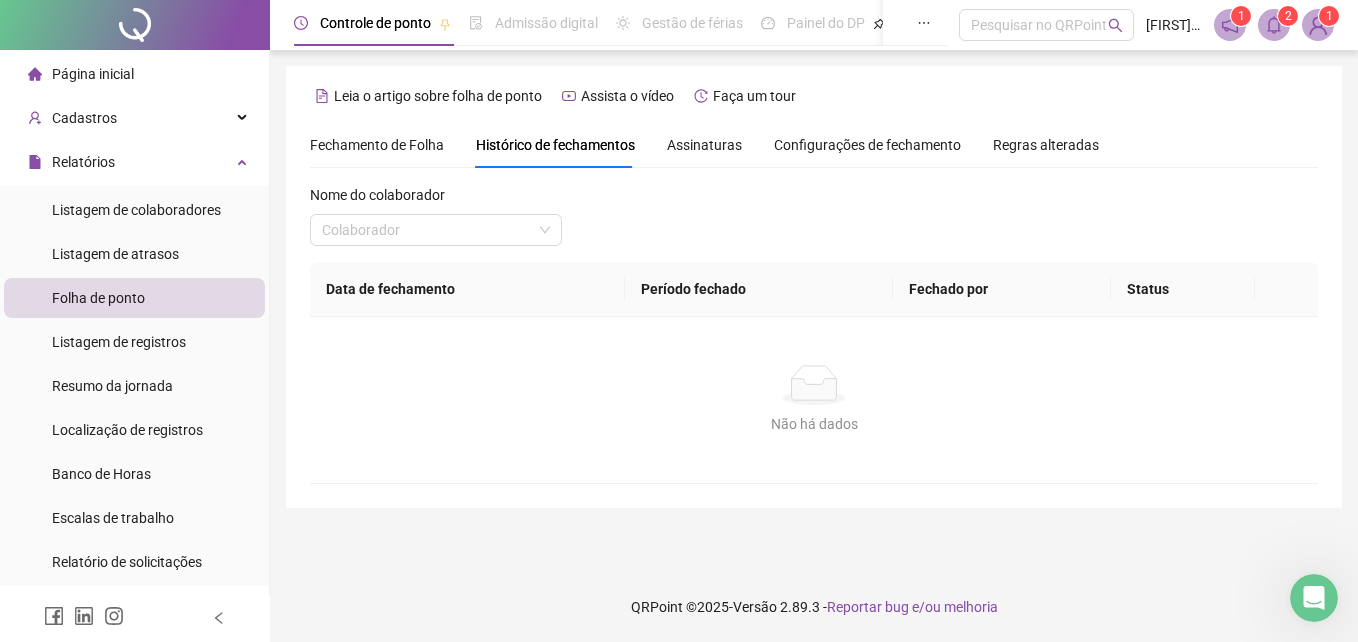 click on "Fechamento de Folha" at bounding box center [377, 145] 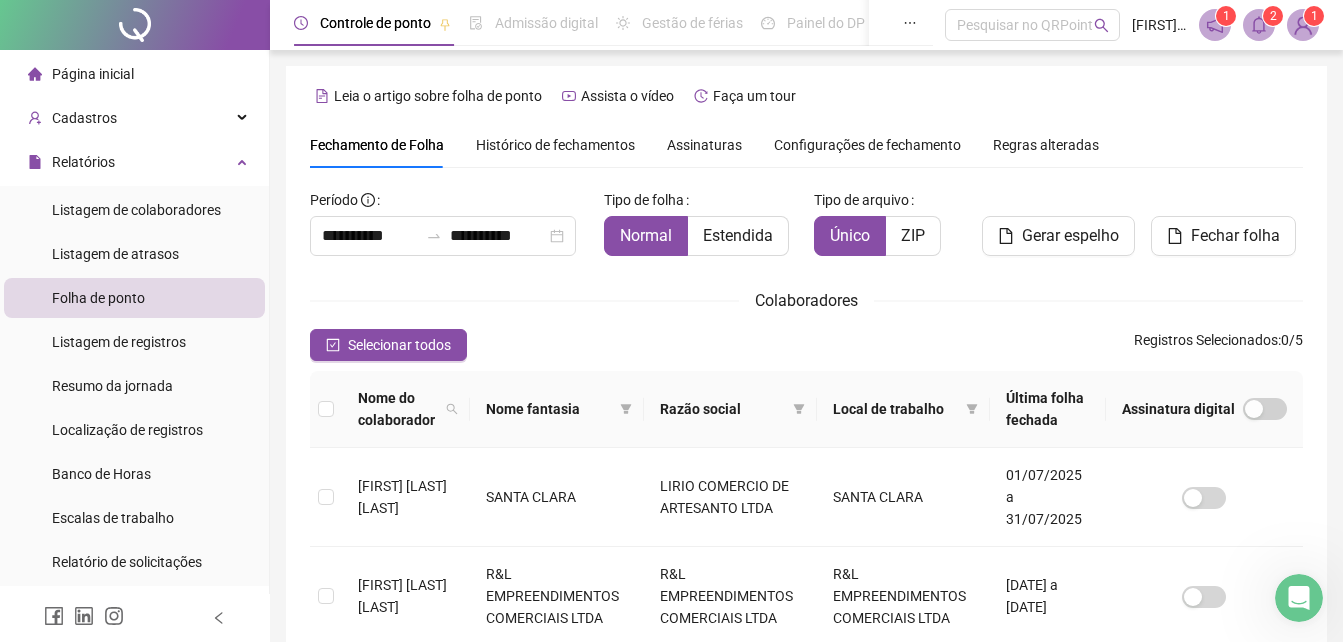 scroll, scrollTop: 89, scrollLeft: 0, axis: vertical 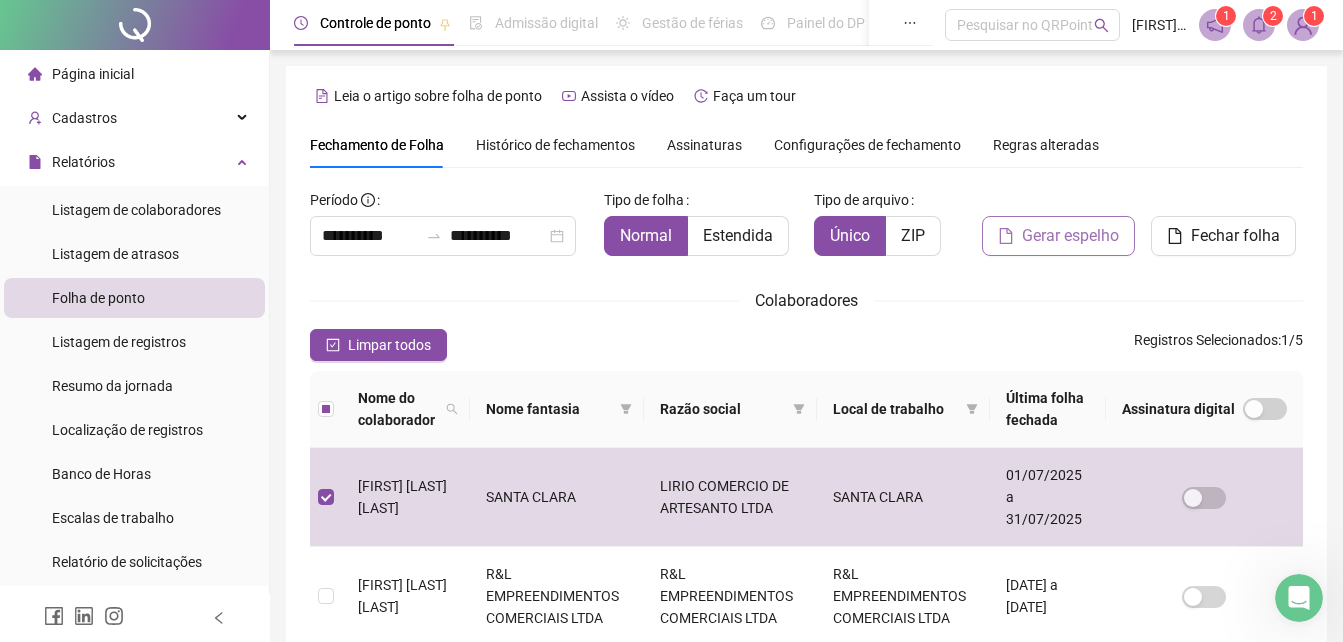 click on "Gerar espelho" at bounding box center (1070, 236) 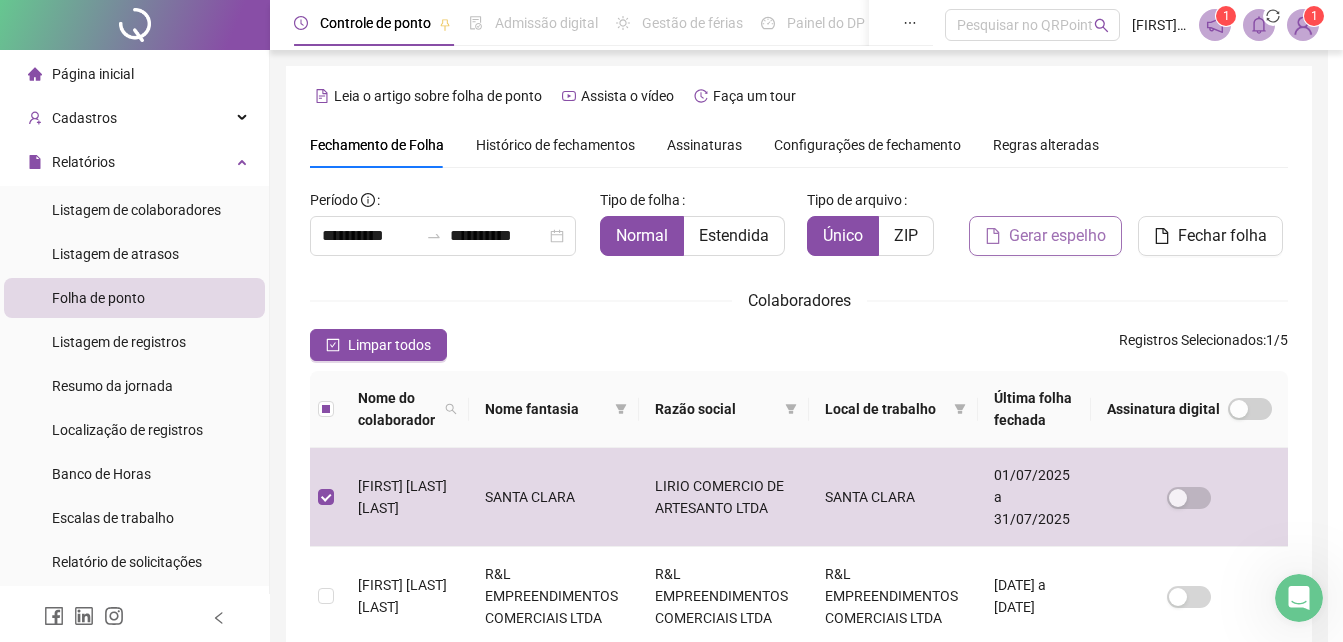 scroll, scrollTop: 89, scrollLeft: 0, axis: vertical 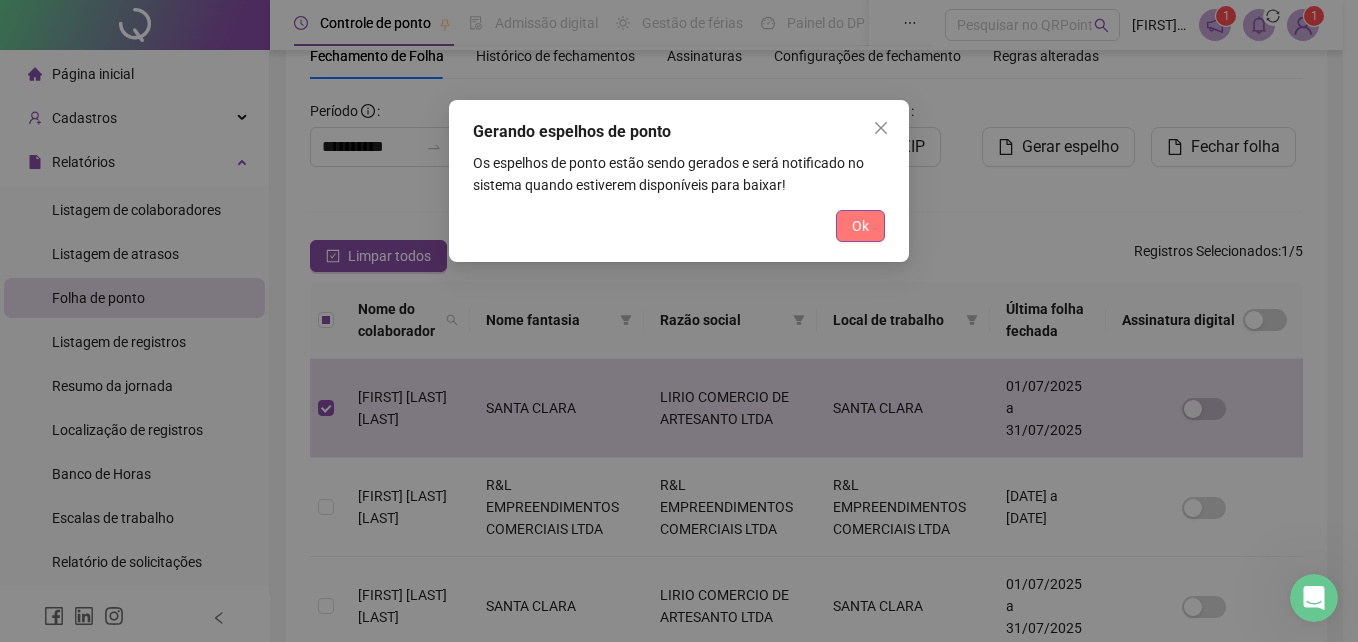 click on "Ok" at bounding box center (860, 226) 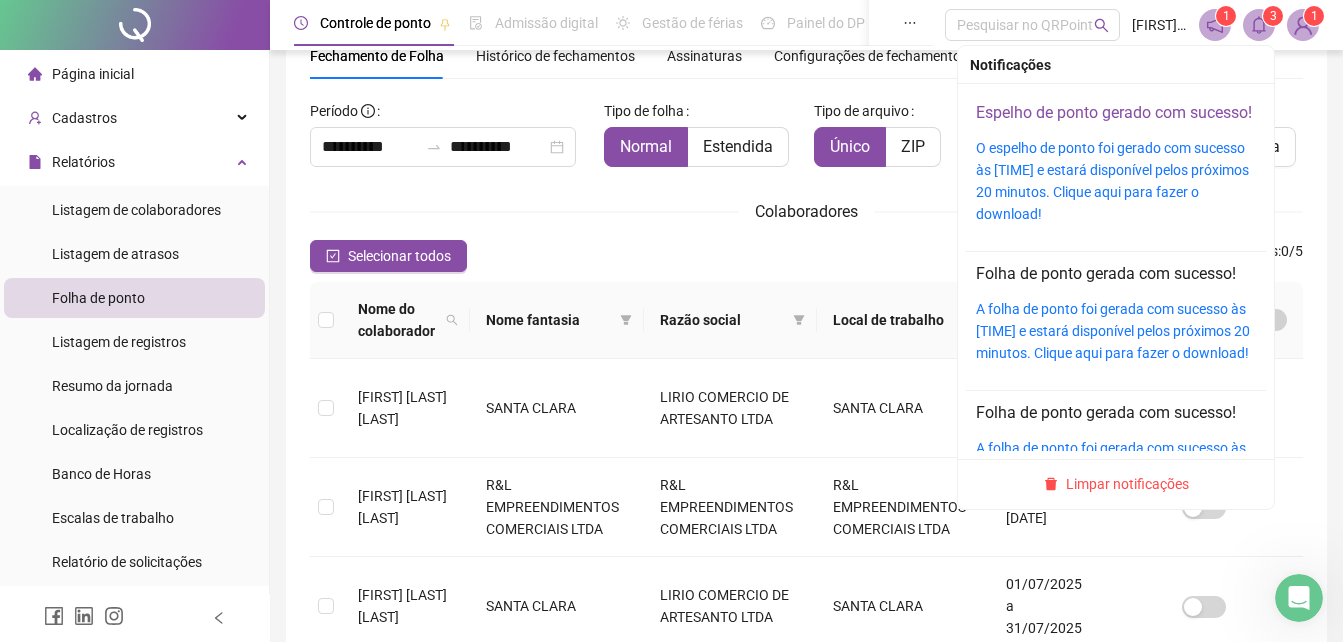 click on "Espelho de ponto gerado com sucesso!" at bounding box center (1114, 112) 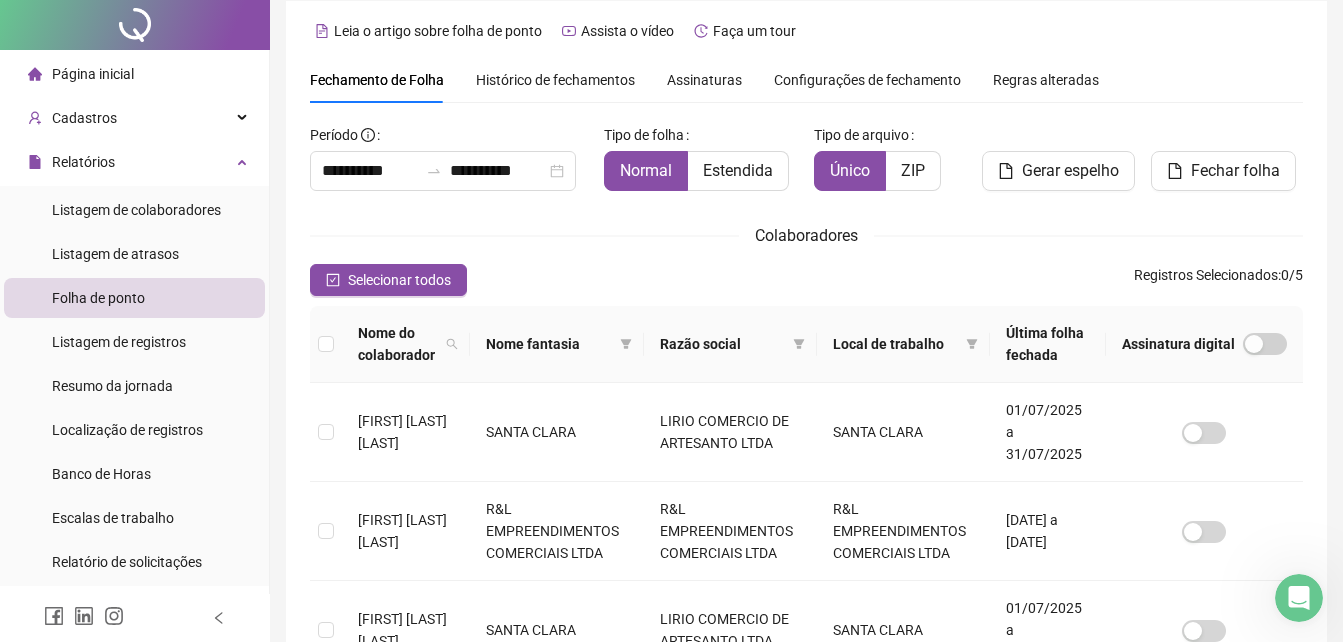 scroll, scrollTop: 100, scrollLeft: 0, axis: vertical 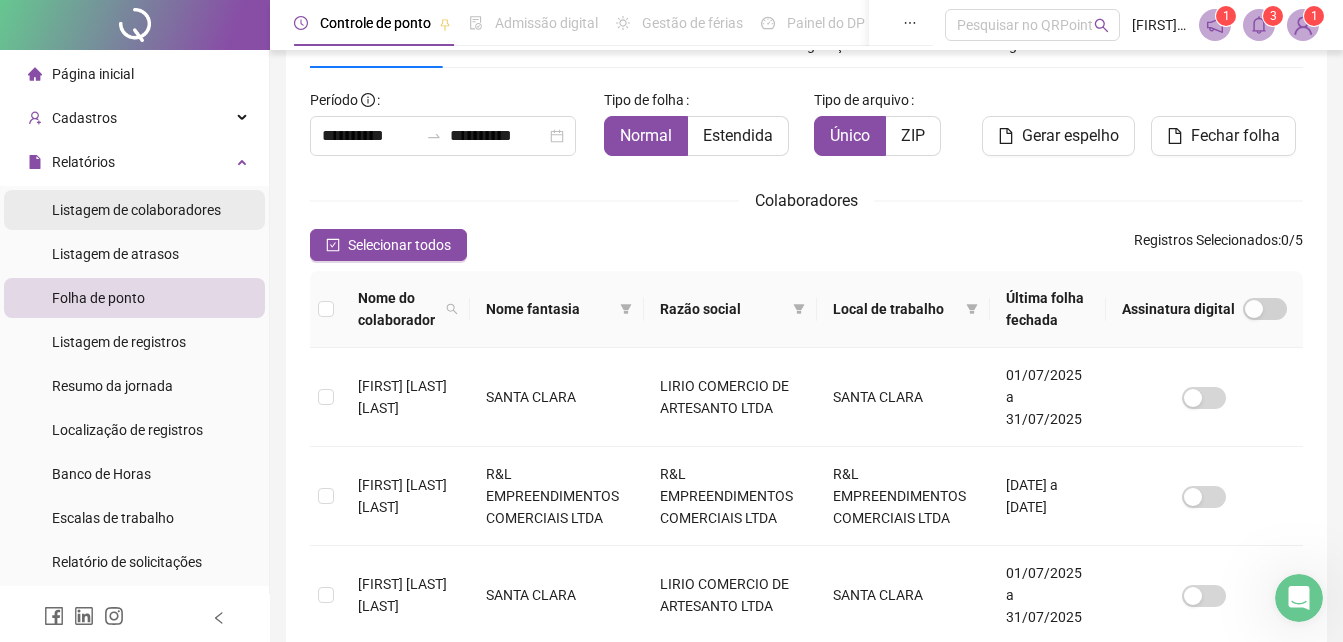 click on "Listagem de colaboradores" at bounding box center [136, 210] 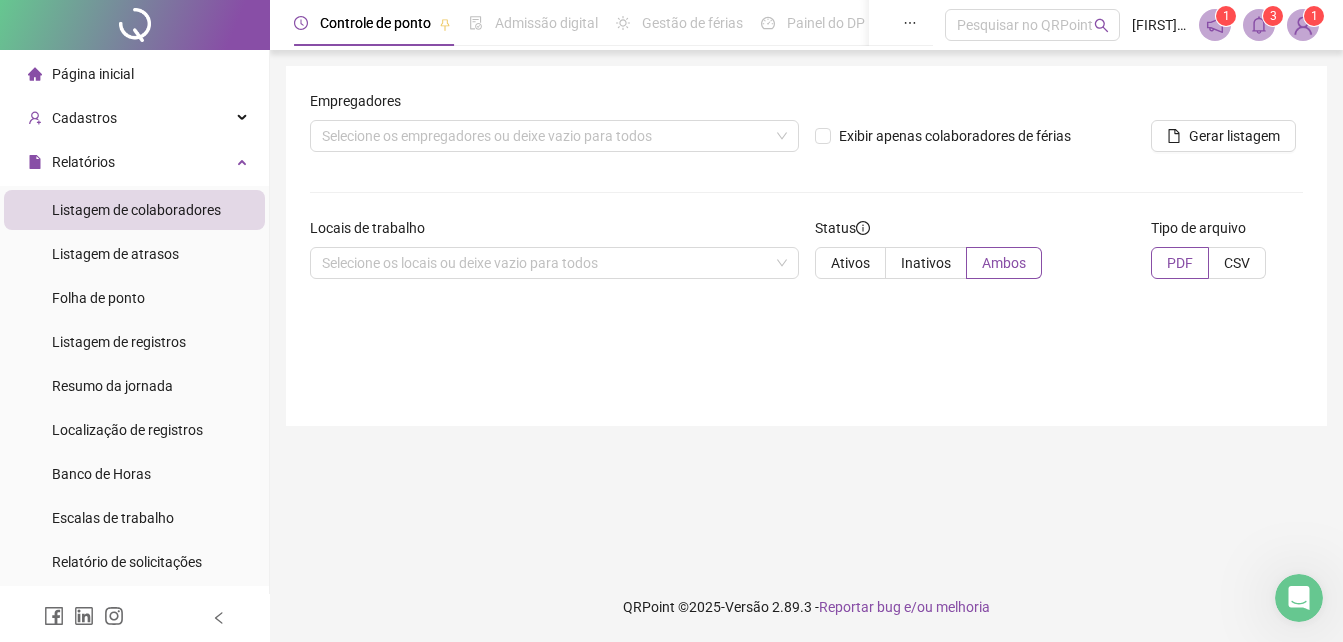 scroll, scrollTop: 0, scrollLeft: 0, axis: both 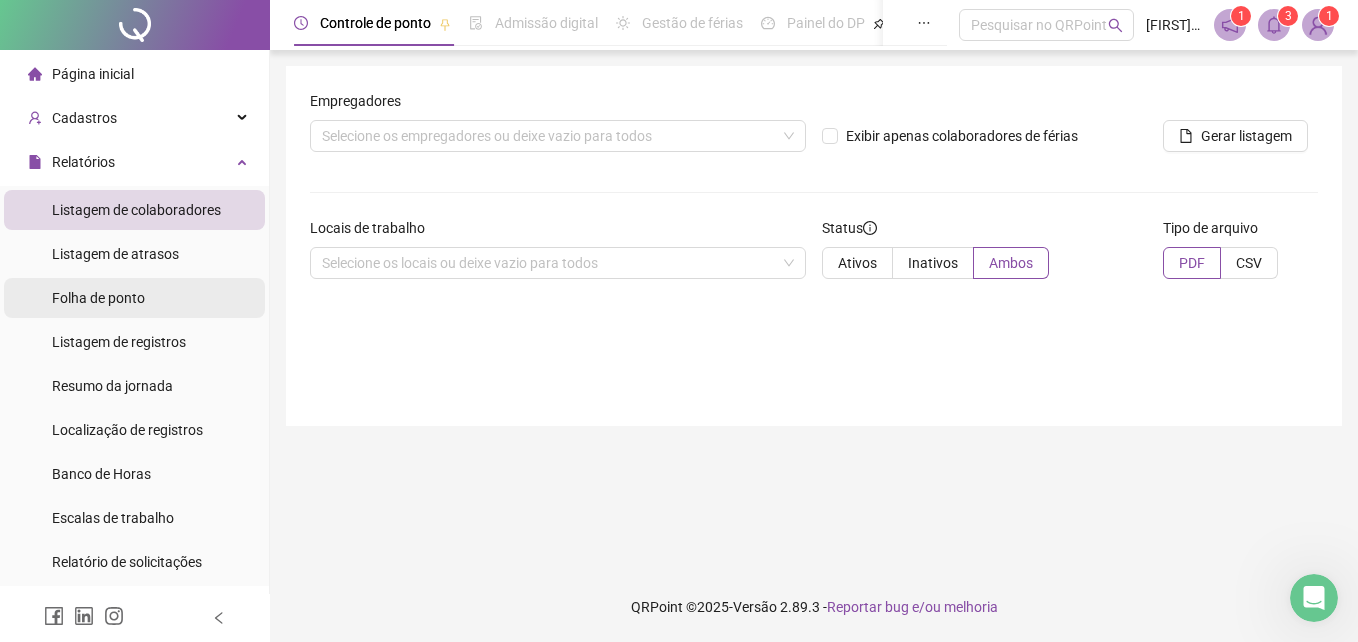 click on "Folha de ponto" at bounding box center (98, 298) 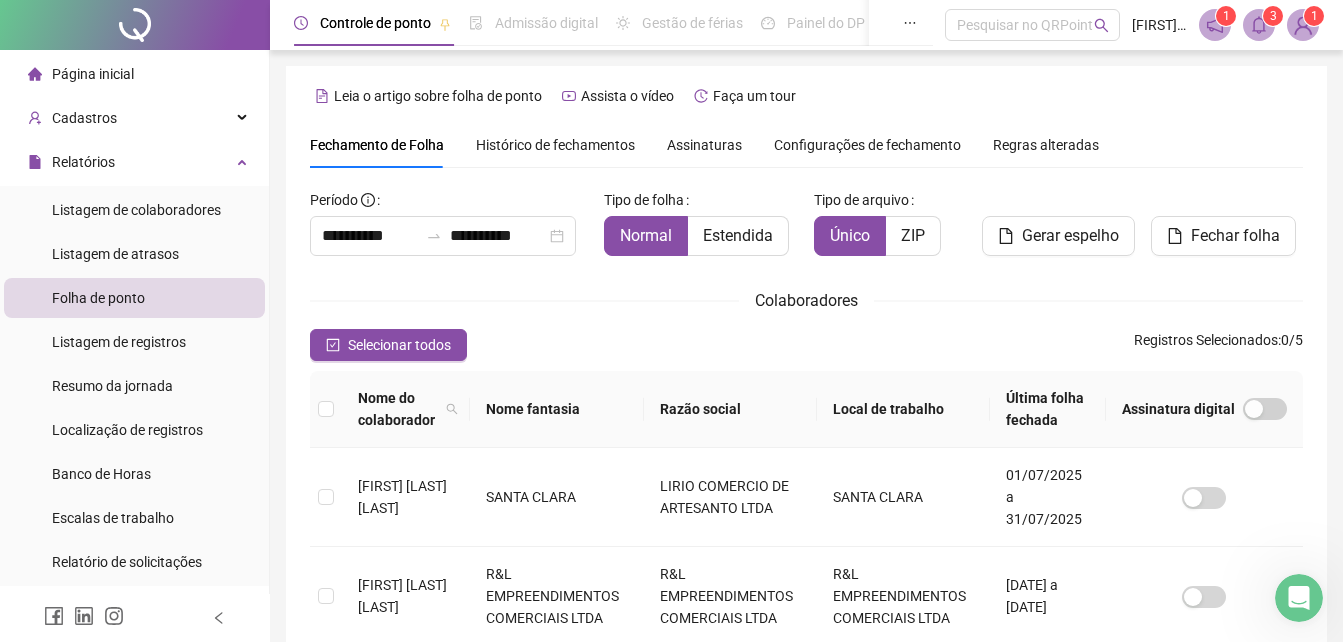 scroll, scrollTop: 89, scrollLeft: 0, axis: vertical 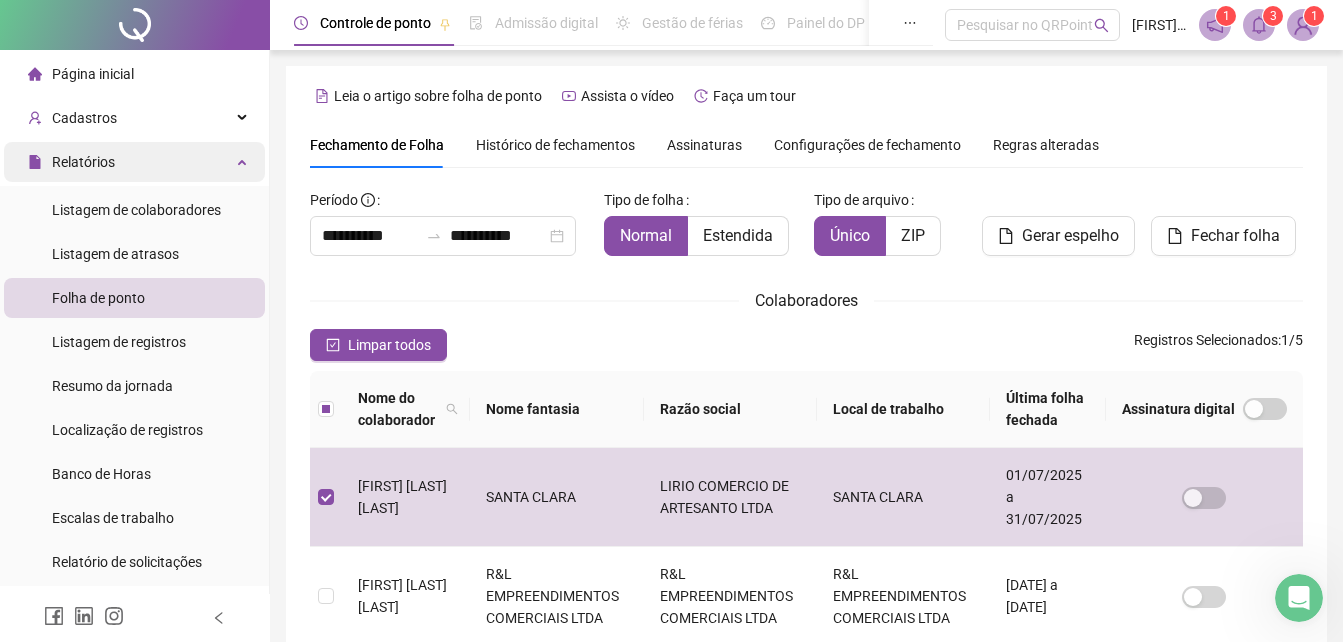 click on "Relatórios" at bounding box center [83, 162] 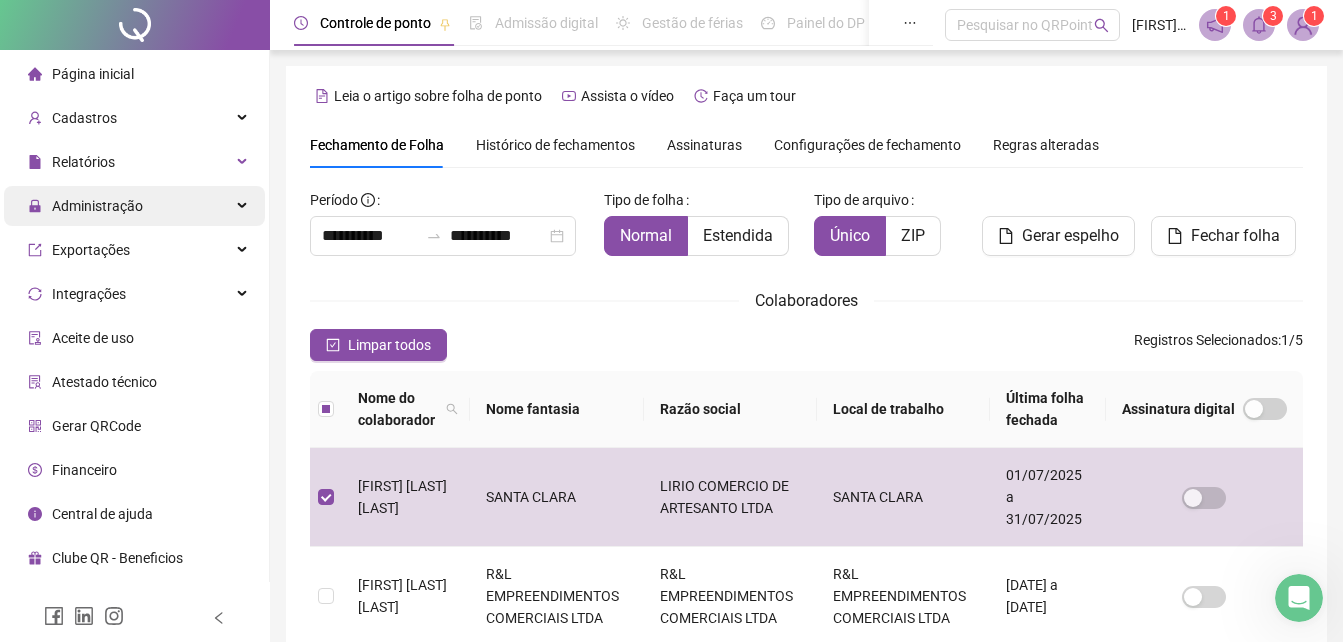 click on "Administração" at bounding box center (85, 206) 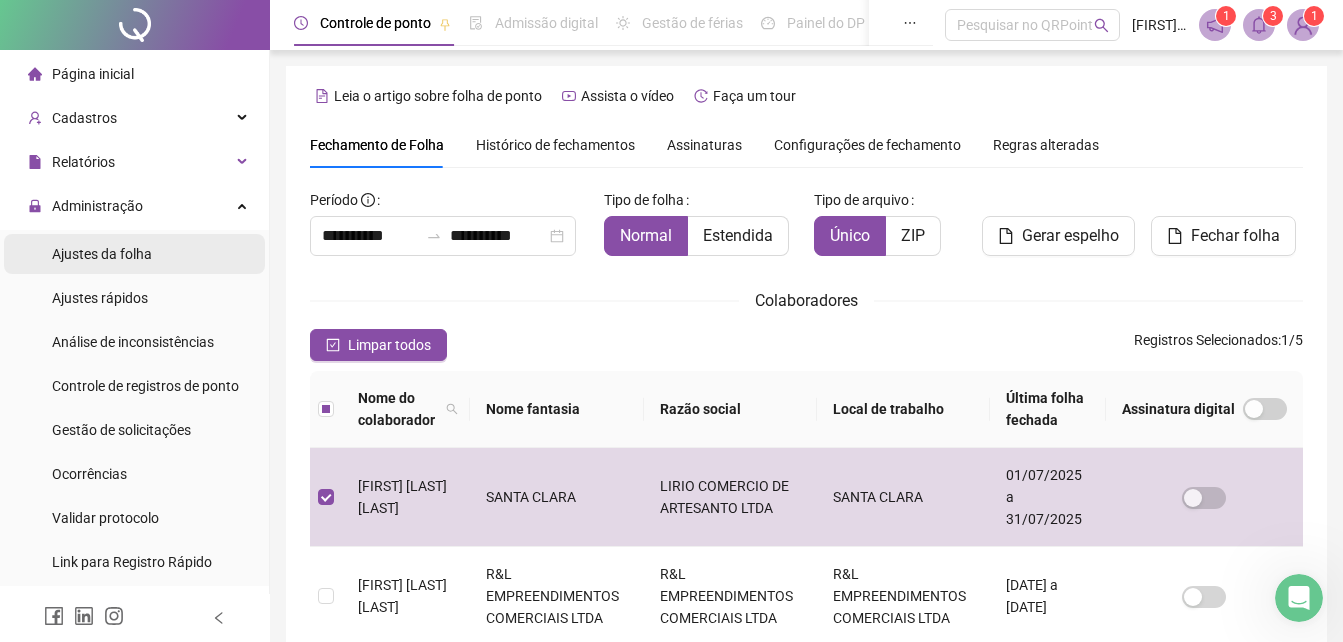 click on "Ajustes da folha" at bounding box center [102, 254] 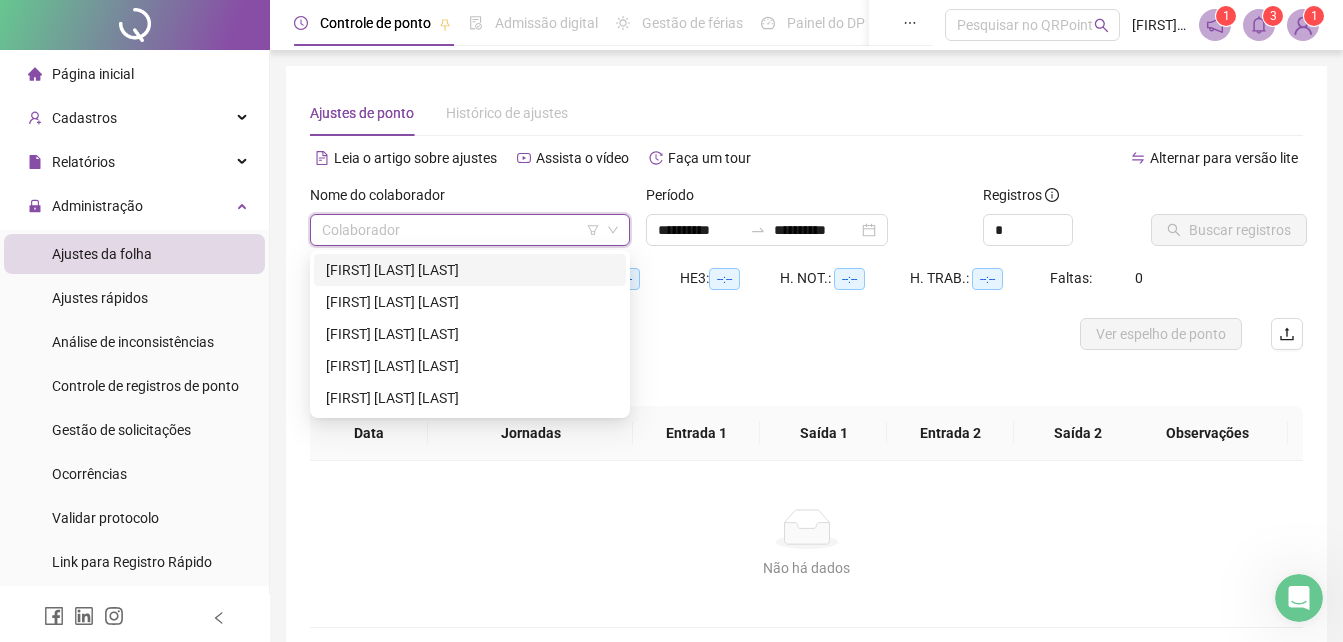 click at bounding box center [461, 230] 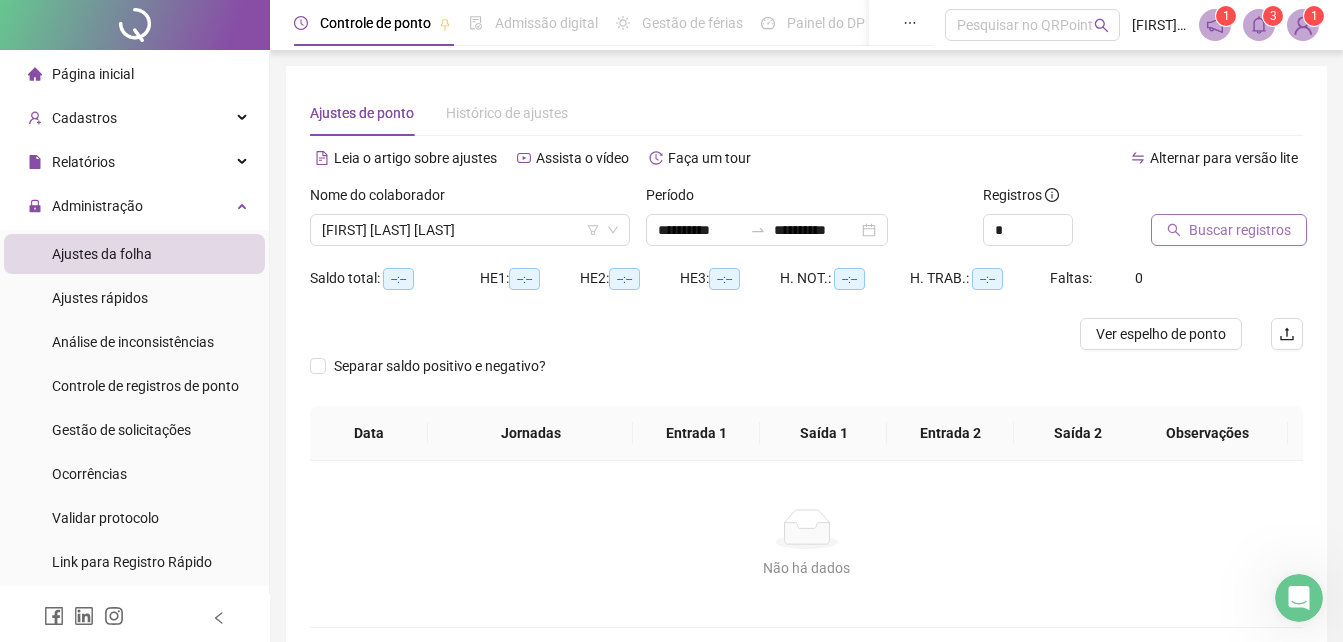 click on "Buscar registros" at bounding box center [1240, 230] 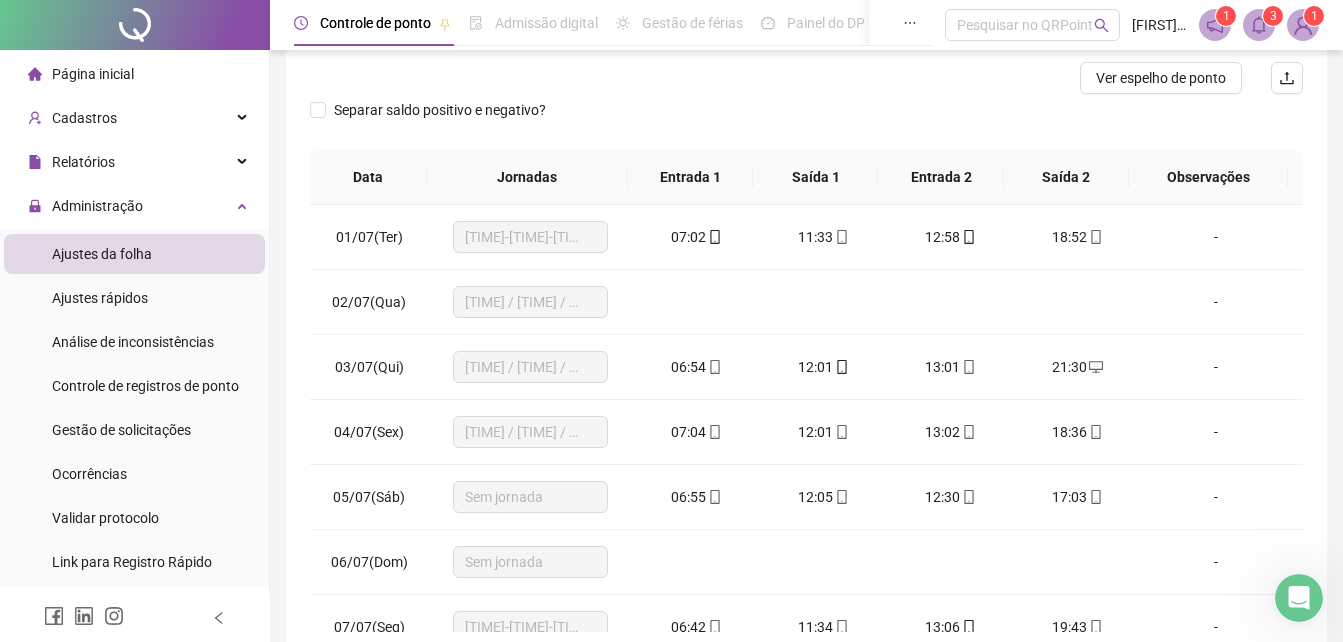 scroll, scrollTop: 300, scrollLeft: 0, axis: vertical 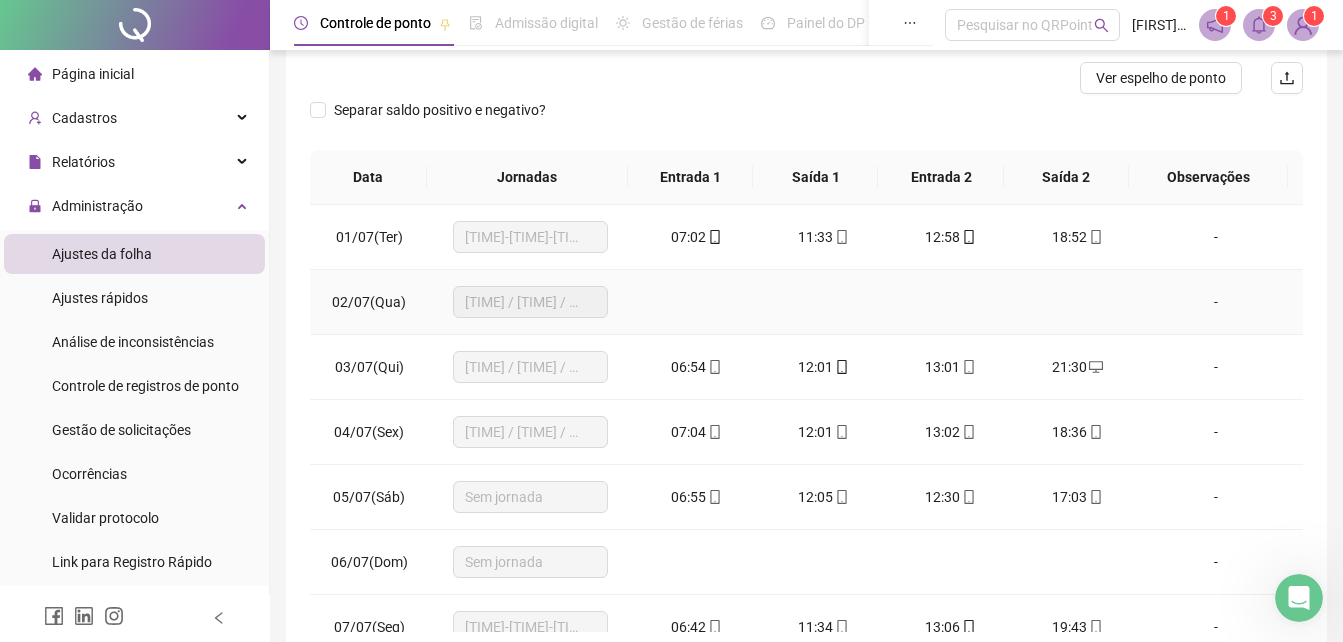 click on "-" at bounding box center [1216, 302] 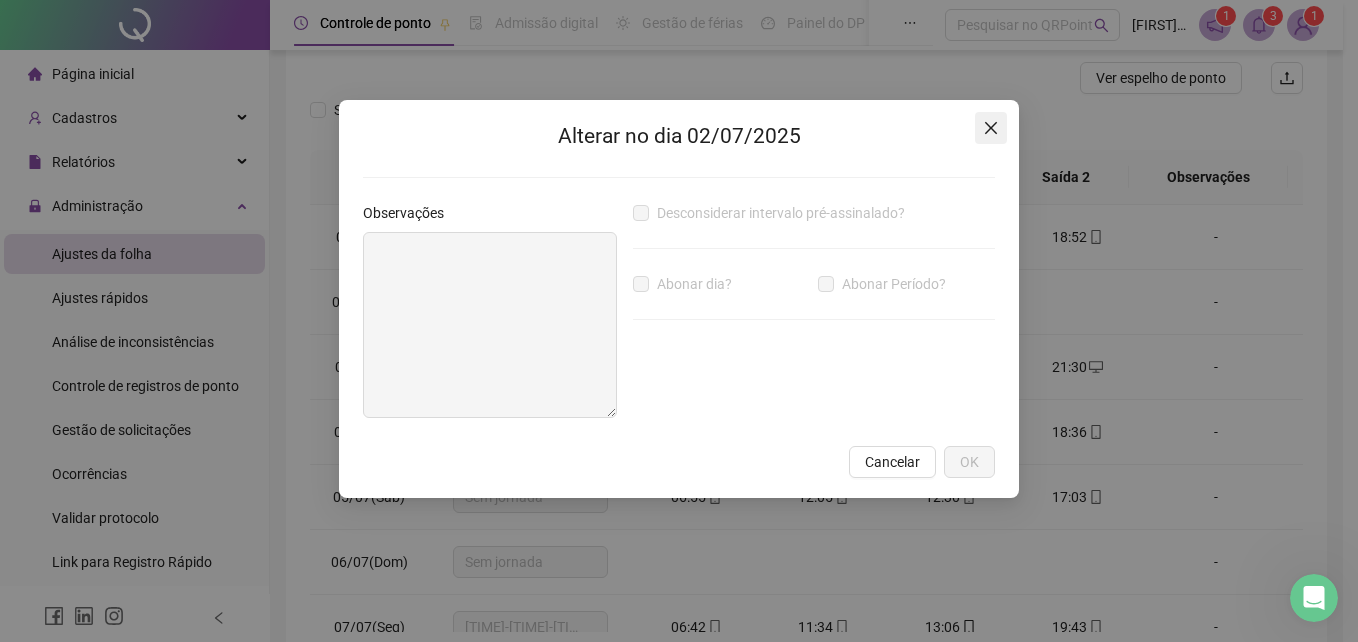 click at bounding box center [991, 128] 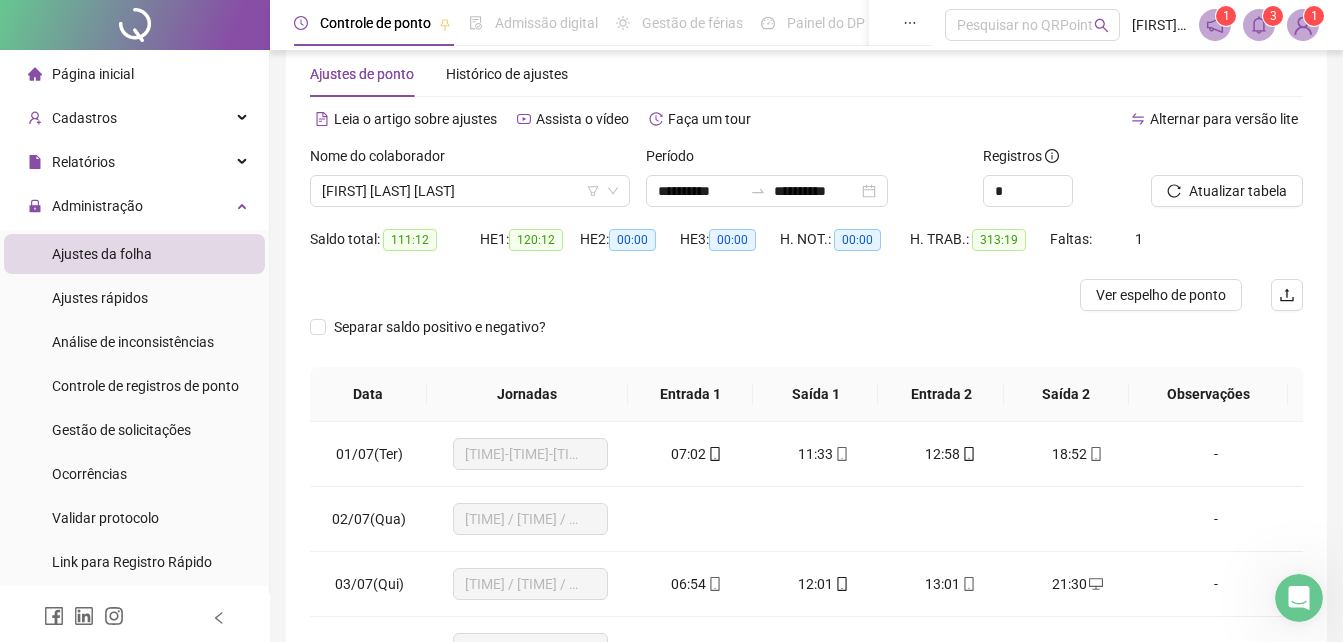 scroll, scrollTop: 0, scrollLeft: 0, axis: both 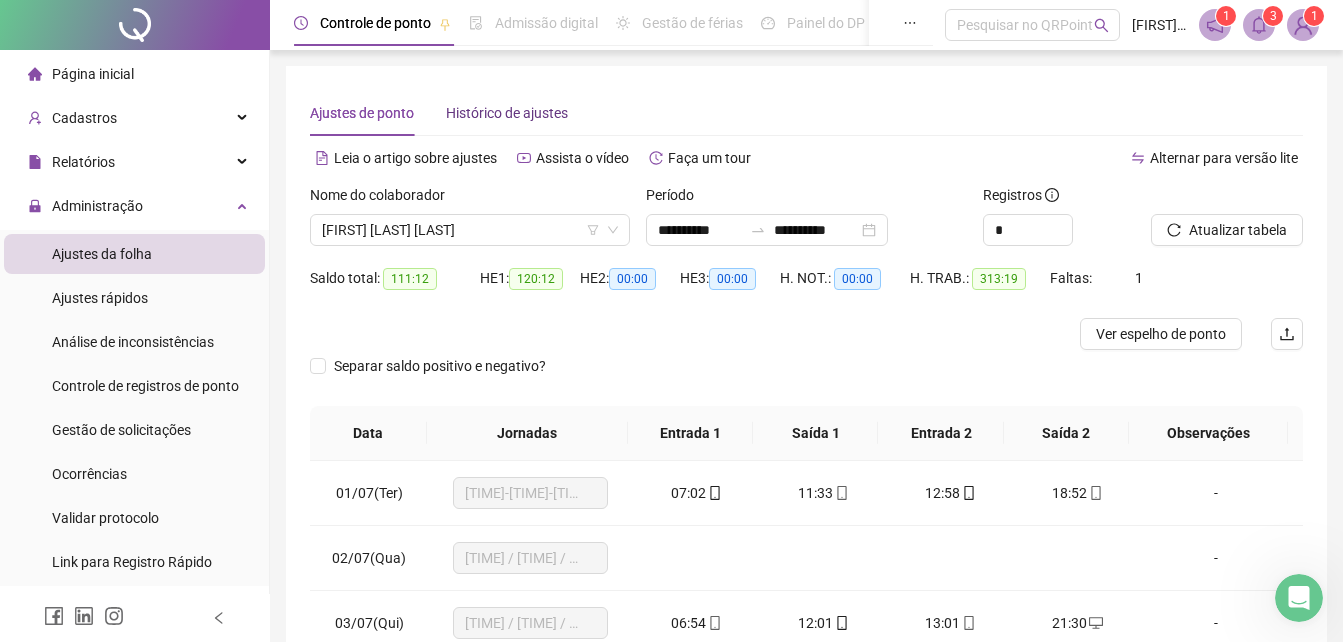 click on "Histórico de ajustes" at bounding box center (507, 113) 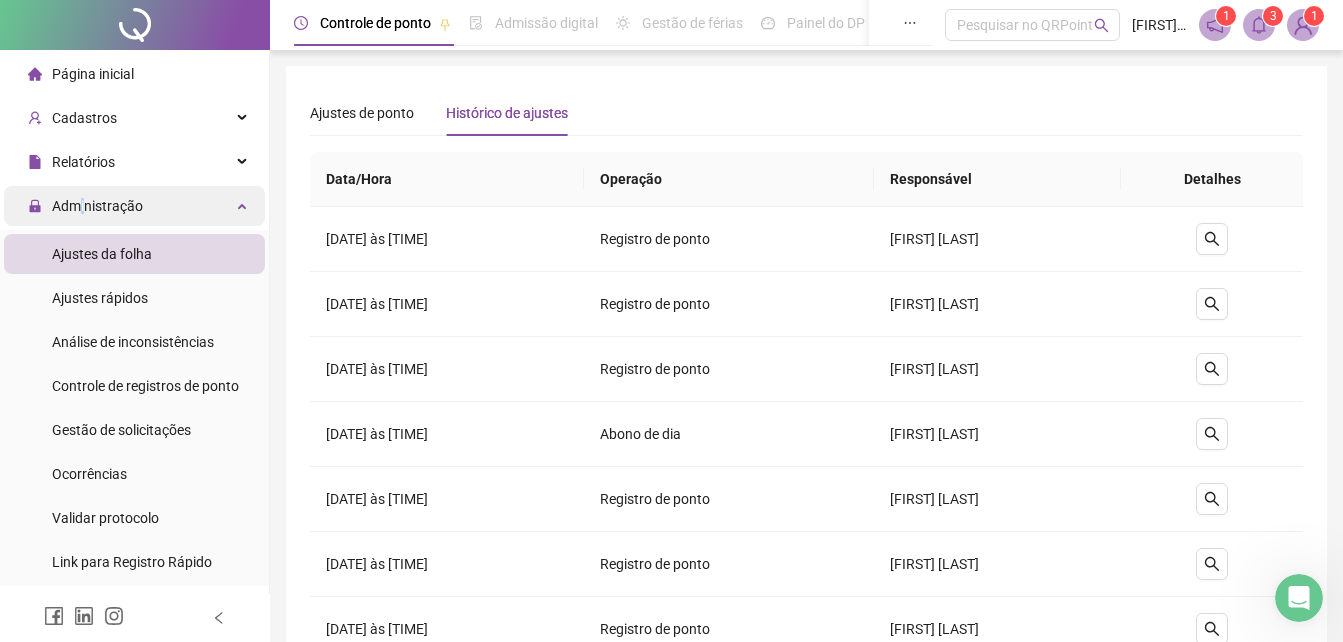 click on "Administração" at bounding box center [97, 206] 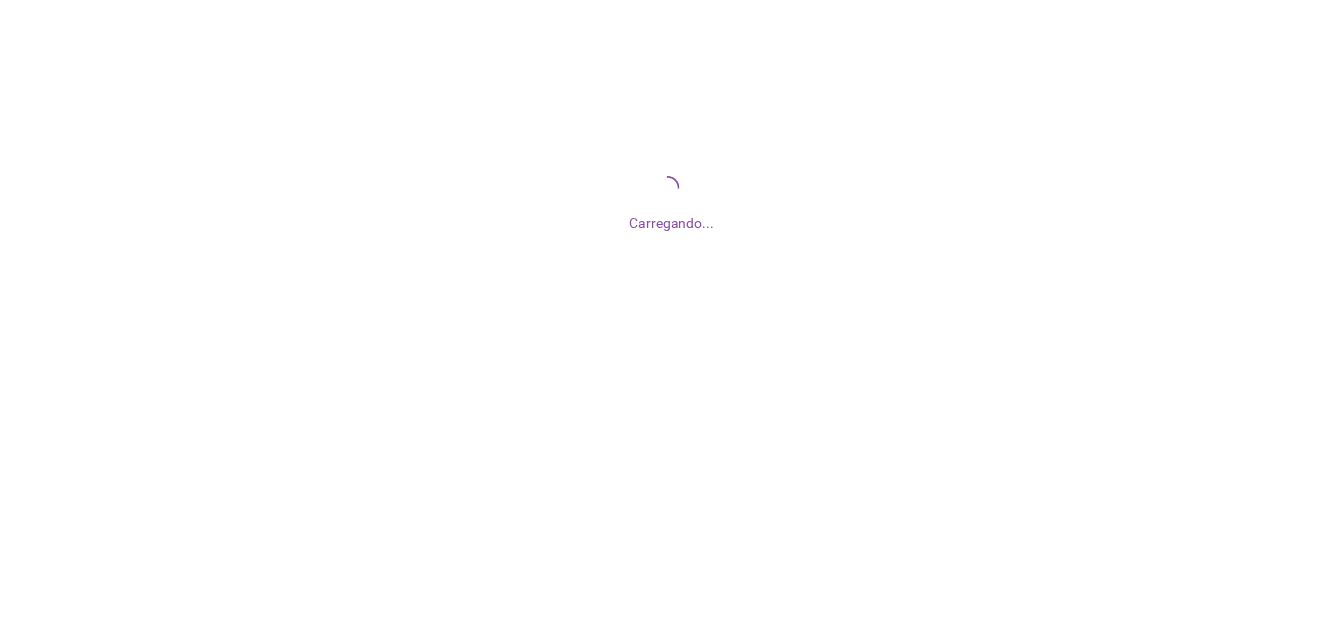 scroll, scrollTop: 0, scrollLeft: 0, axis: both 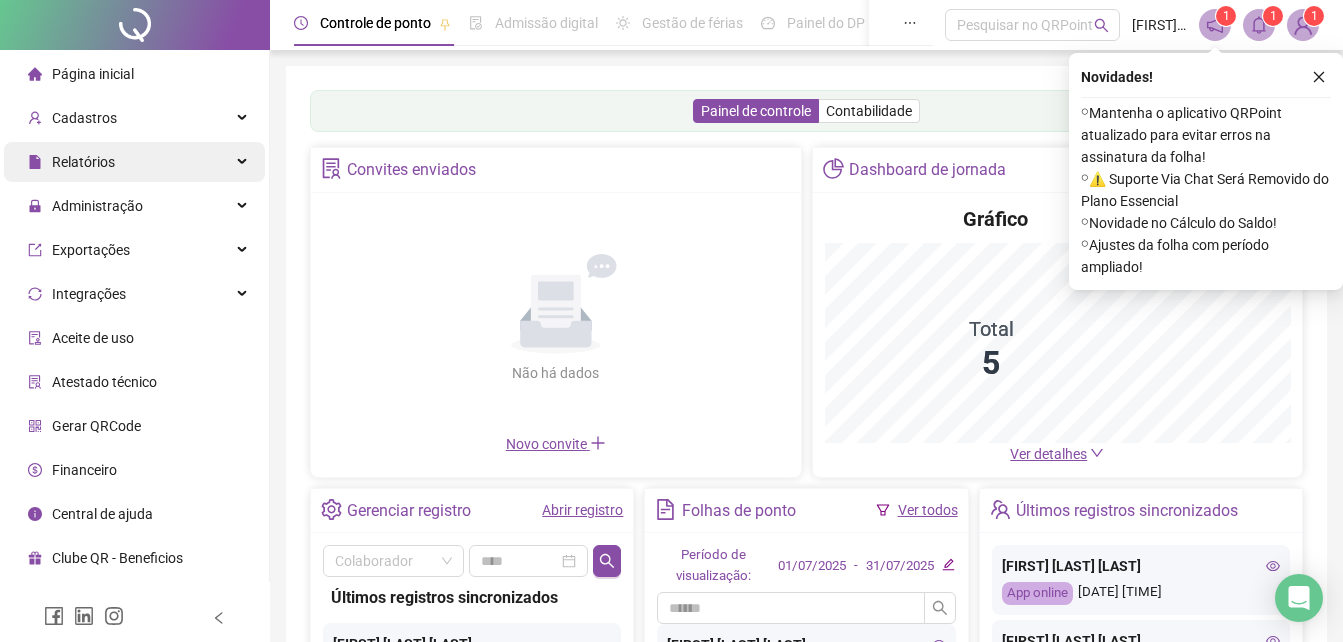 click on "Relatórios" at bounding box center [71, 162] 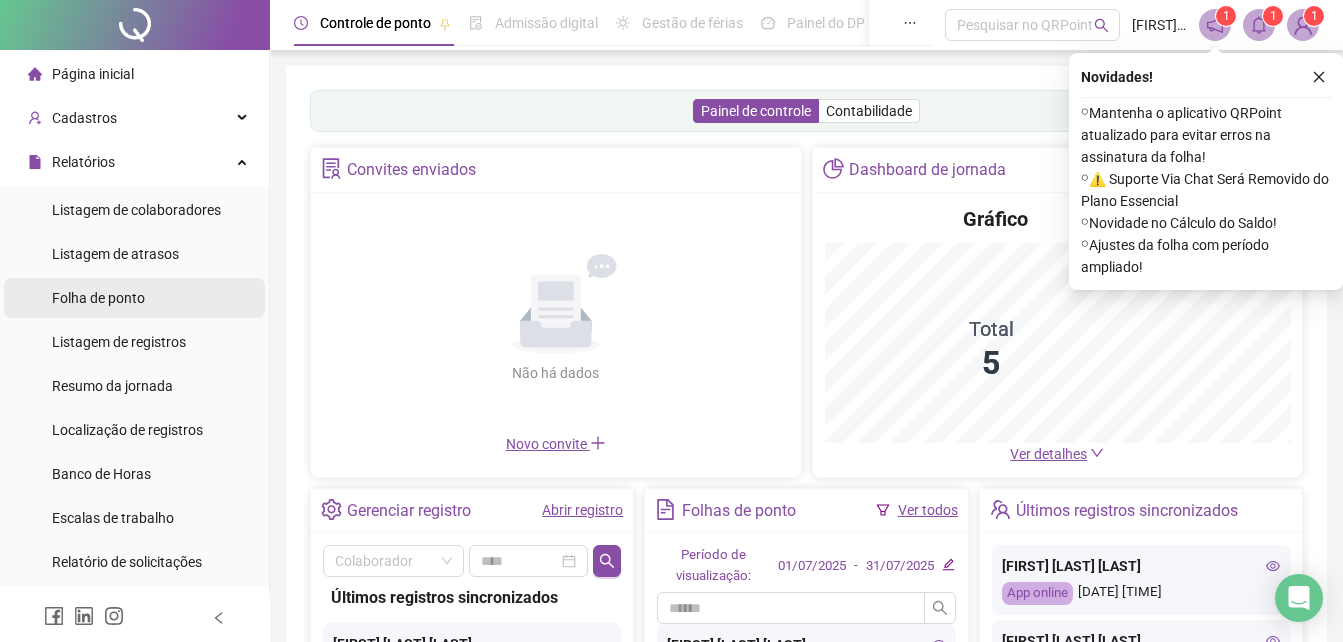 click on "Folha de ponto" at bounding box center (98, 298) 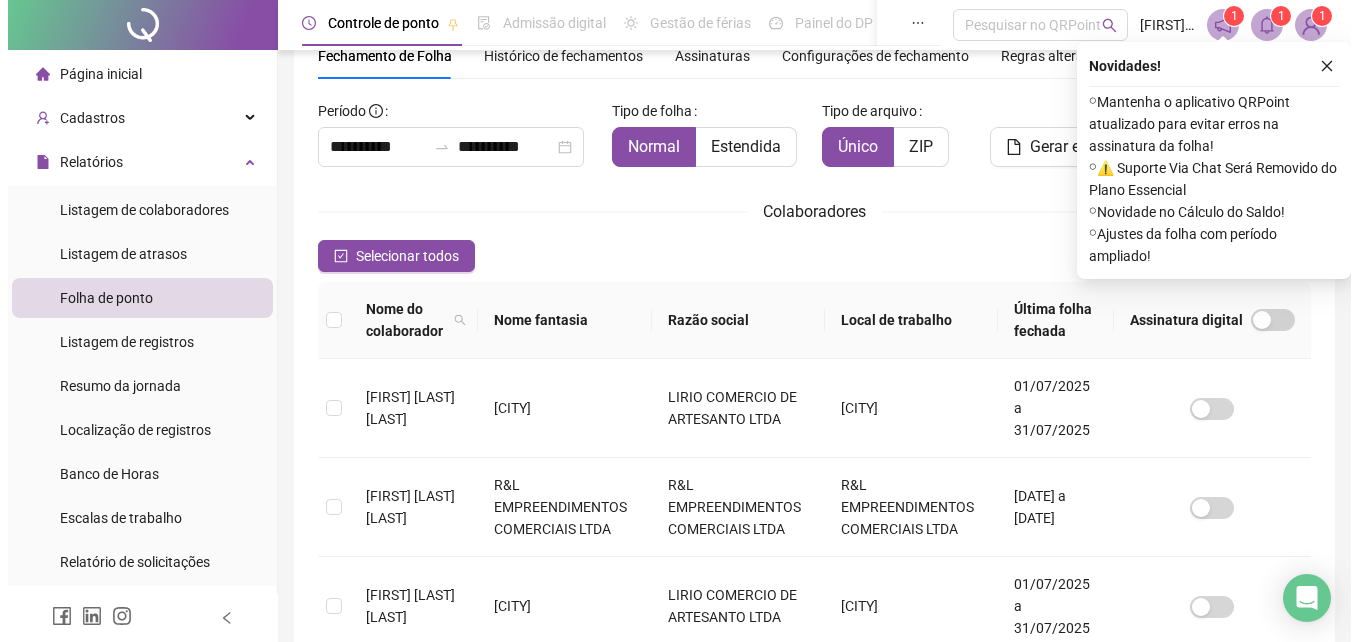 scroll, scrollTop: 0, scrollLeft: 0, axis: both 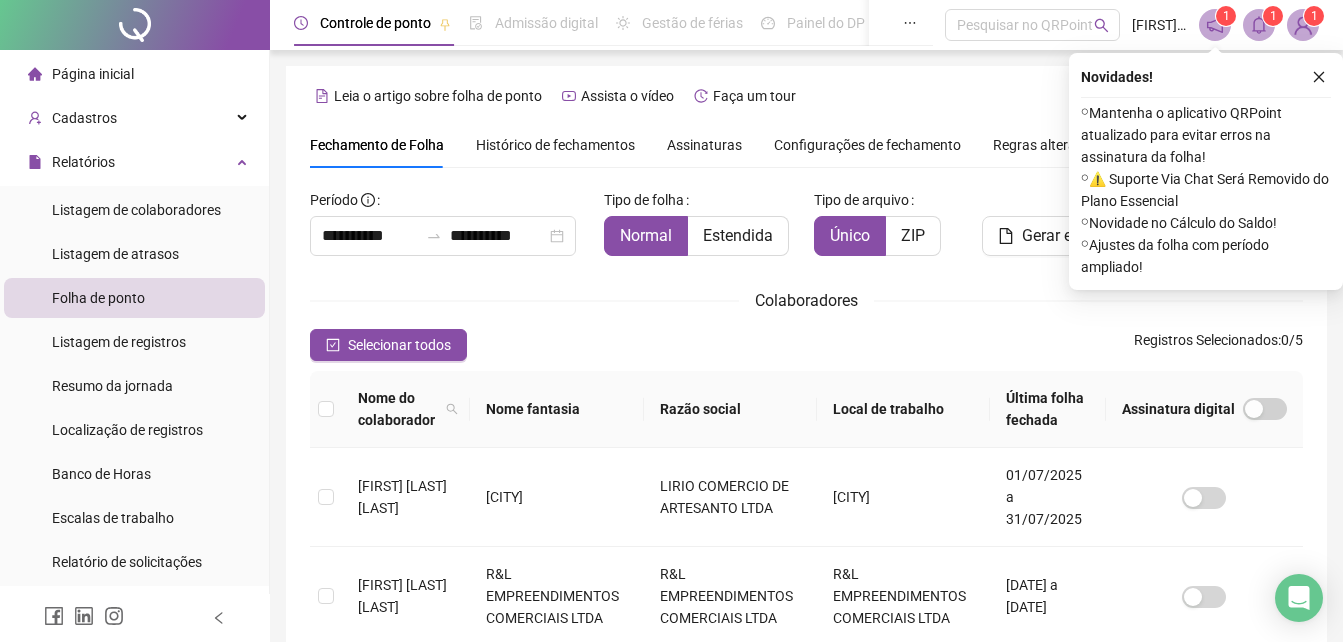 click on "Histórico de fechamentos" at bounding box center [555, 145] 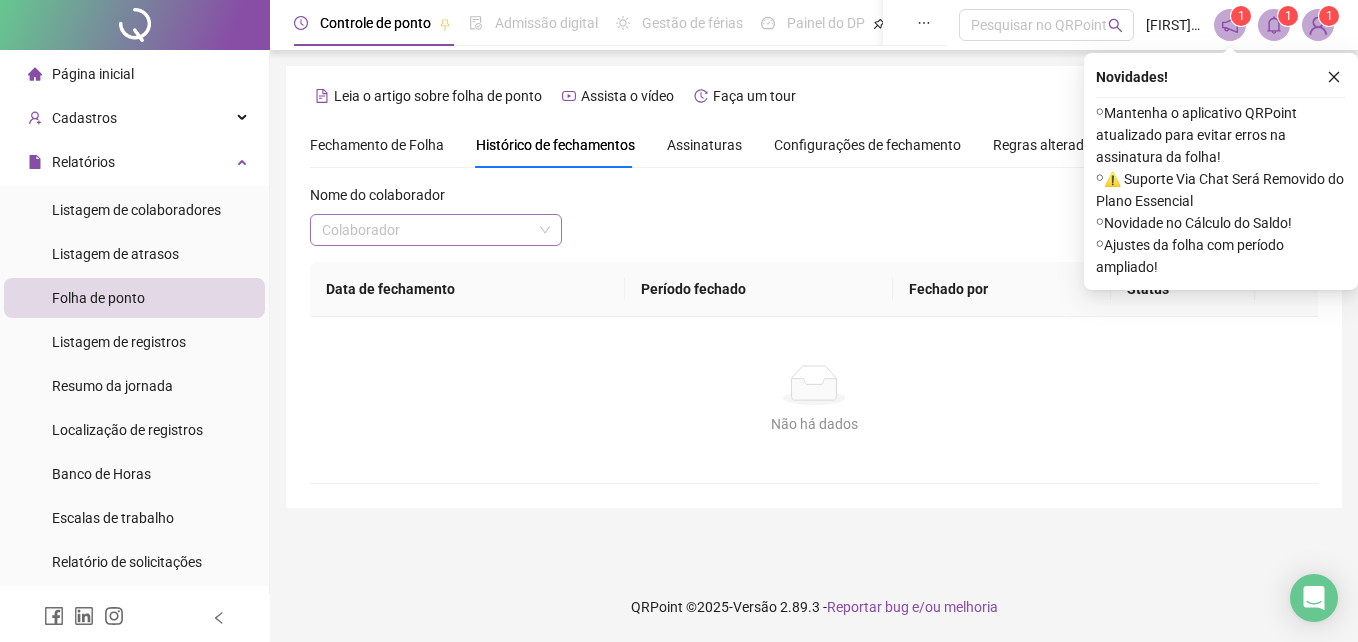click at bounding box center [427, 230] 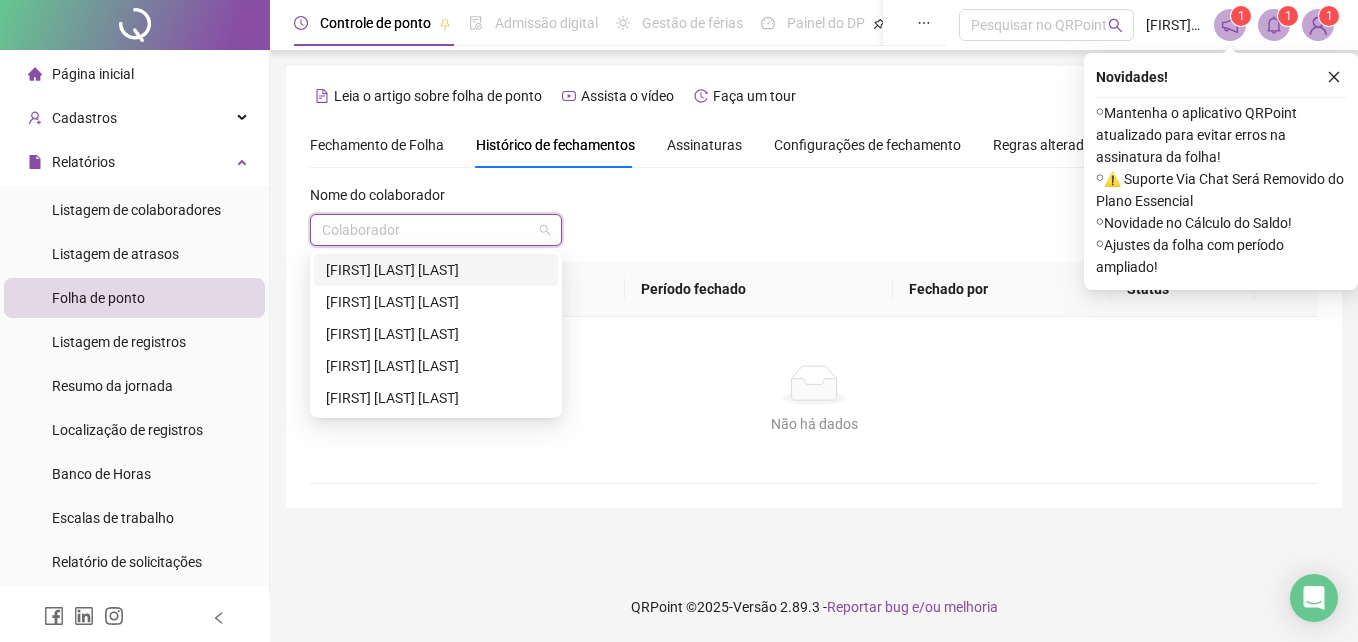 click on "[FIRST] [LAST] [LAST]" at bounding box center [436, 270] 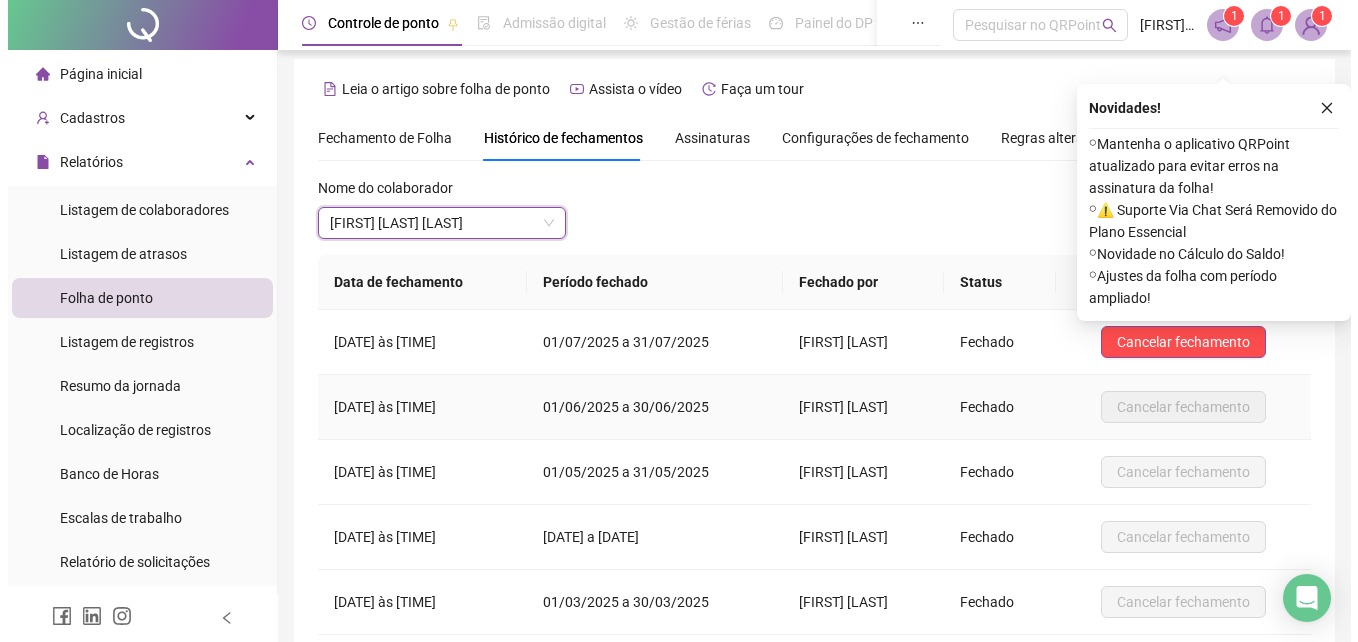 scroll, scrollTop: 0, scrollLeft: 0, axis: both 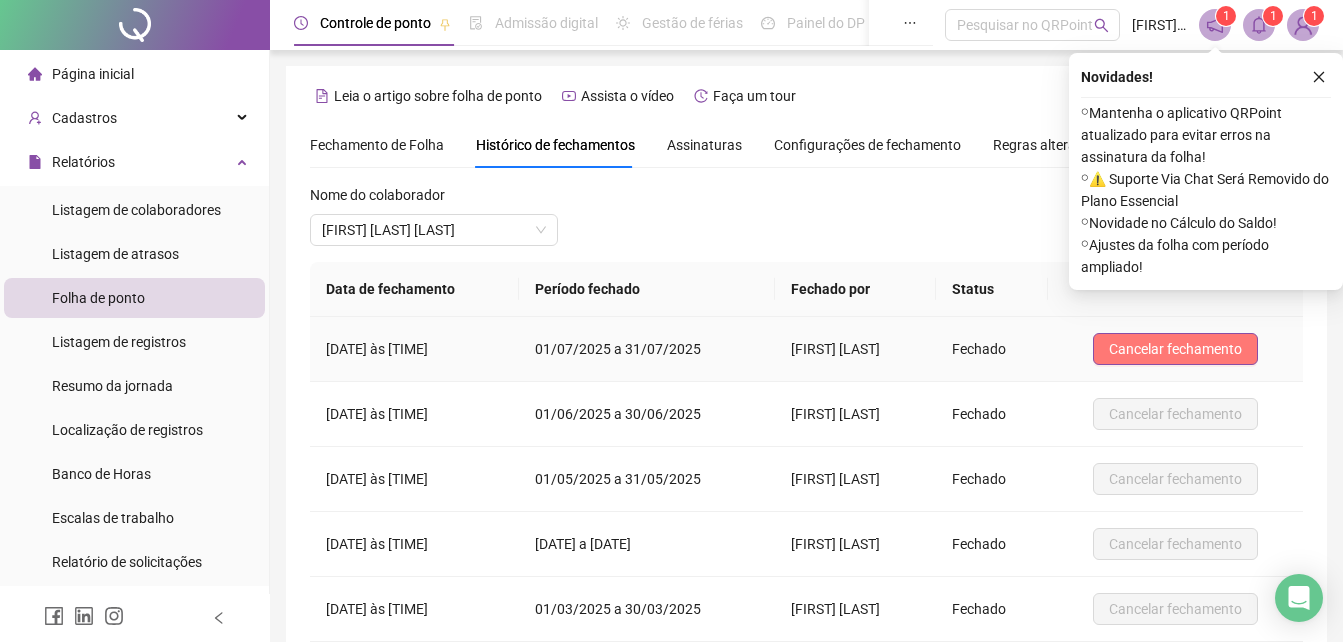 click on "Cancelar fechamento" at bounding box center [1175, 349] 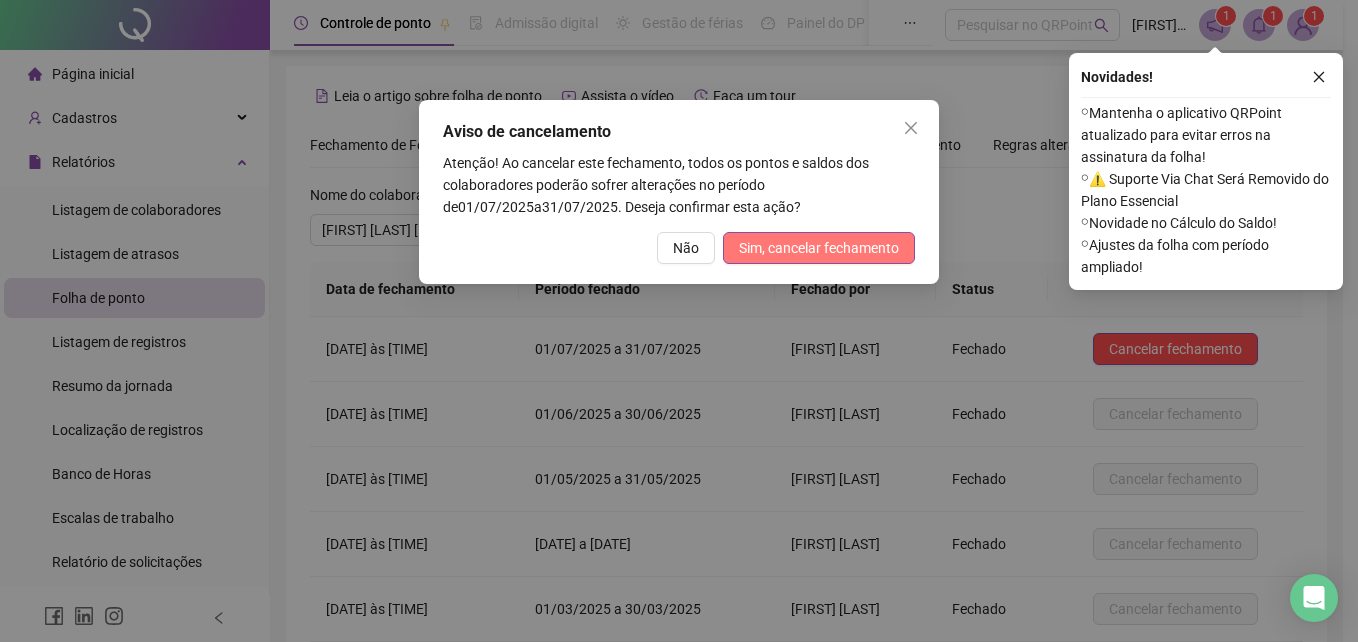 click on "Sim, cancelar fechamento" at bounding box center [819, 248] 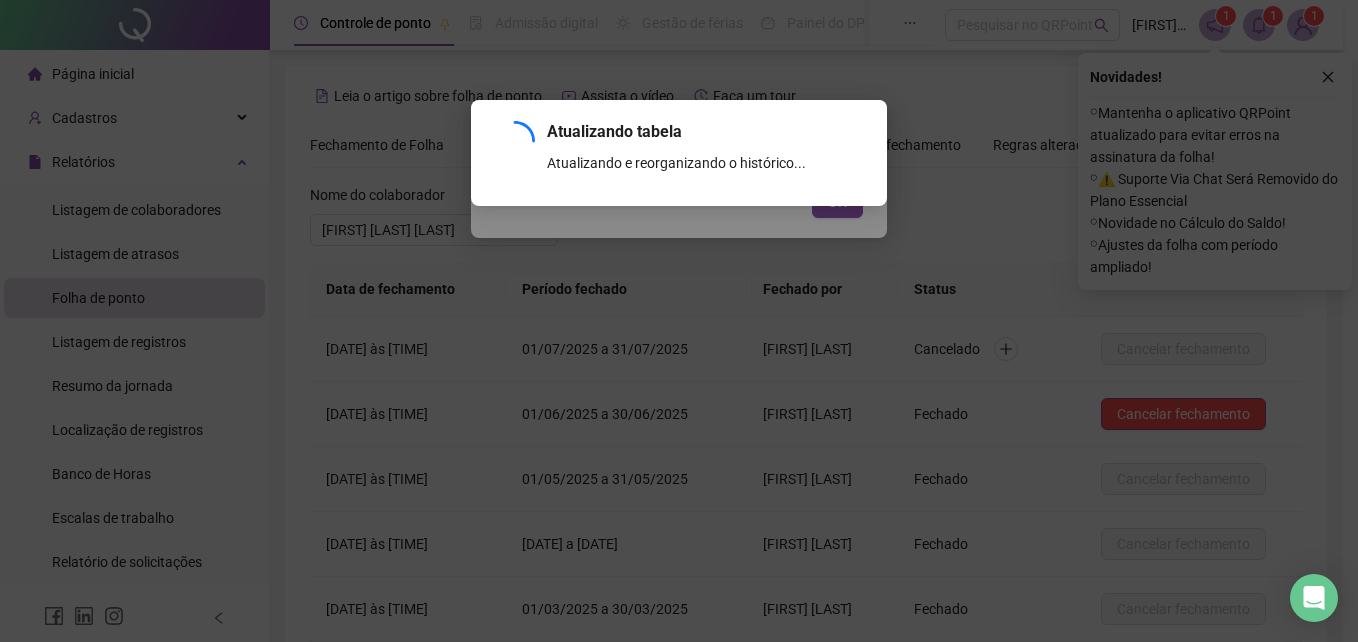 scroll, scrollTop: 239, scrollLeft: 0, axis: vertical 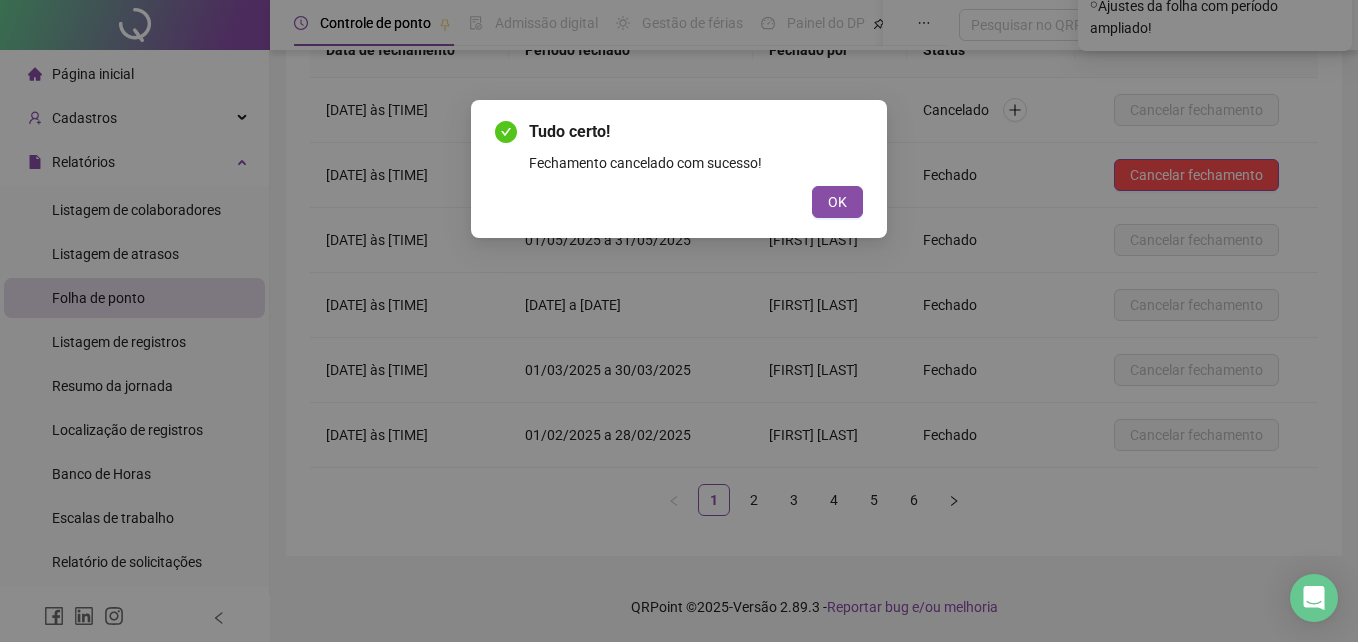 drag, startPoint x: 825, startPoint y: 203, endPoint x: 884, endPoint y: 209, distance: 59.3043 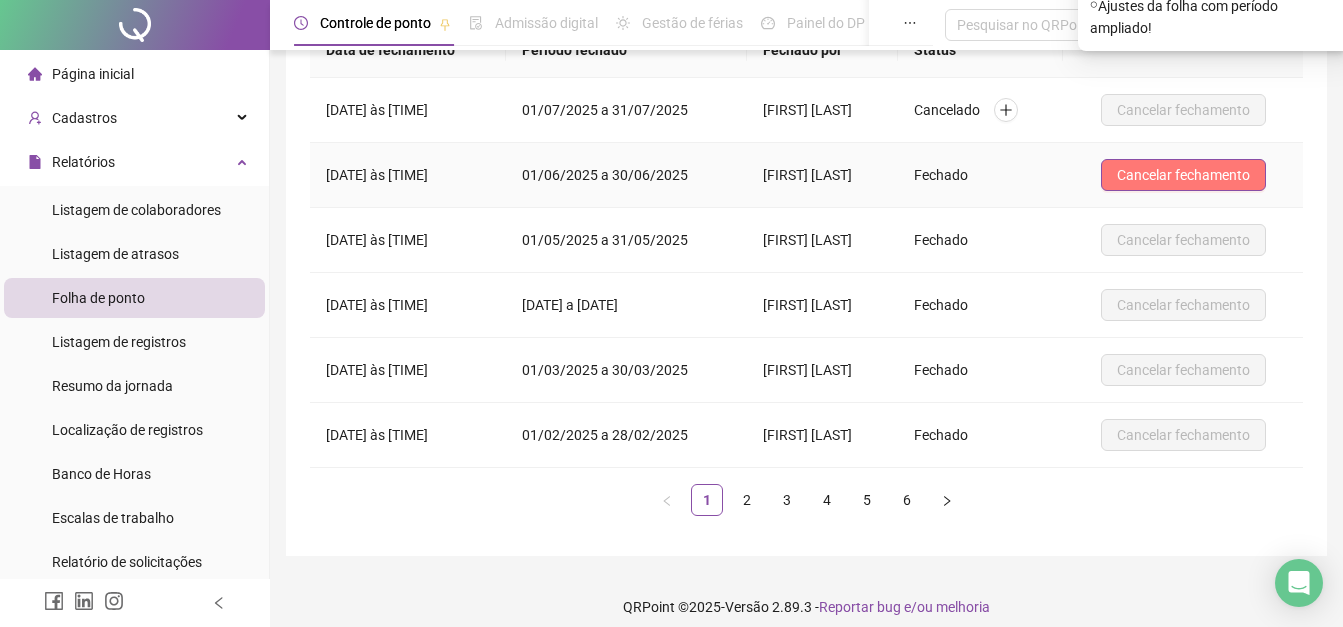 click on "Cancelar fechamento" at bounding box center [1183, 175] 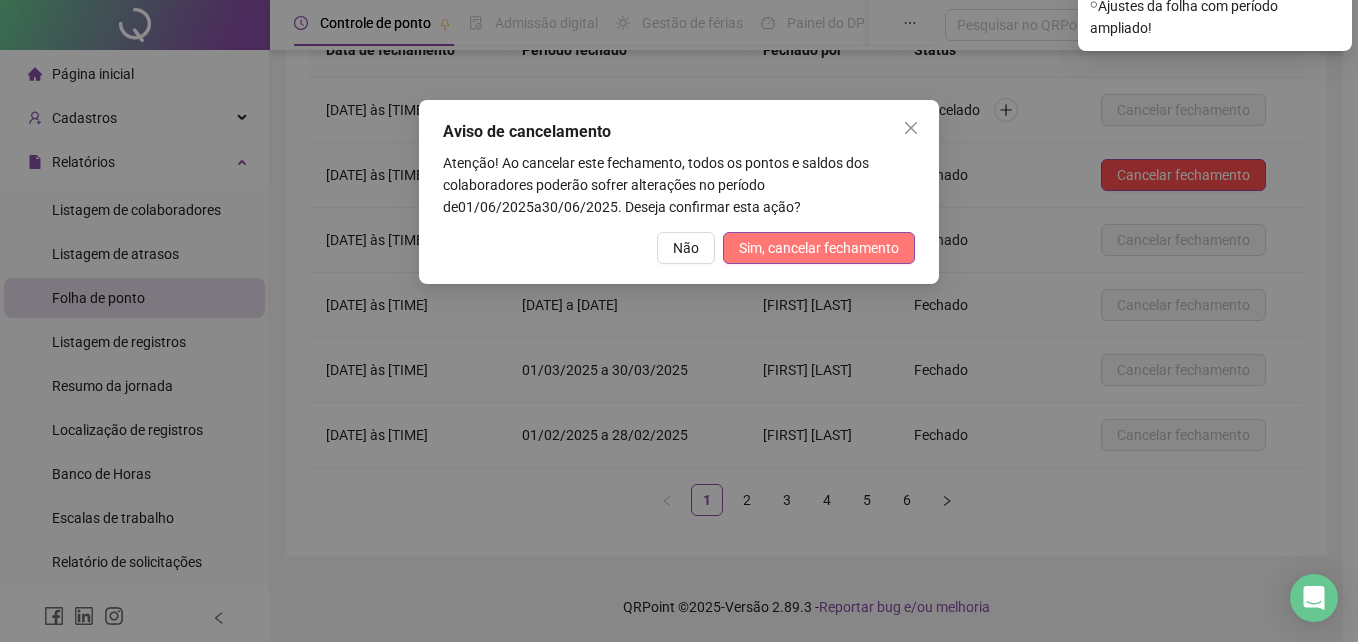 click on "Sim, cancelar fechamento" at bounding box center (819, 248) 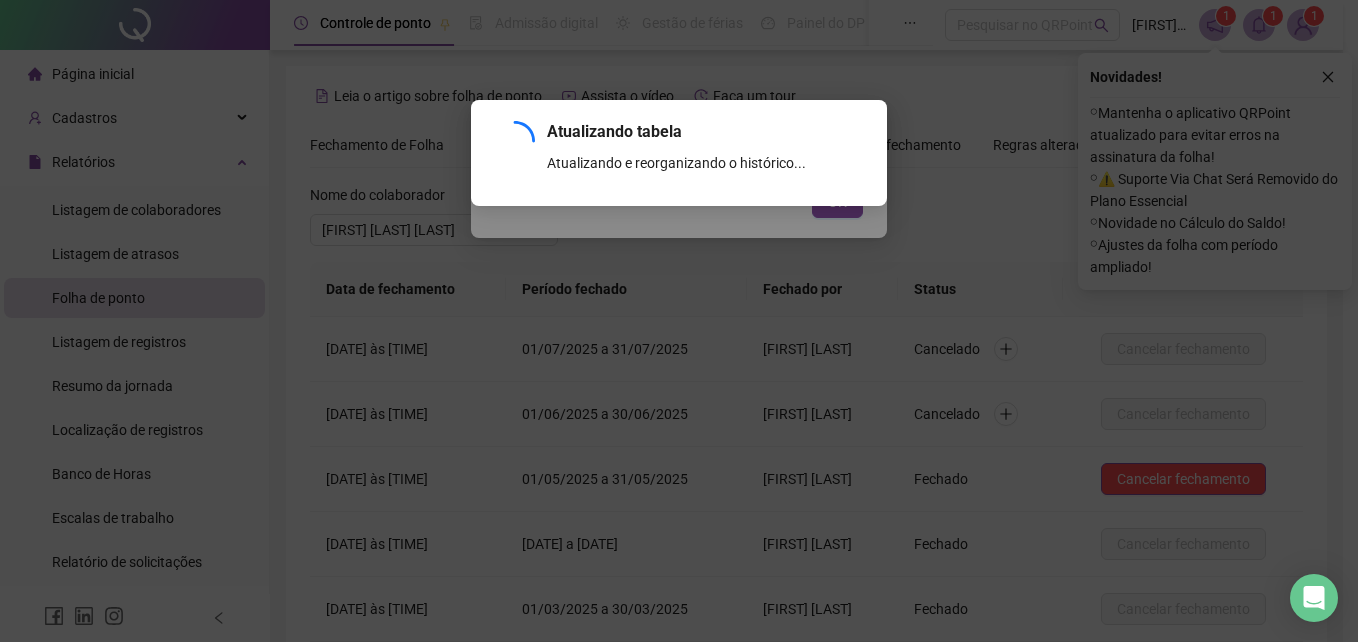 scroll, scrollTop: 239, scrollLeft: 0, axis: vertical 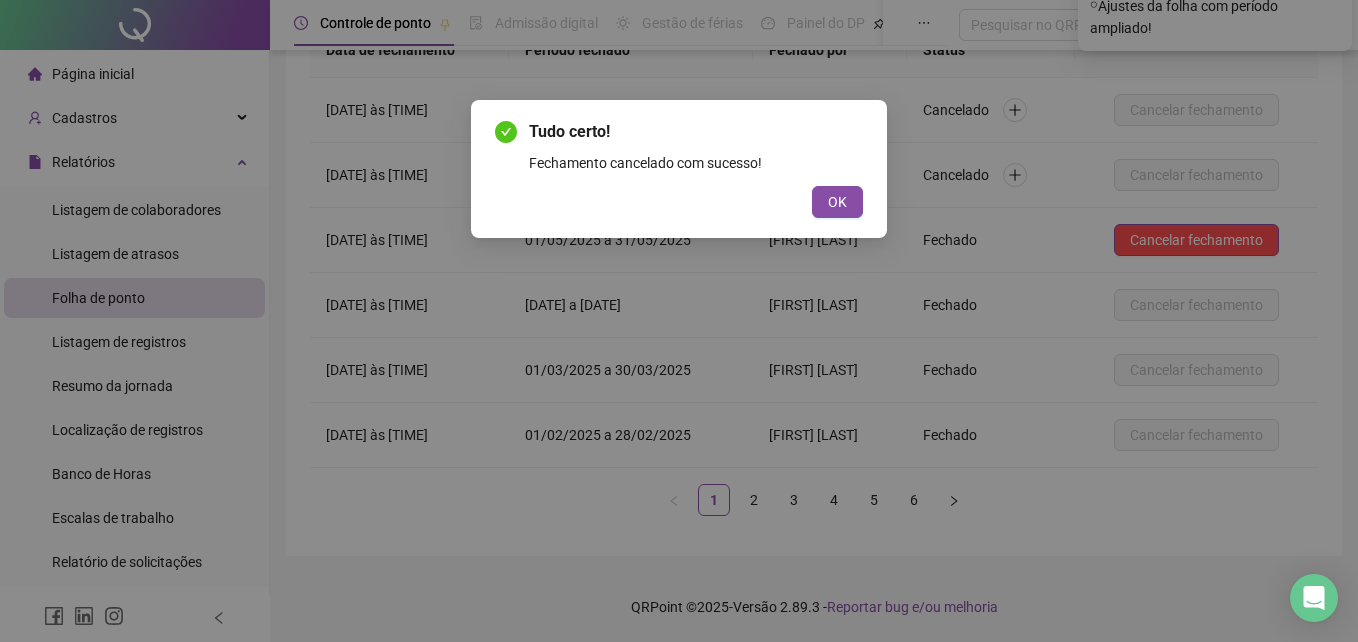 drag, startPoint x: 839, startPoint y: 198, endPoint x: 790, endPoint y: 211, distance: 50.695168 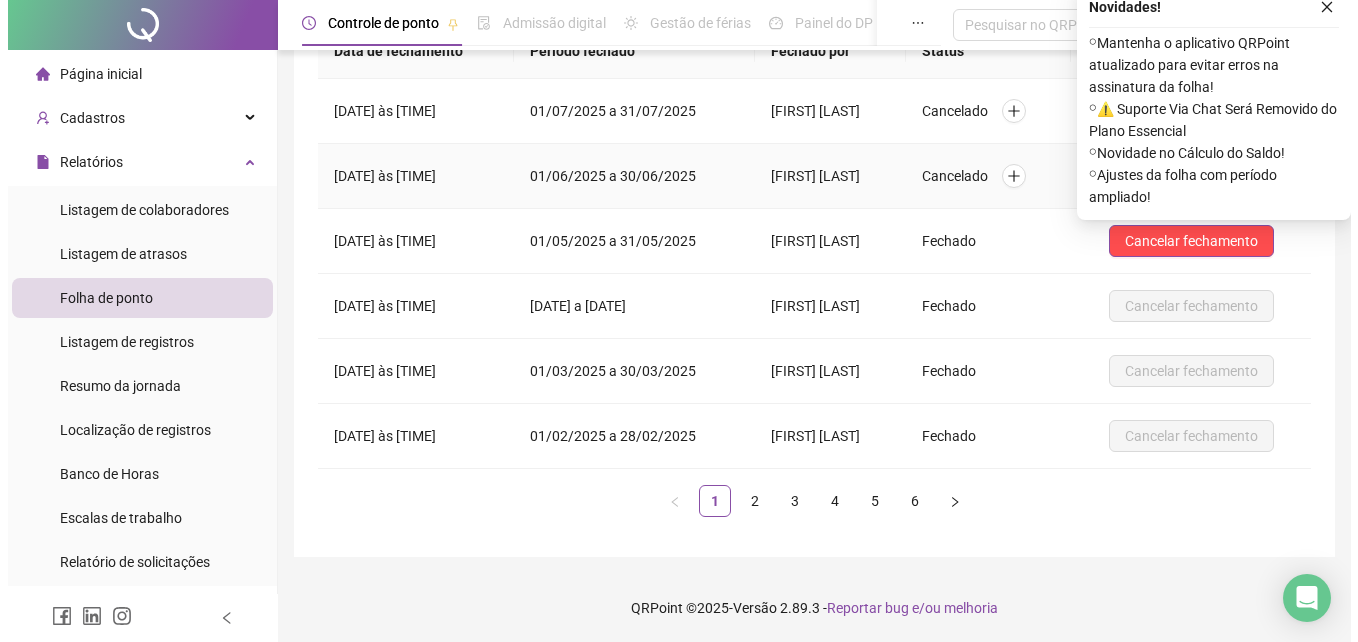 scroll, scrollTop: 0, scrollLeft: 0, axis: both 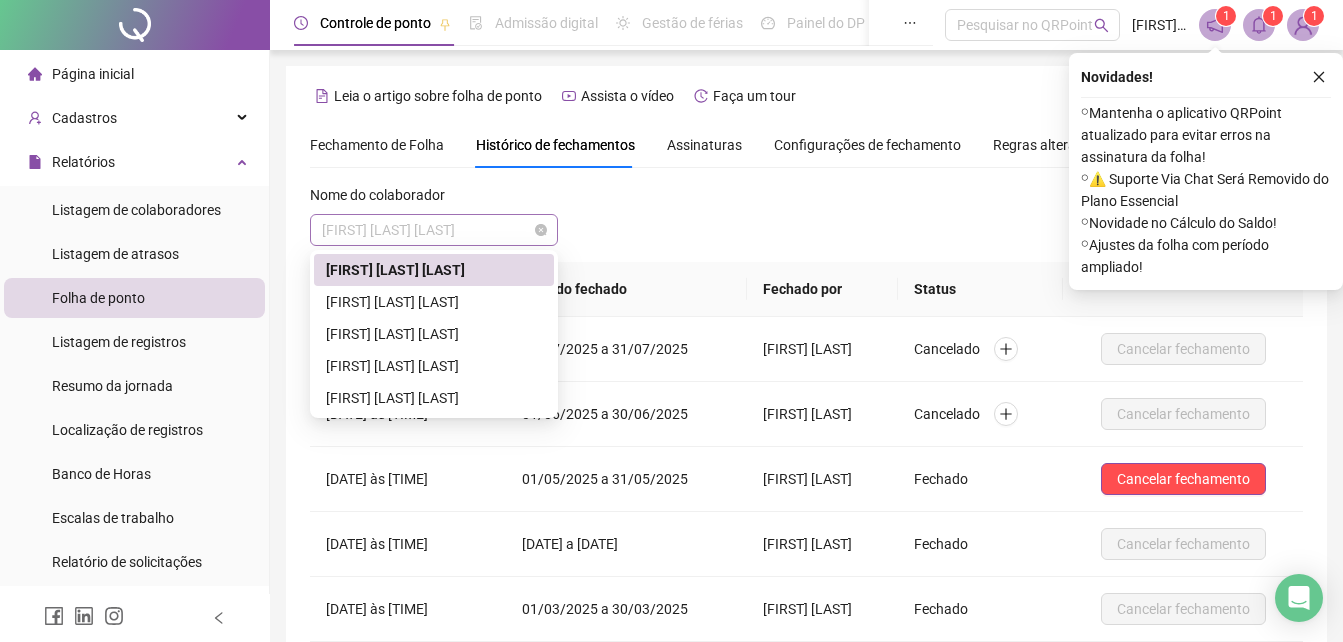 click on "[FIRST] [LAST] [LAST]" at bounding box center [434, 230] 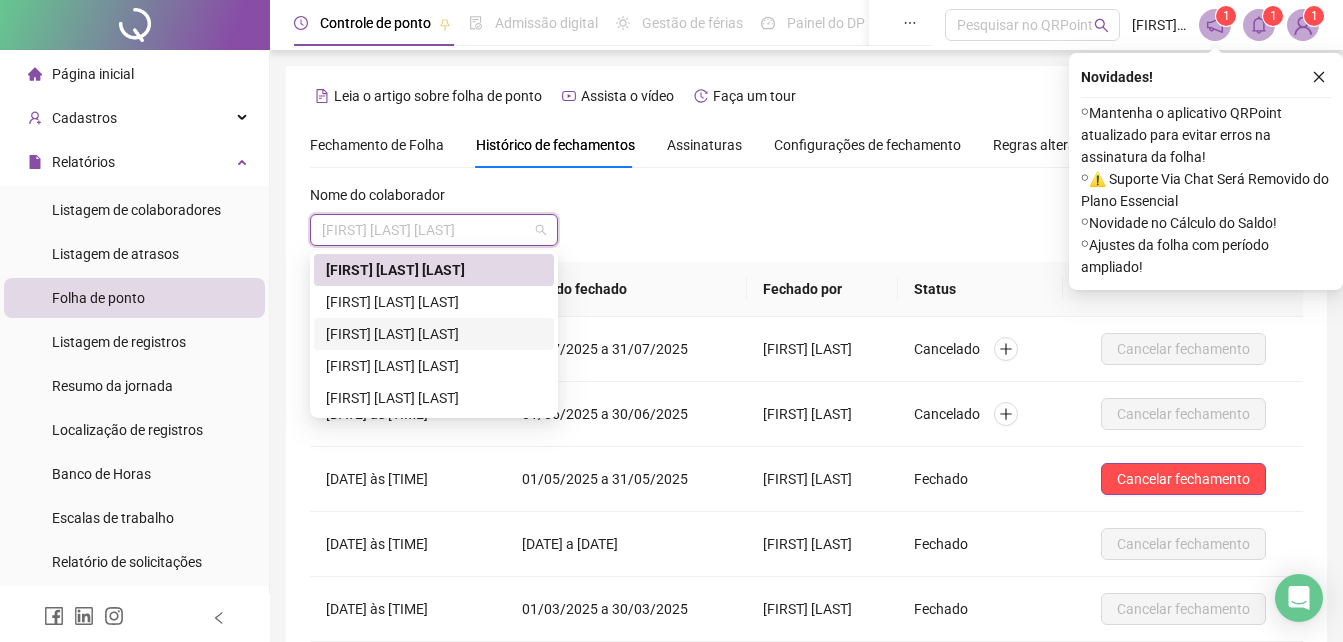 click on "[FIRST] [LAST] [LAST]" at bounding box center [434, 334] 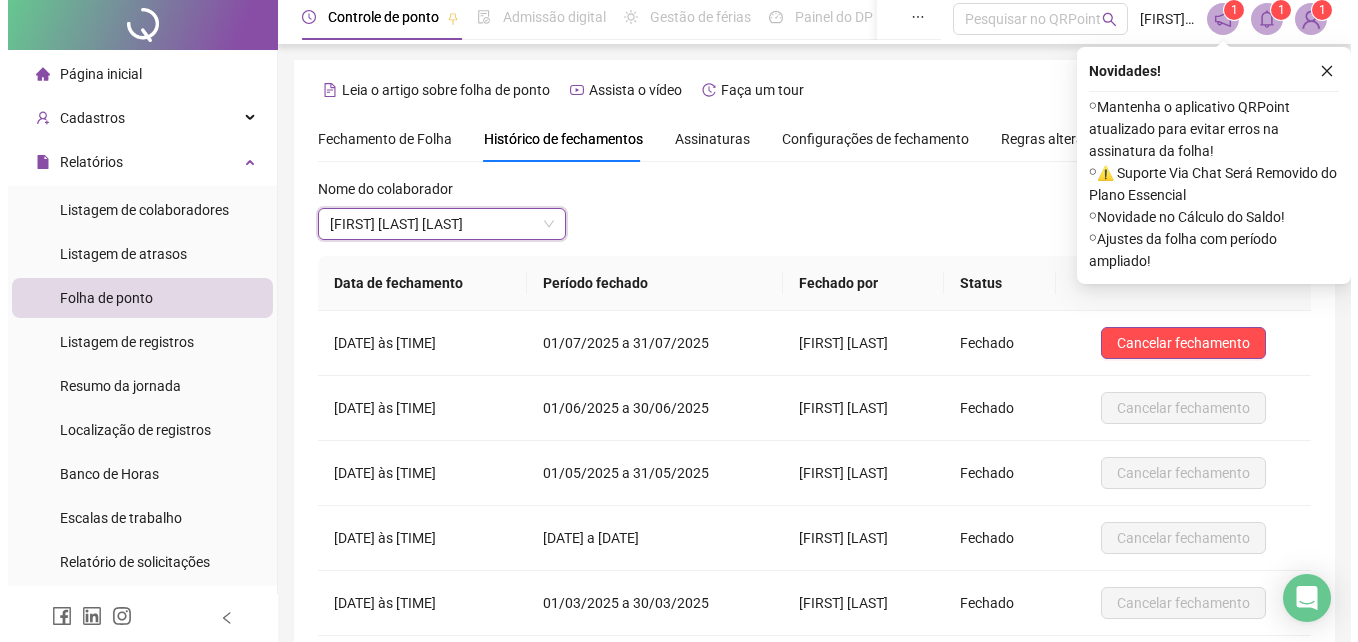 scroll, scrollTop: 0, scrollLeft: 0, axis: both 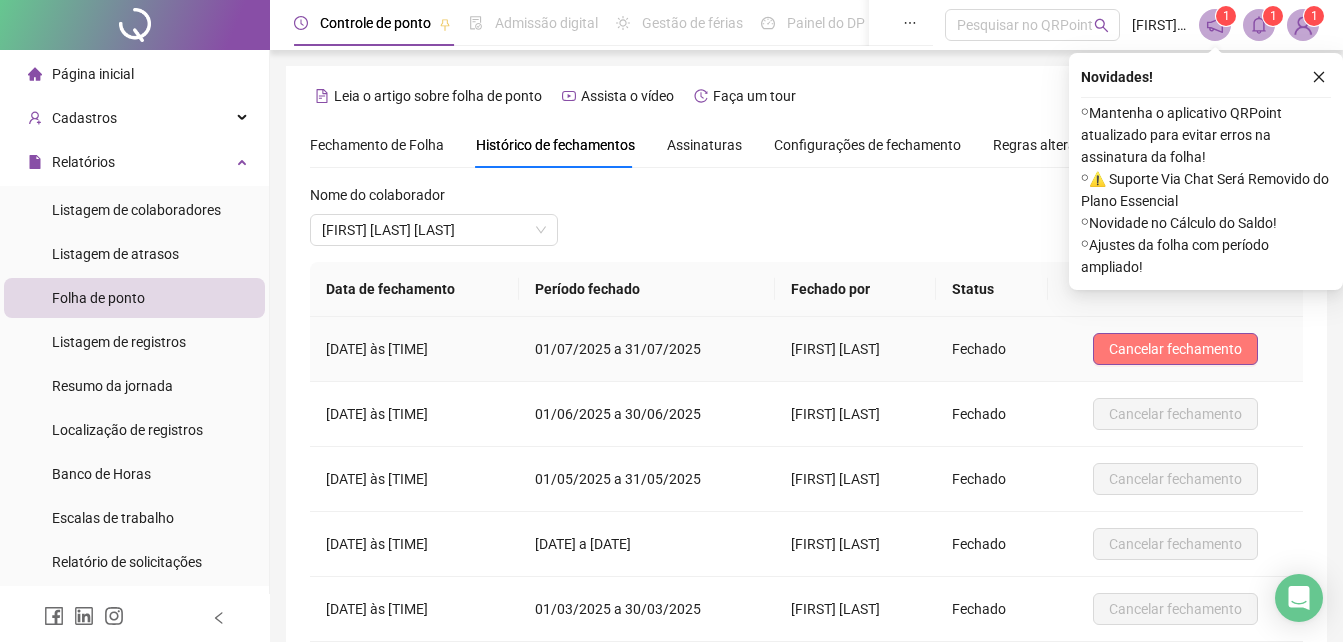 click on "Cancelar fechamento" at bounding box center [1175, 349] 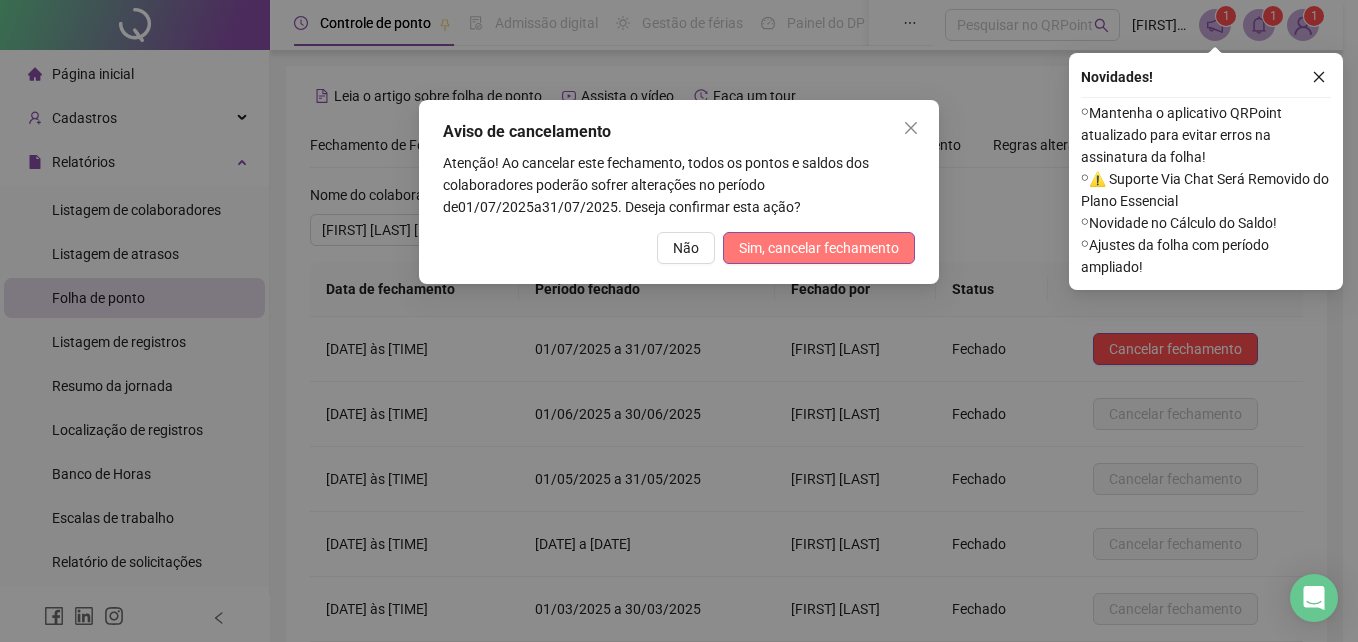 click on "Sim, cancelar fechamento" at bounding box center (819, 248) 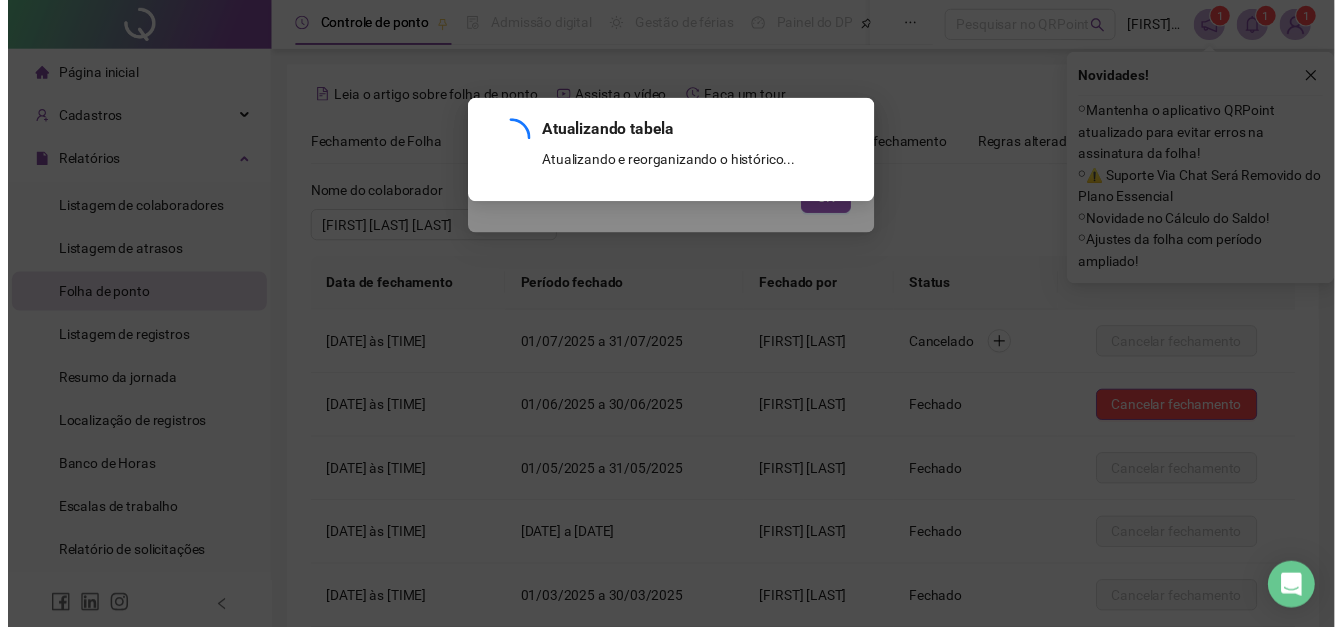 scroll, scrollTop: 239, scrollLeft: 0, axis: vertical 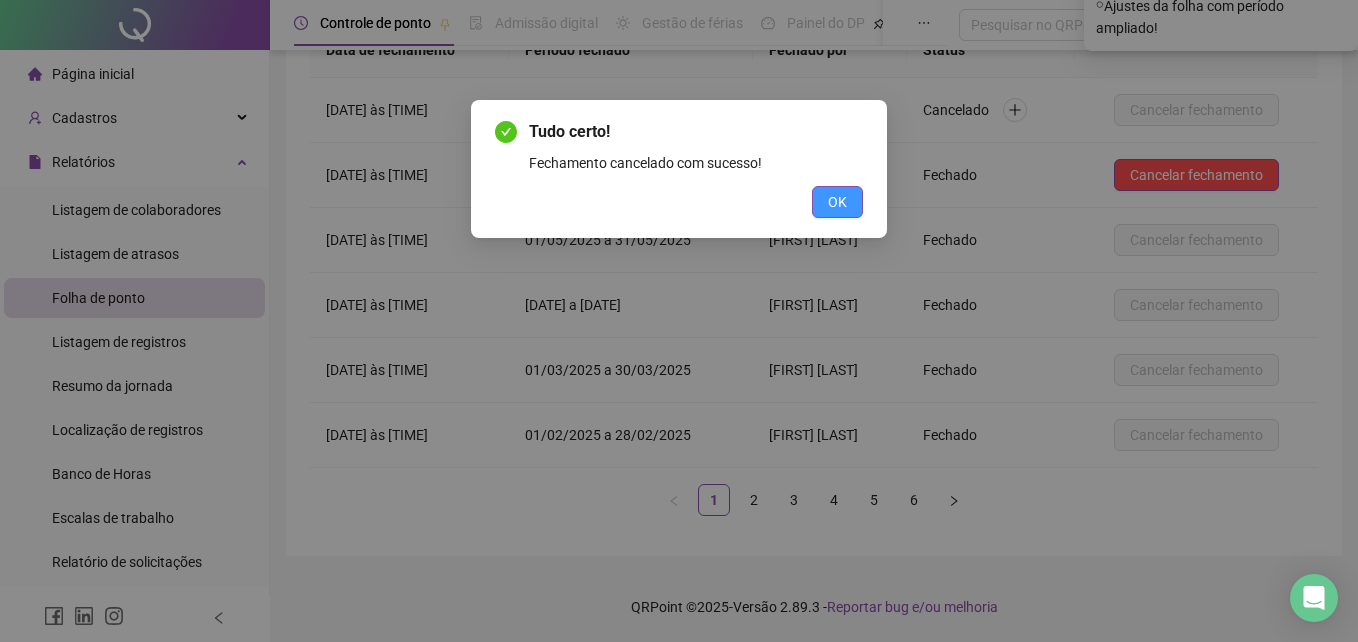 click on "OK" at bounding box center (837, 202) 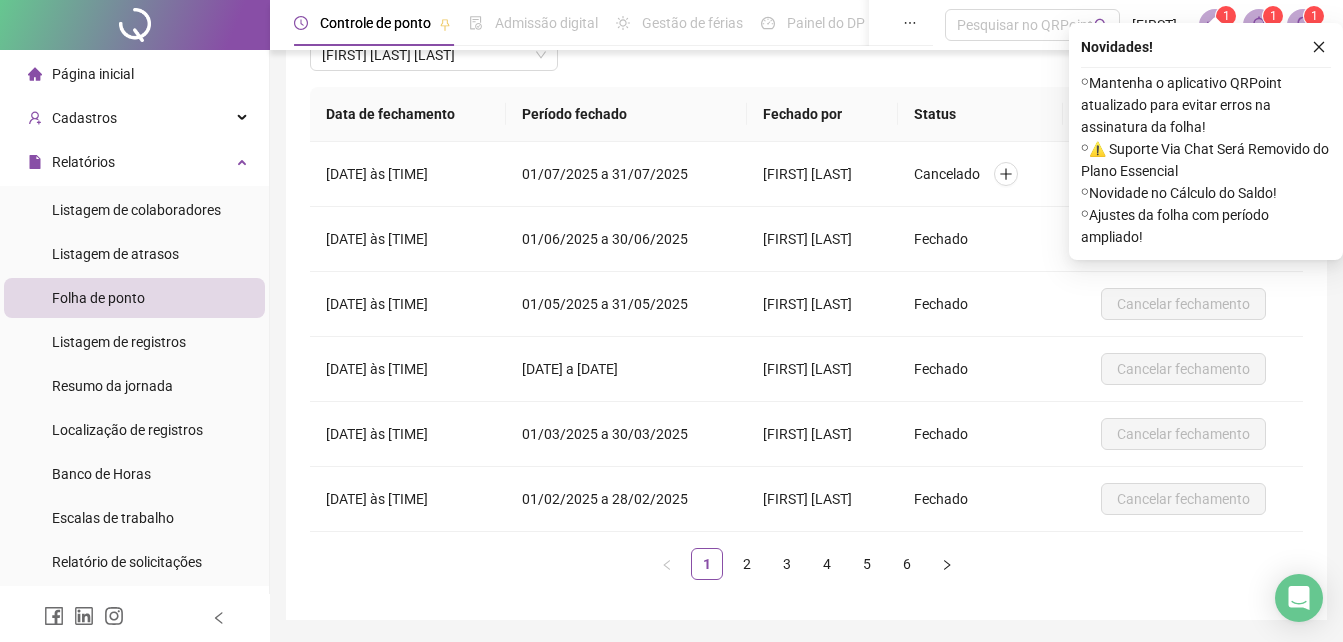 scroll, scrollTop: 139, scrollLeft: 0, axis: vertical 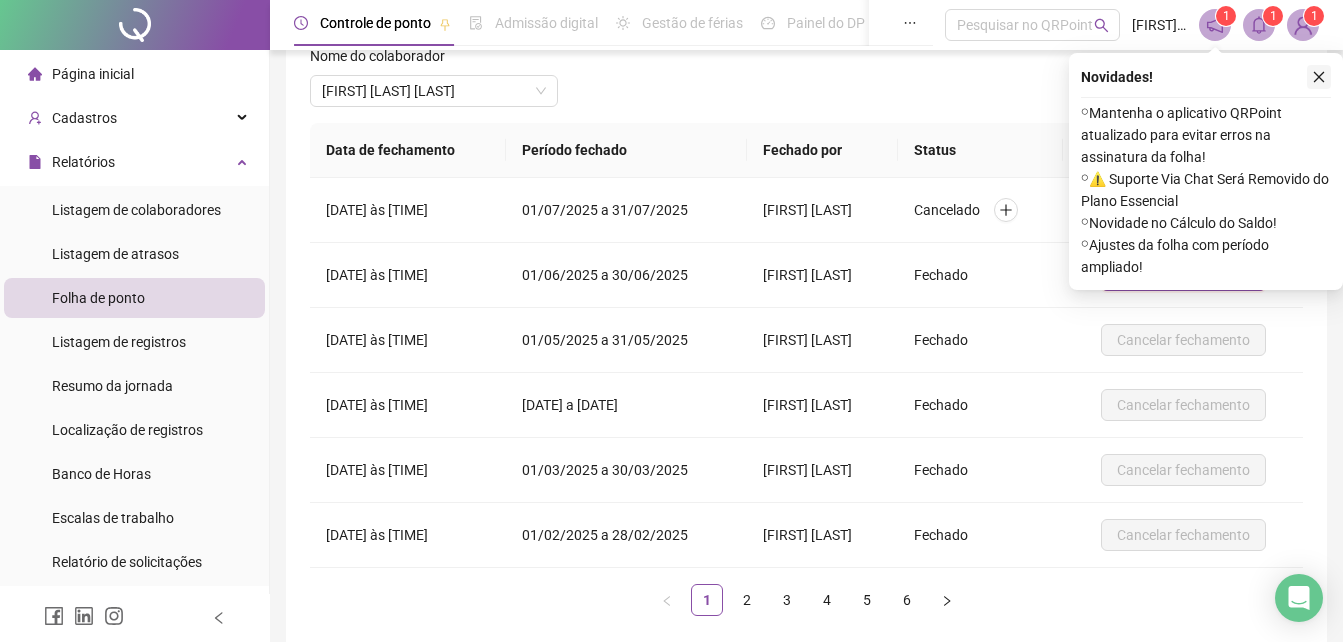 click 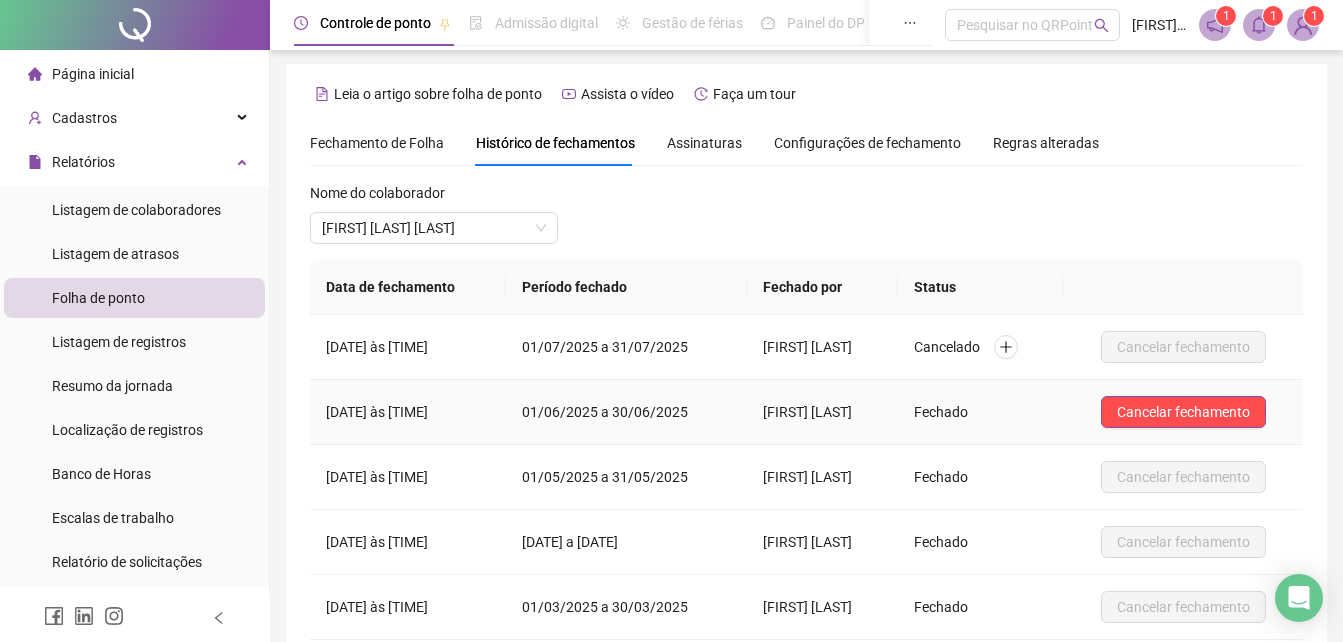 scroll, scrollTop: 0, scrollLeft: 0, axis: both 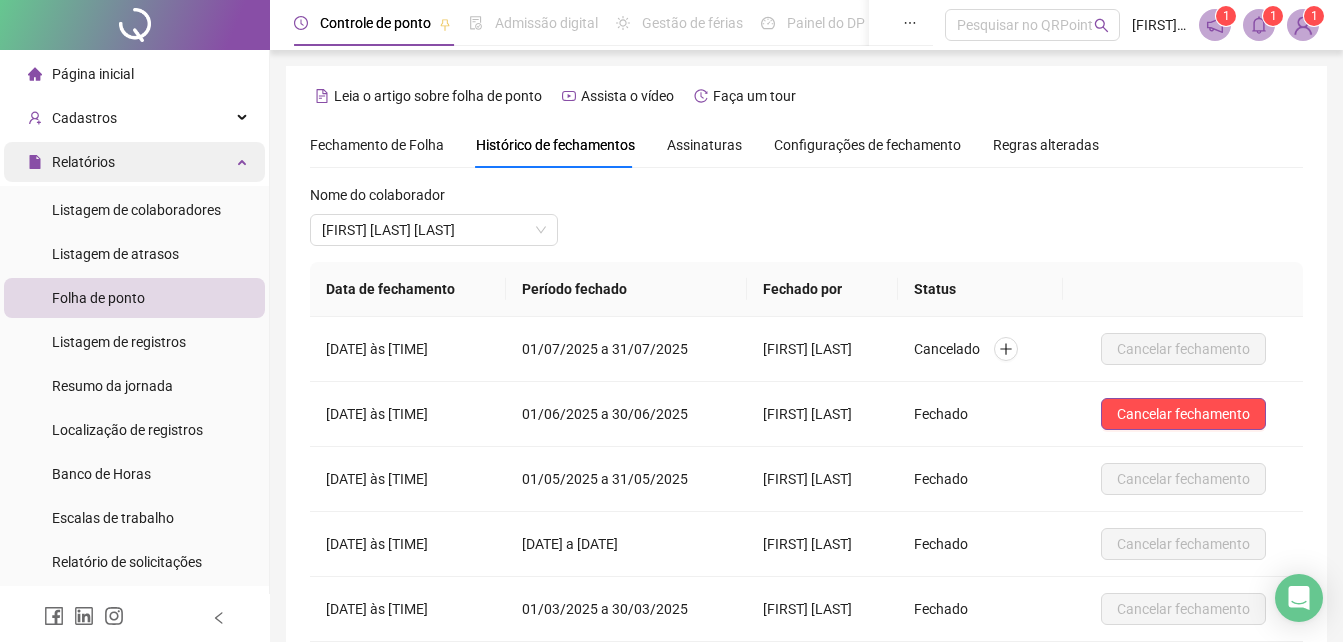 click on "Relatórios" at bounding box center (134, 162) 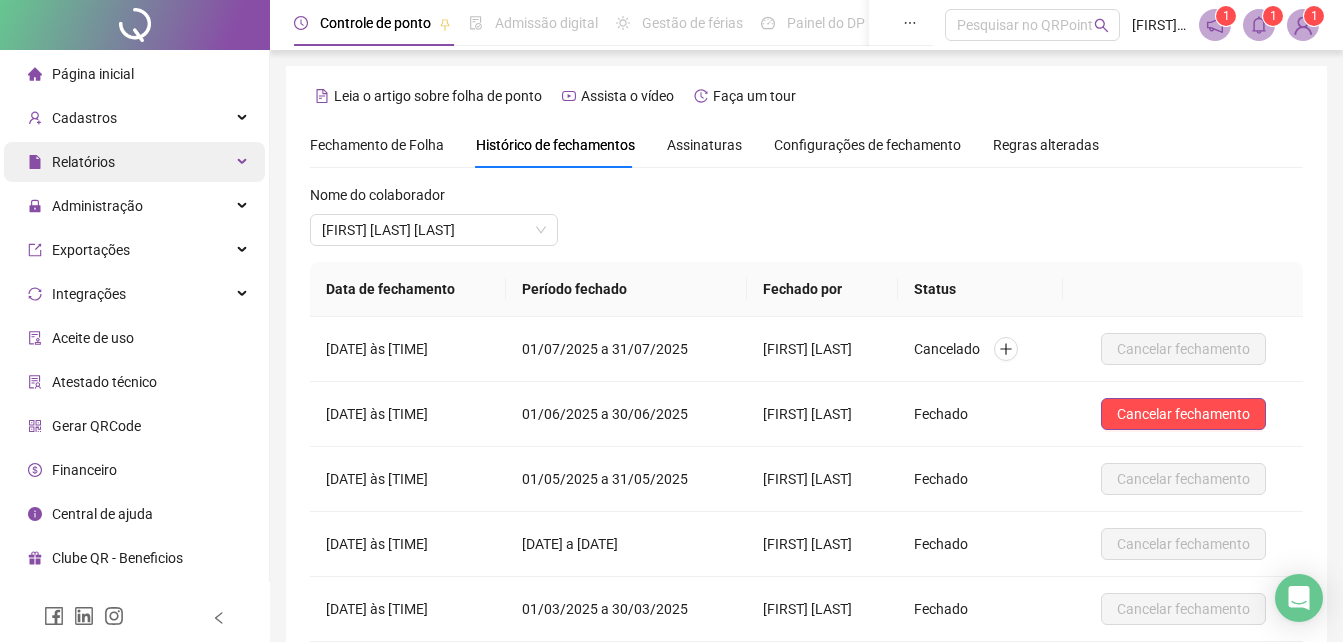 click on "Relatórios" at bounding box center [134, 162] 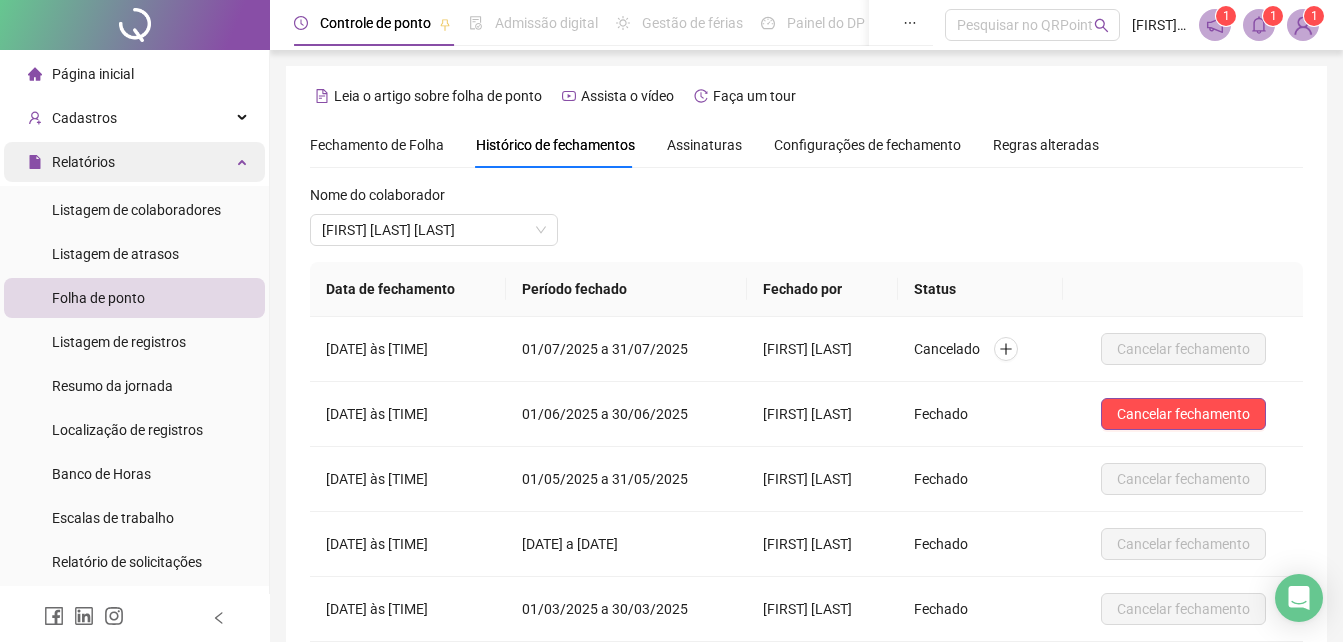 click on "Relatórios" at bounding box center [134, 162] 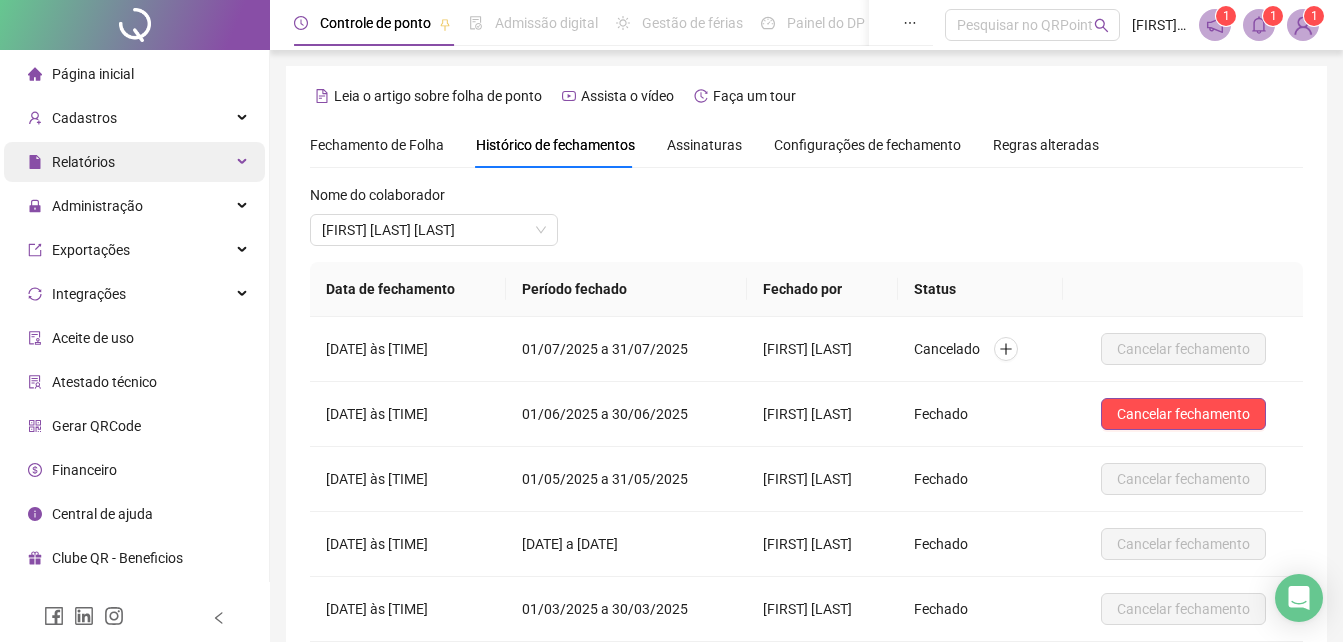 click on "Relatórios" at bounding box center [134, 162] 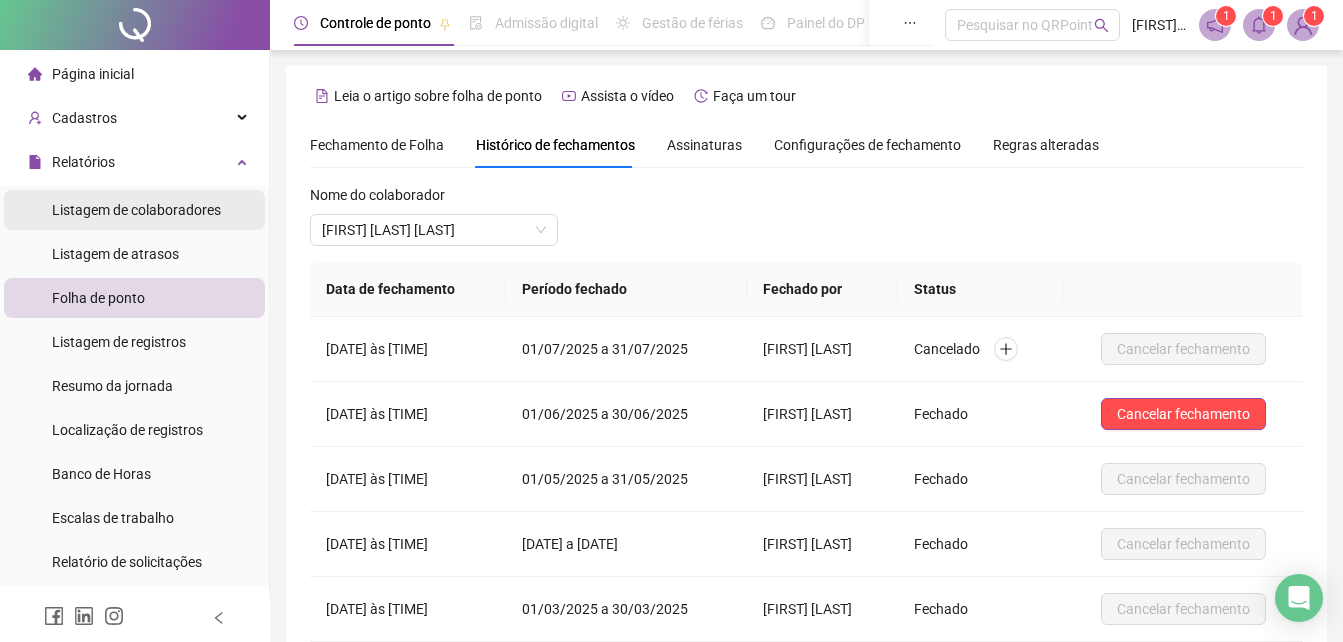 click on "Listagem de colaboradores" at bounding box center (136, 210) 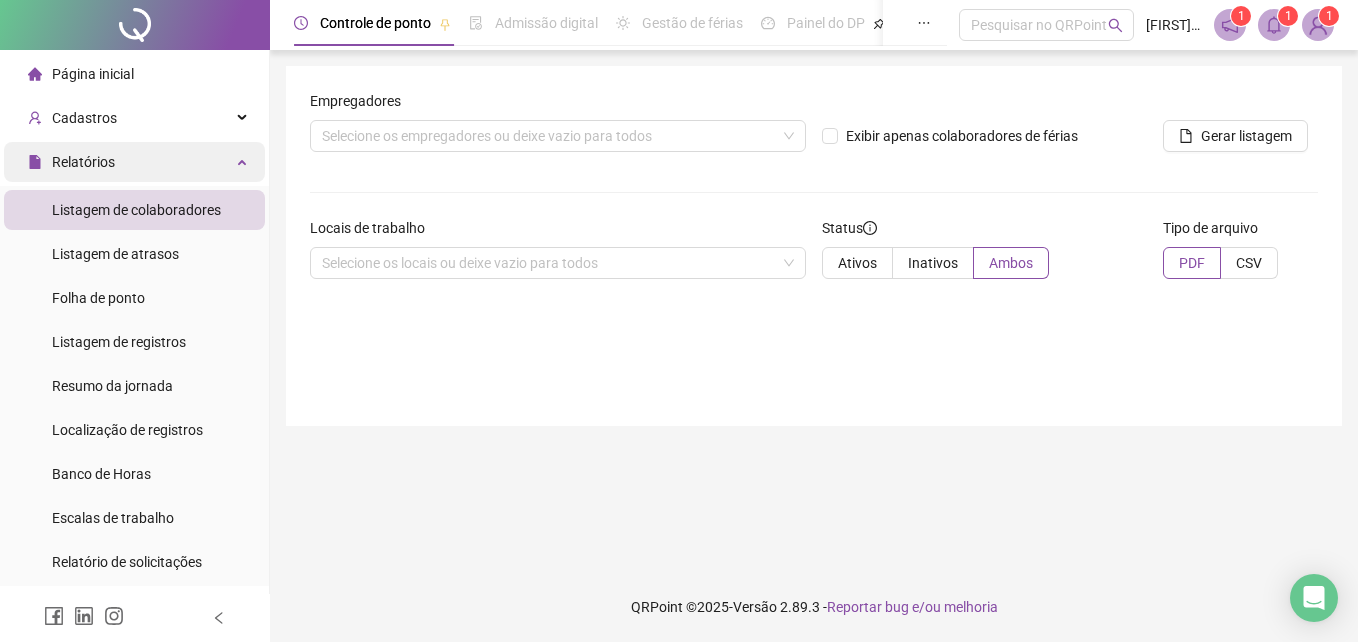 click on "Relatórios" at bounding box center (134, 162) 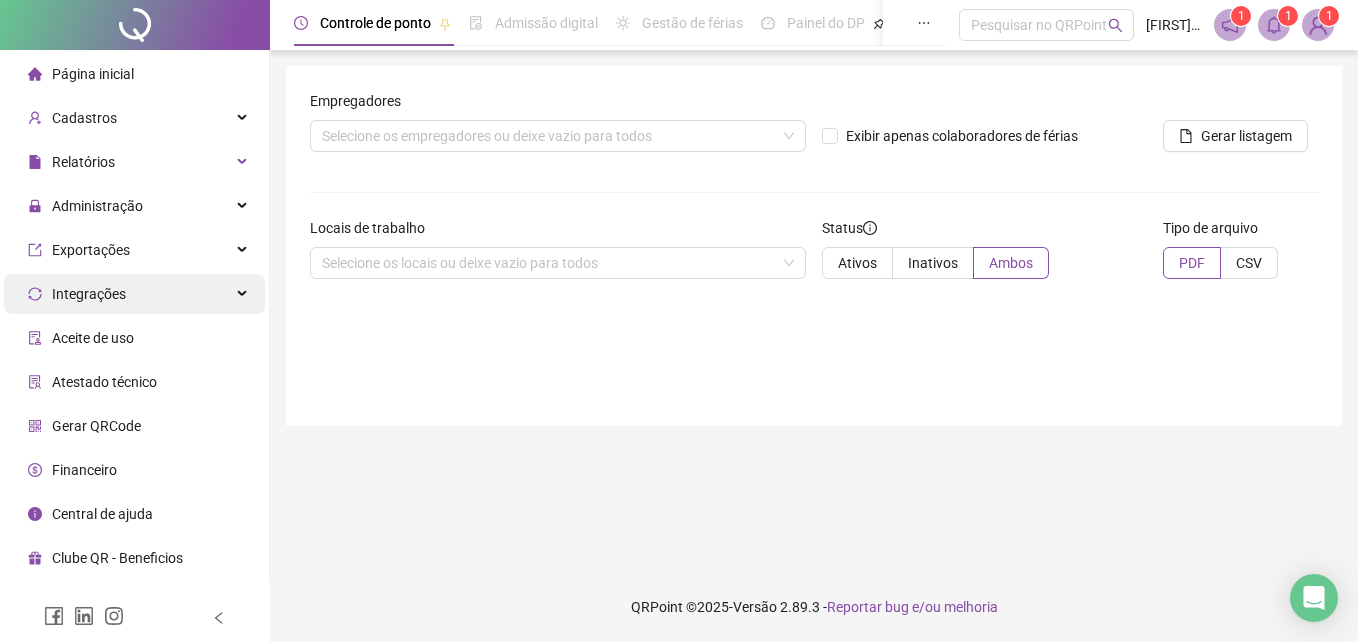 click at bounding box center [244, 294] 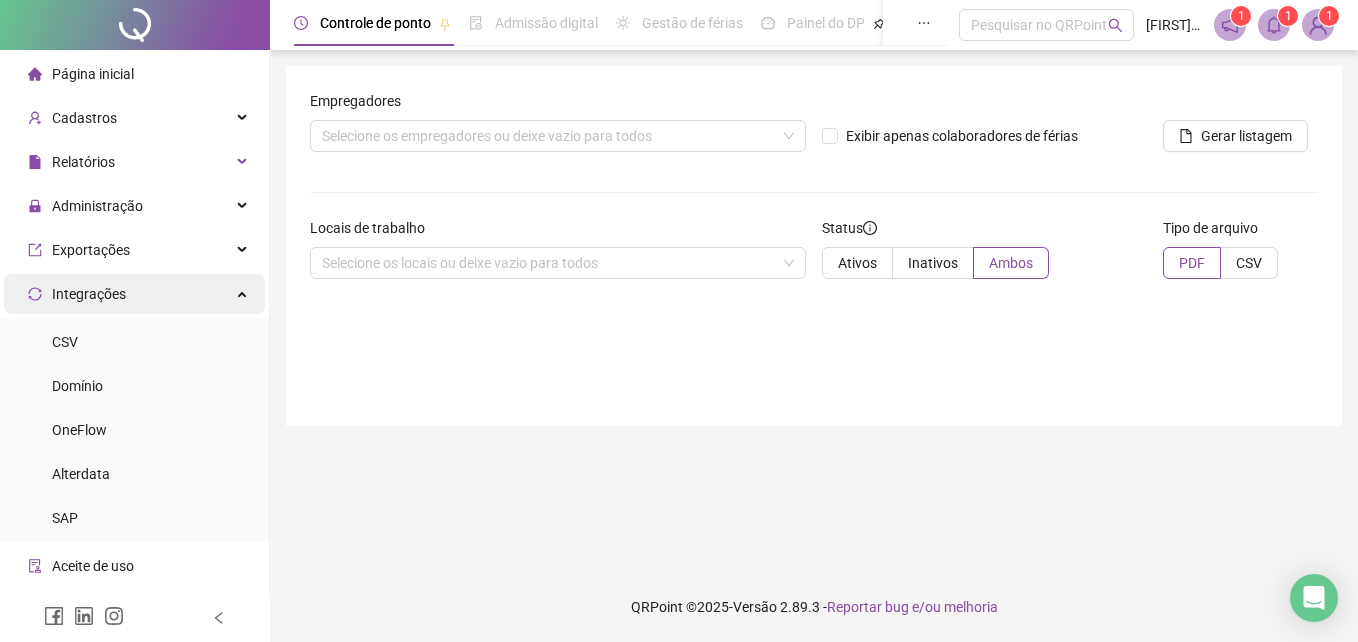 click on "Integrações" at bounding box center [134, 294] 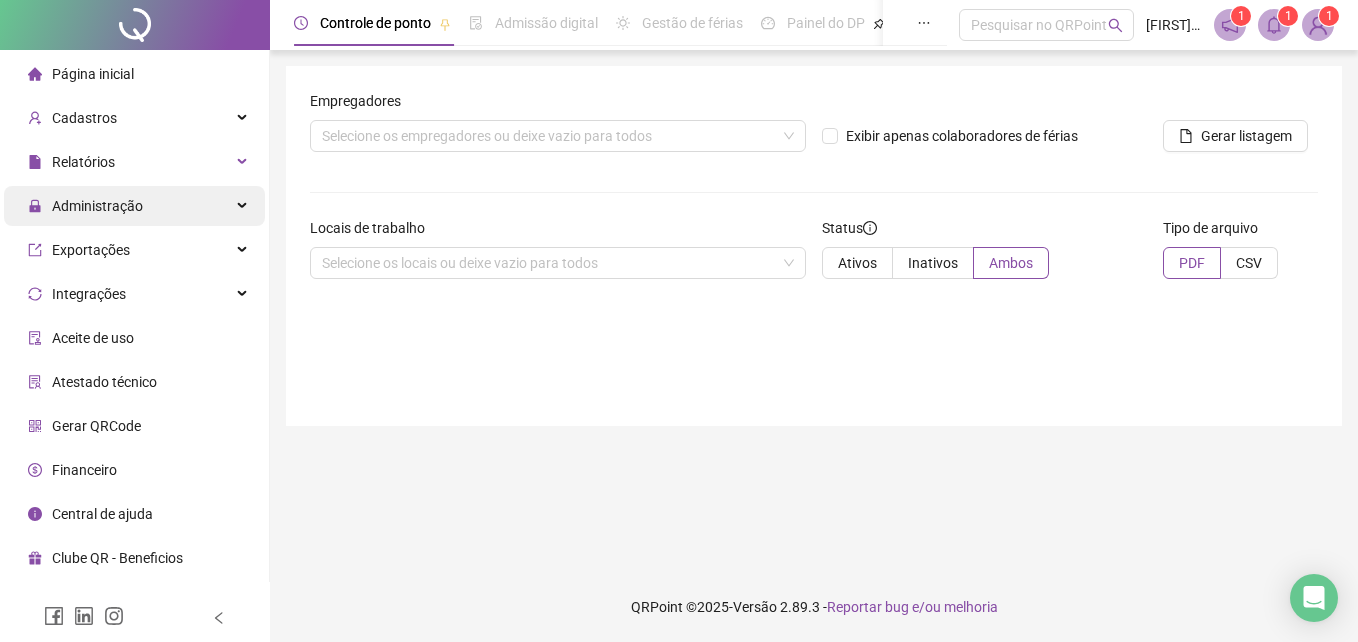click on "Administração" at bounding box center (134, 206) 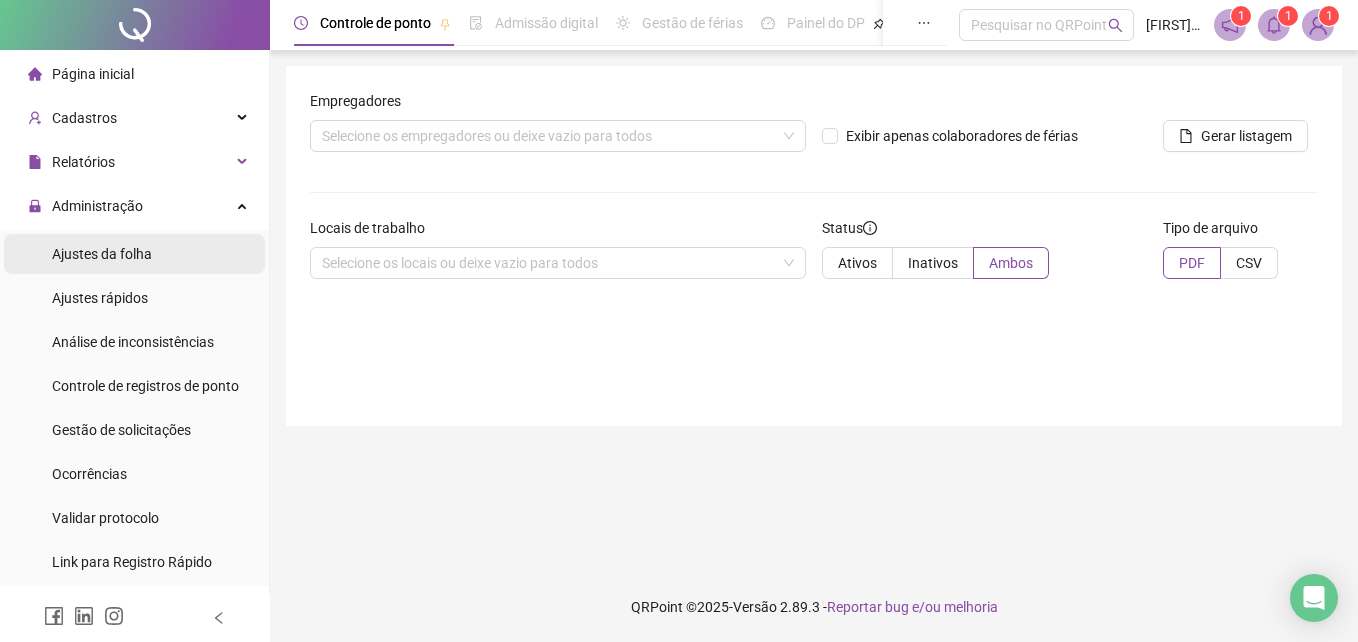 click on "Ajustes da folha" at bounding box center [102, 254] 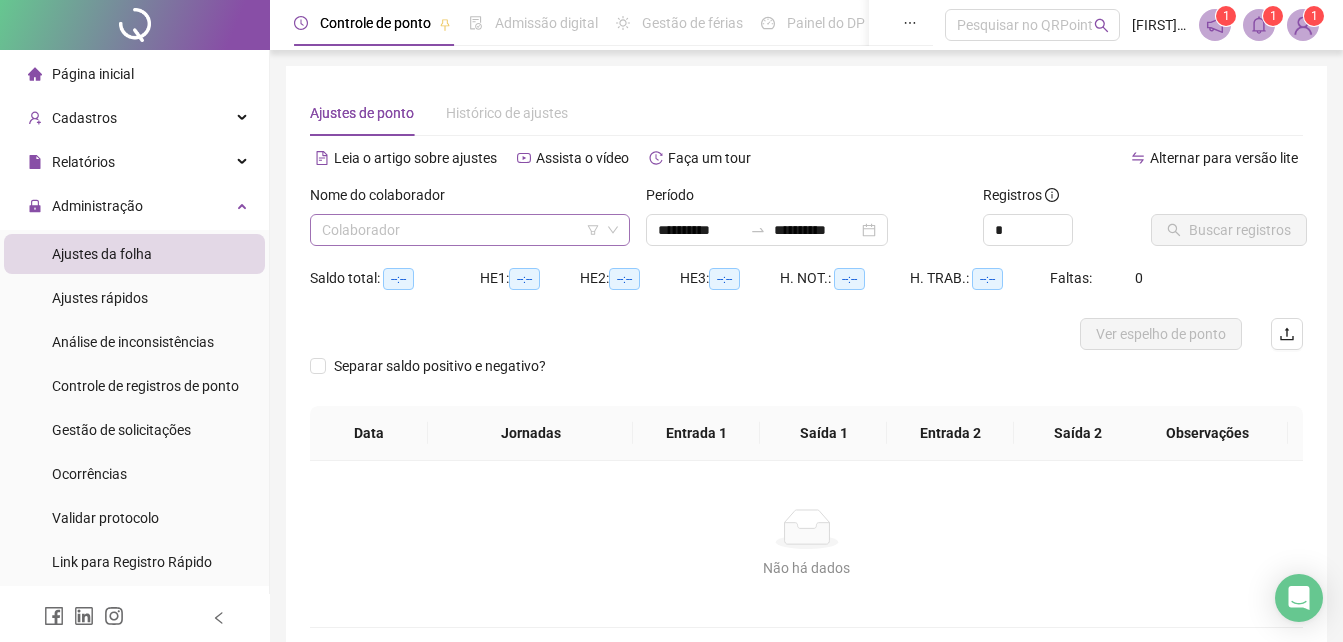 click at bounding box center (461, 230) 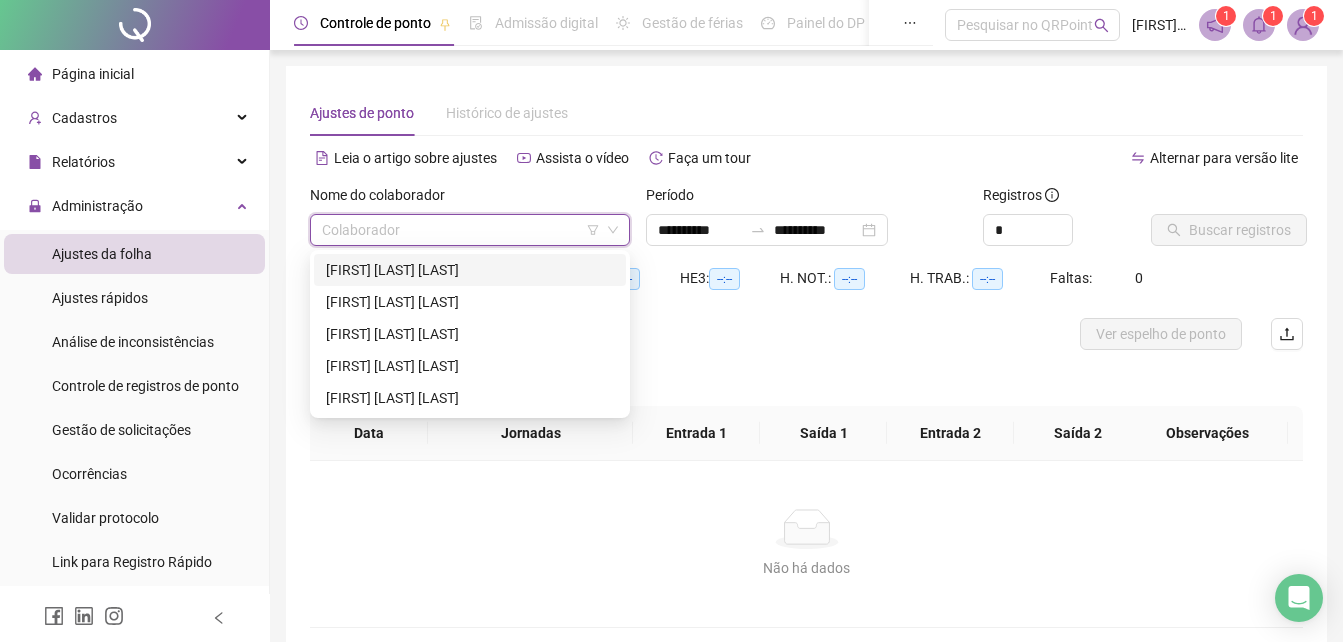 click on "[FIRST] [LAST] [LAST]" at bounding box center [470, 270] 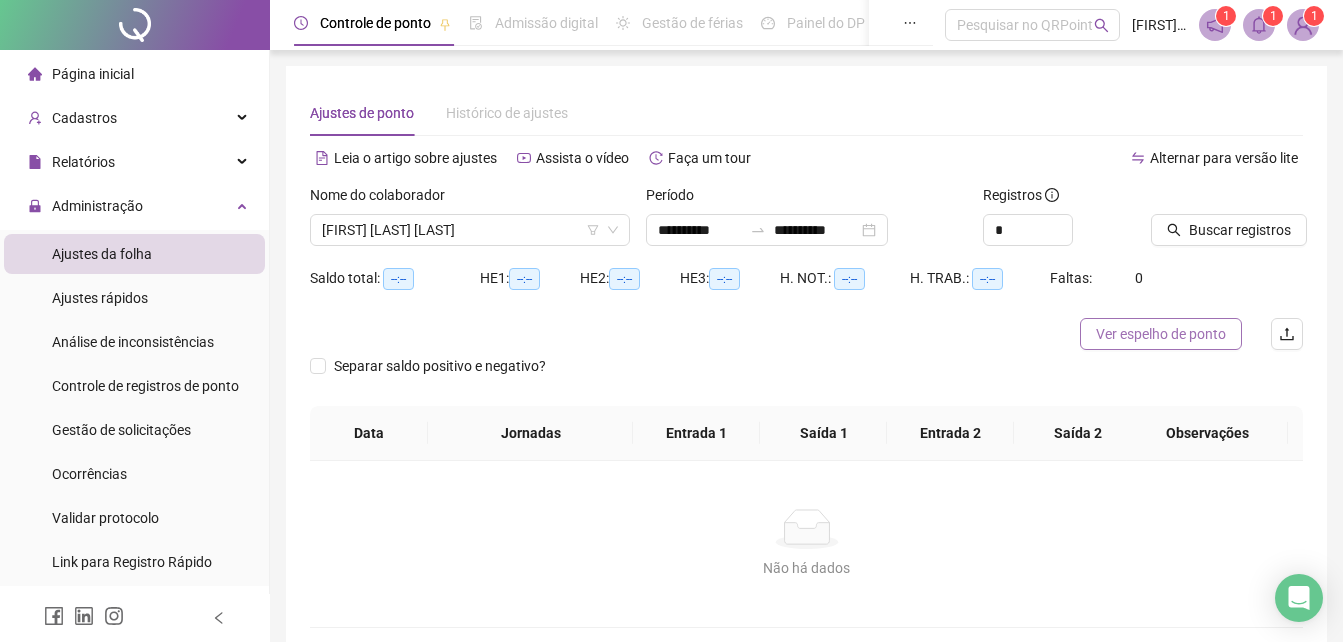 click on "Ver espelho de ponto" at bounding box center [1161, 334] 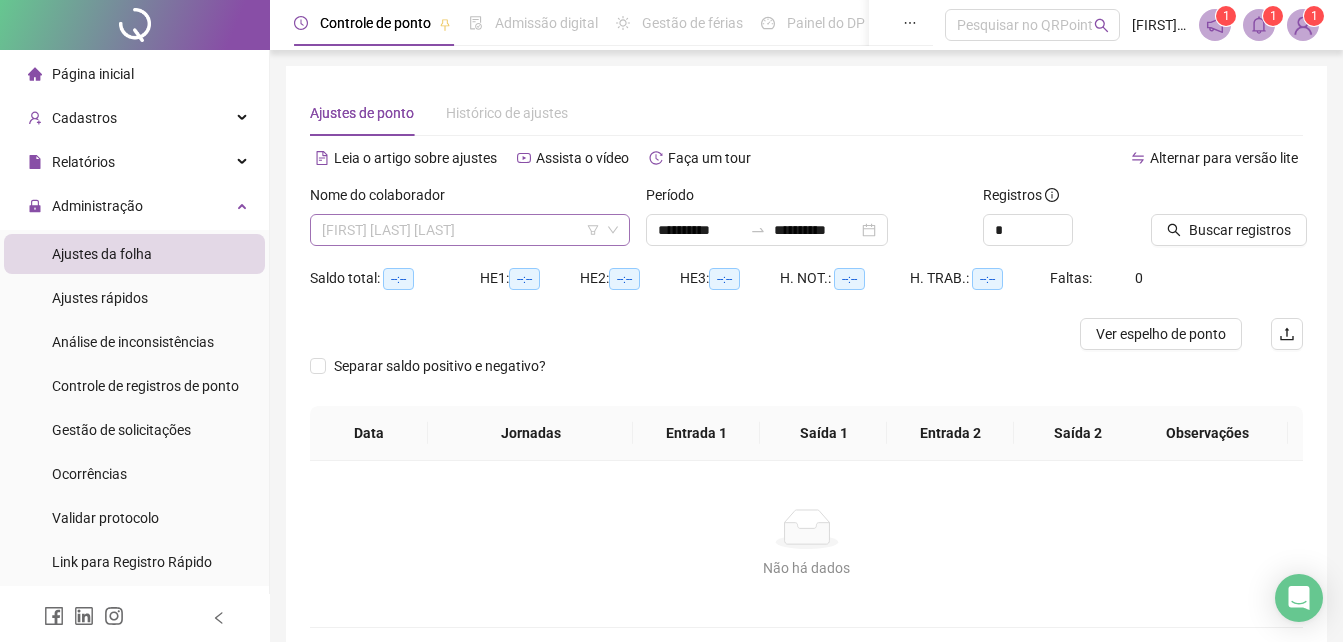 click on "[FIRST] [LAST] [LAST]" at bounding box center [470, 230] 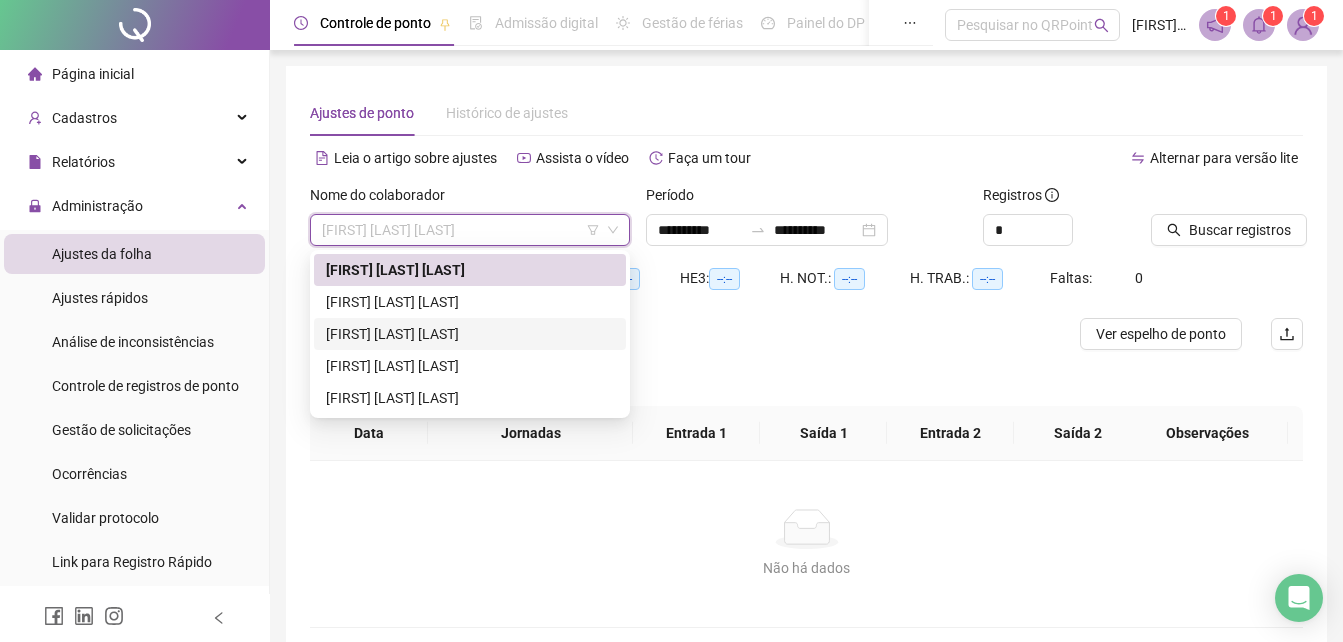 drag, startPoint x: 360, startPoint y: 329, endPoint x: 409, endPoint y: 324, distance: 49.25444 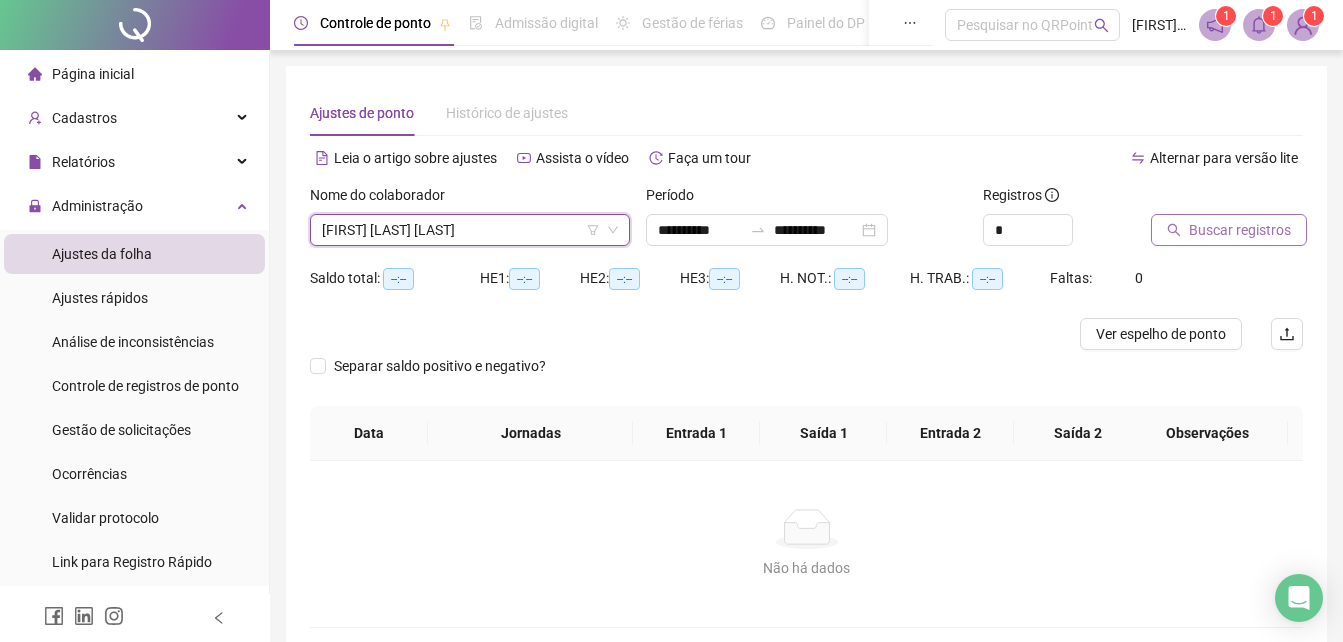 click on "Buscar registros" at bounding box center (1240, 230) 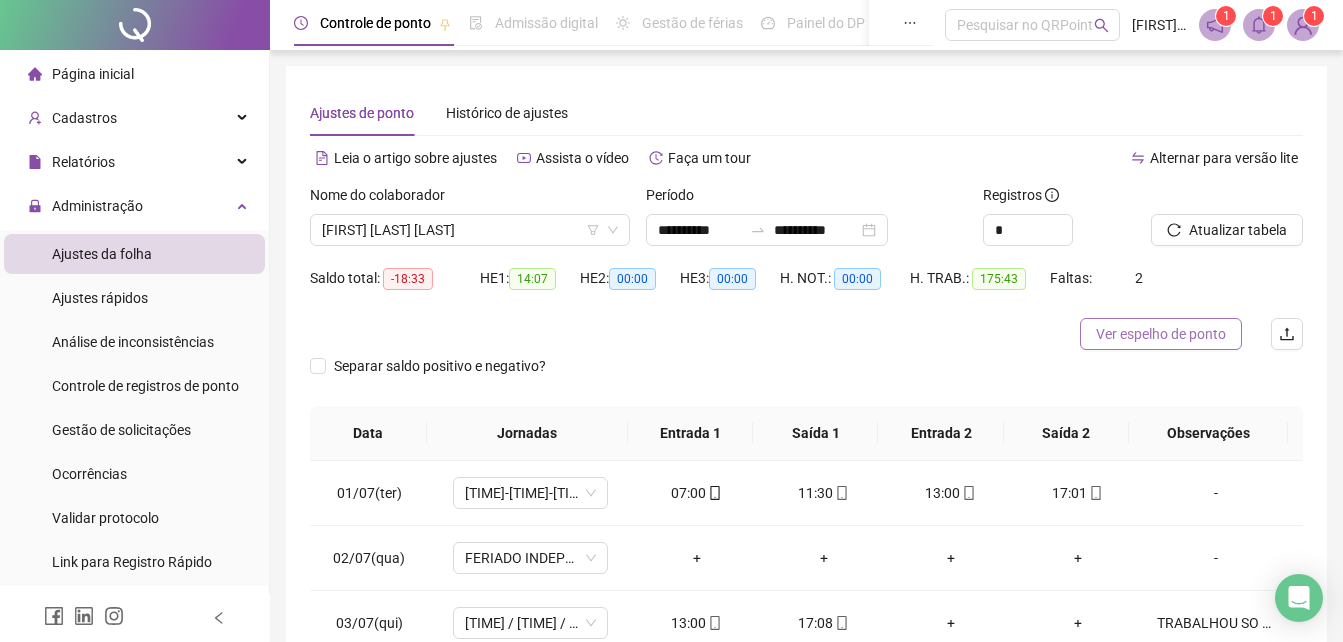 click on "Ver espelho de ponto" at bounding box center (1161, 334) 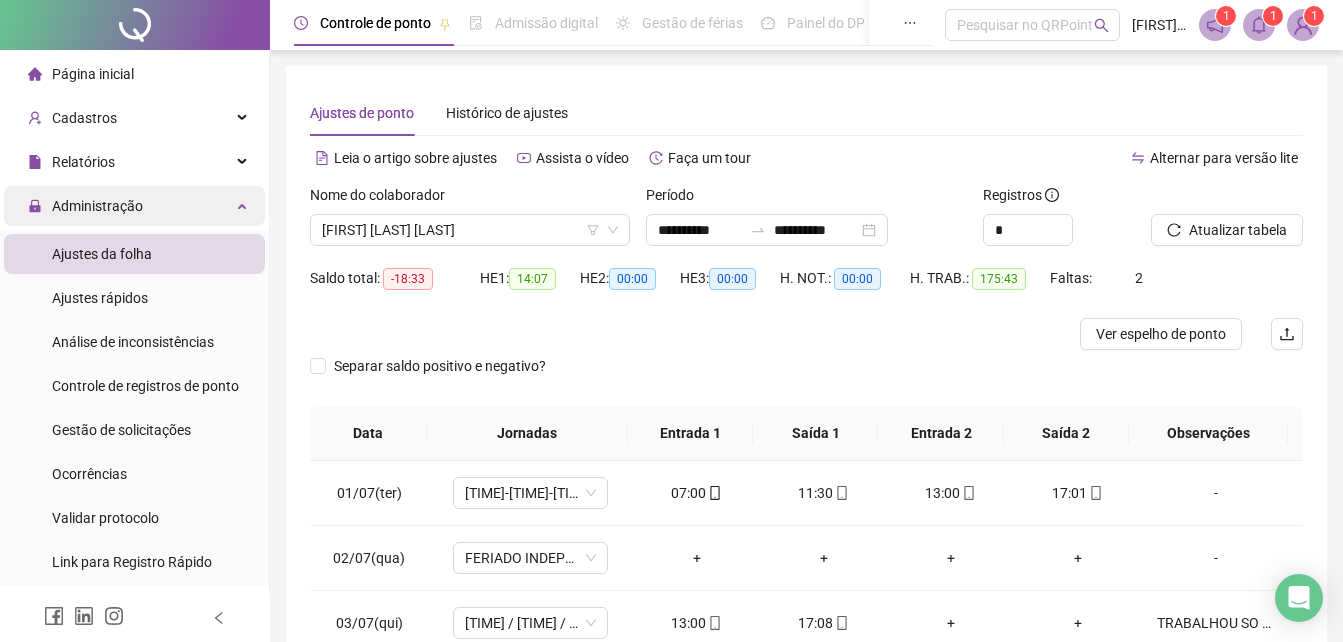 click on "Administração" at bounding box center [134, 206] 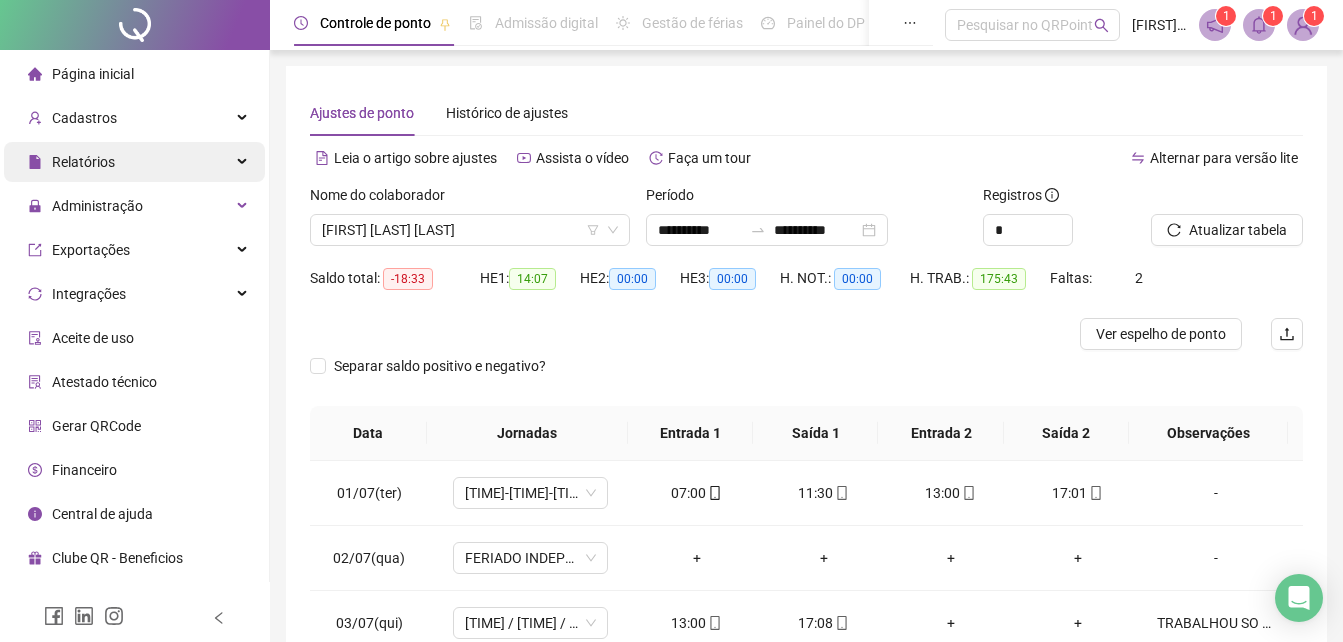 click on "Relatórios" at bounding box center (134, 162) 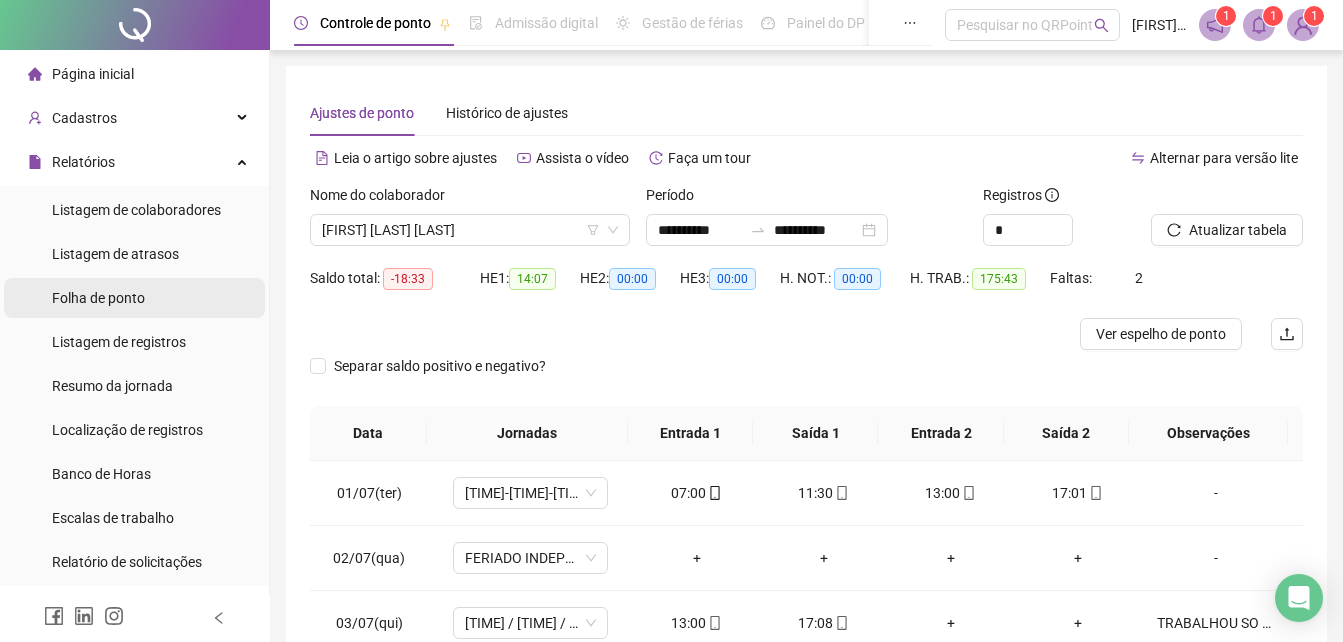 click on "Folha de ponto" at bounding box center (98, 298) 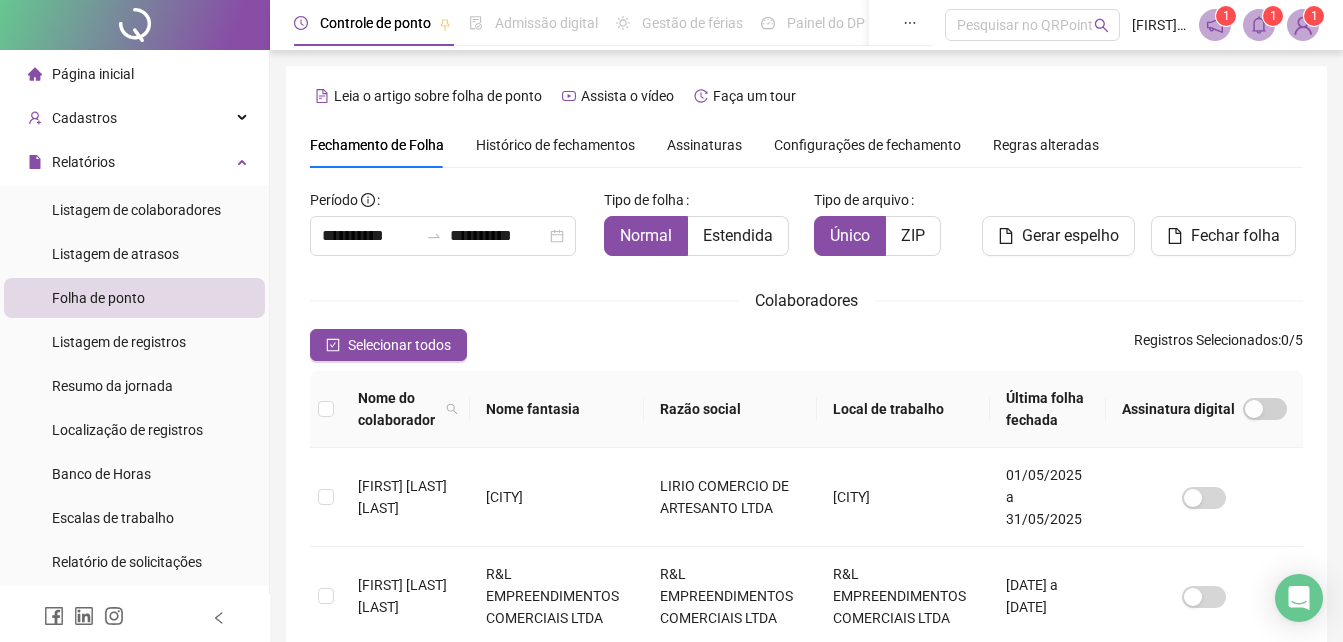 scroll, scrollTop: 89, scrollLeft: 0, axis: vertical 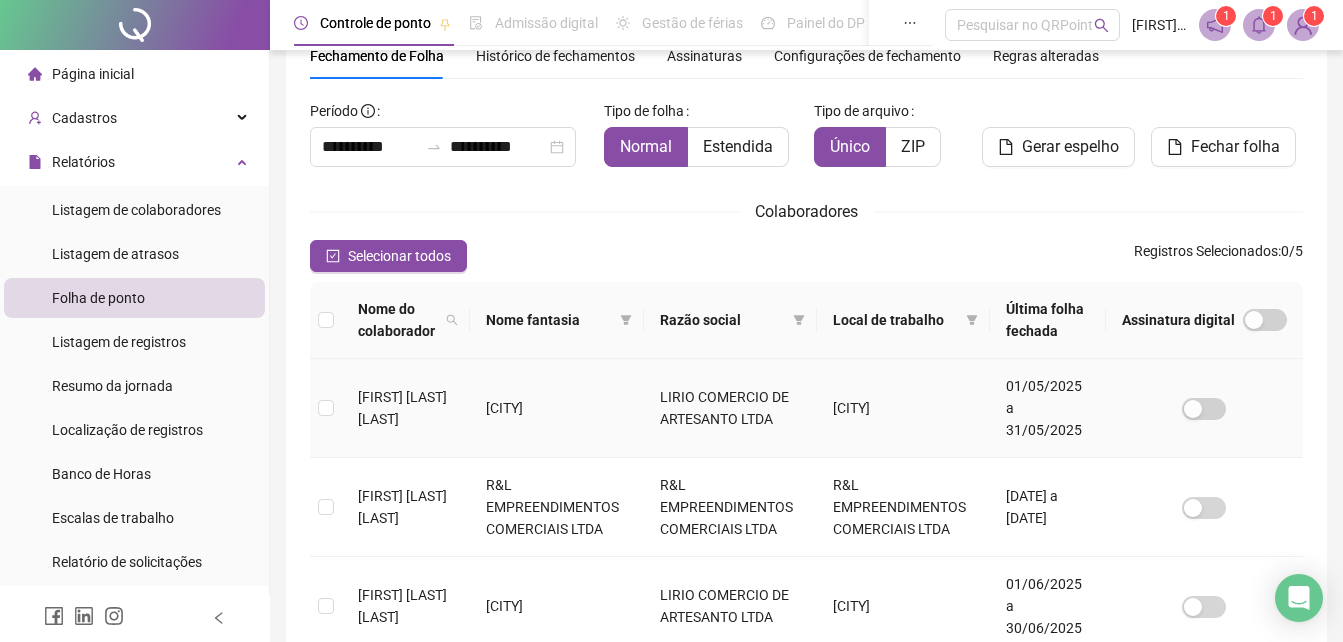 click at bounding box center [326, 408] 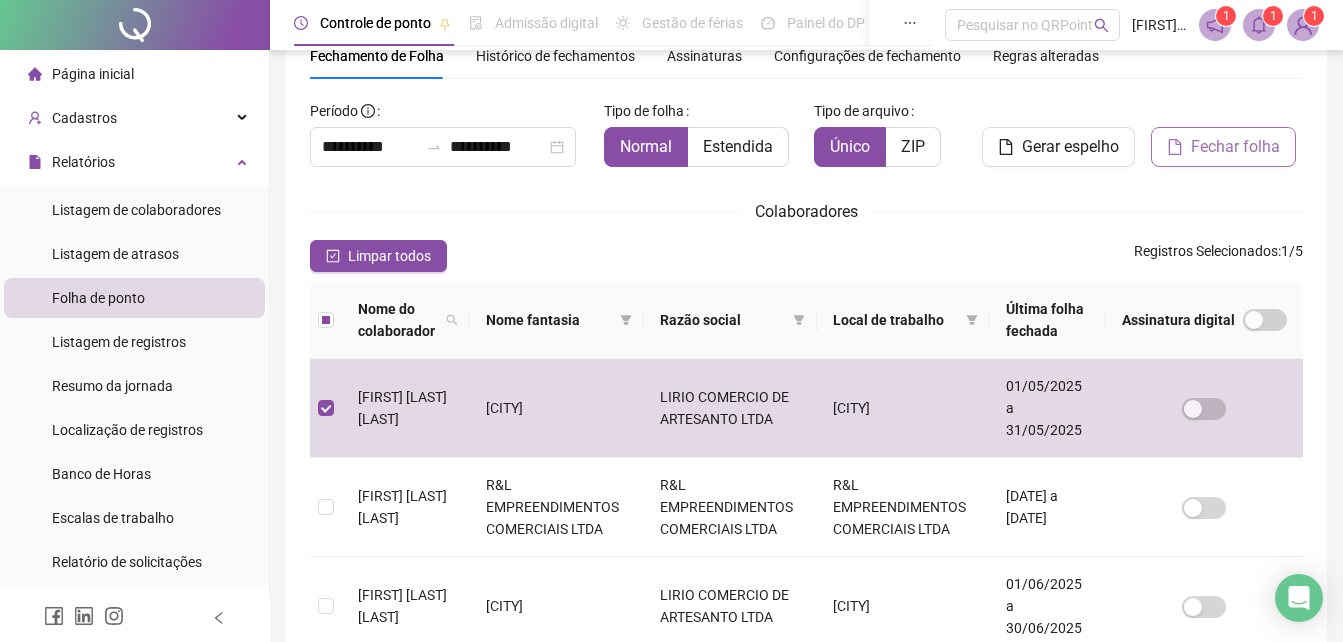 click on "Fechar folha" at bounding box center (1235, 147) 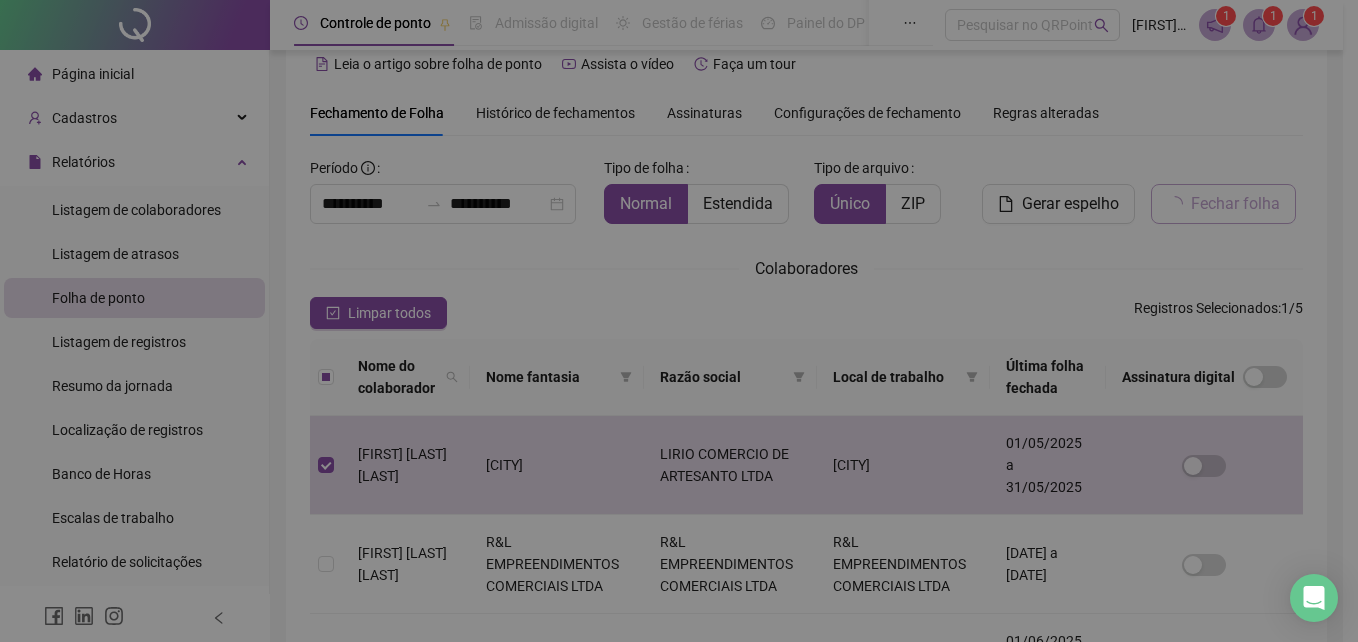 scroll, scrollTop: 1, scrollLeft: 0, axis: vertical 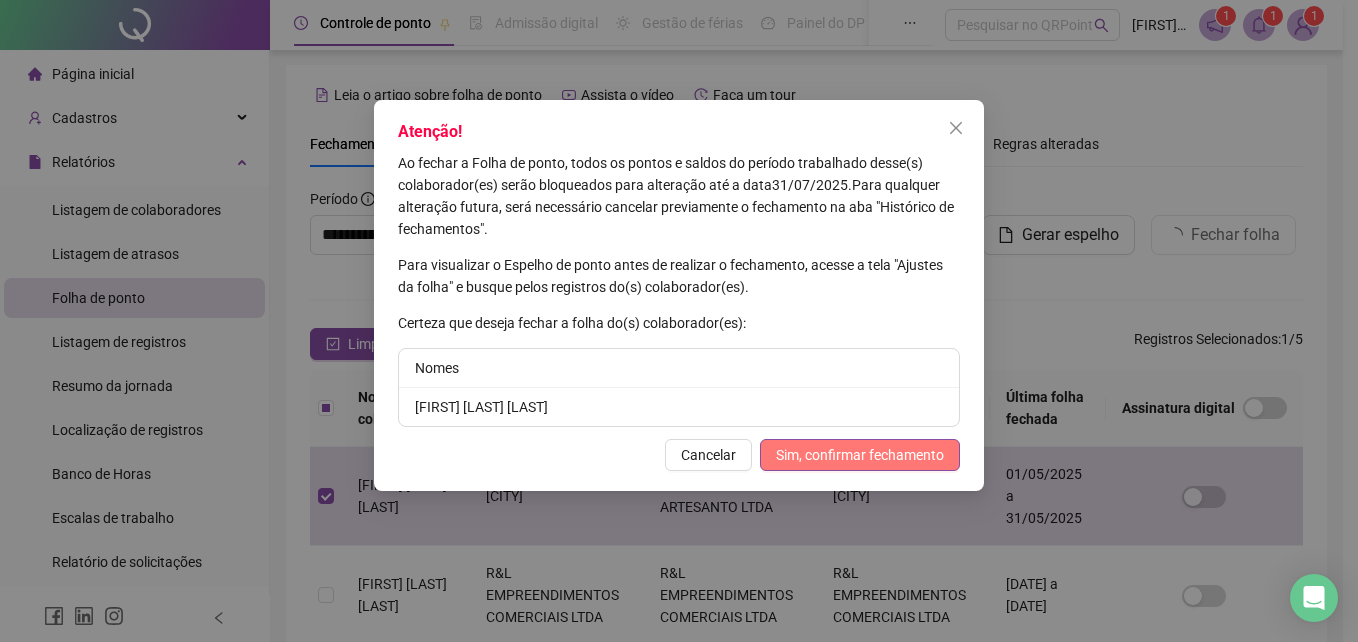 click on "Sim, confirmar fechamento" at bounding box center (860, 455) 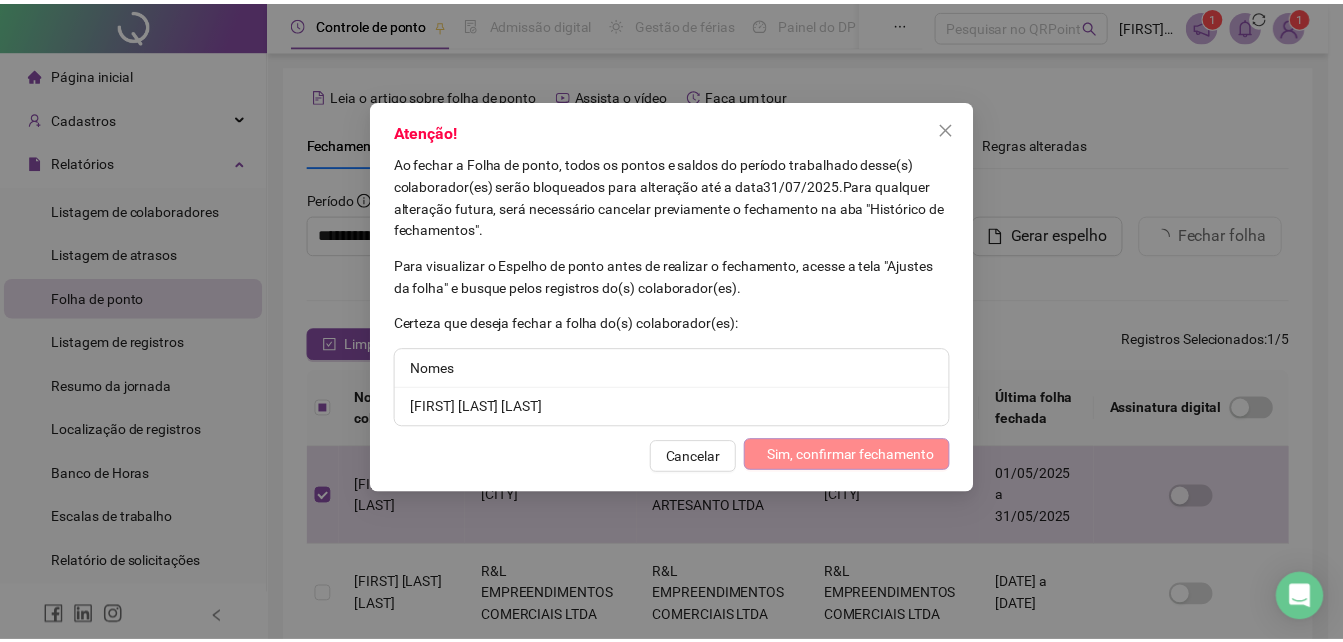 scroll, scrollTop: 89, scrollLeft: 0, axis: vertical 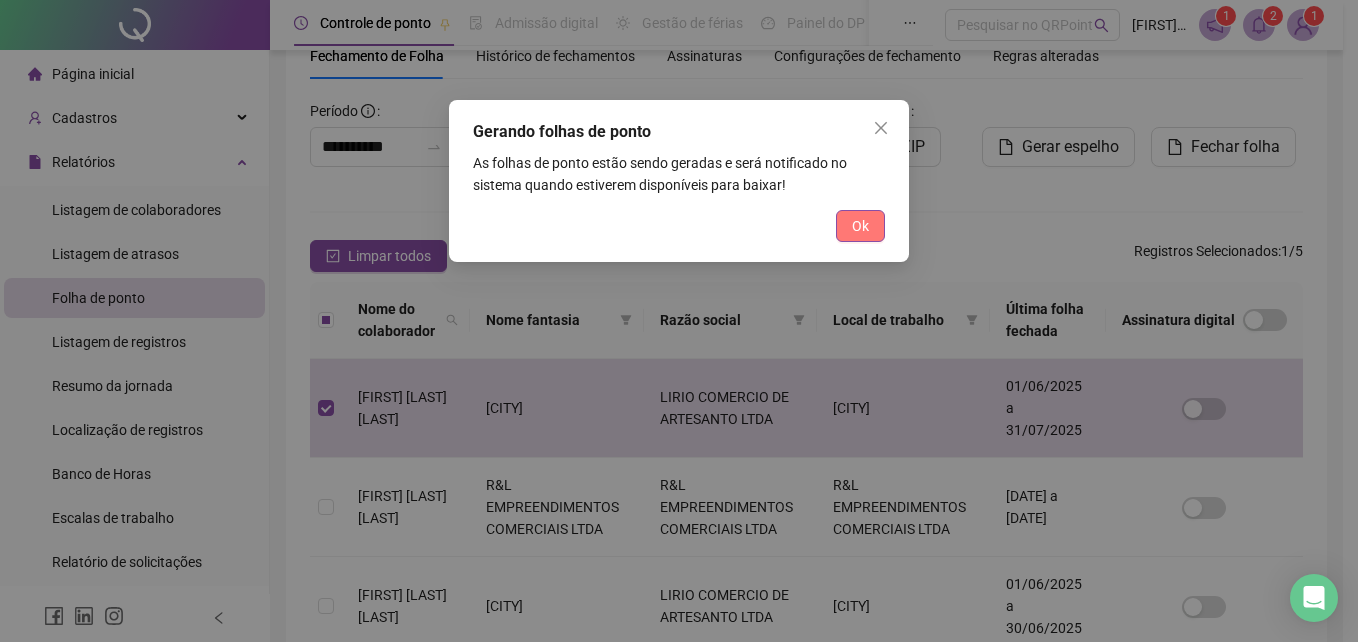 click on "Ok" at bounding box center (860, 226) 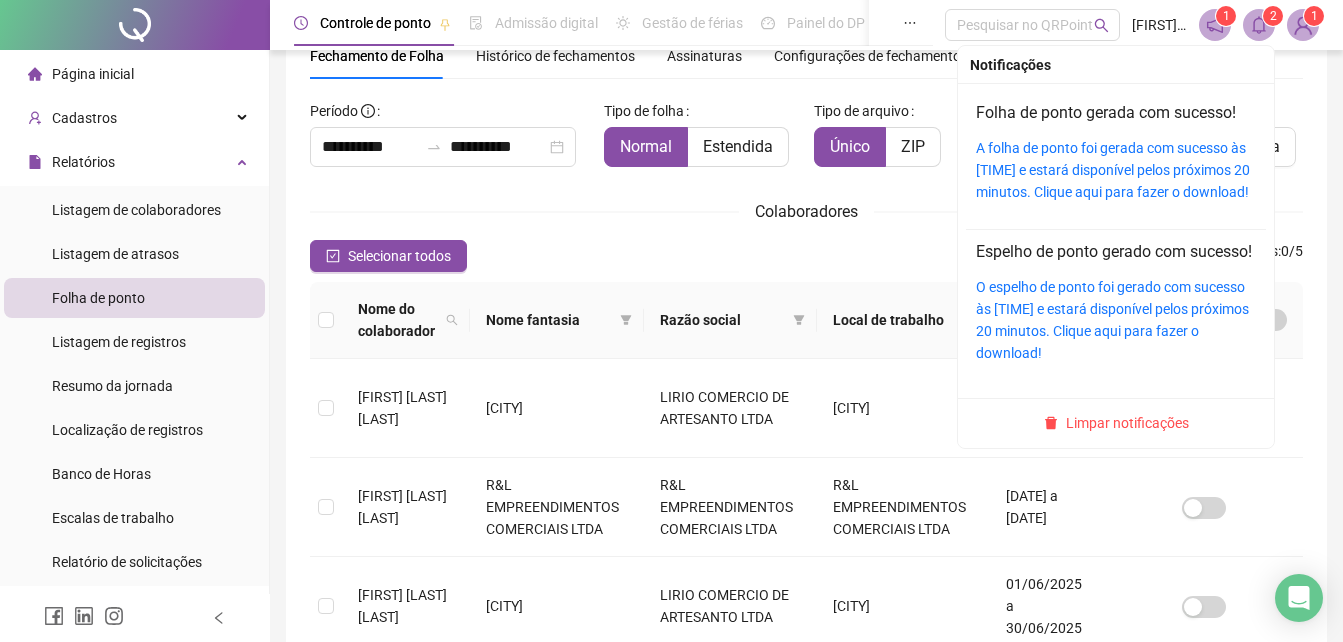 click 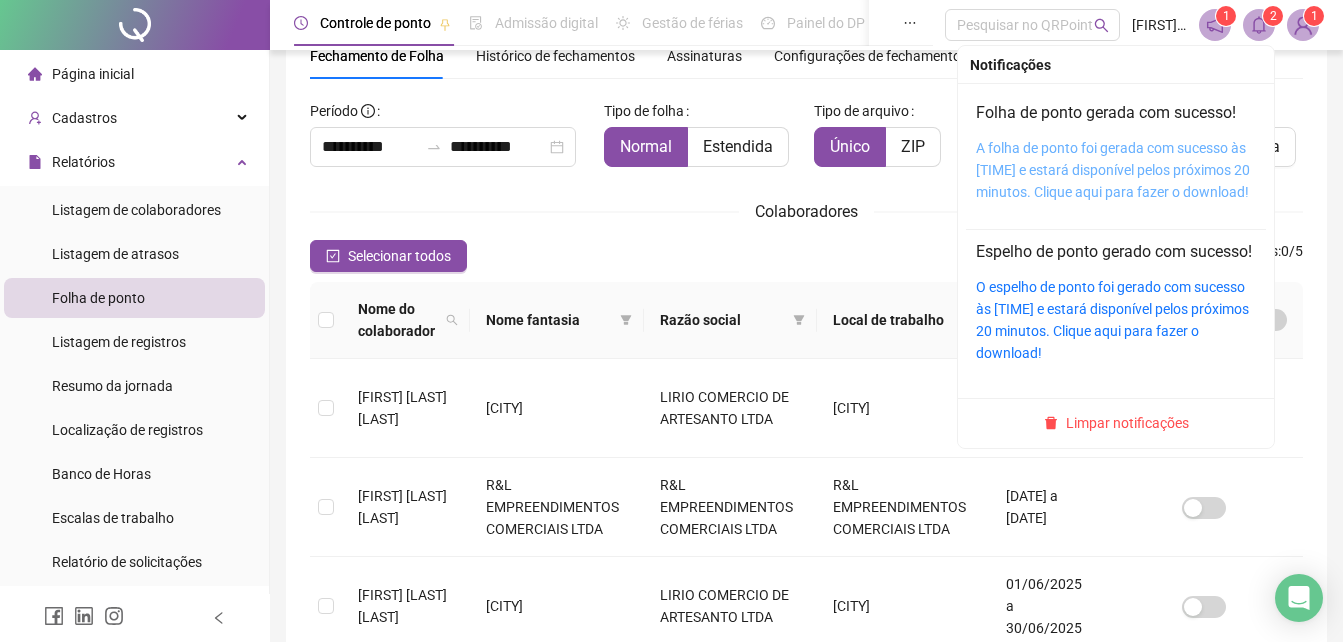 click on "A folha de ponto foi gerada com sucesso às [TIME] e estará disponível pelos próximos 20 minutos.
Clique aqui para fazer o download!" at bounding box center [1113, 170] 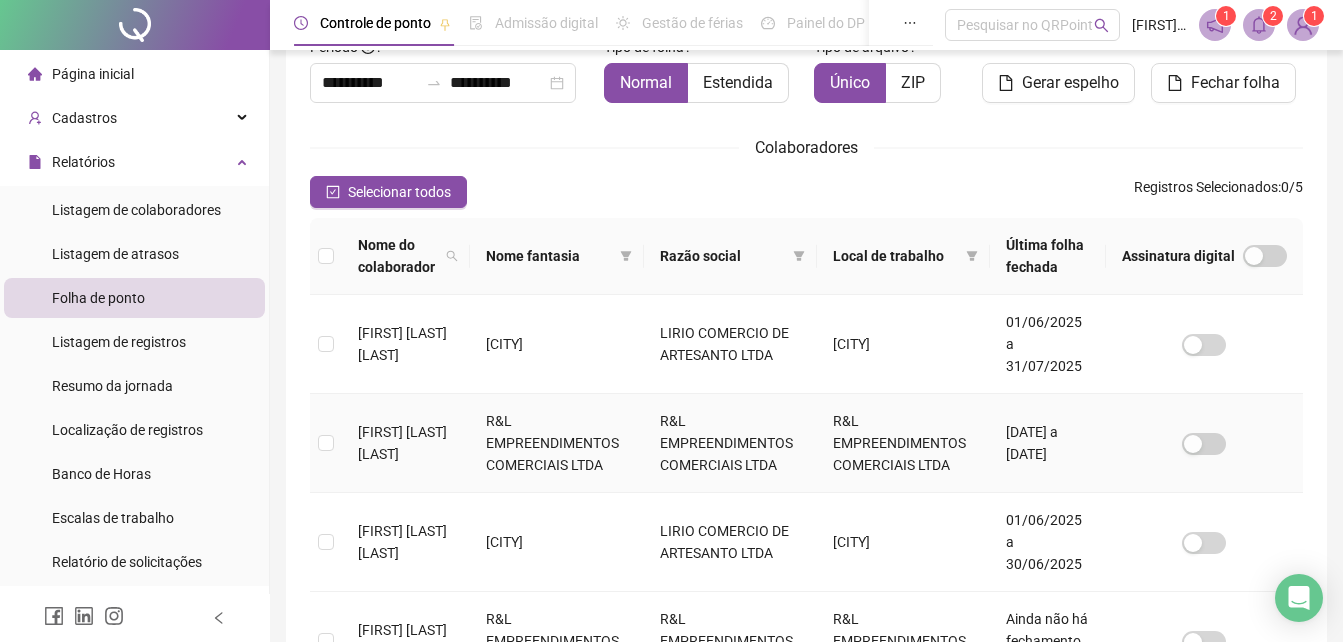 scroll, scrollTop: 189, scrollLeft: 0, axis: vertical 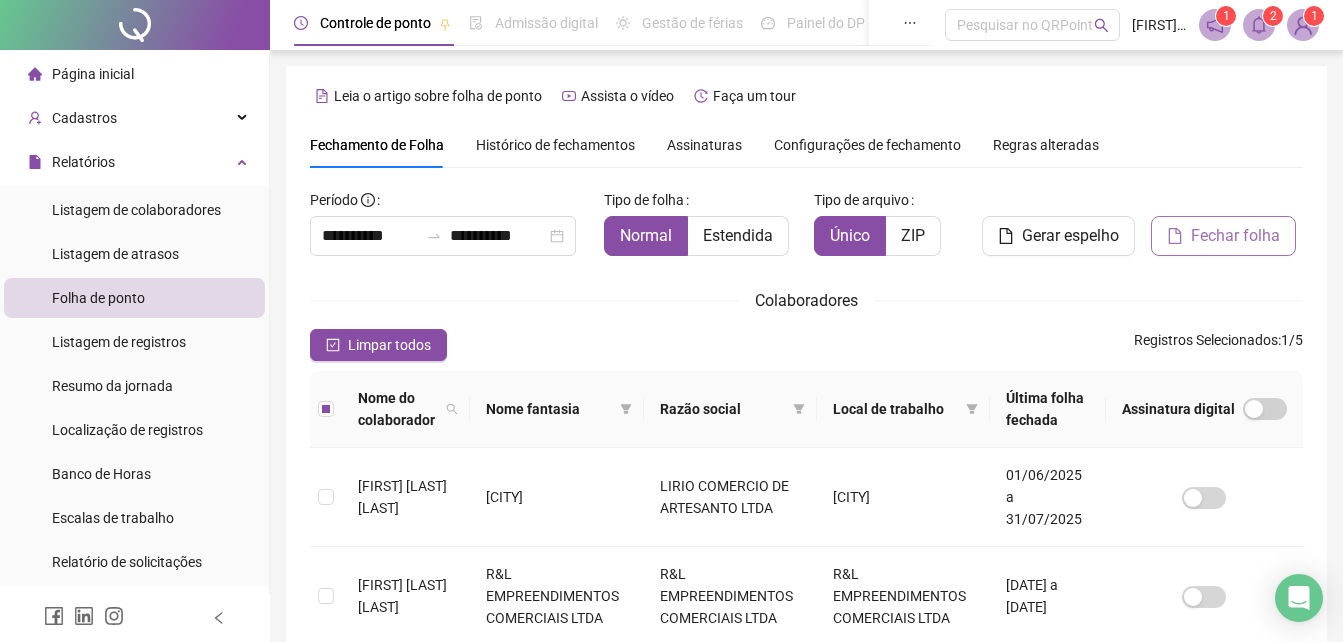 click on "Fechar folha" at bounding box center (1235, 236) 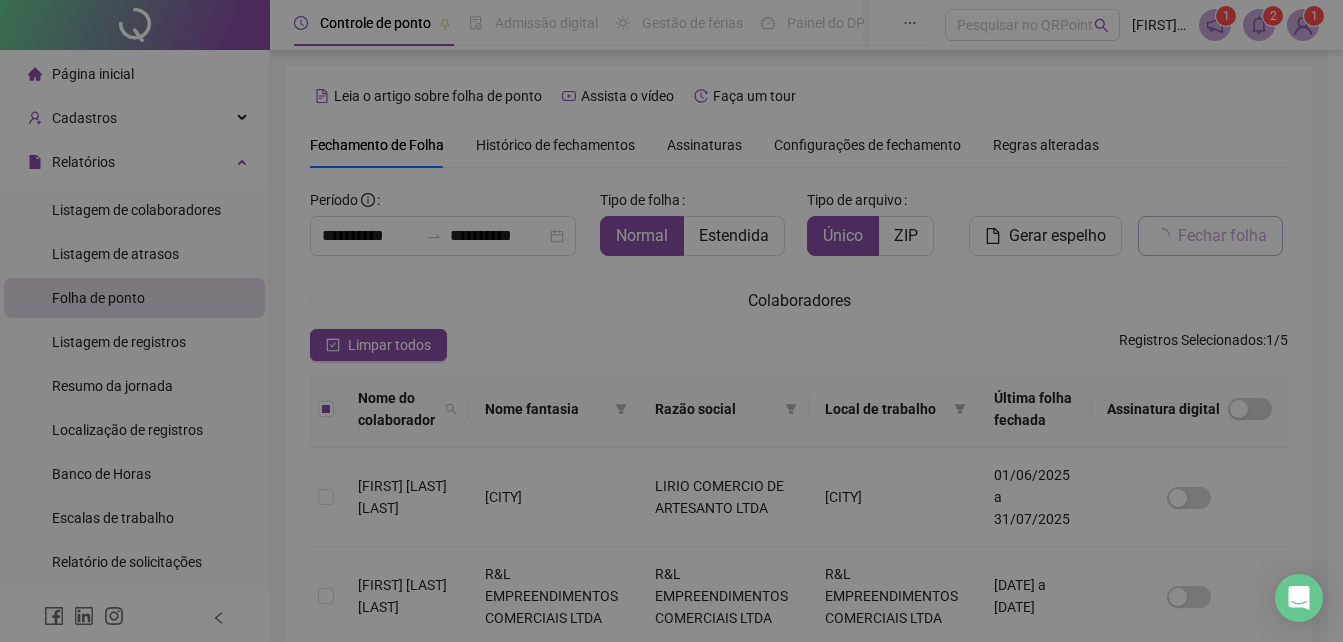 scroll, scrollTop: 89, scrollLeft: 0, axis: vertical 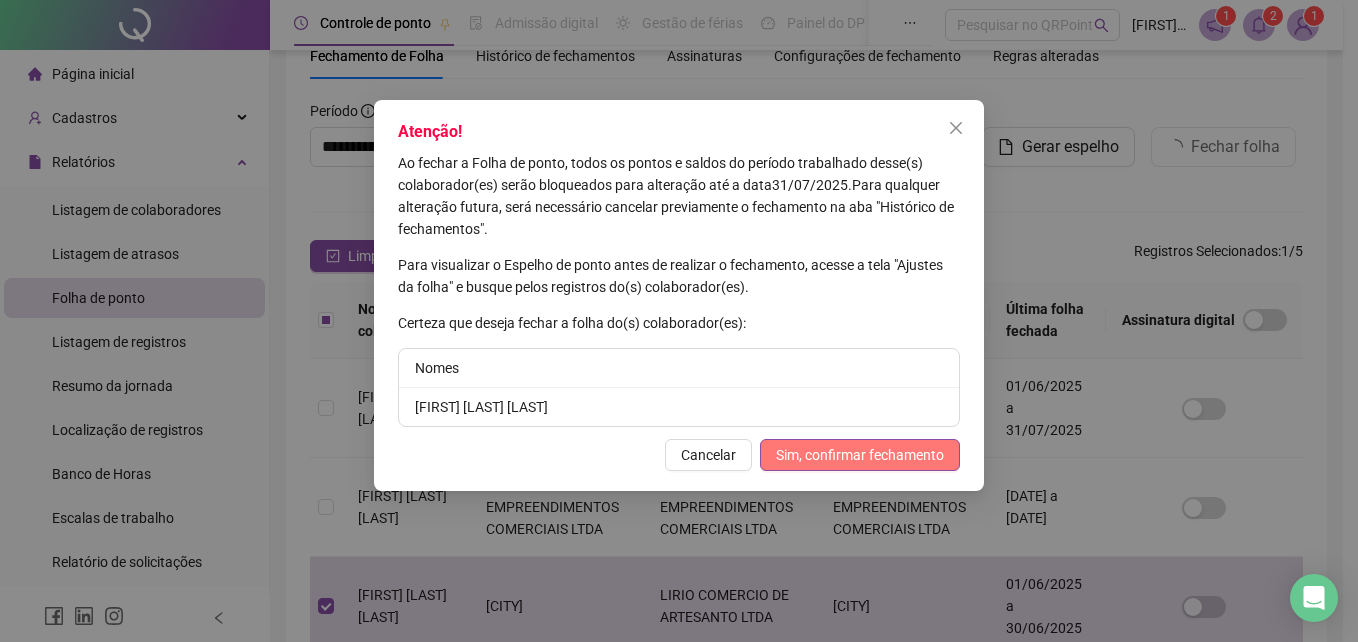 click on "Sim, confirmar fechamento" at bounding box center [860, 455] 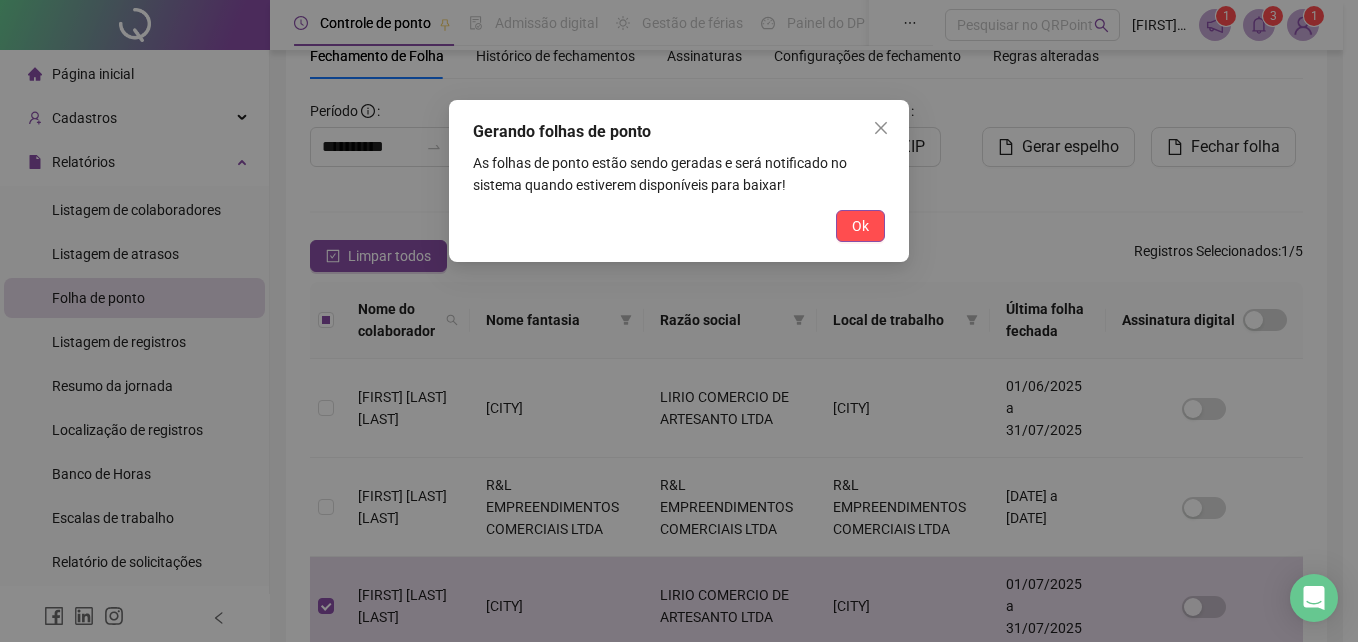 click on "Ok" at bounding box center [860, 226] 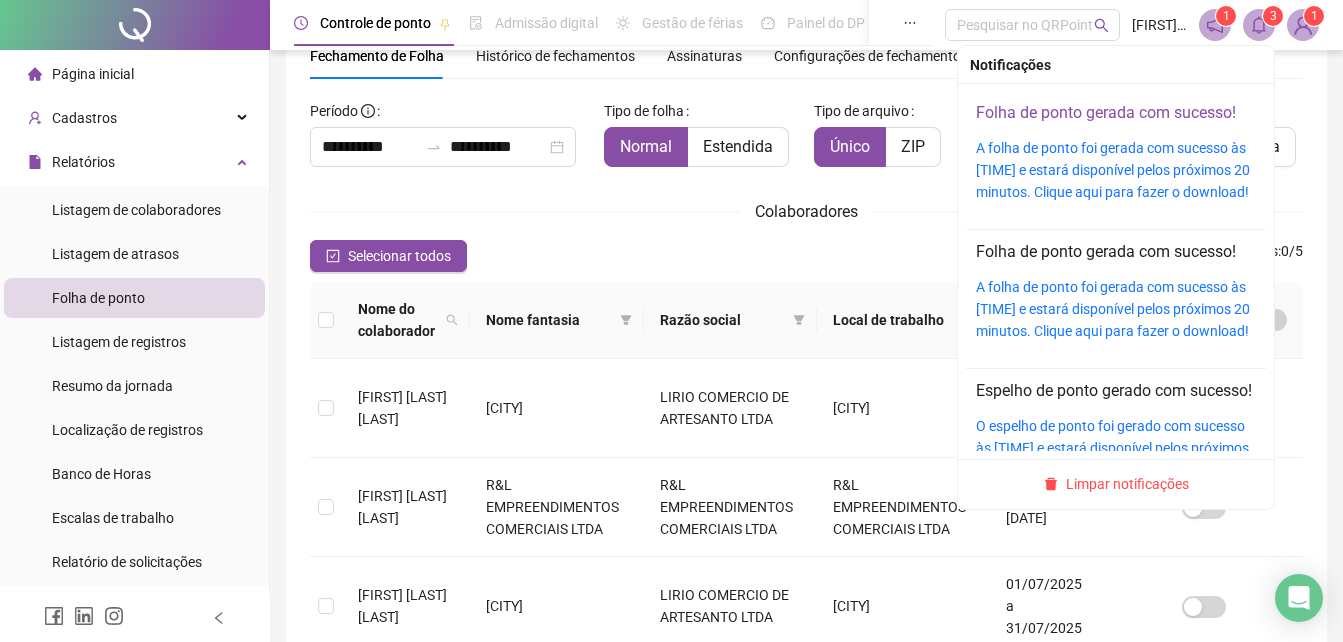 click on "Folha de ponto gerada com sucesso!" at bounding box center (1106, 112) 